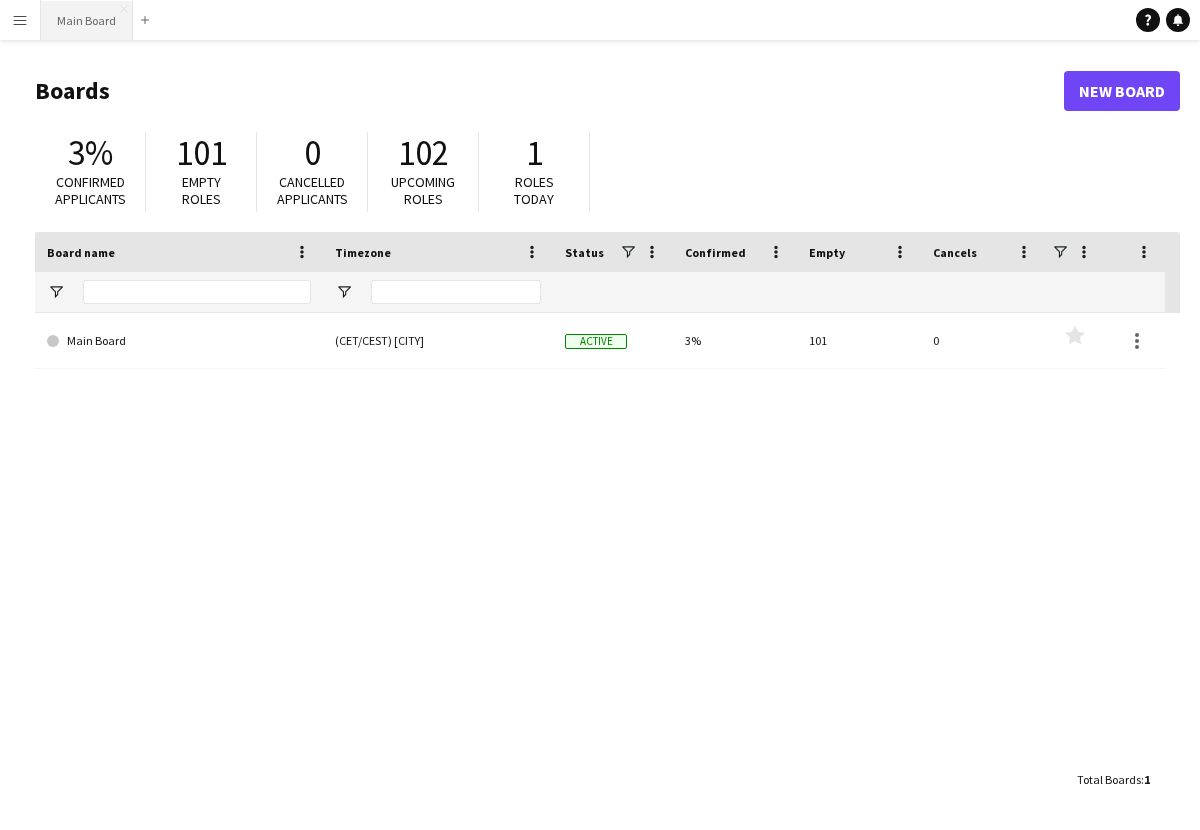 scroll, scrollTop: 0, scrollLeft: 0, axis: both 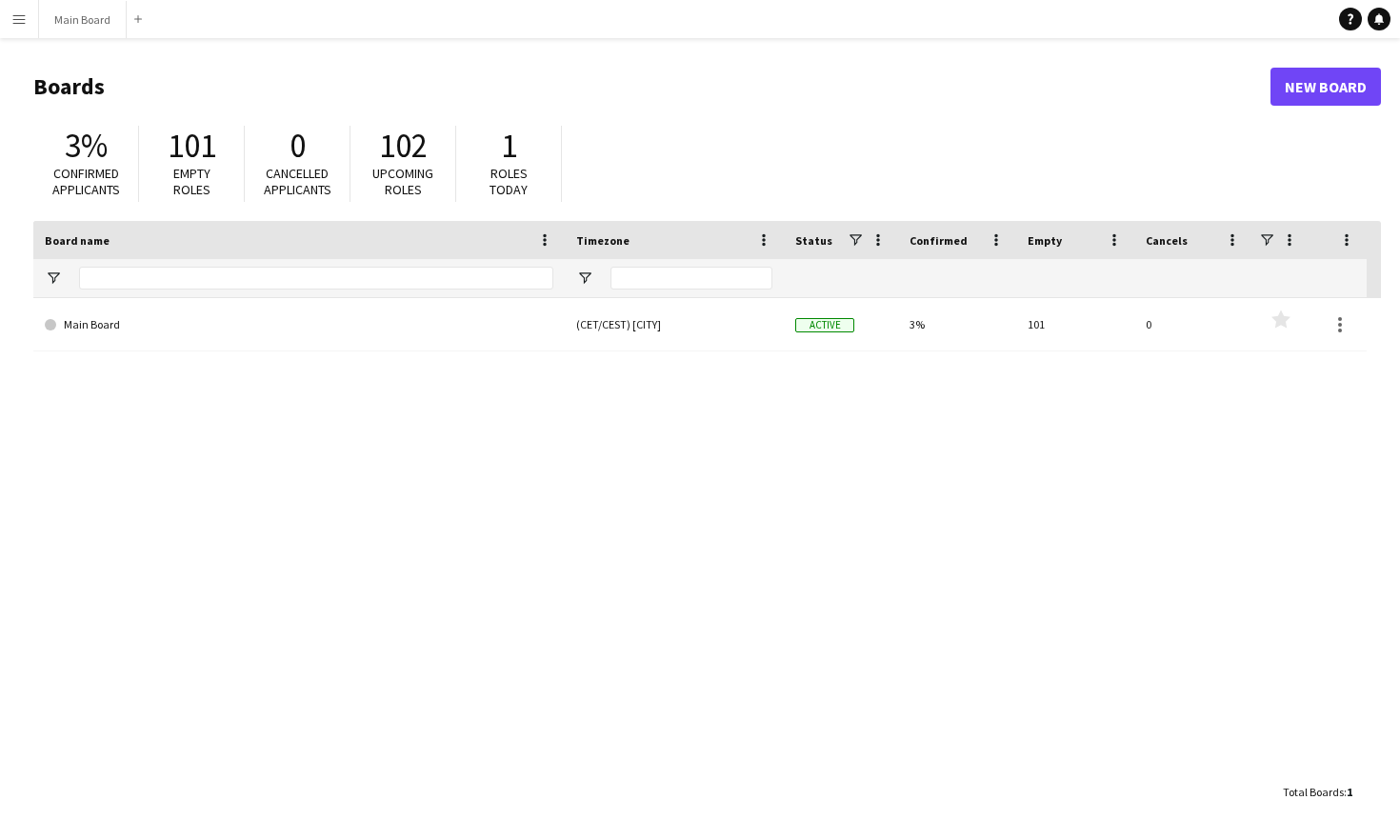click on "Menu" at bounding box center (19, 19) 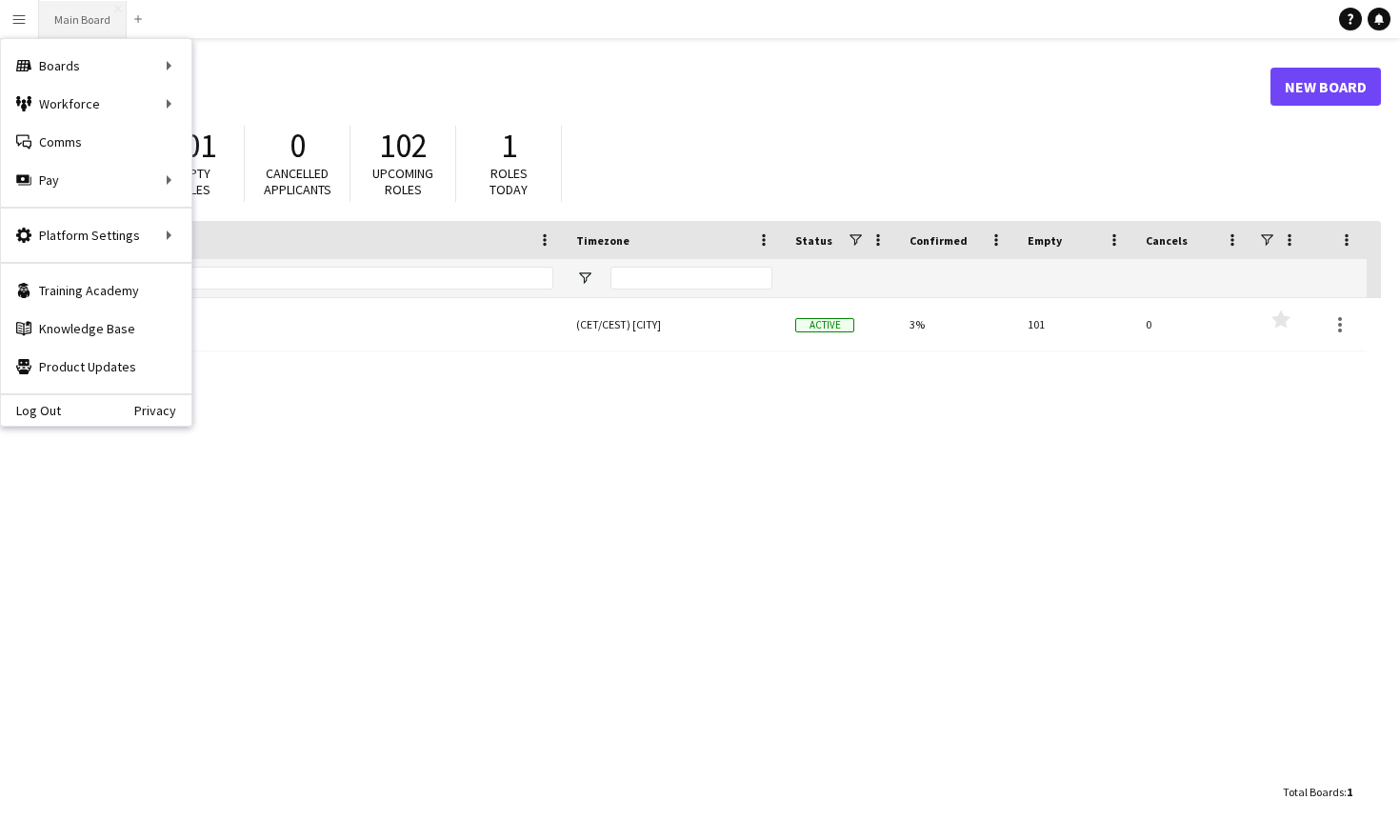 click on "Main Board
Close" at bounding box center (83, 19) 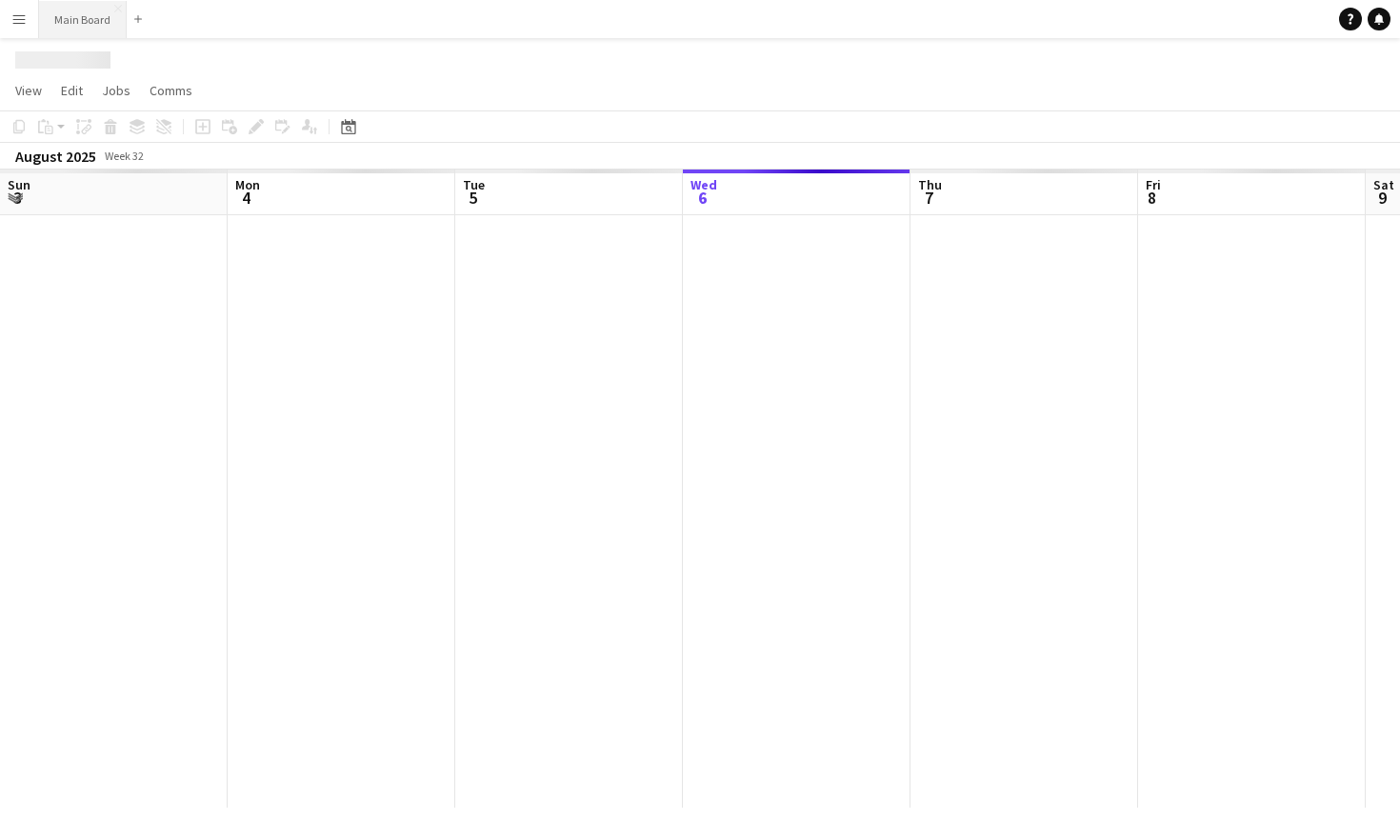 scroll, scrollTop: 0, scrollLeft: 455, axis: horizontal 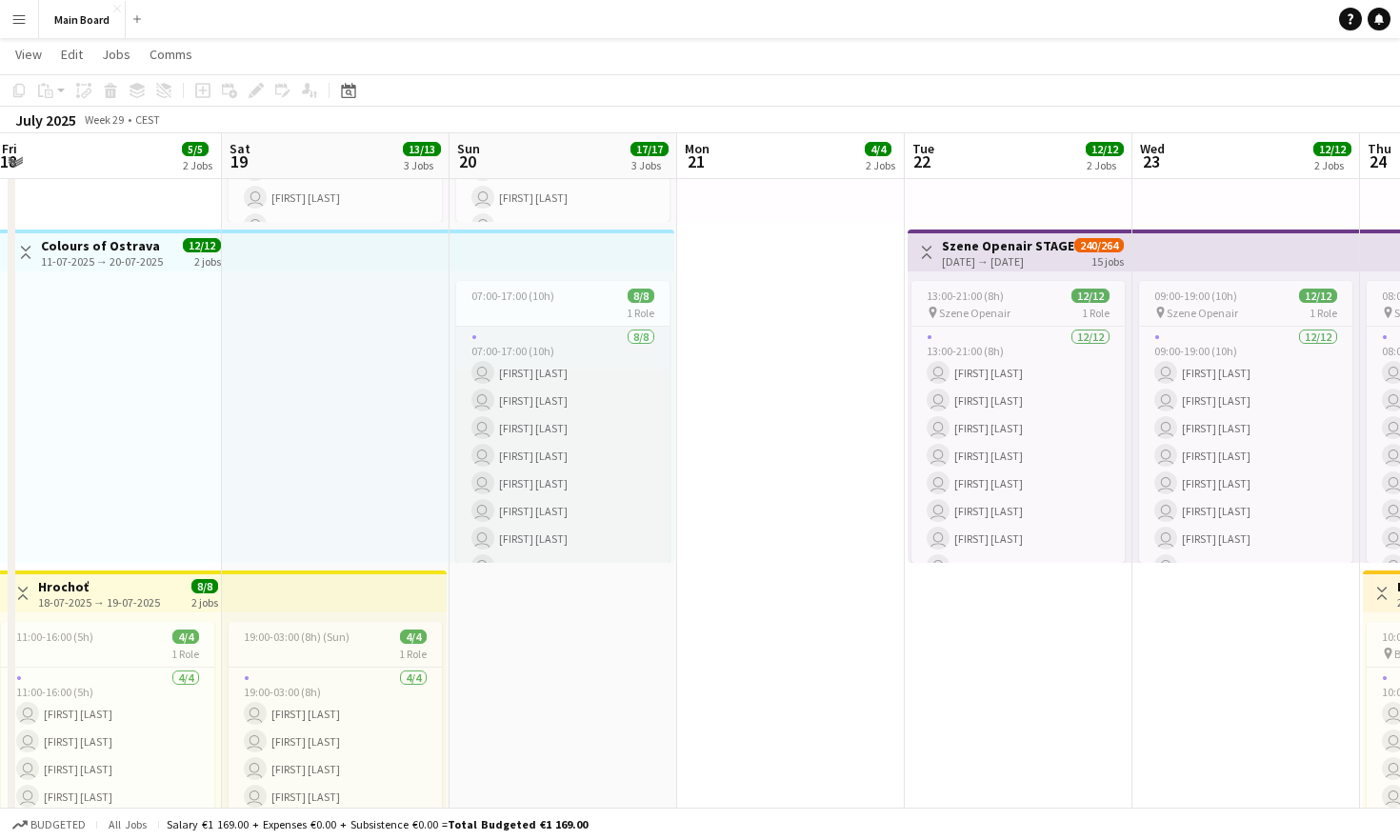 click on "8/8   07:00-17:00 (10h)
user
[FIRST] [LAST]
user
[FIRST] [LAST]
user
[FIRST] [LAST]
user
[FIRST] [LAST]
user
[FIRST] [LAST]
user
[FIRST] [LAST]
user
[FIRST] [LAST]" at bounding box center [563, 455] 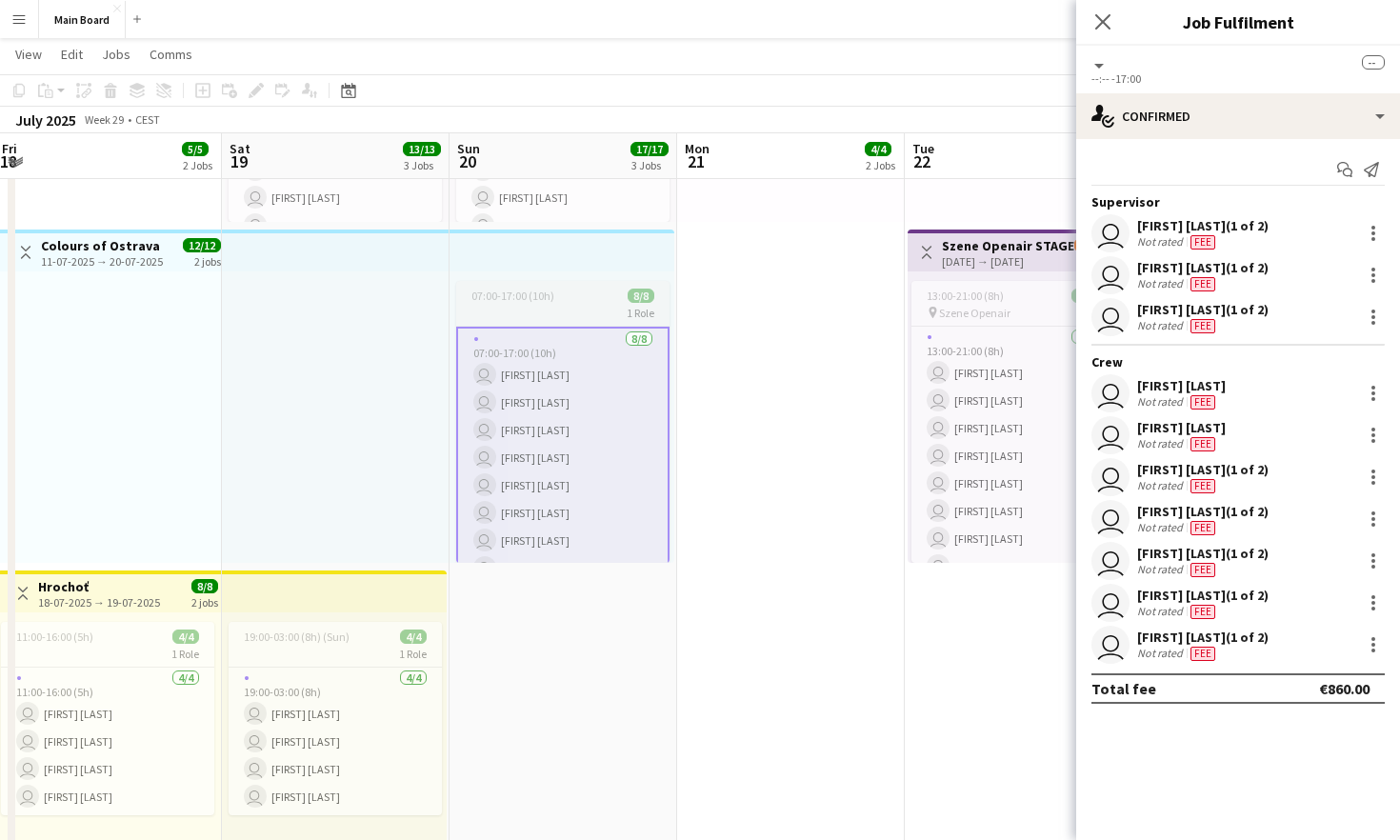 scroll, scrollTop: 0, scrollLeft: 462, axis: horizontal 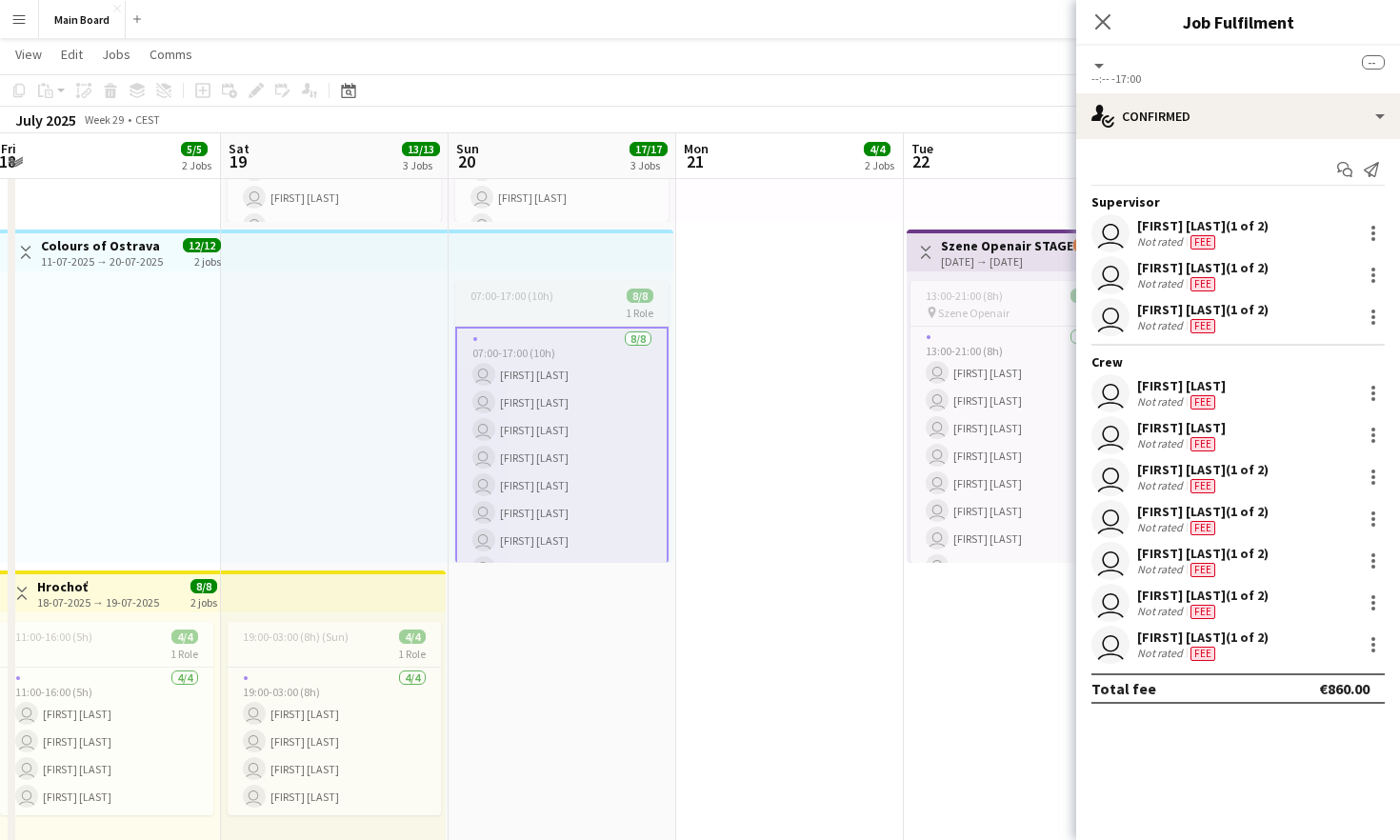 click on "1 Role" at bounding box center [562, 312] 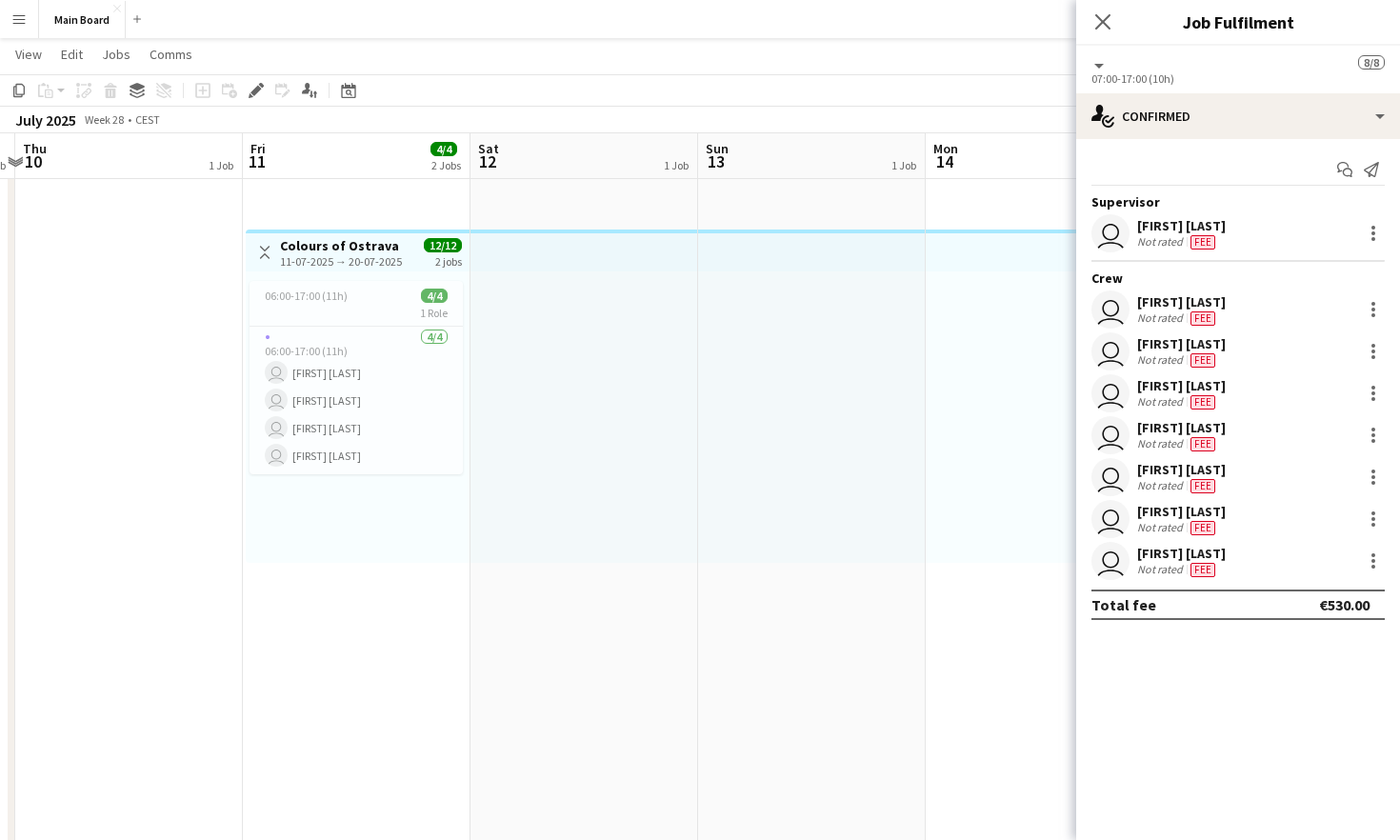 scroll, scrollTop: 0, scrollLeft: 428, axis: horizontal 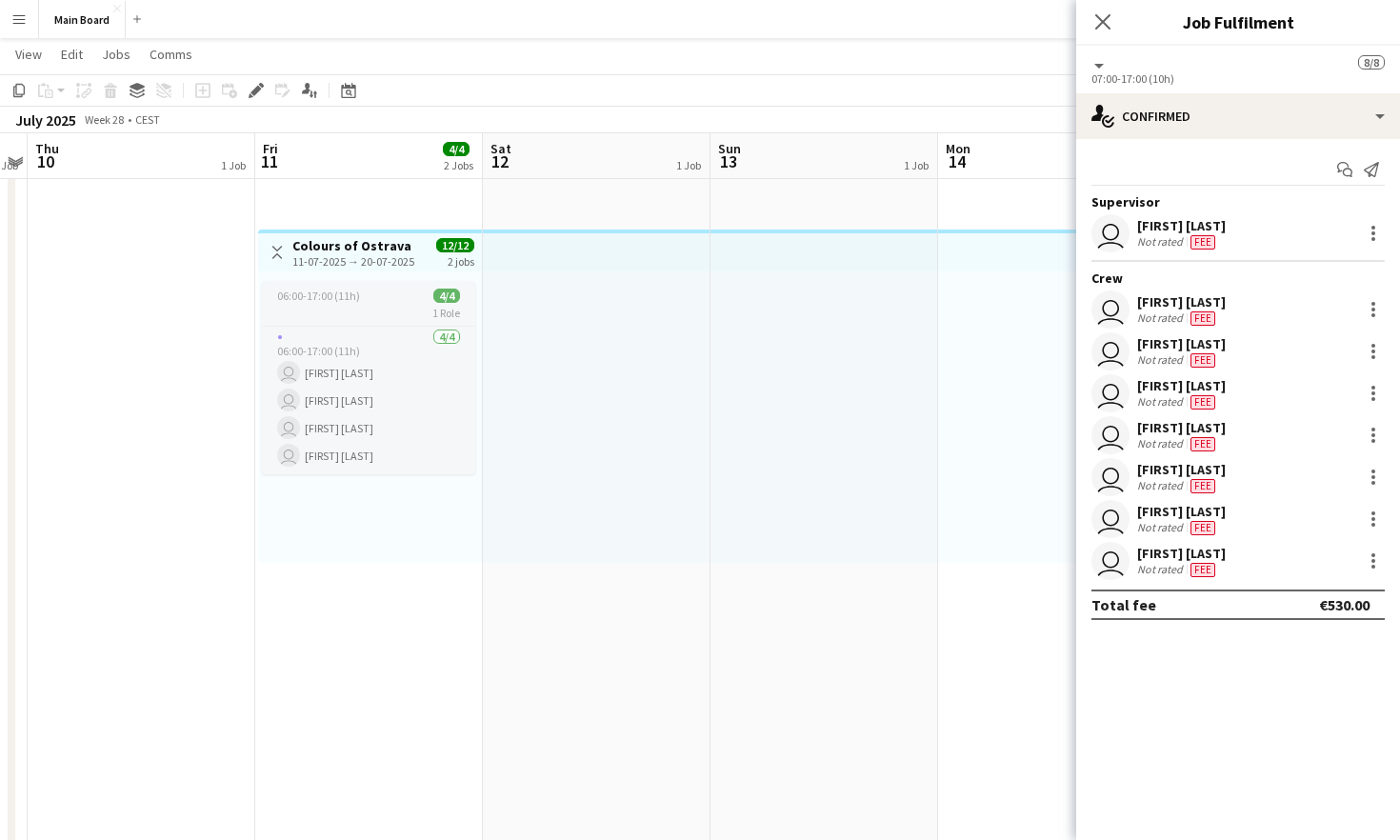 click on "06:00-17:00 (11h)    4/4" at bounding box center (369, 295) 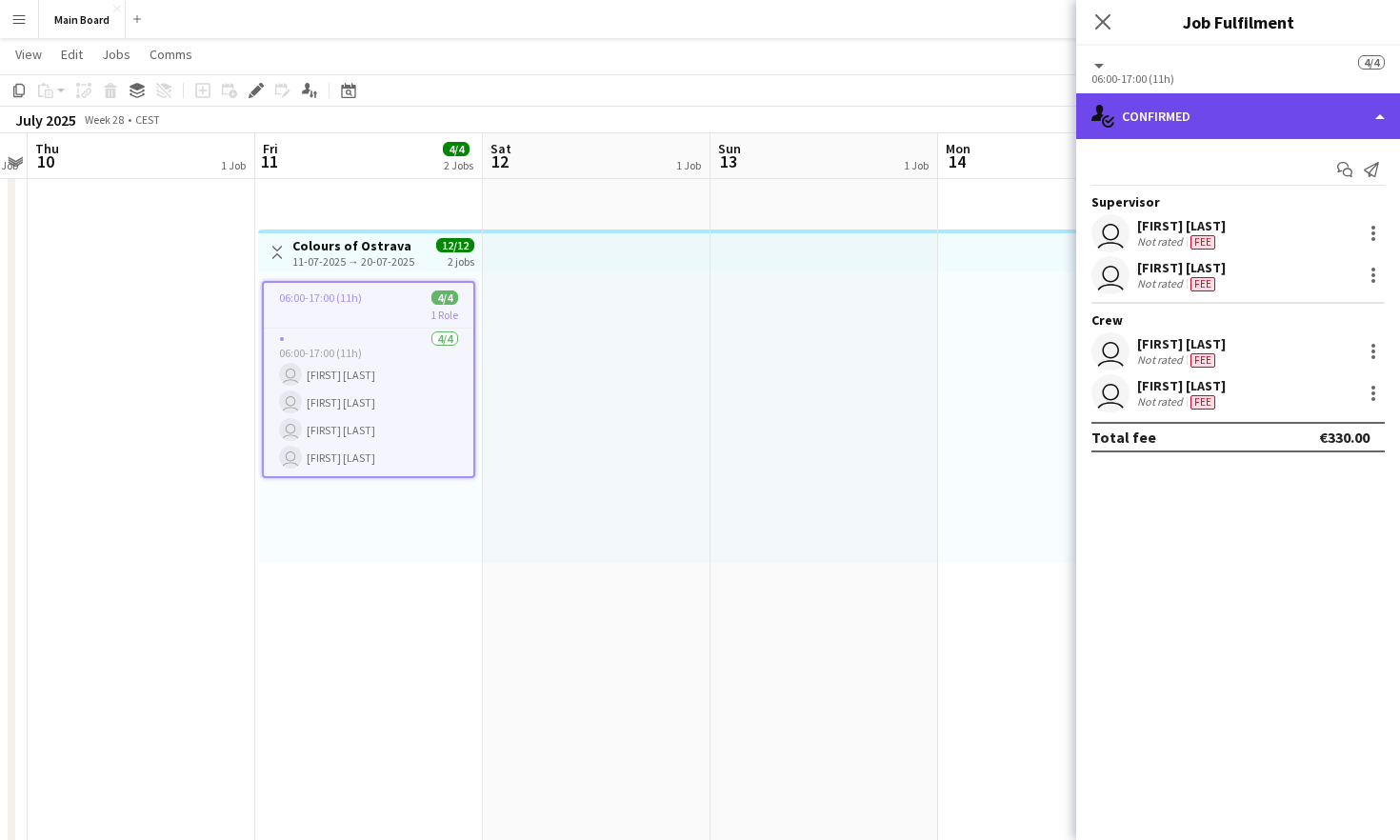 click on "single-neutral-actions-check-2
Confirmed" 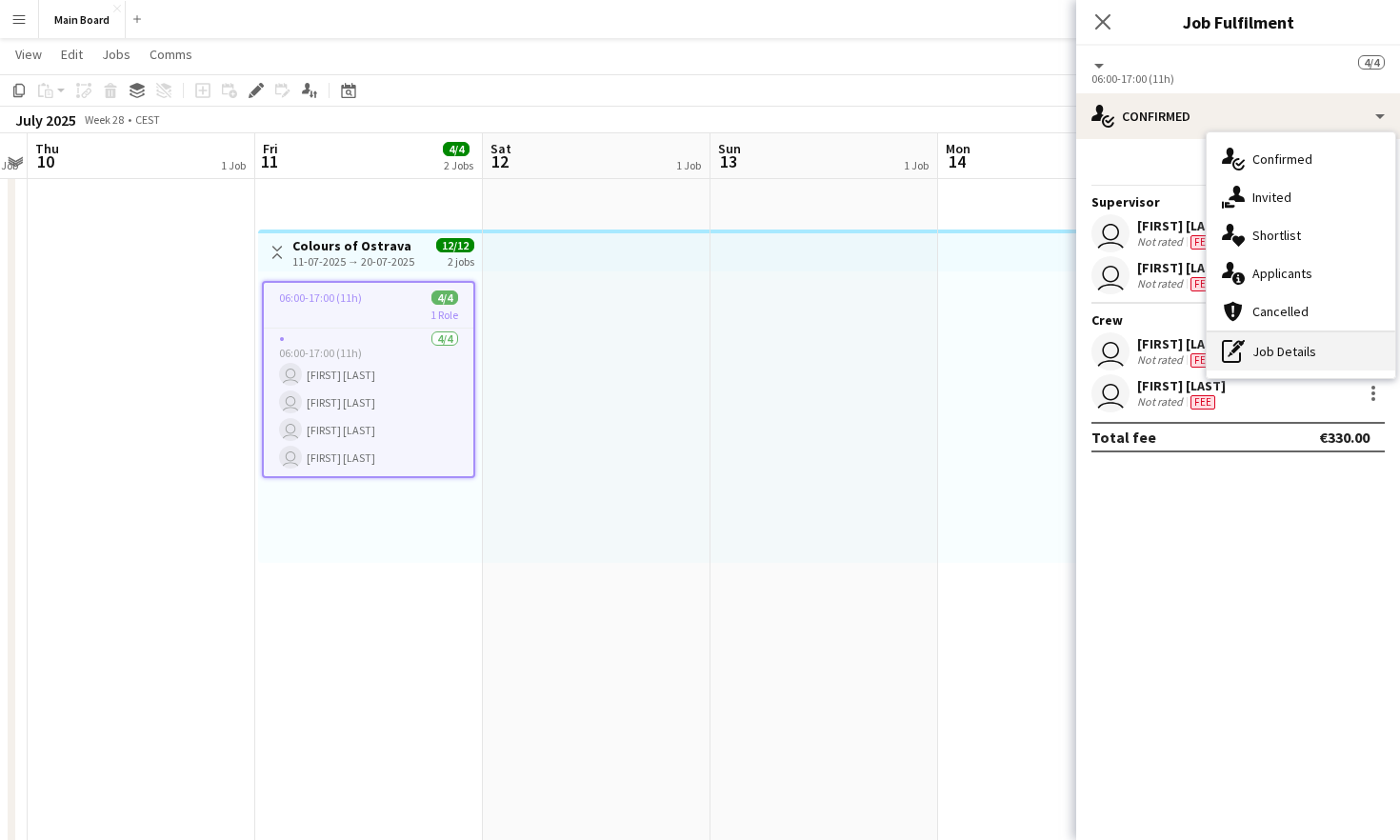 click on "pen-write
Job Details" at bounding box center (1301, 351) 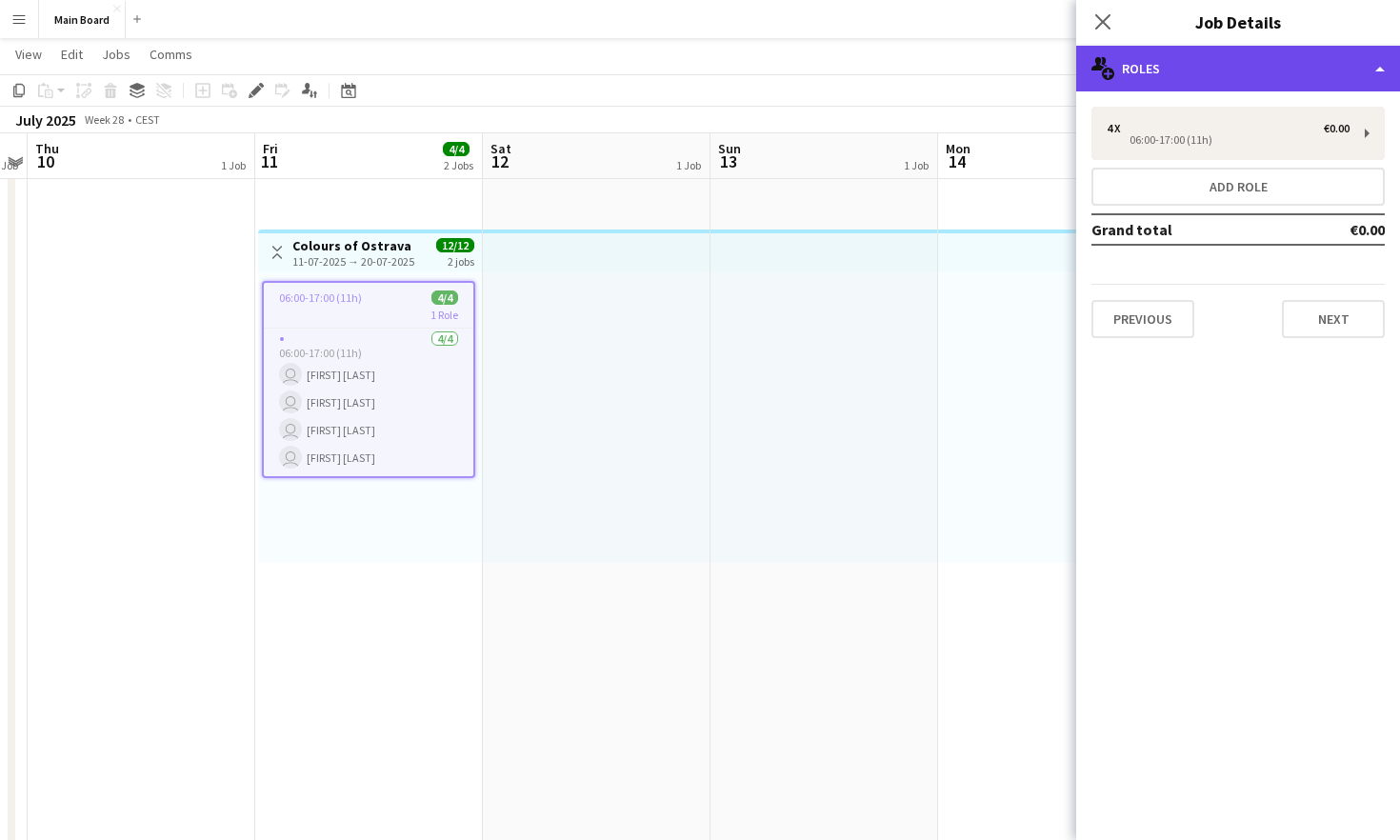 click on "multiple-users-add
Roles" 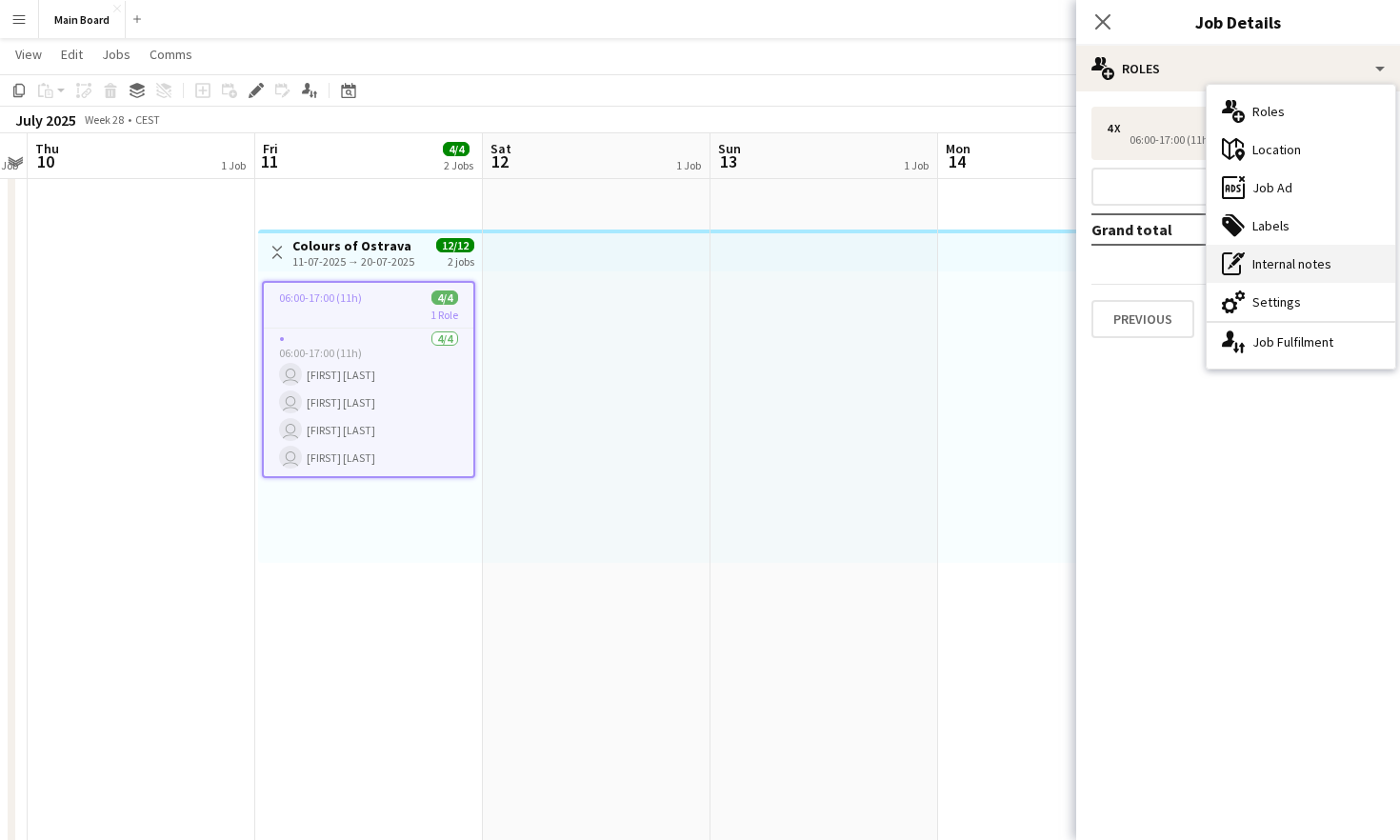 click on "pen-write
Internal notes" at bounding box center (1301, 264) 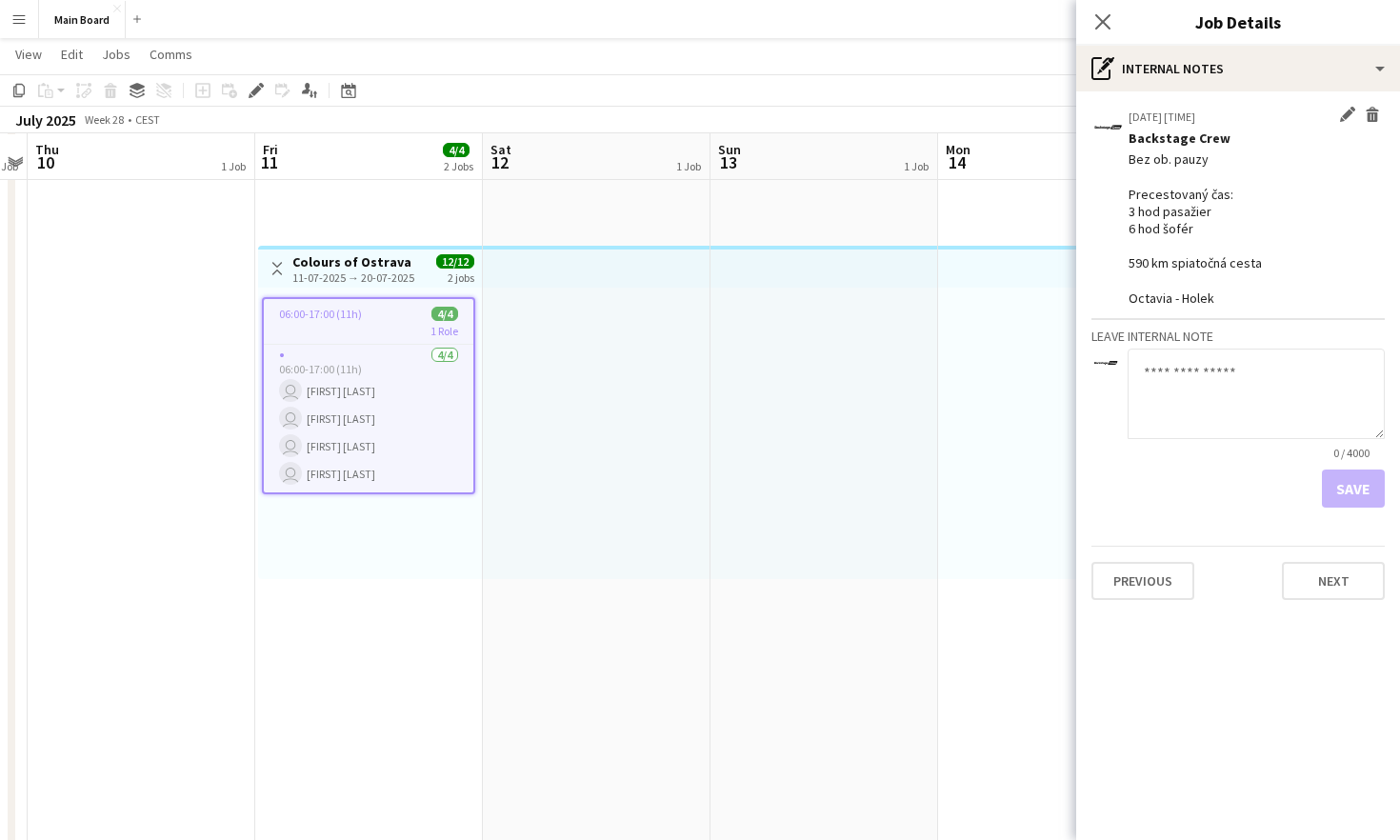 scroll, scrollTop: 656, scrollLeft: 0, axis: vertical 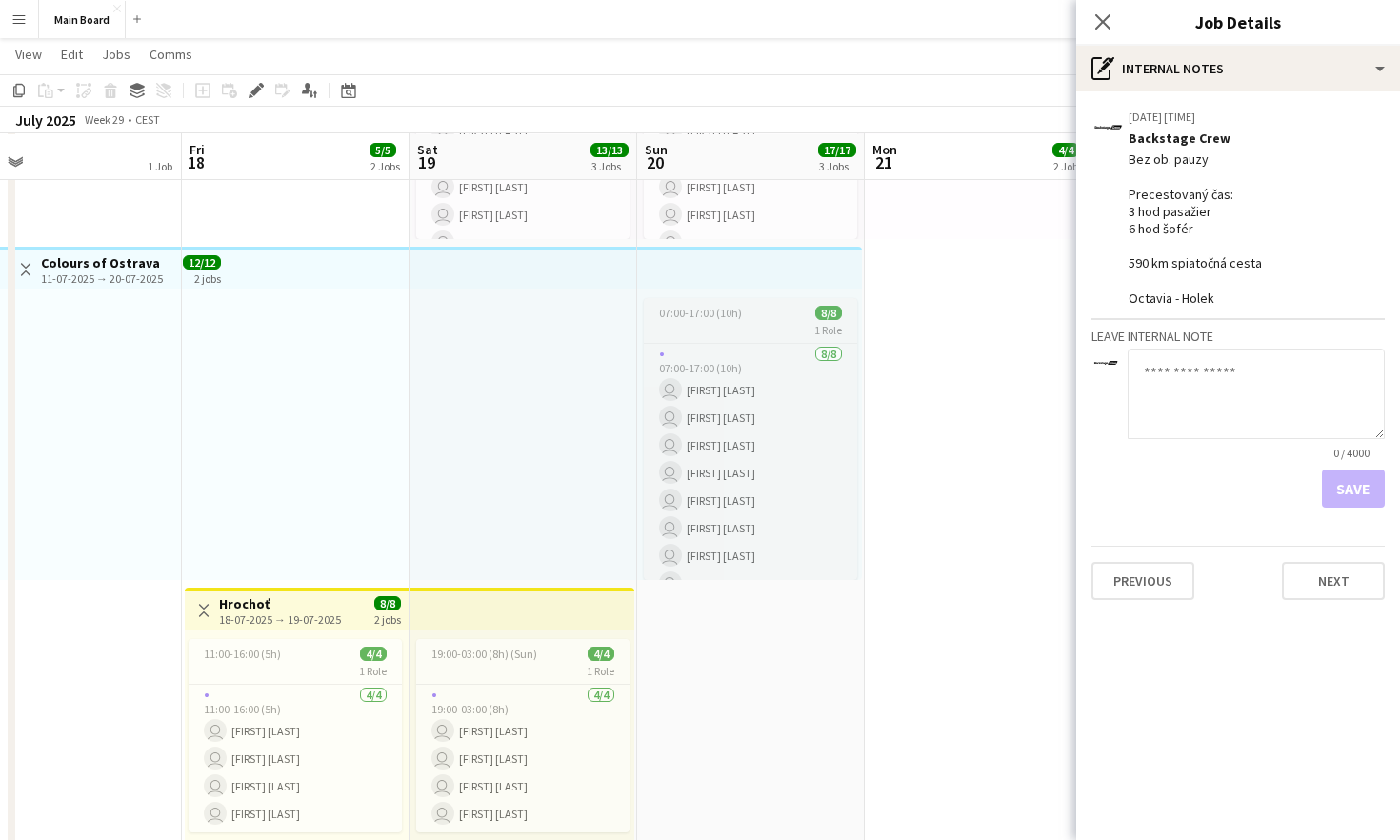click on "1 Role" at bounding box center (750, 330) 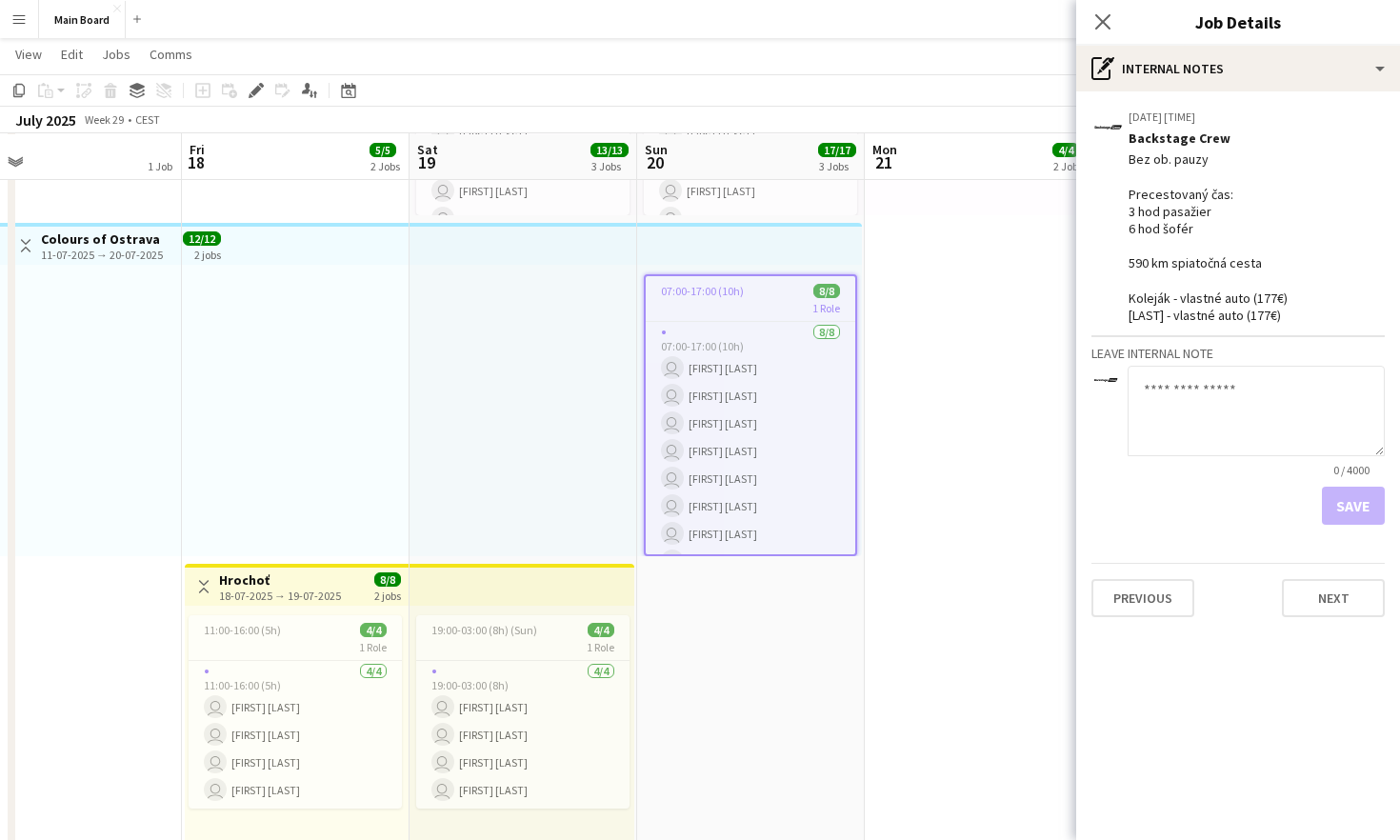 scroll, scrollTop: 681, scrollLeft: 0, axis: vertical 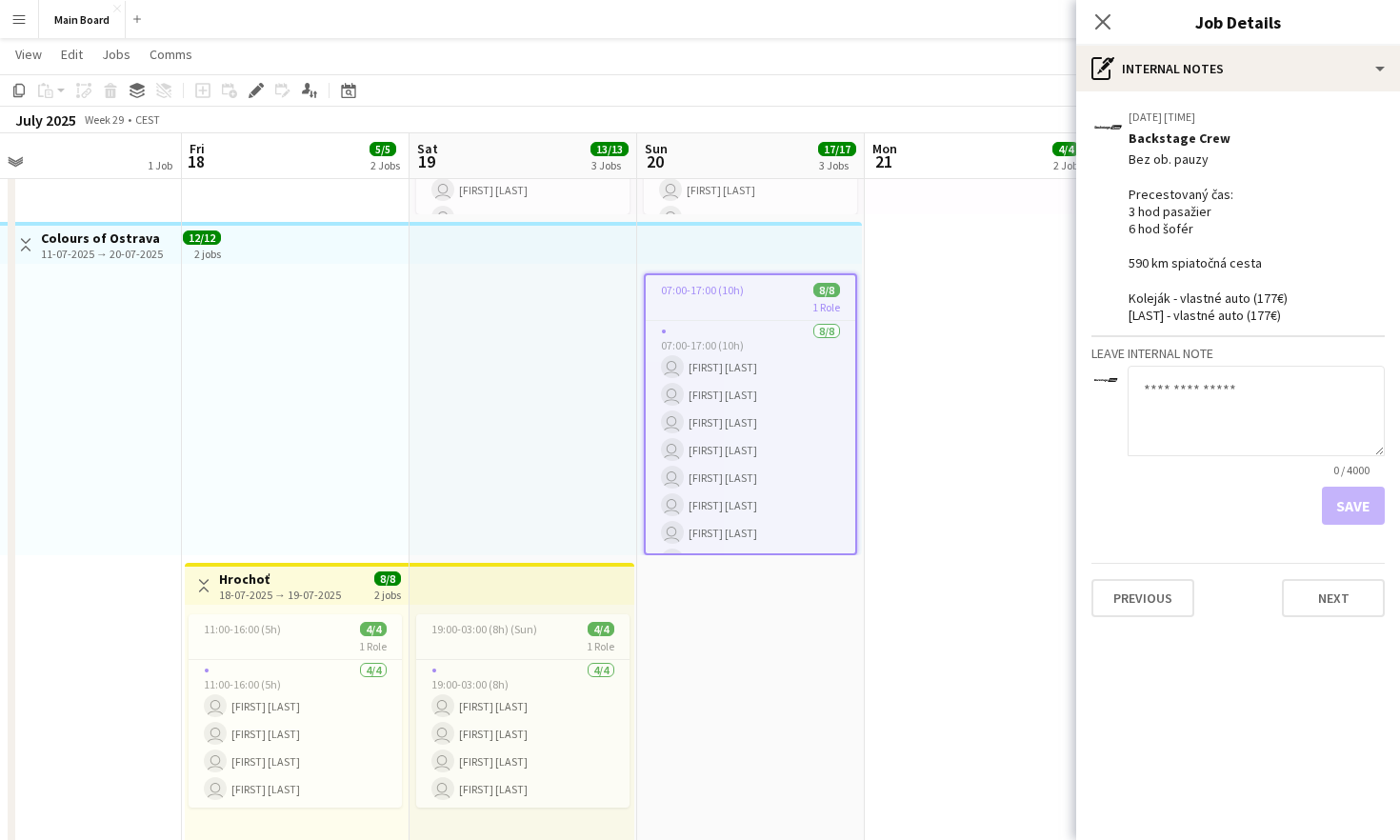 click on "Menu" at bounding box center [19, 19] 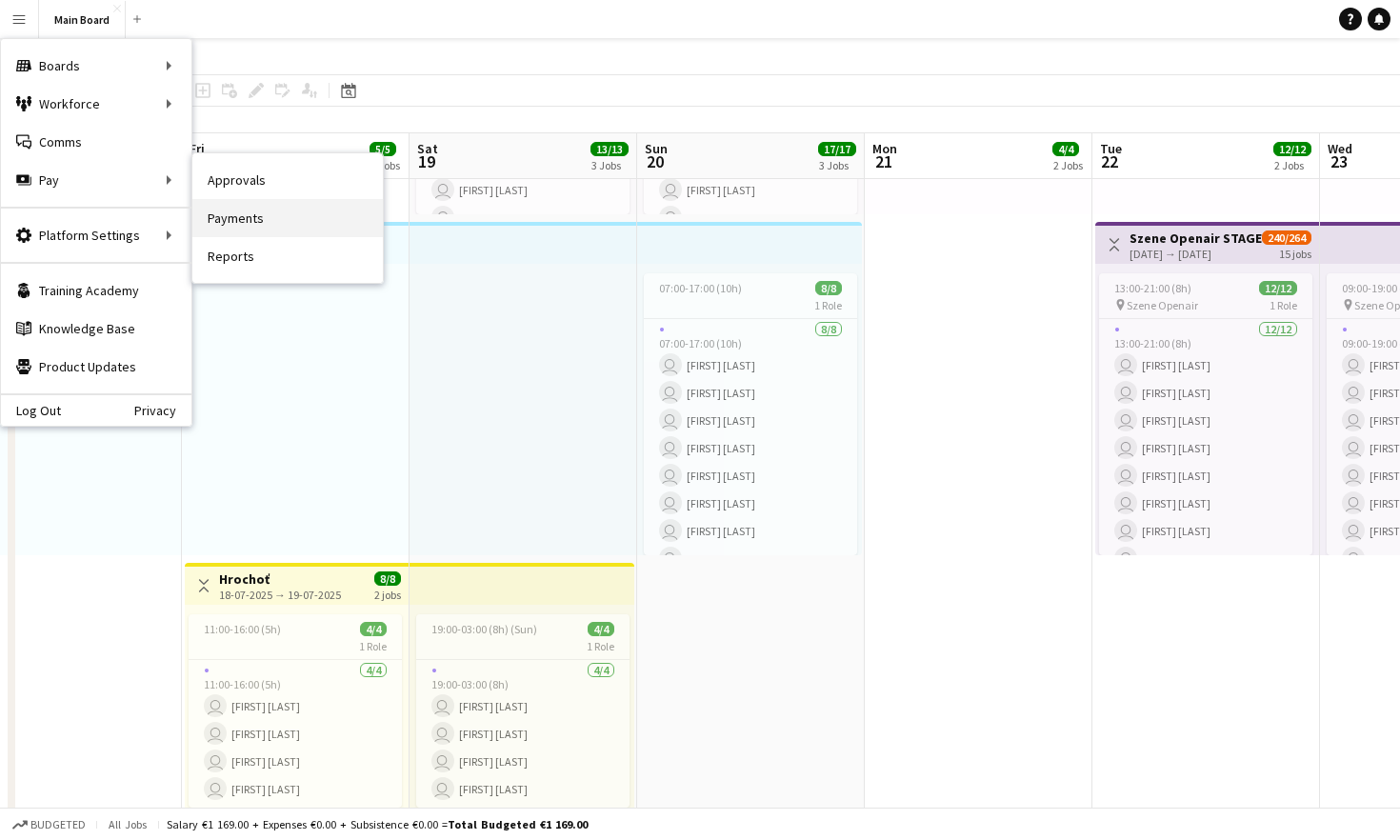 click on "Payments" at bounding box center [288, 218] 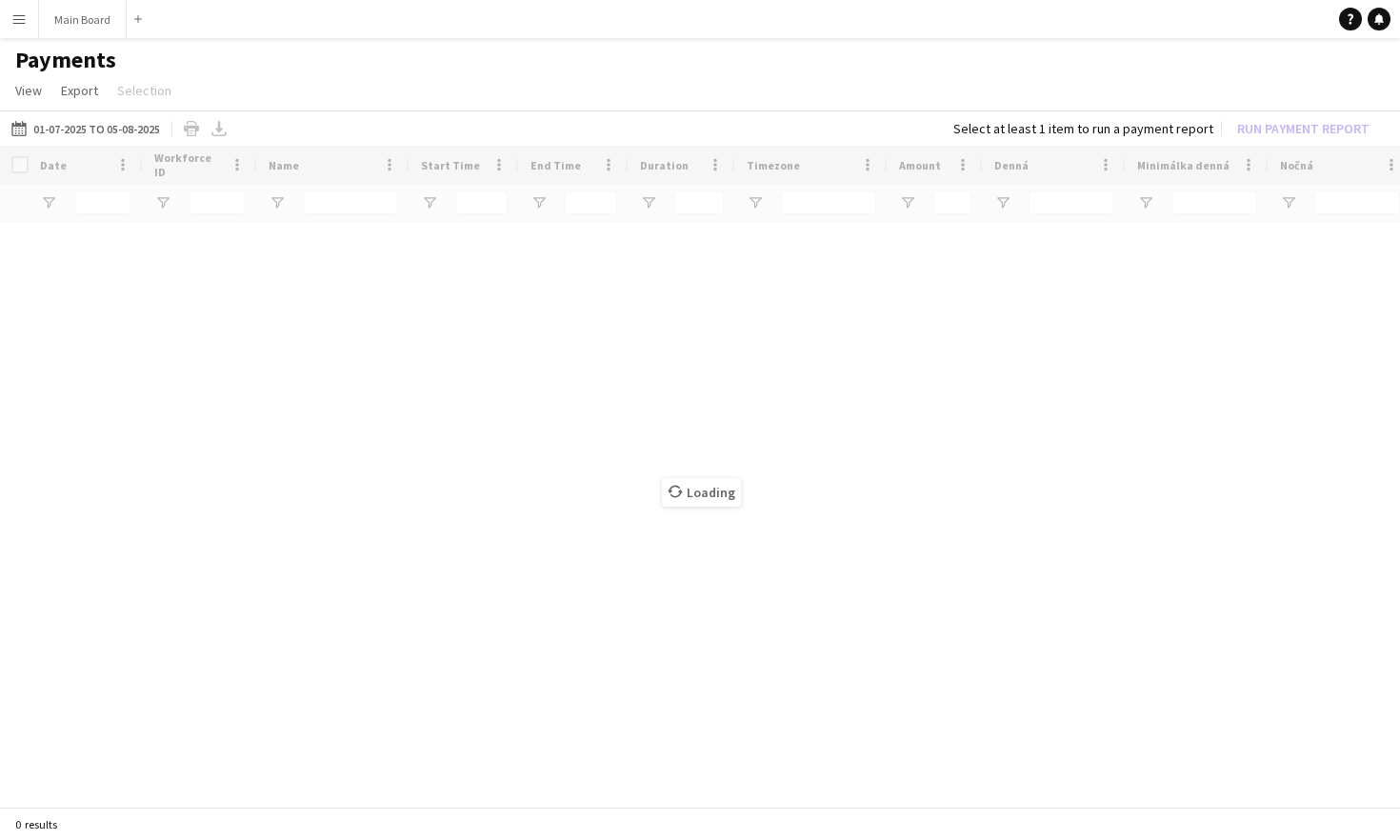 scroll, scrollTop: 0, scrollLeft: 0, axis: both 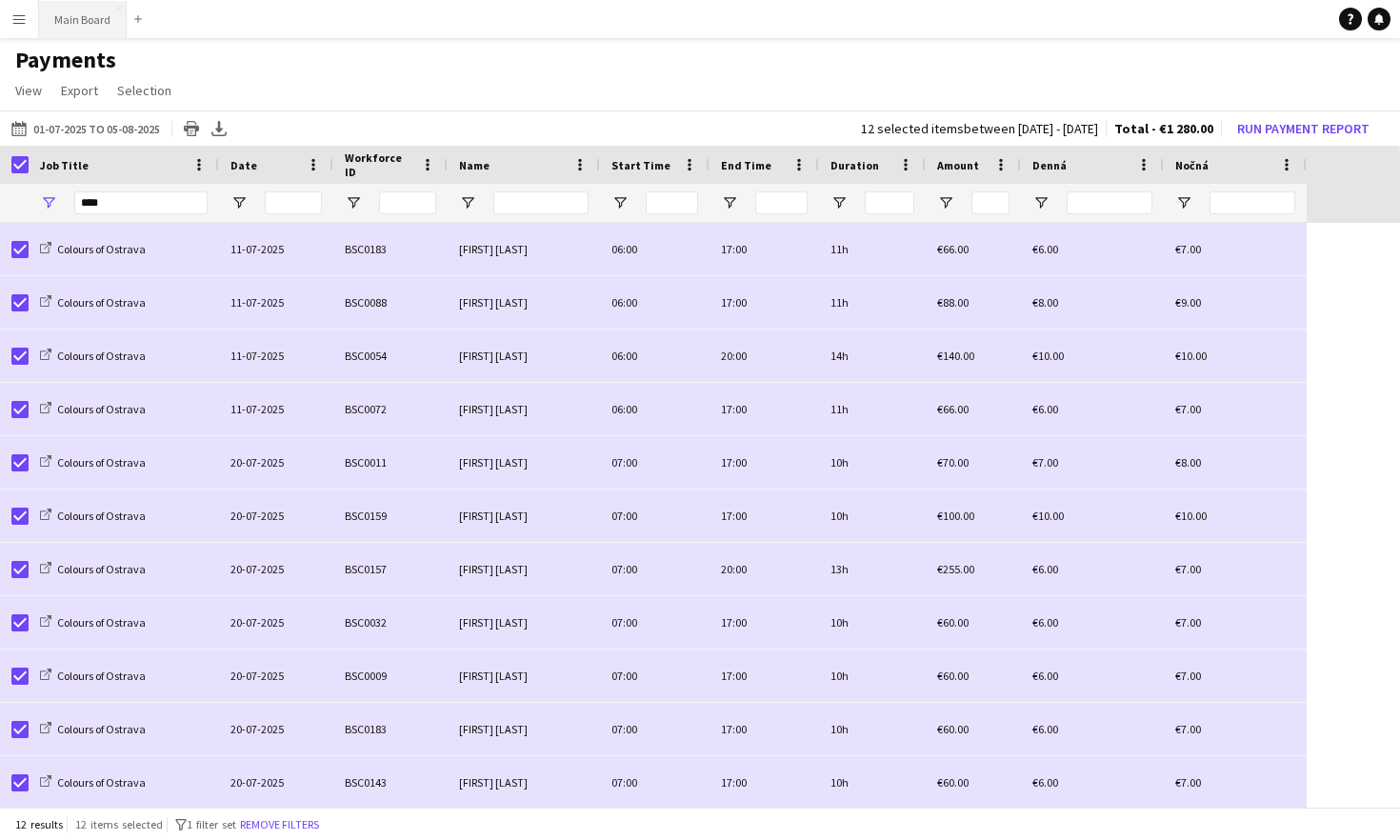 click on "Main Board
Close" at bounding box center [83, 19] 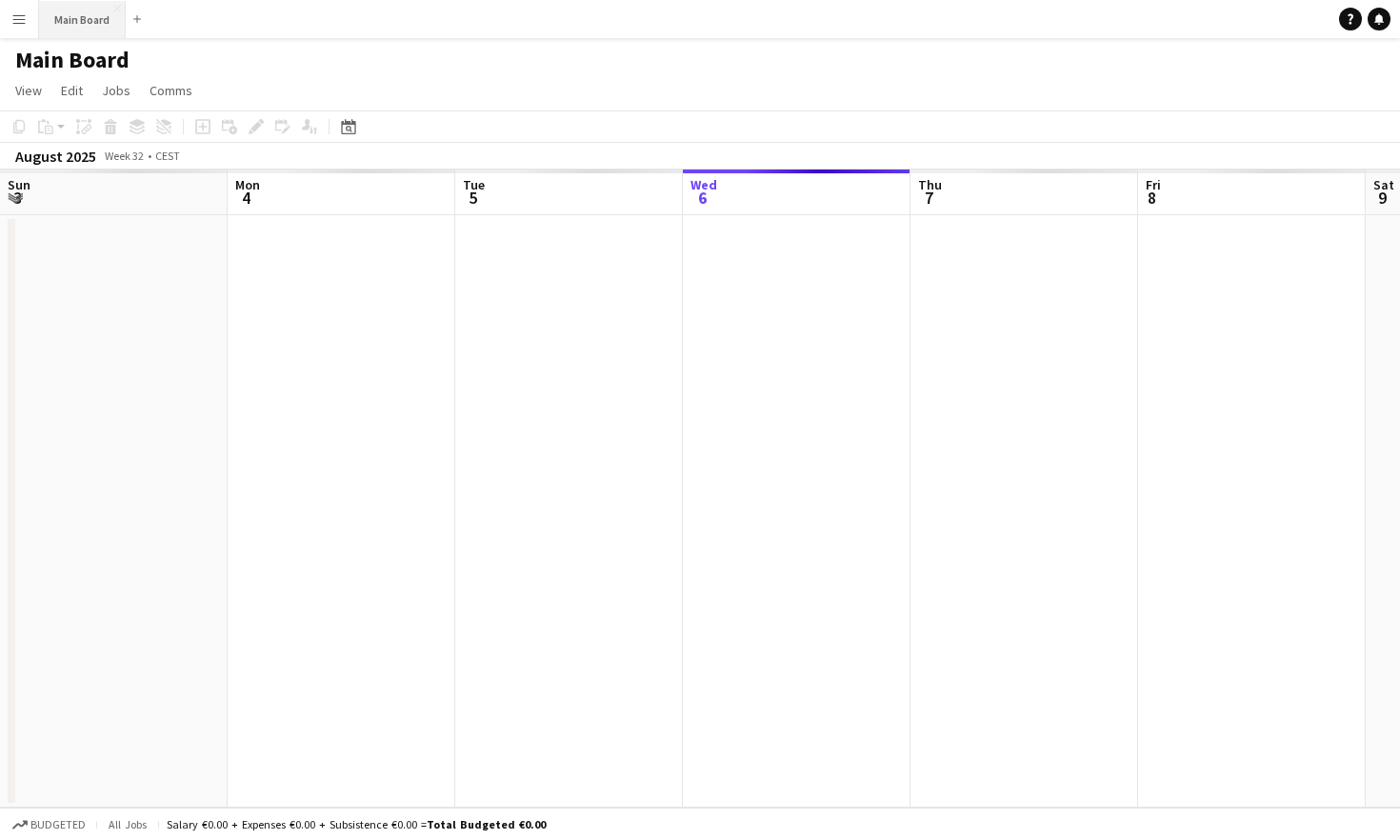scroll, scrollTop: 0, scrollLeft: 455, axis: horizontal 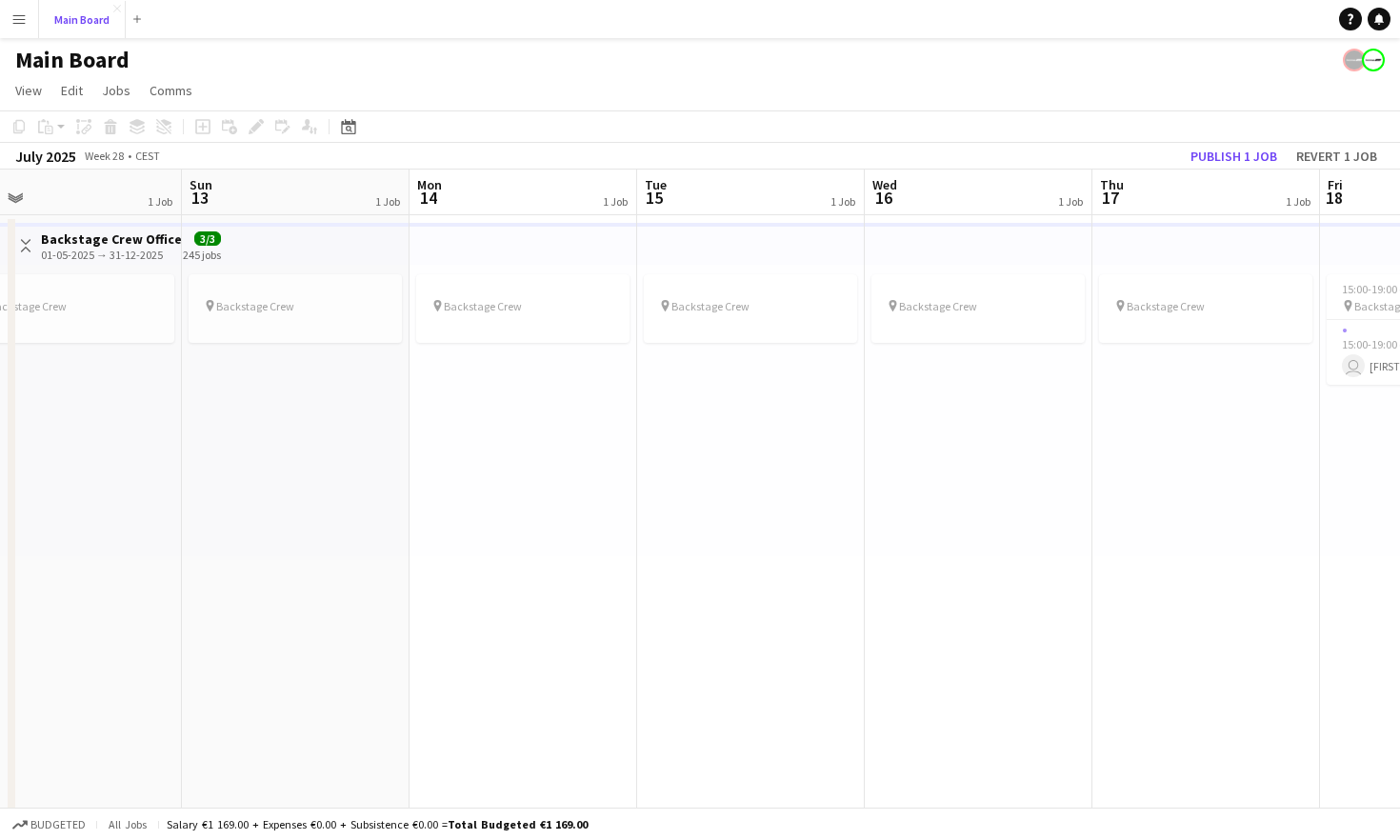 type 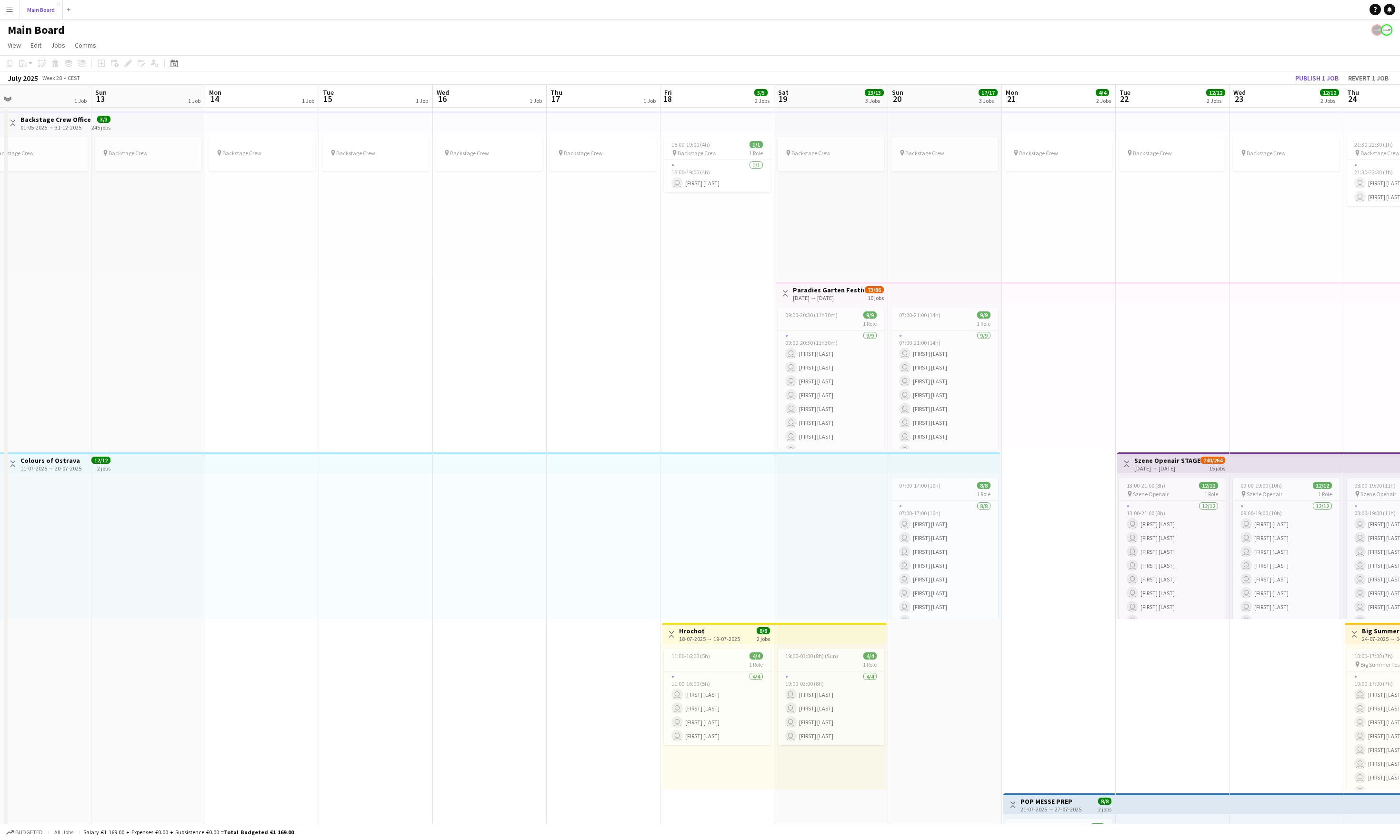 scroll, scrollTop: 0, scrollLeft: 250, axis: horizontal 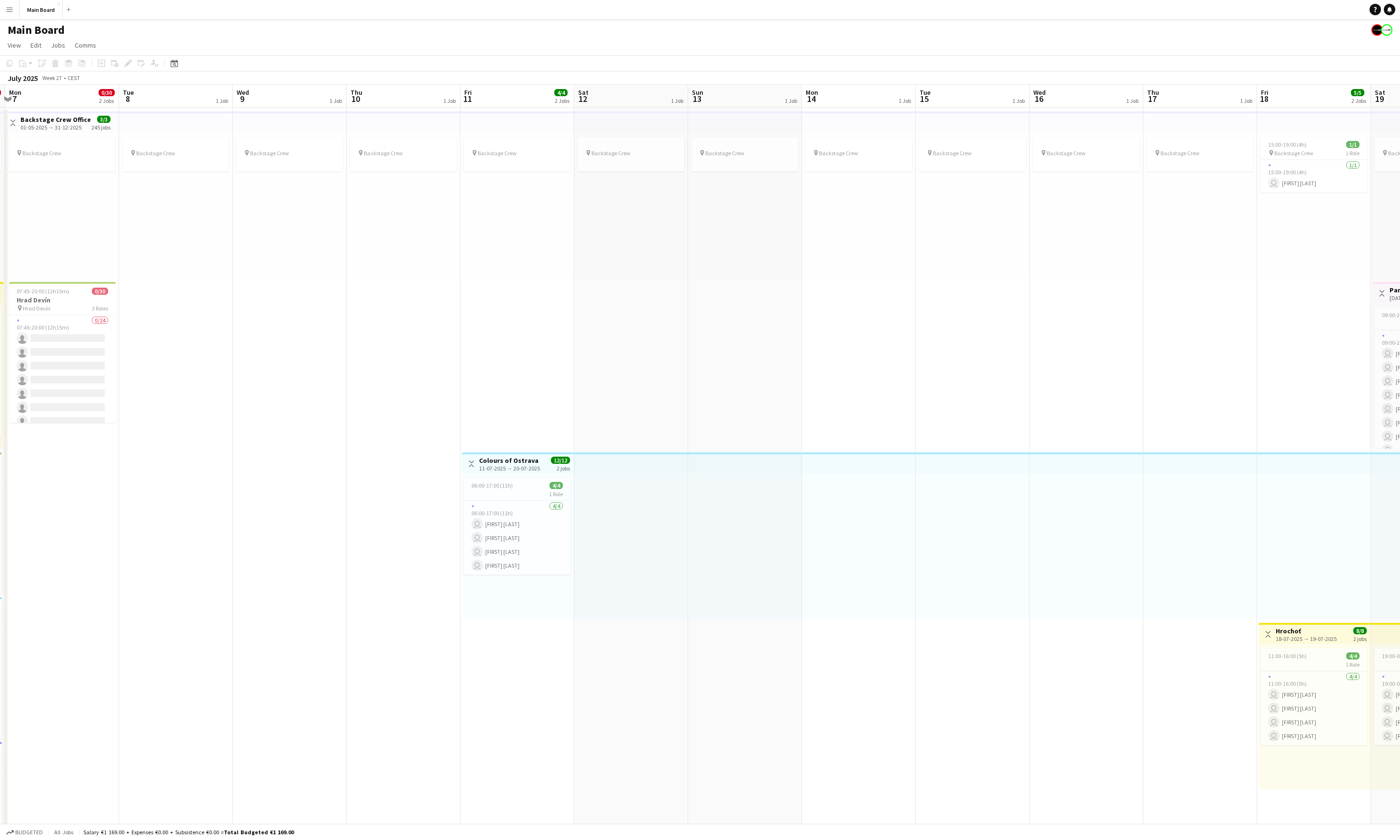 click on "pin
Backstage Crew" at bounding box center [745, 786] 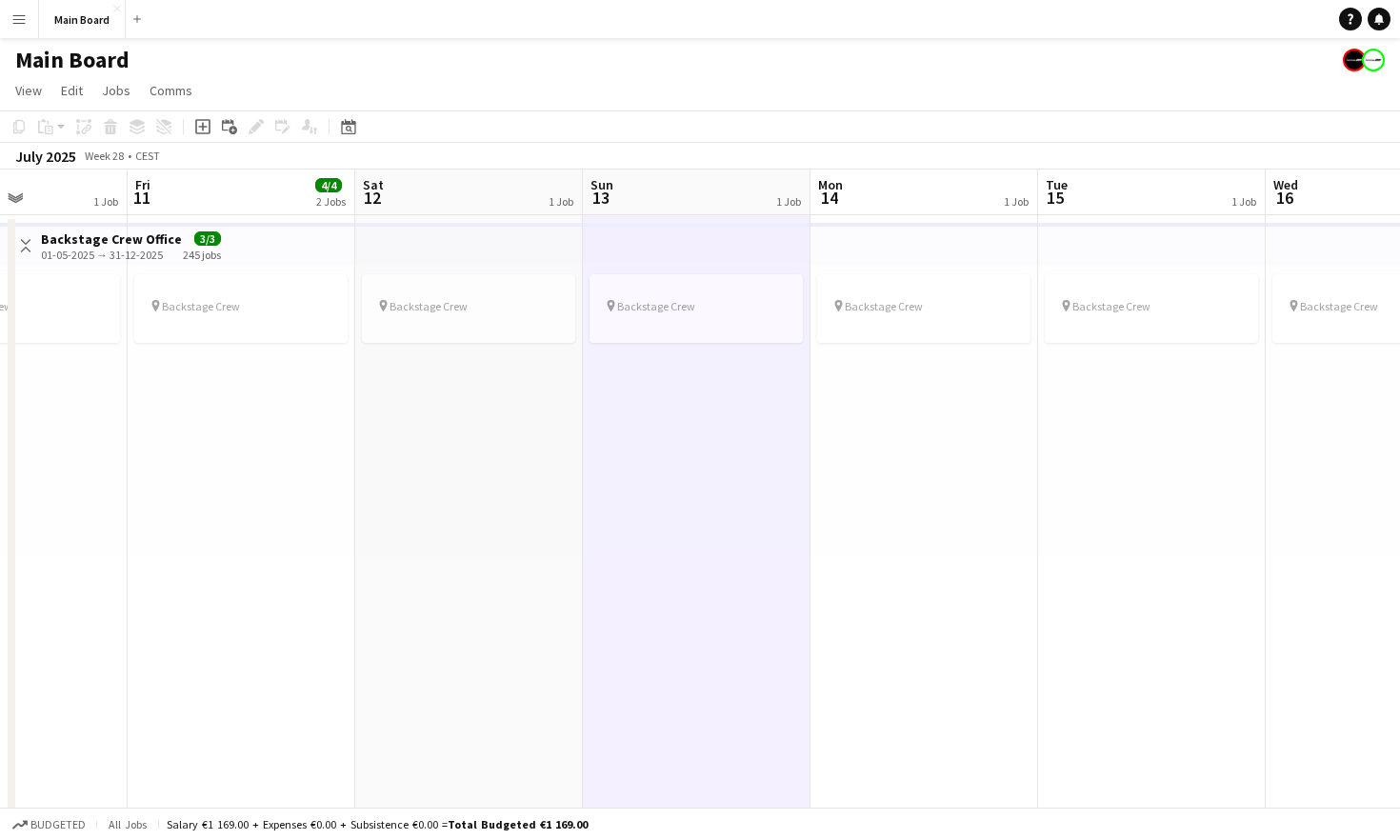 scroll, scrollTop: 0, scrollLeft: 588, axis: horizontal 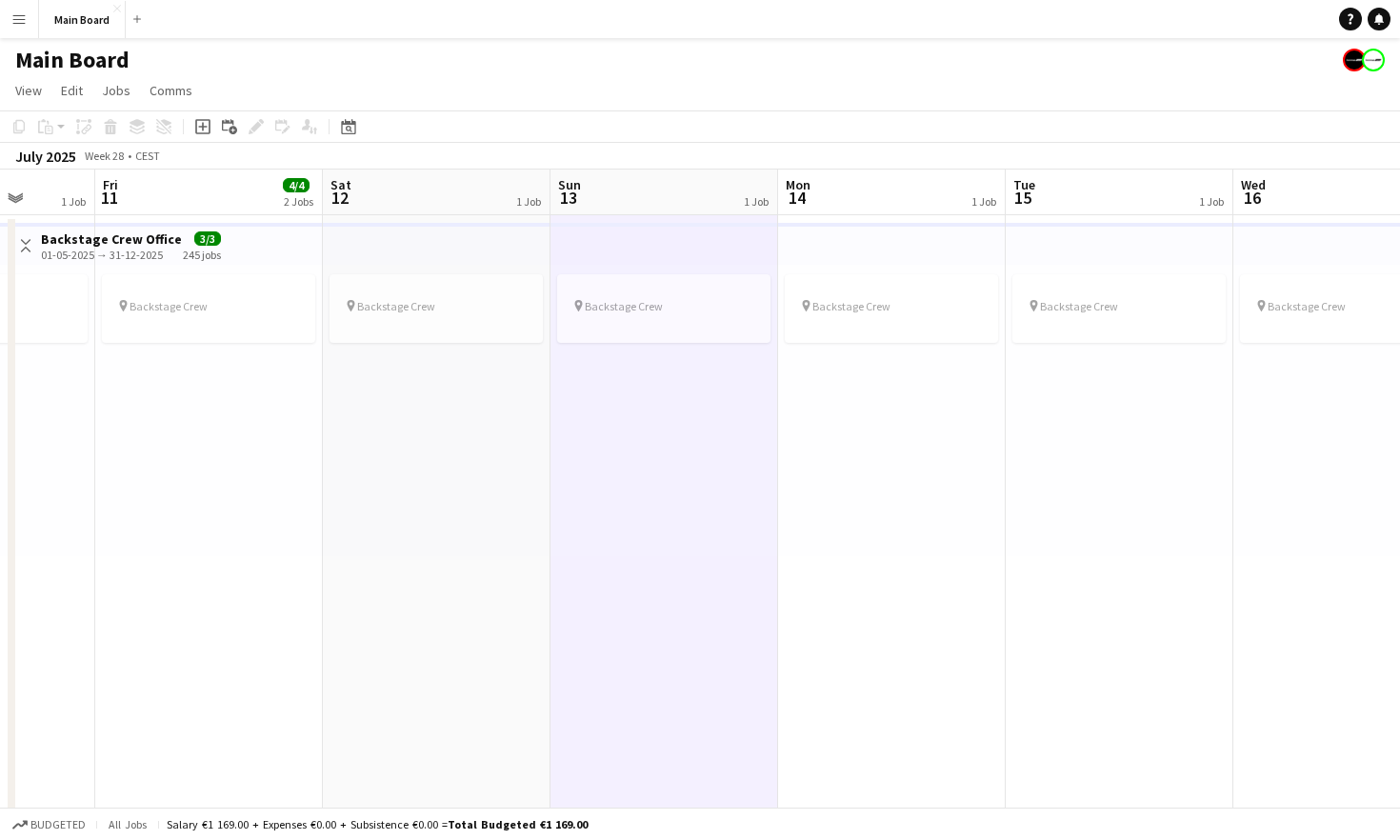 click on "pin
Backstage Crew" at bounding box center [664, 410] 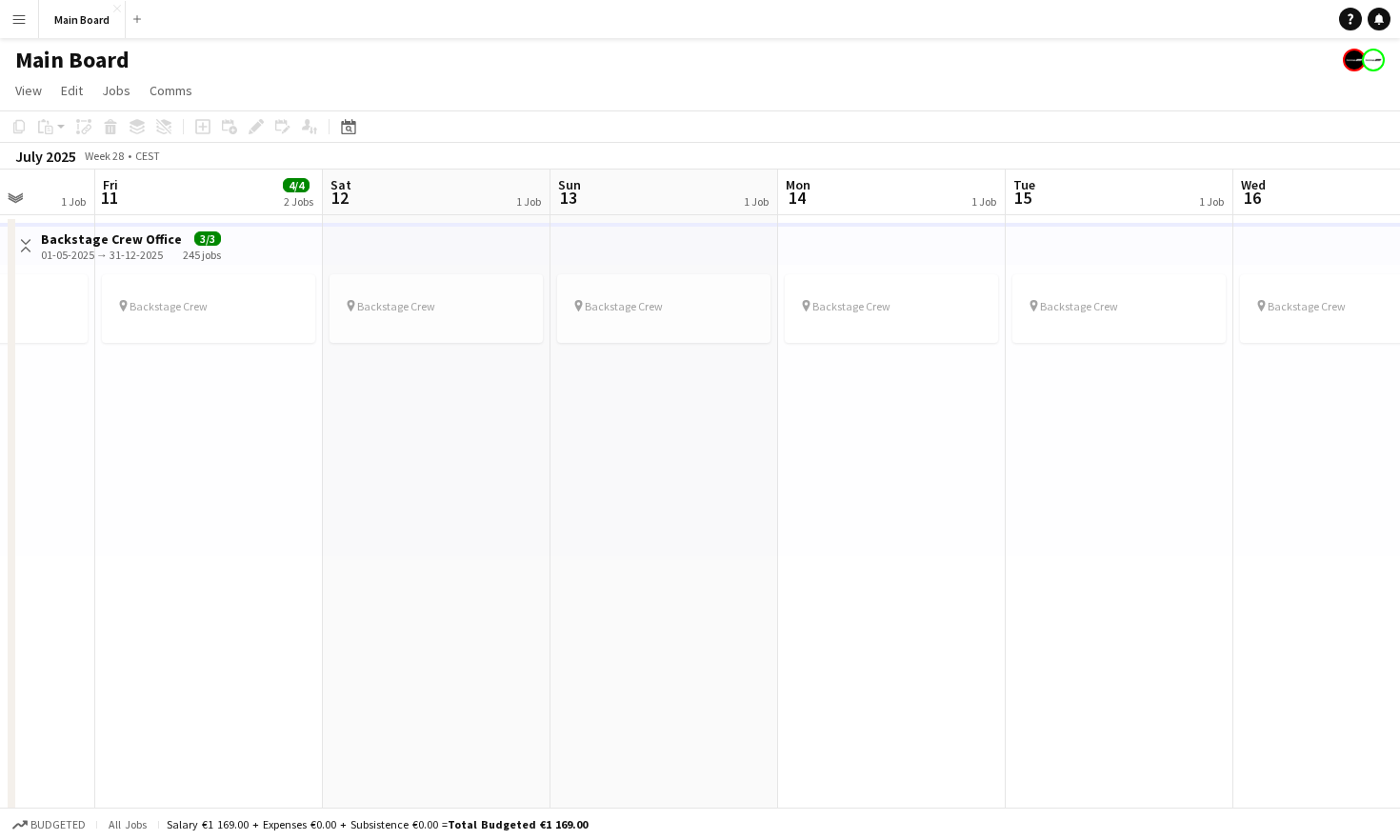 click on "pin
Backstage Crew" at bounding box center (664, 410) 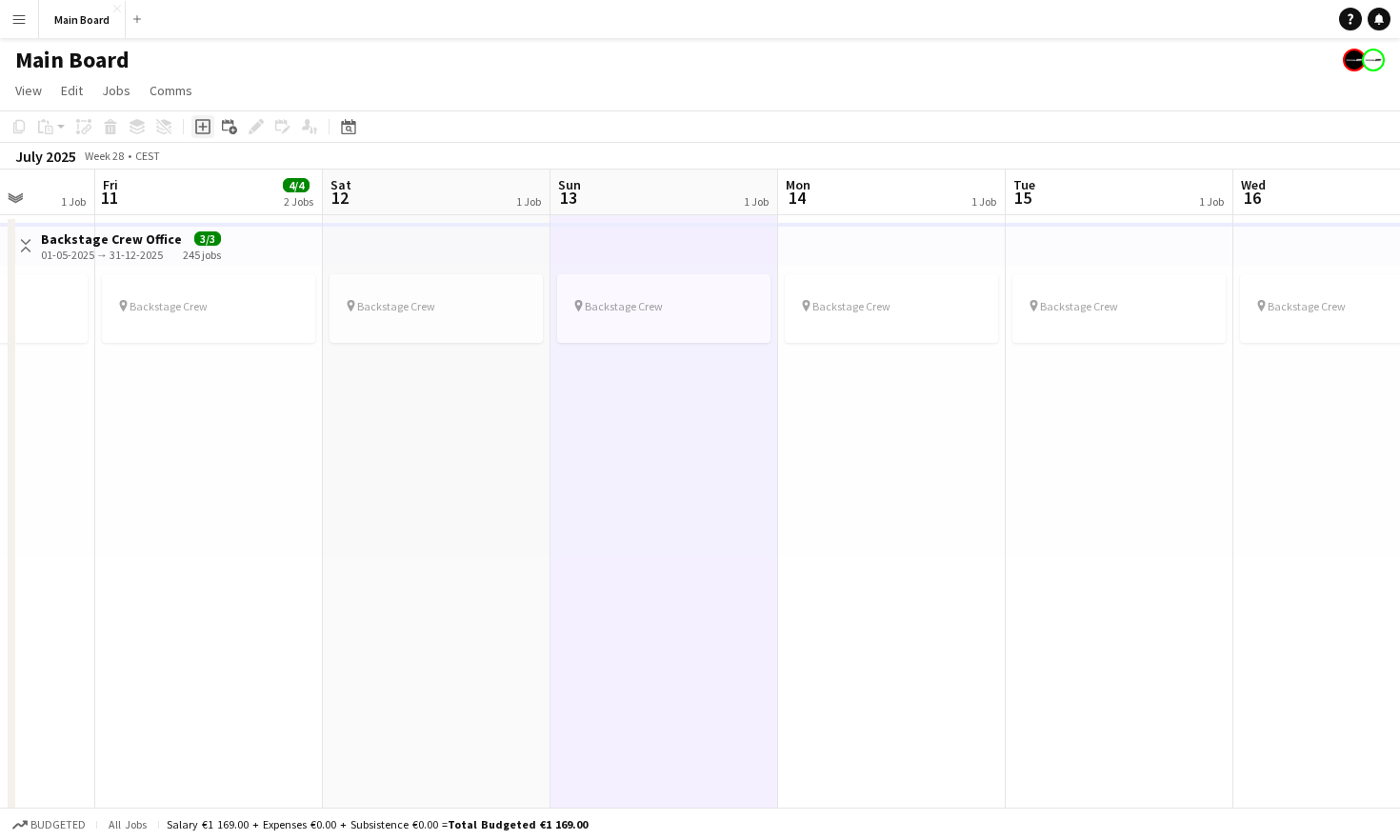 click on "Add job" 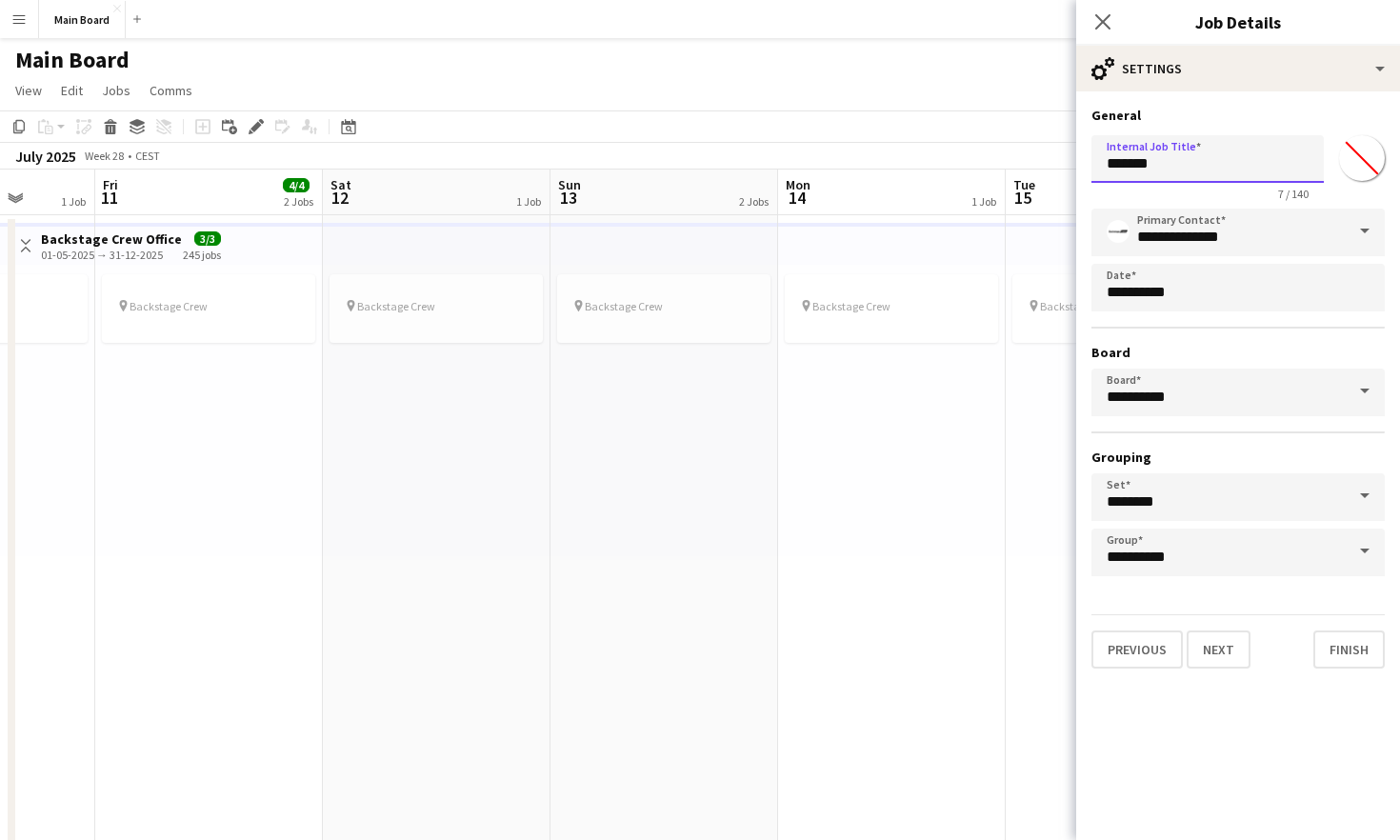 drag, startPoint x: 1178, startPoint y: 163, endPoint x: 1095, endPoint y: 161, distance: 83.02409 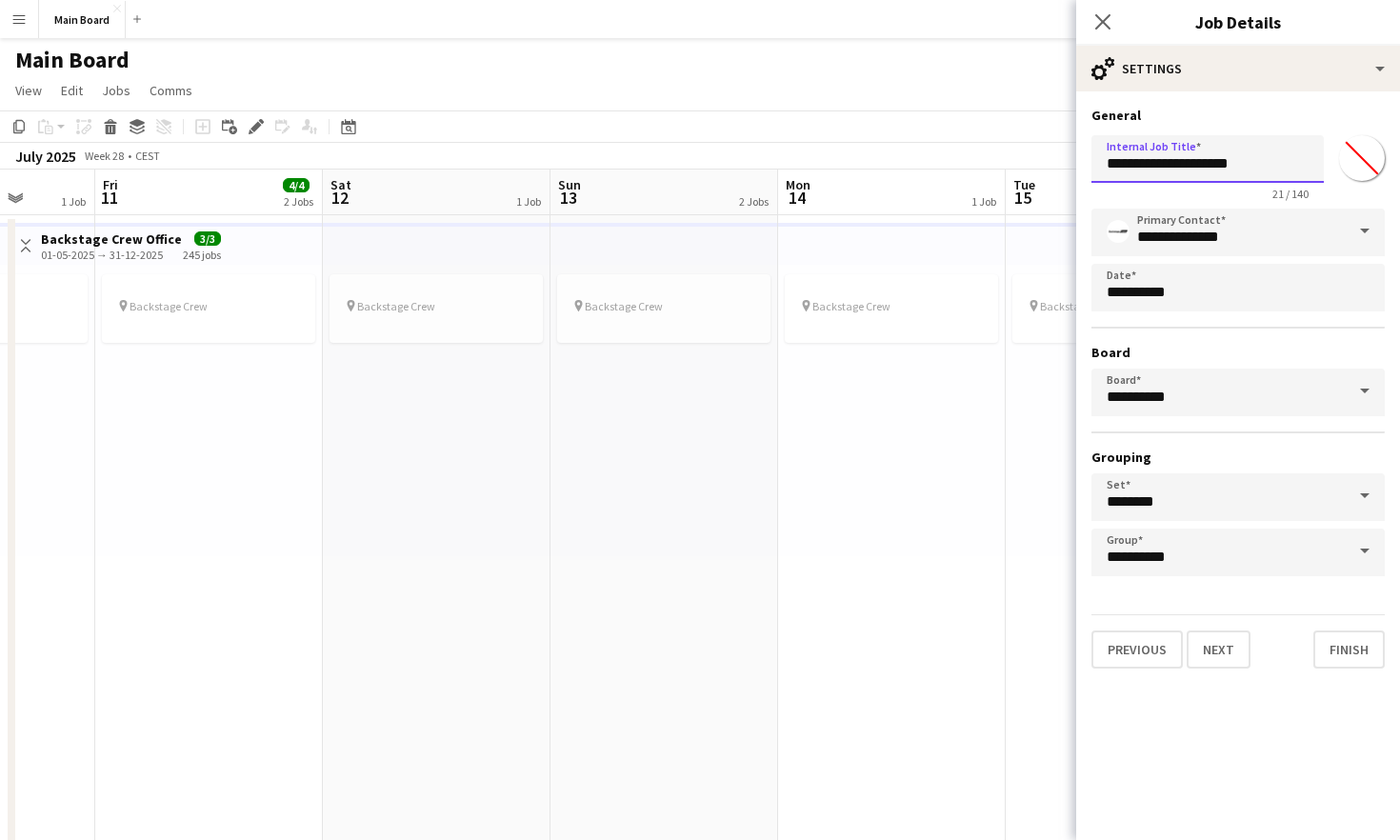 type on "**********" 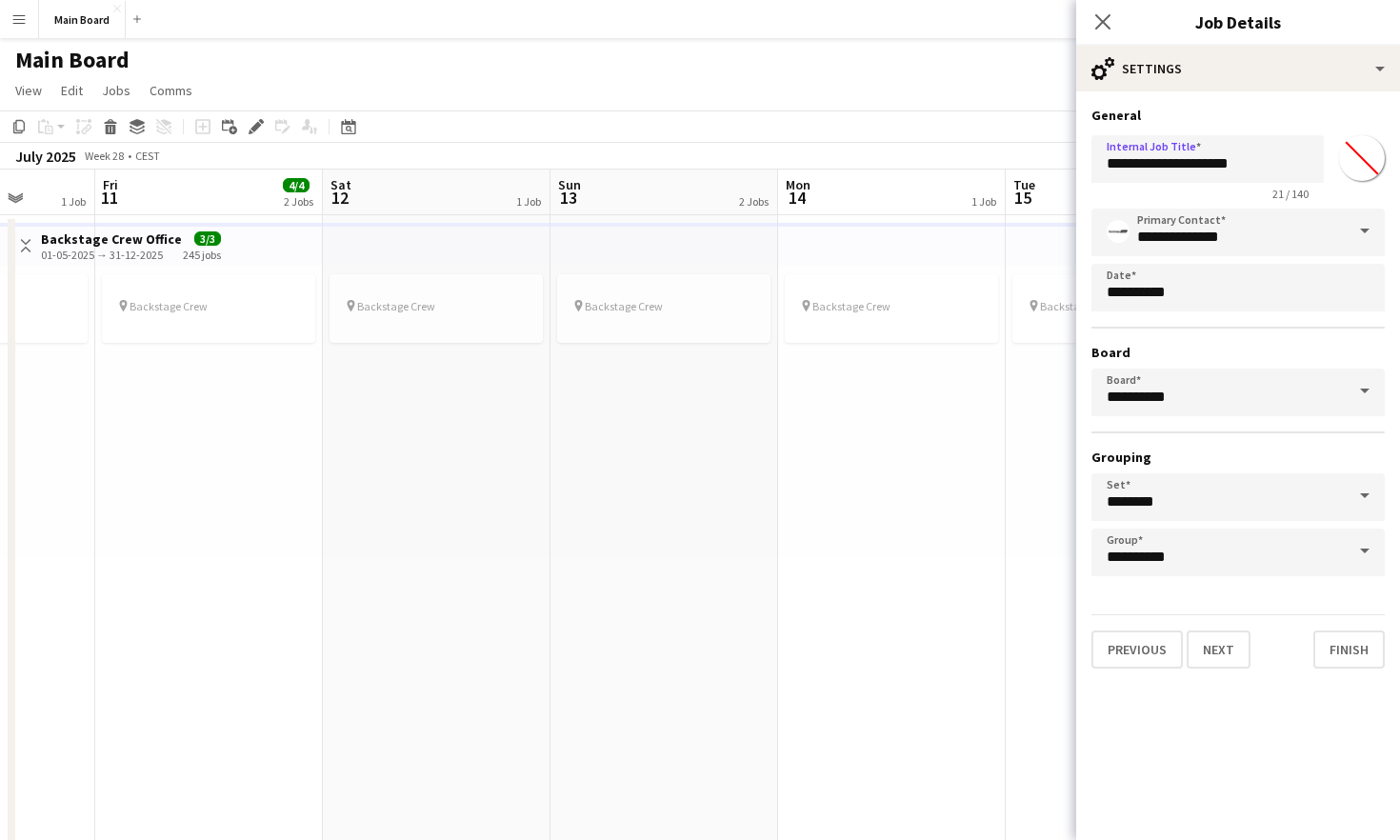 click on "General" at bounding box center [1238, 115] 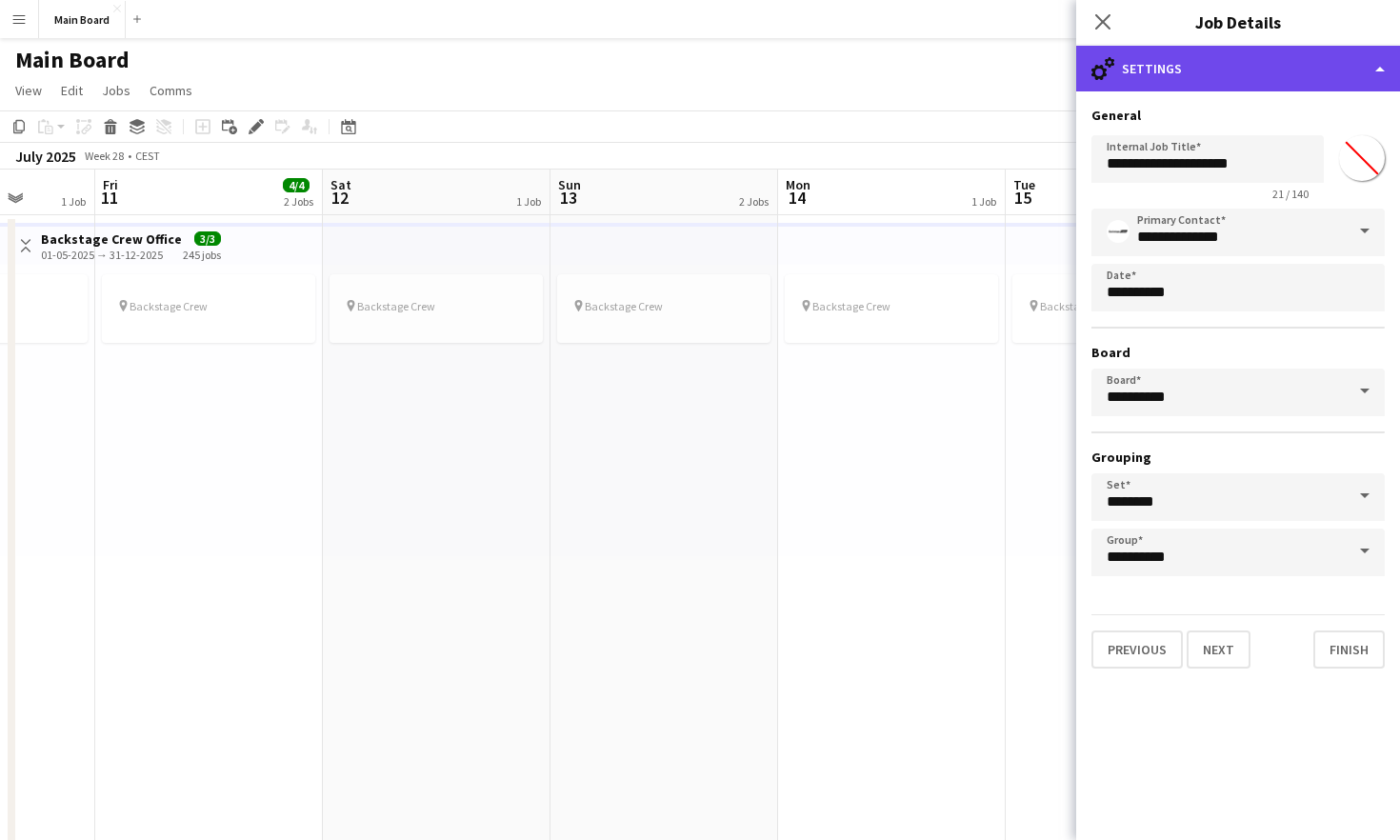 click on "cog-double-3
Settings" 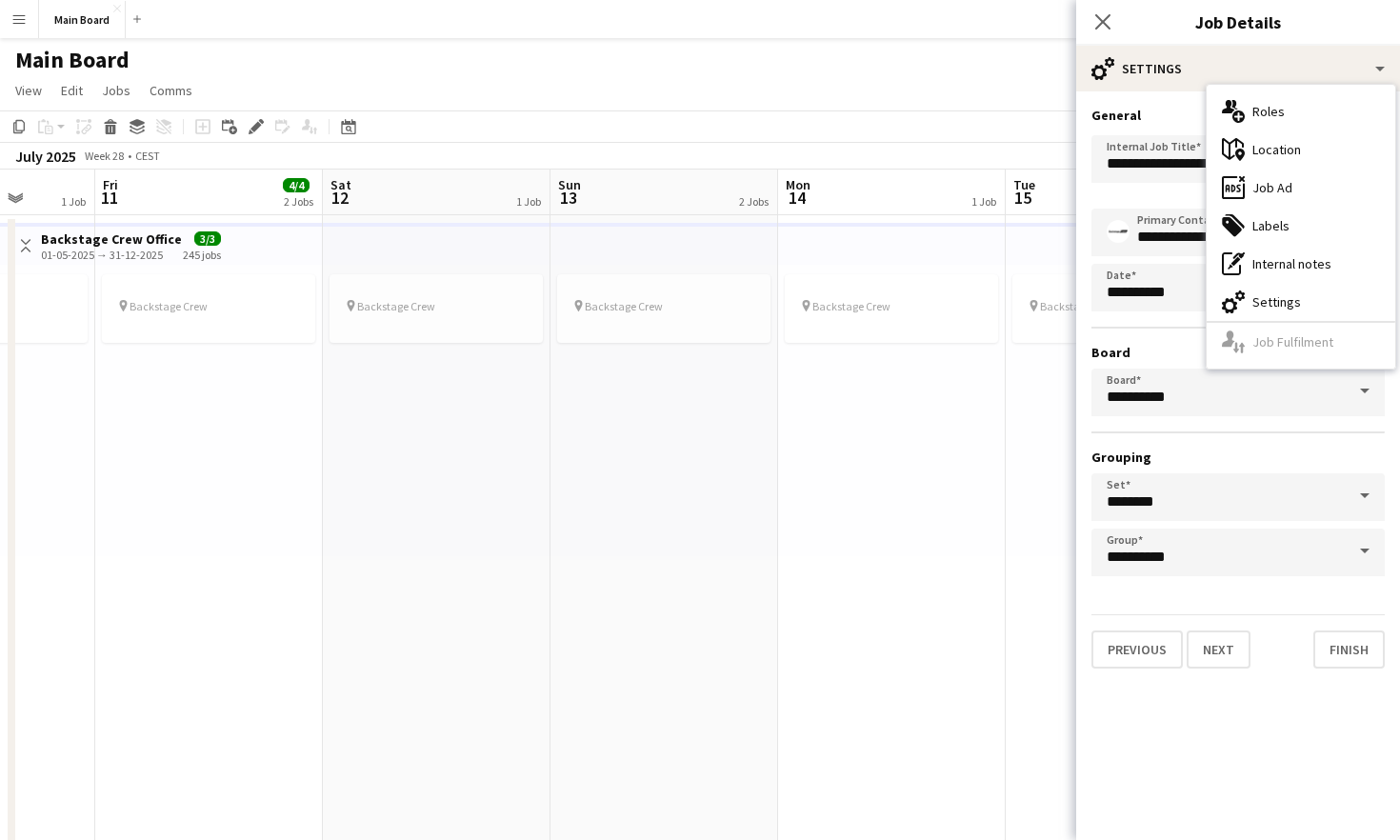click on "**********" 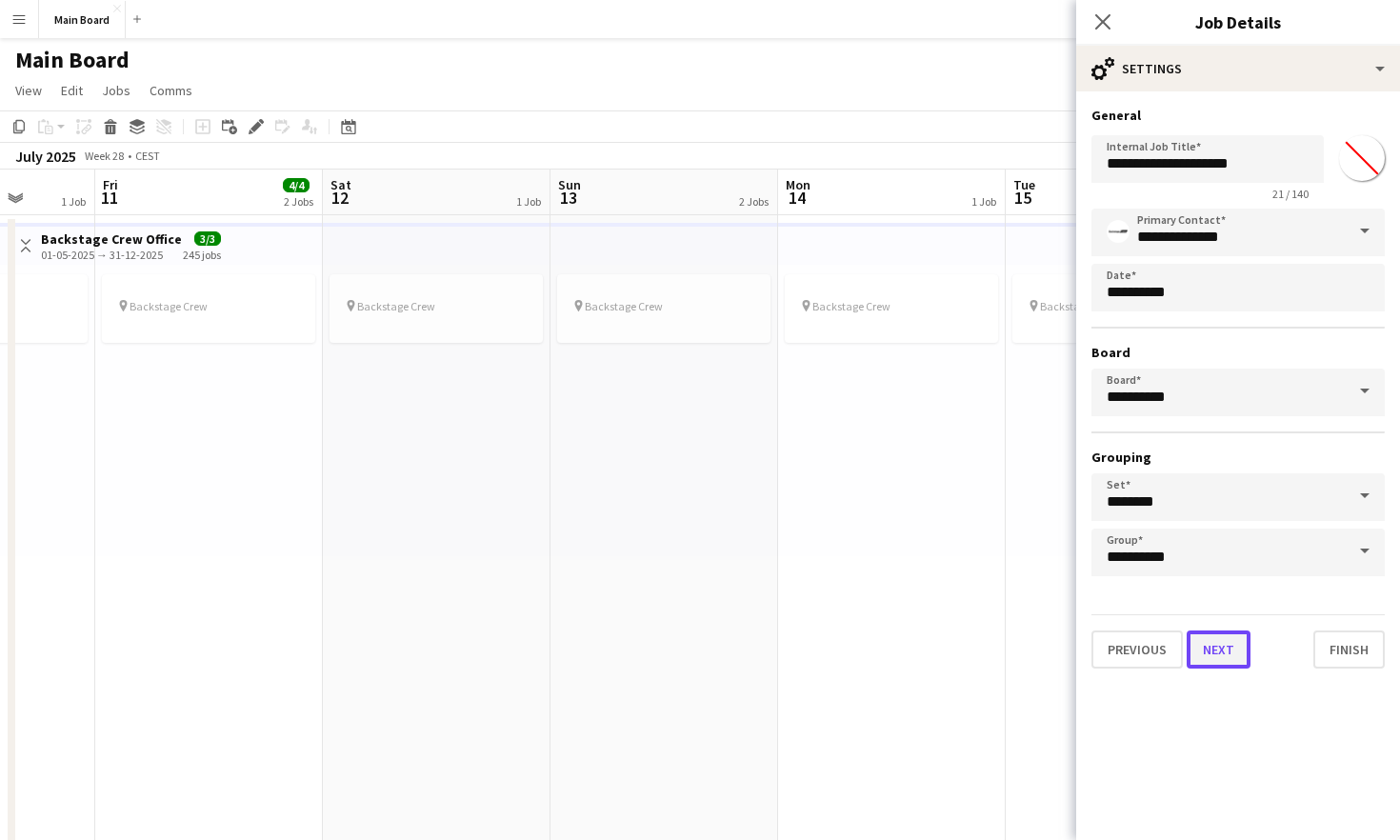 click on "Next" at bounding box center (1218, 650) 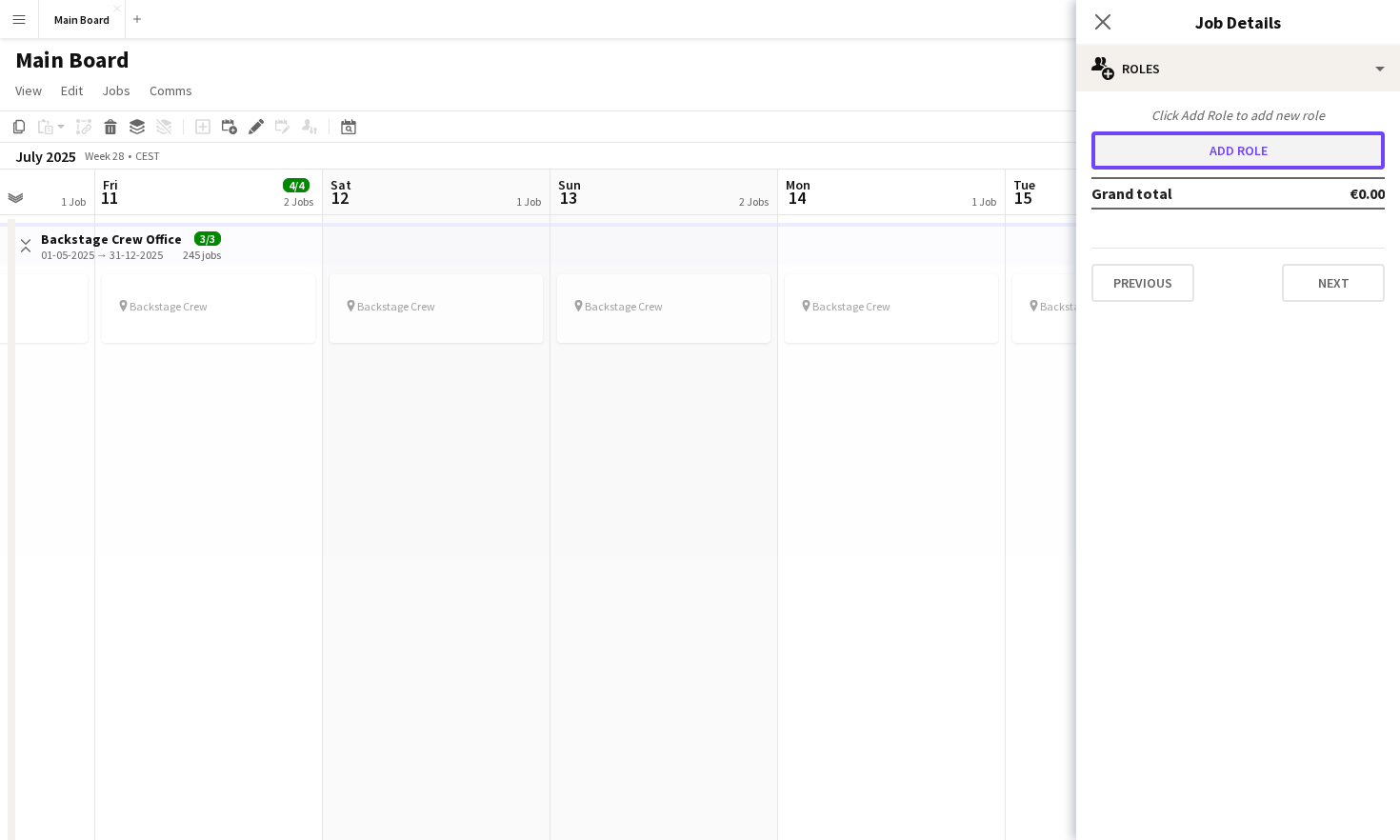 click on "Add role" at bounding box center [1238, 150] 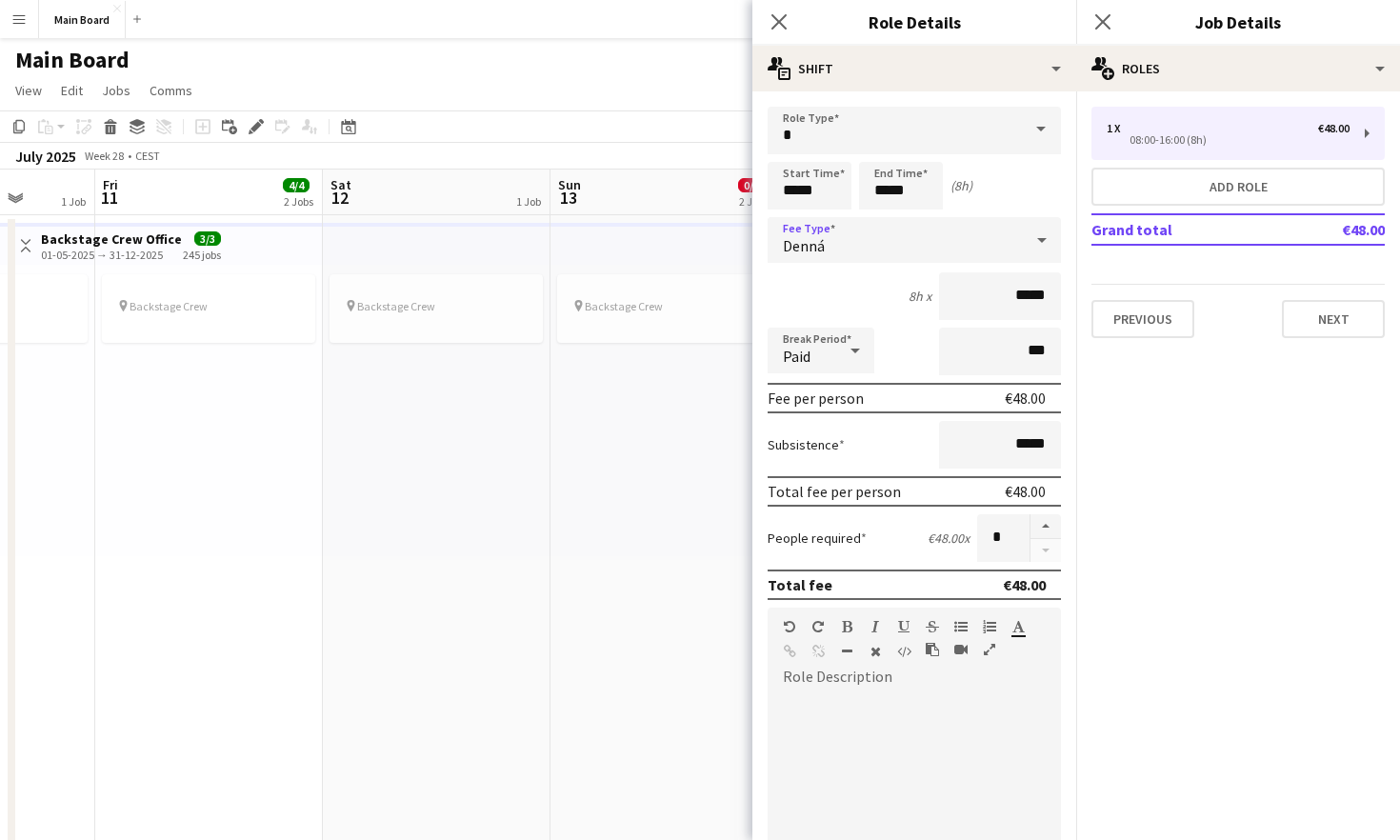 click on "Denná" at bounding box center (895, 240) 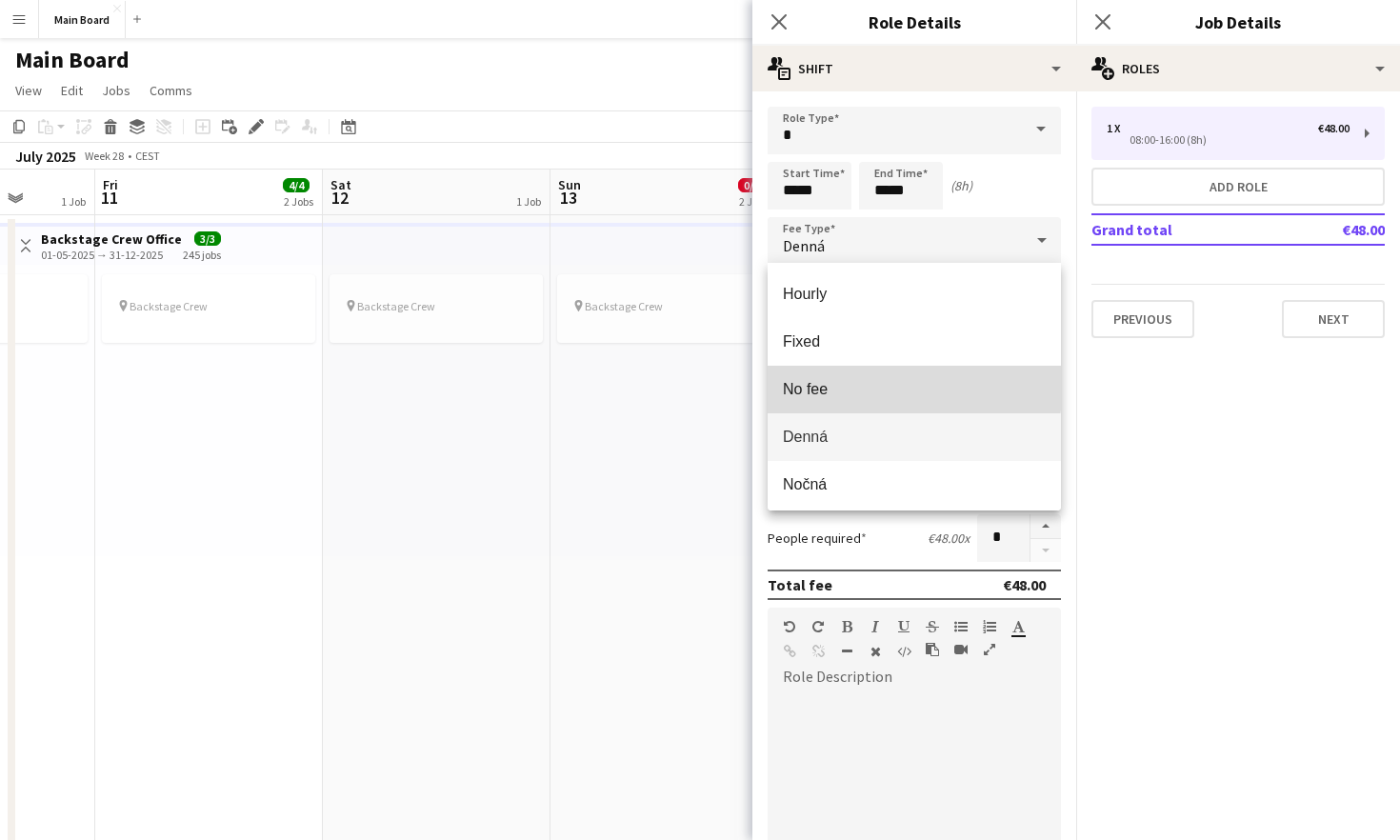 click on "No fee" at bounding box center (914, 389) 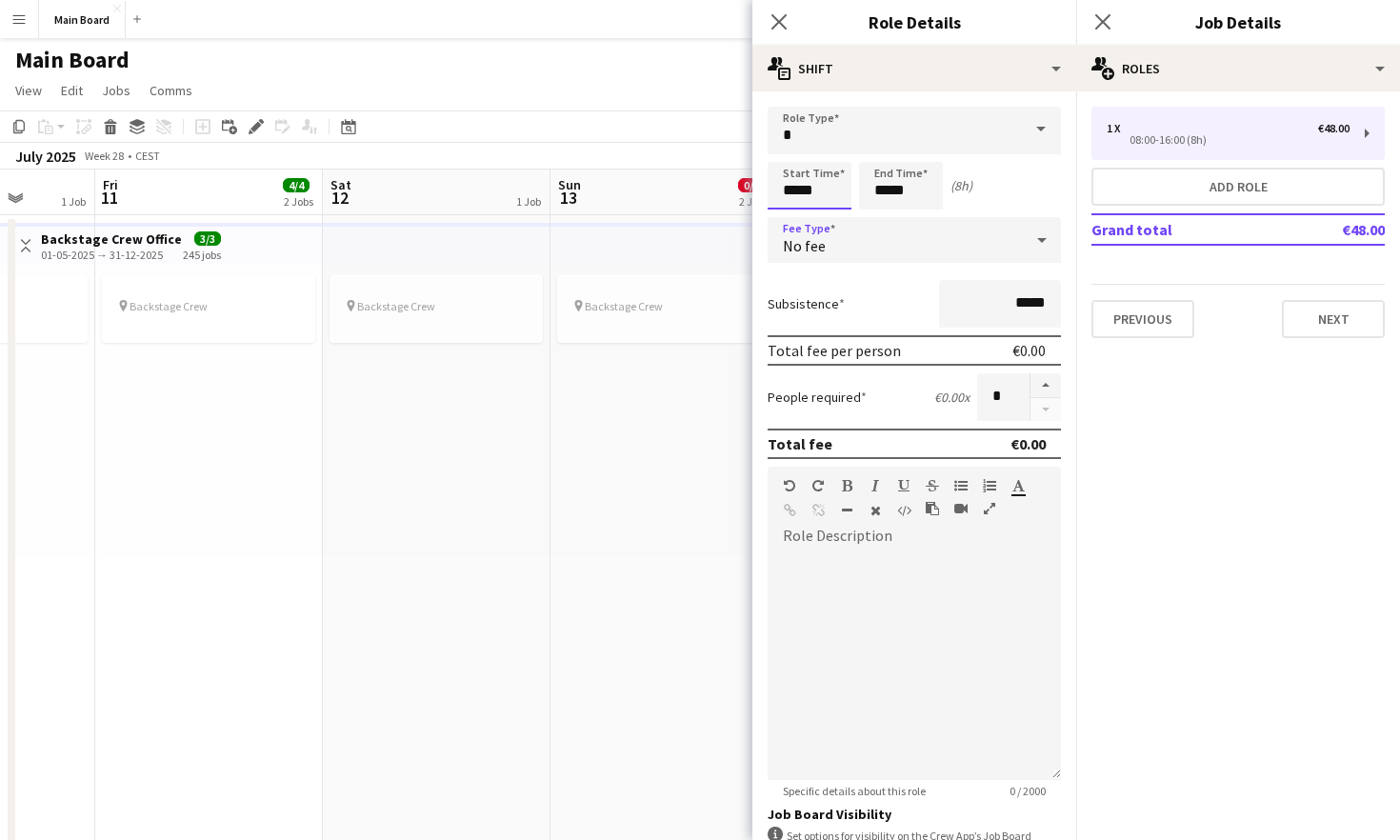 click on "*****" at bounding box center (810, 186) 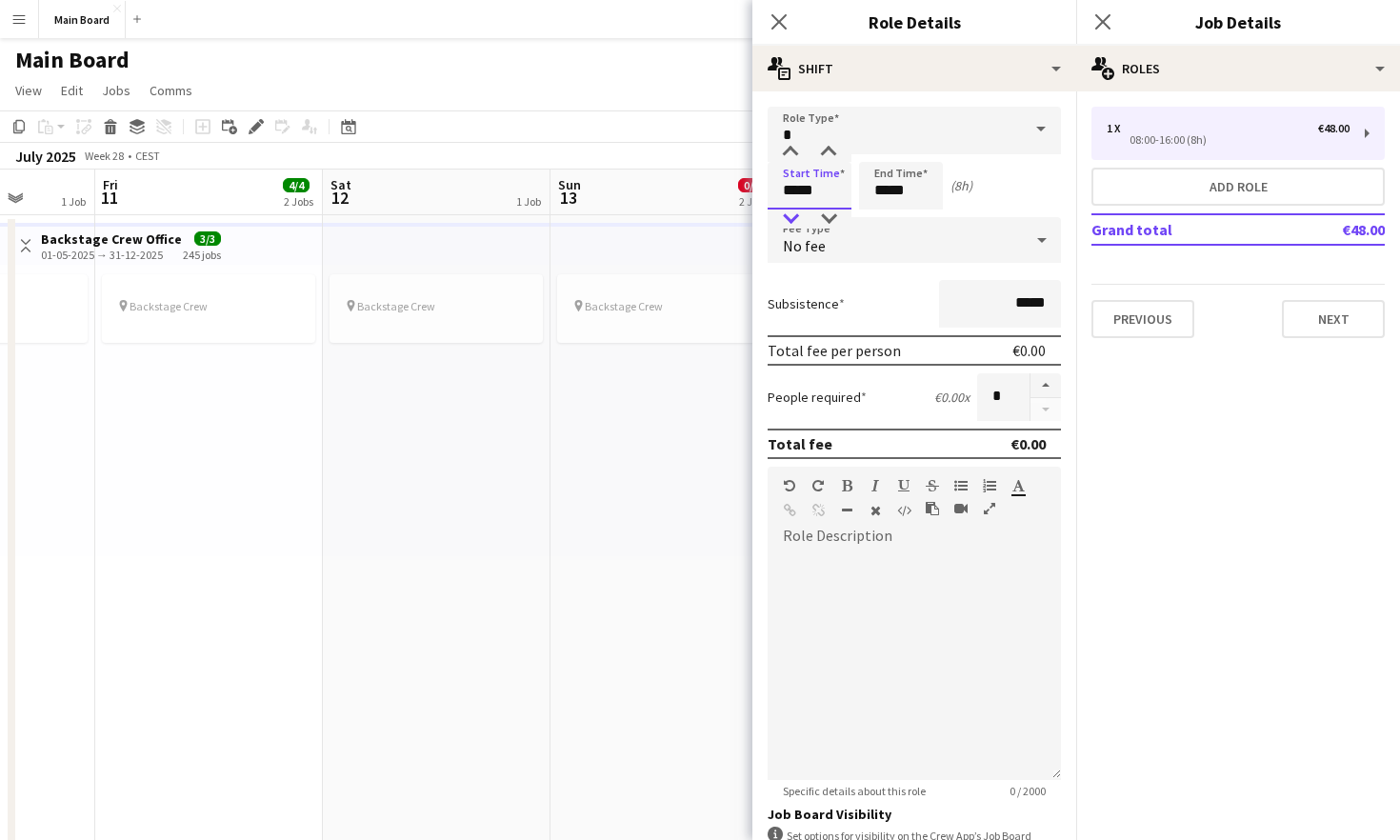 click at bounding box center (790, 219) 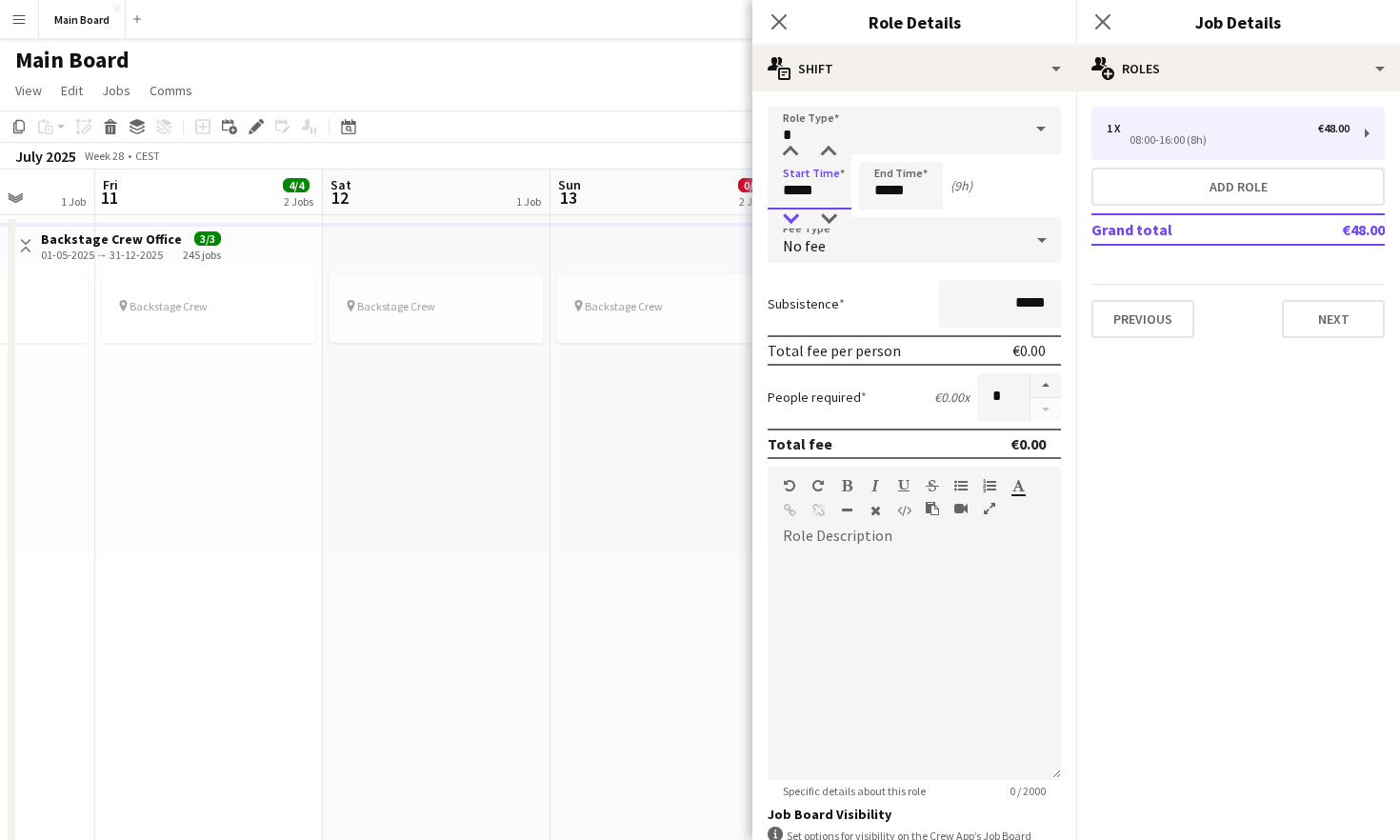 click at bounding box center [790, 219] 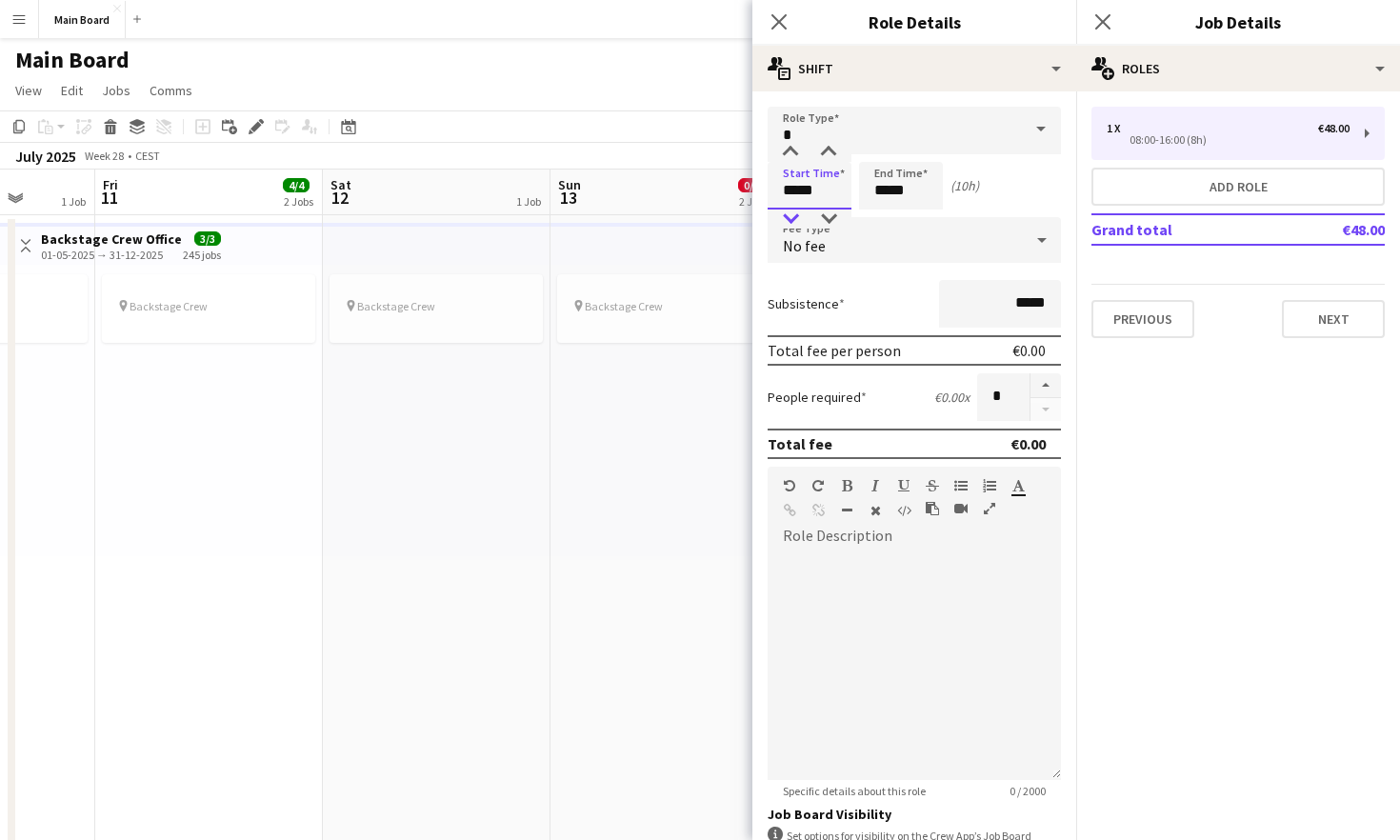 click at bounding box center [790, 219] 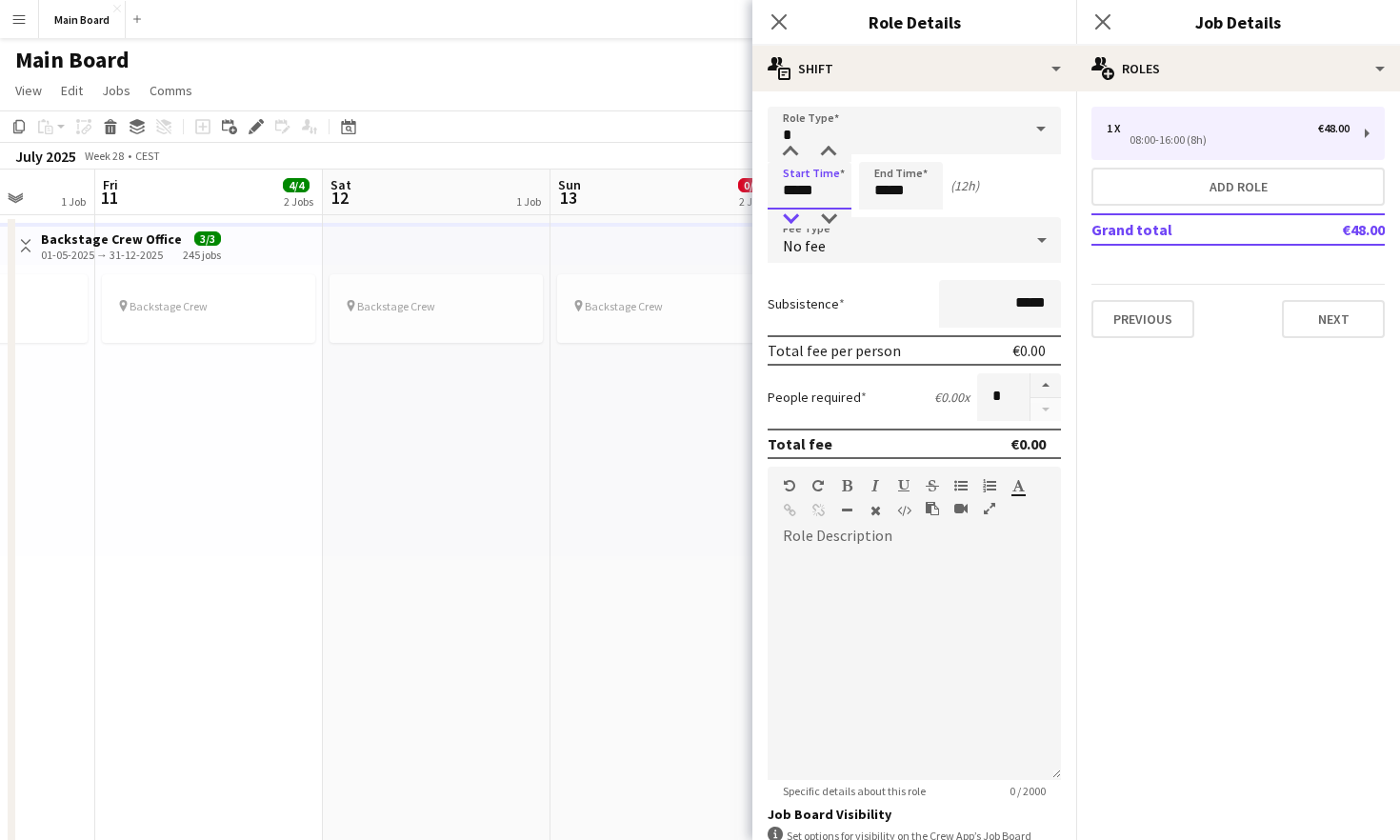 click at bounding box center [790, 219] 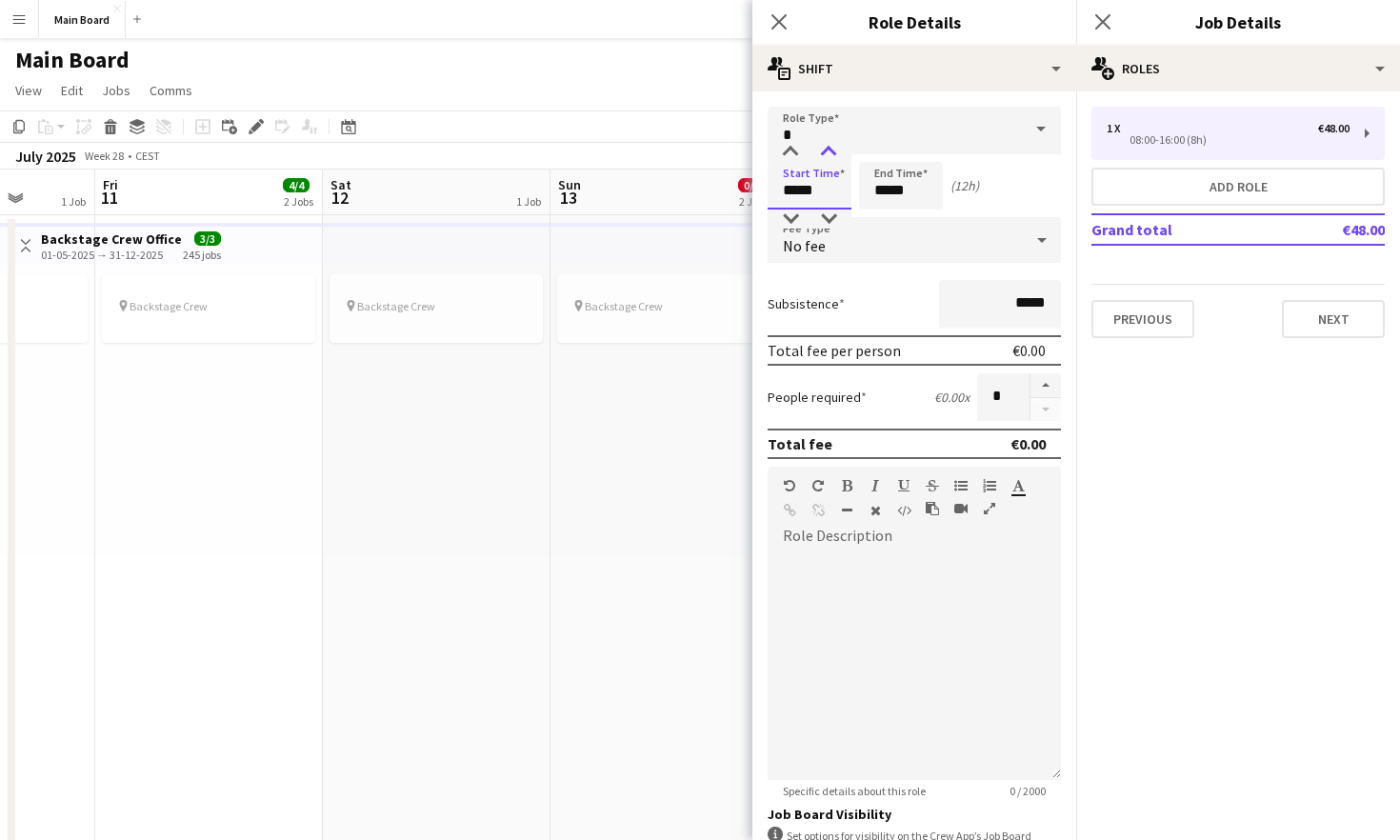 click at bounding box center [829, 152] 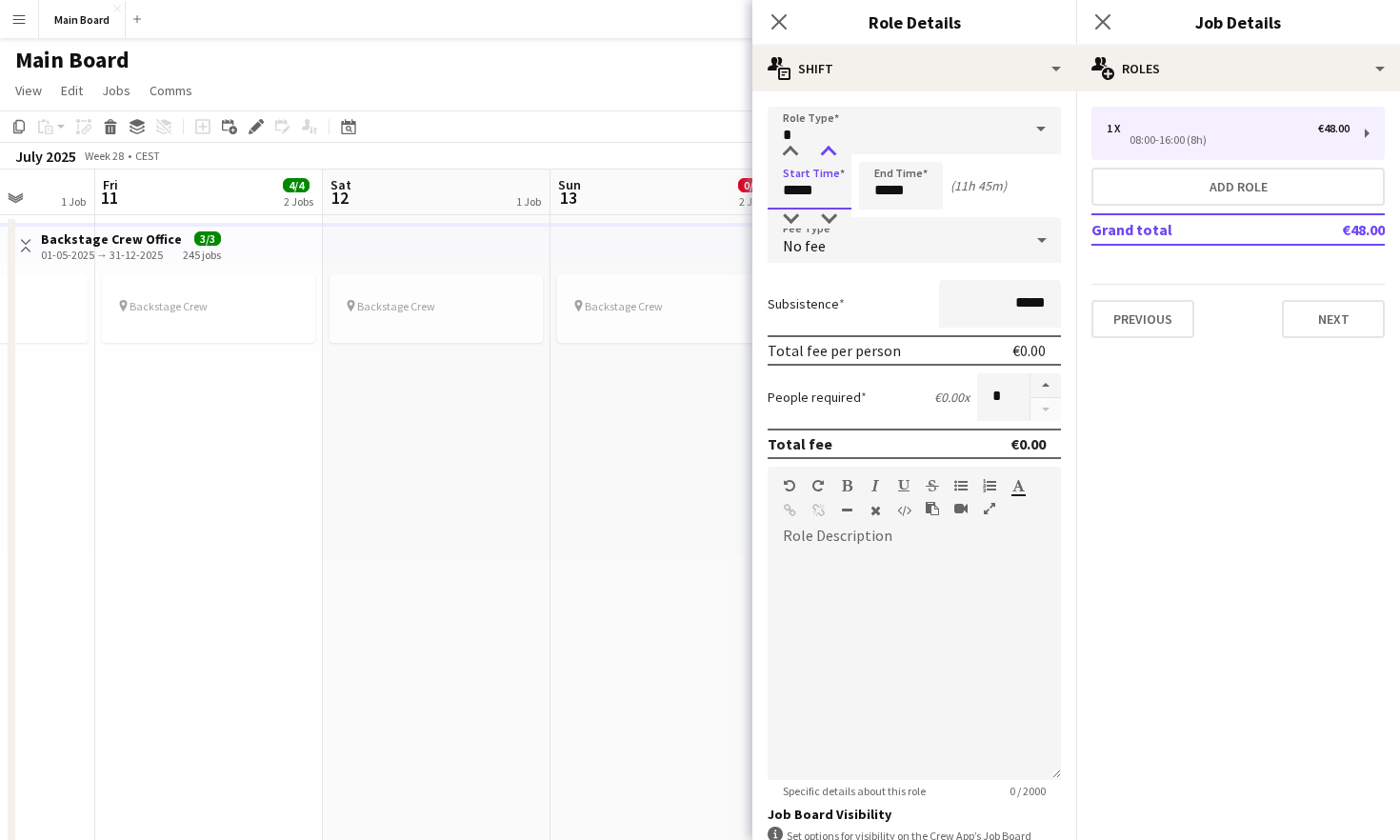 type on "*****" 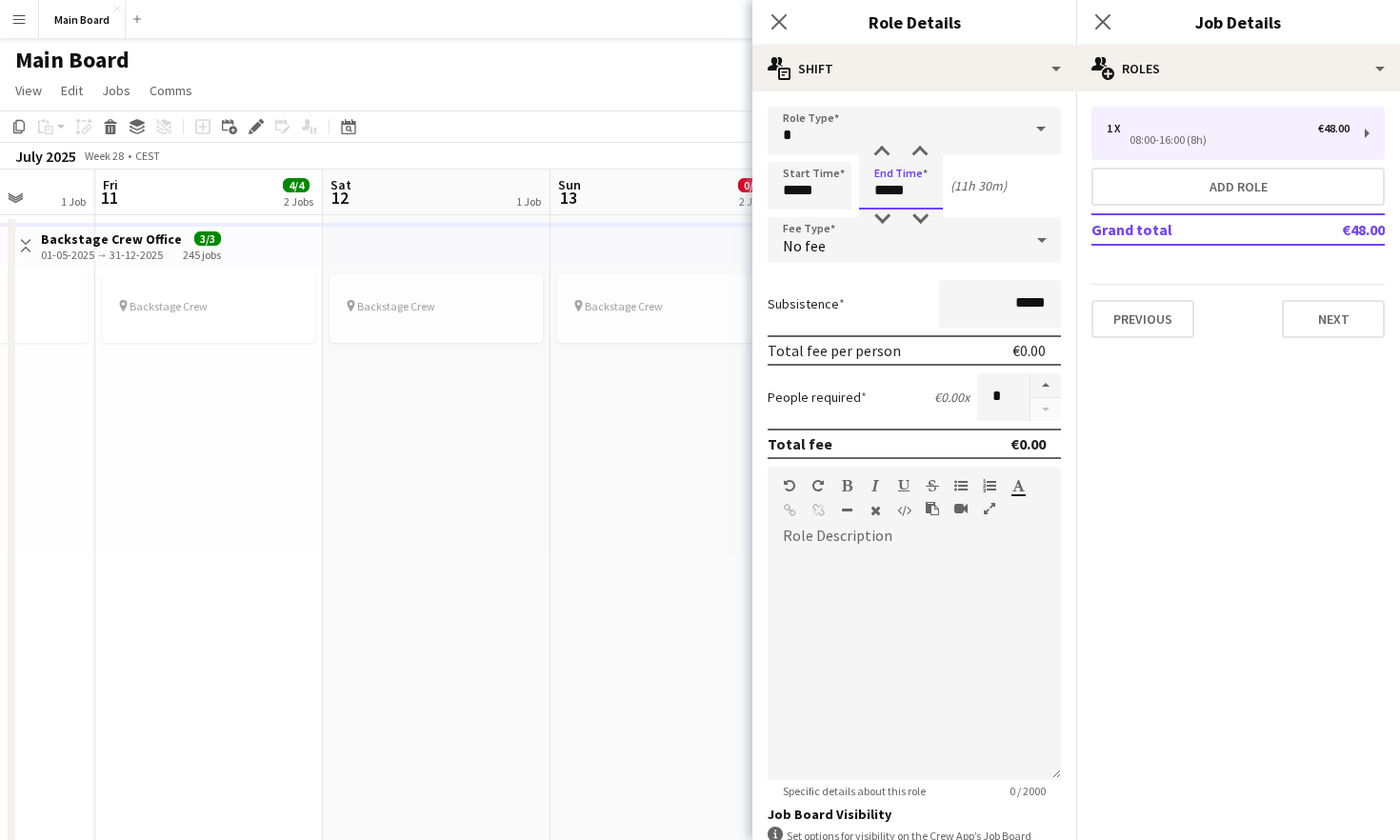 click on "*****" at bounding box center (901, 186) 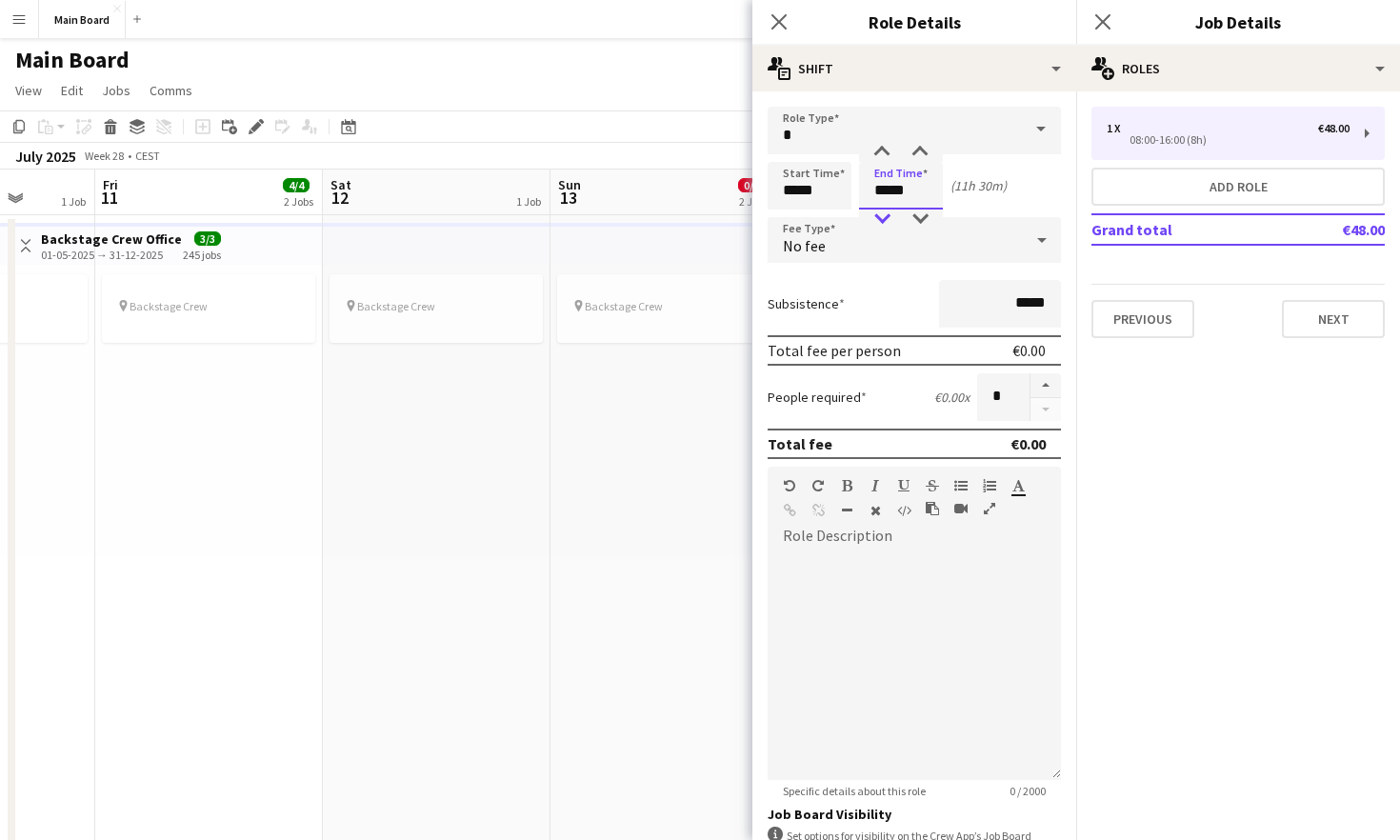 click at bounding box center (882, 219) 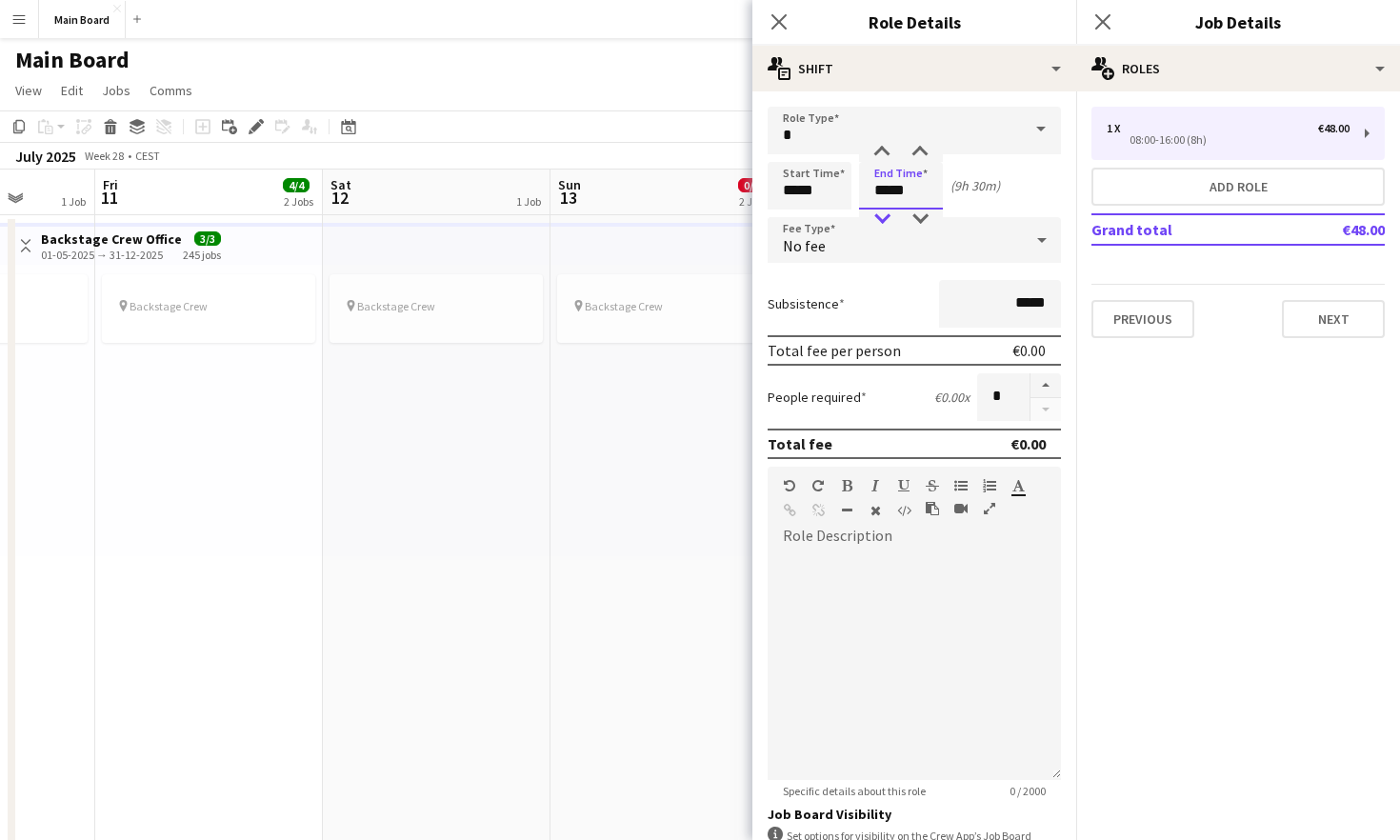 click at bounding box center [882, 219] 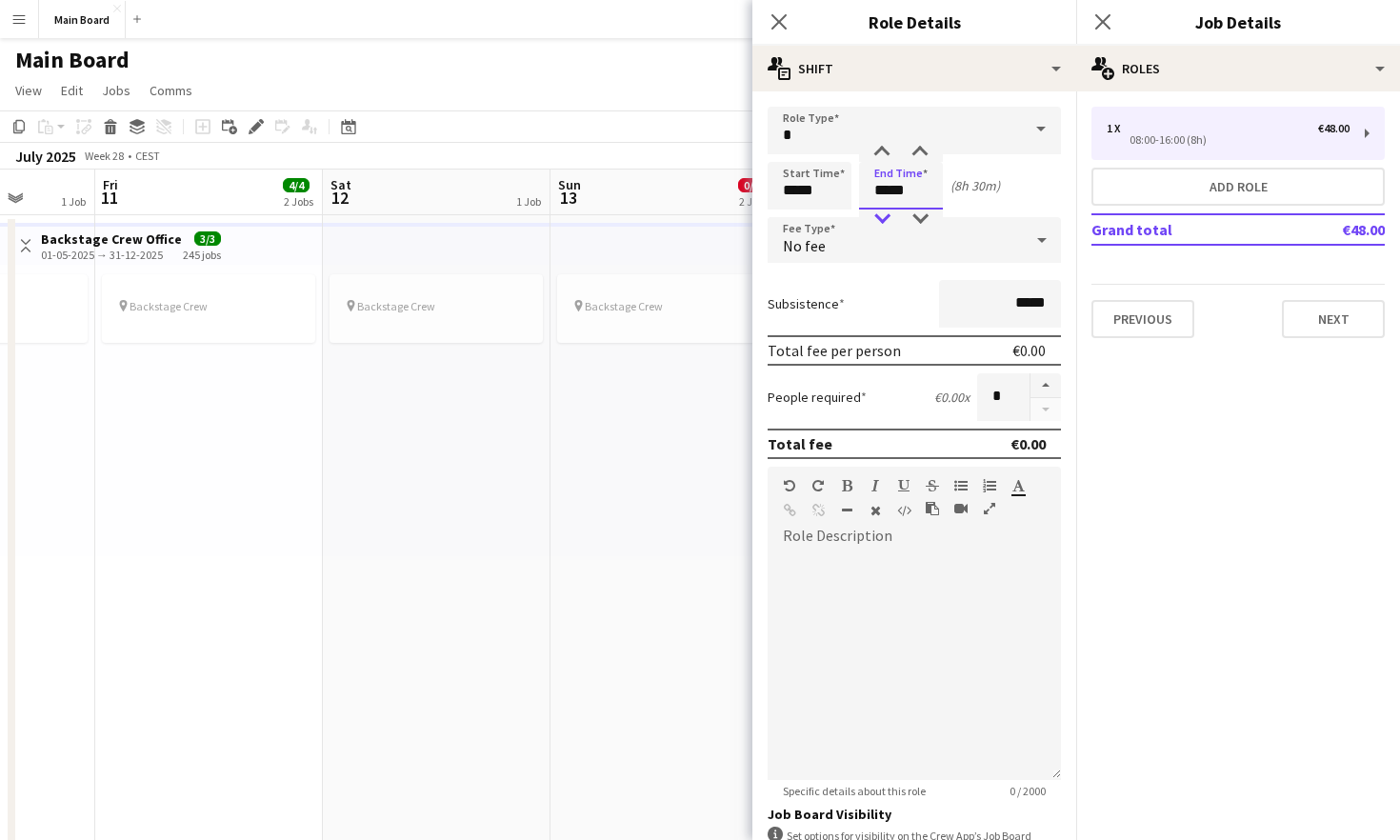click at bounding box center [882, 219] 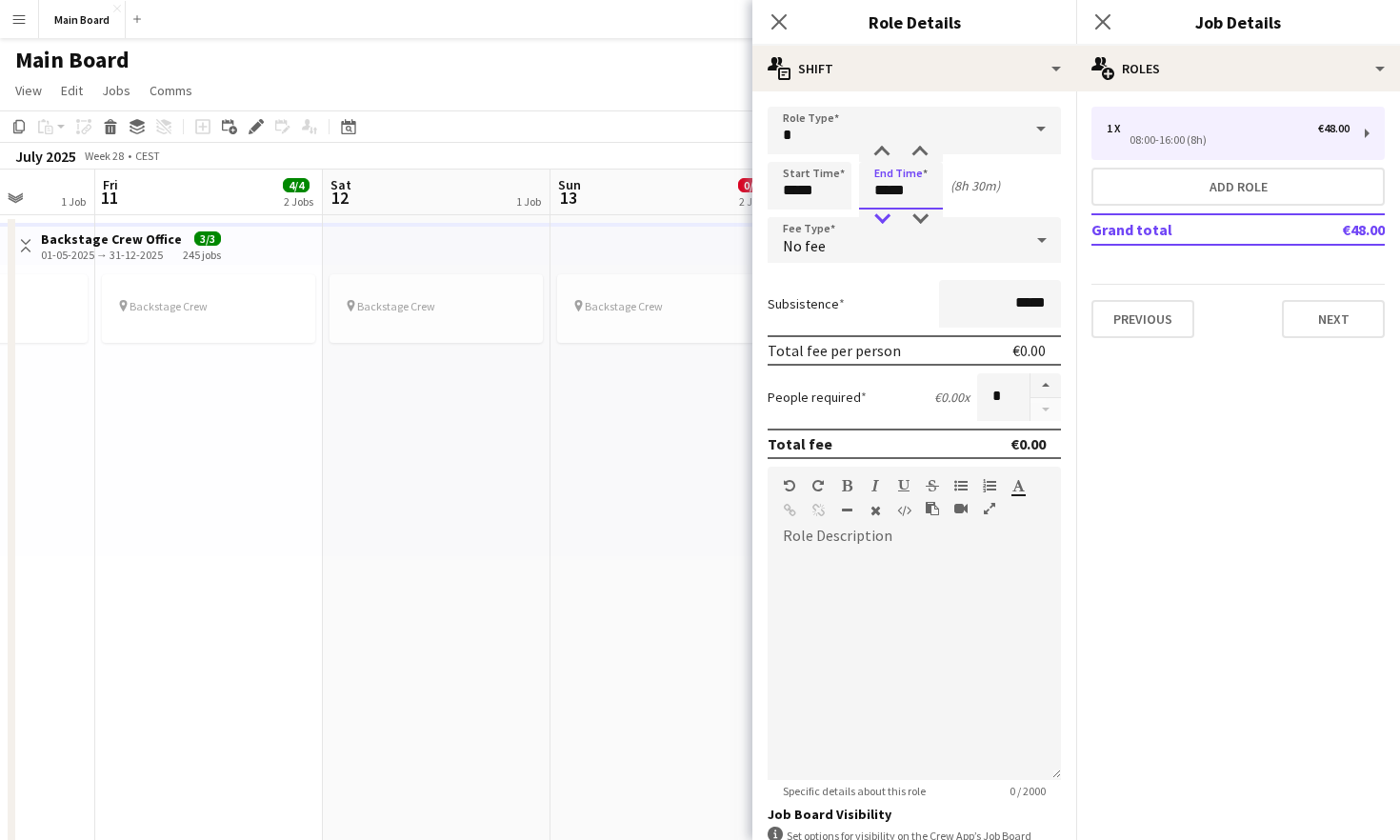 click at bounding box center (882, 219) 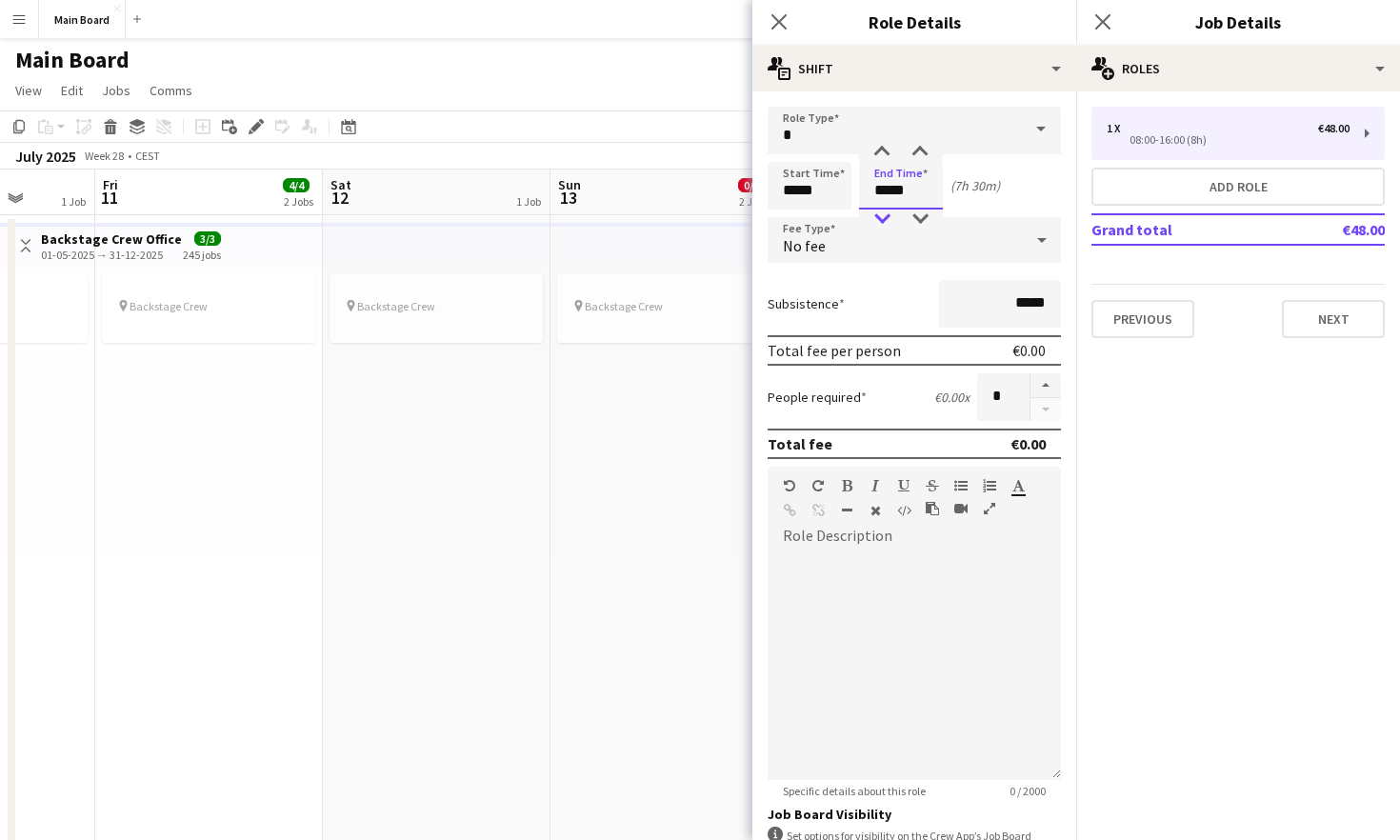 click at bounding box center (882, 219) 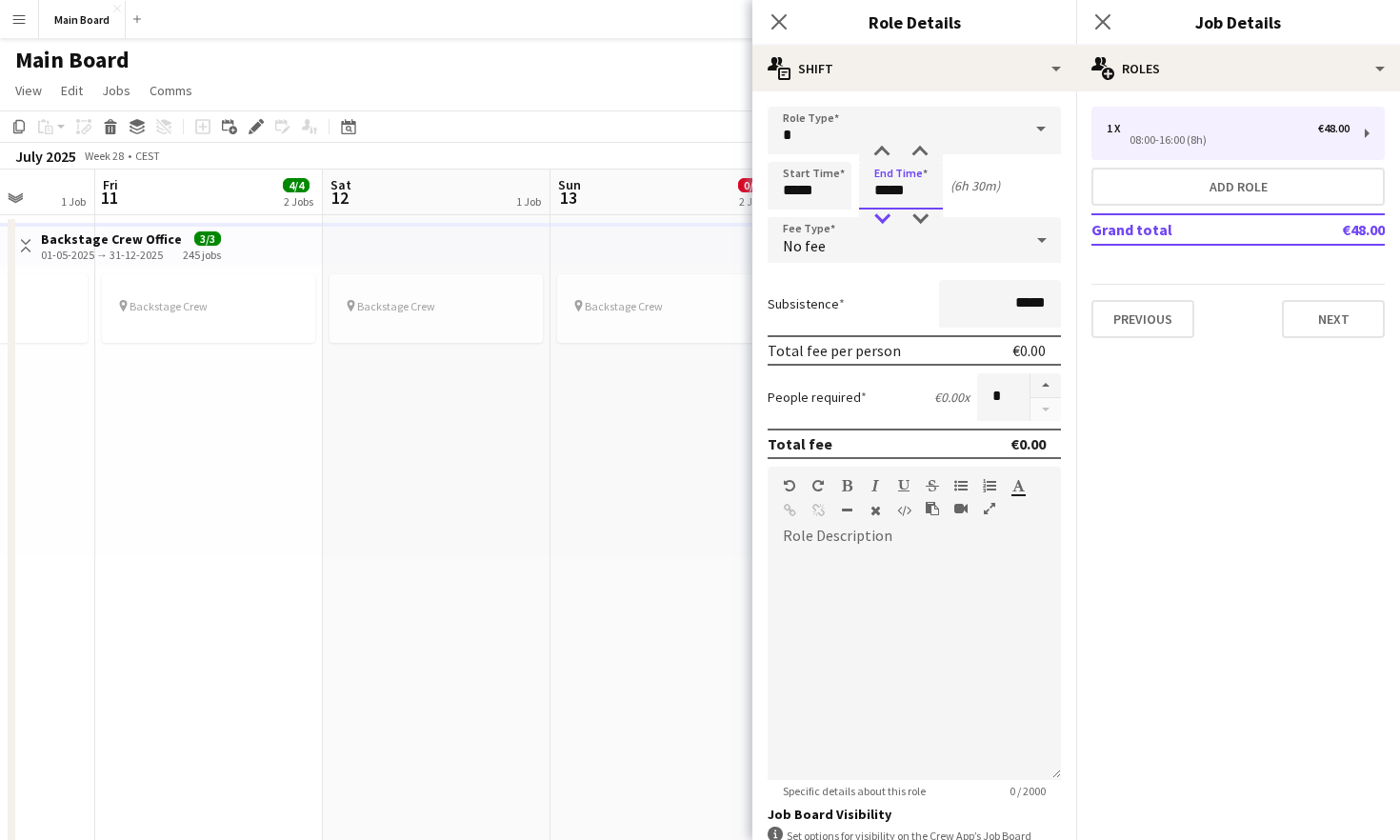 click at bounding box center (882, 219) 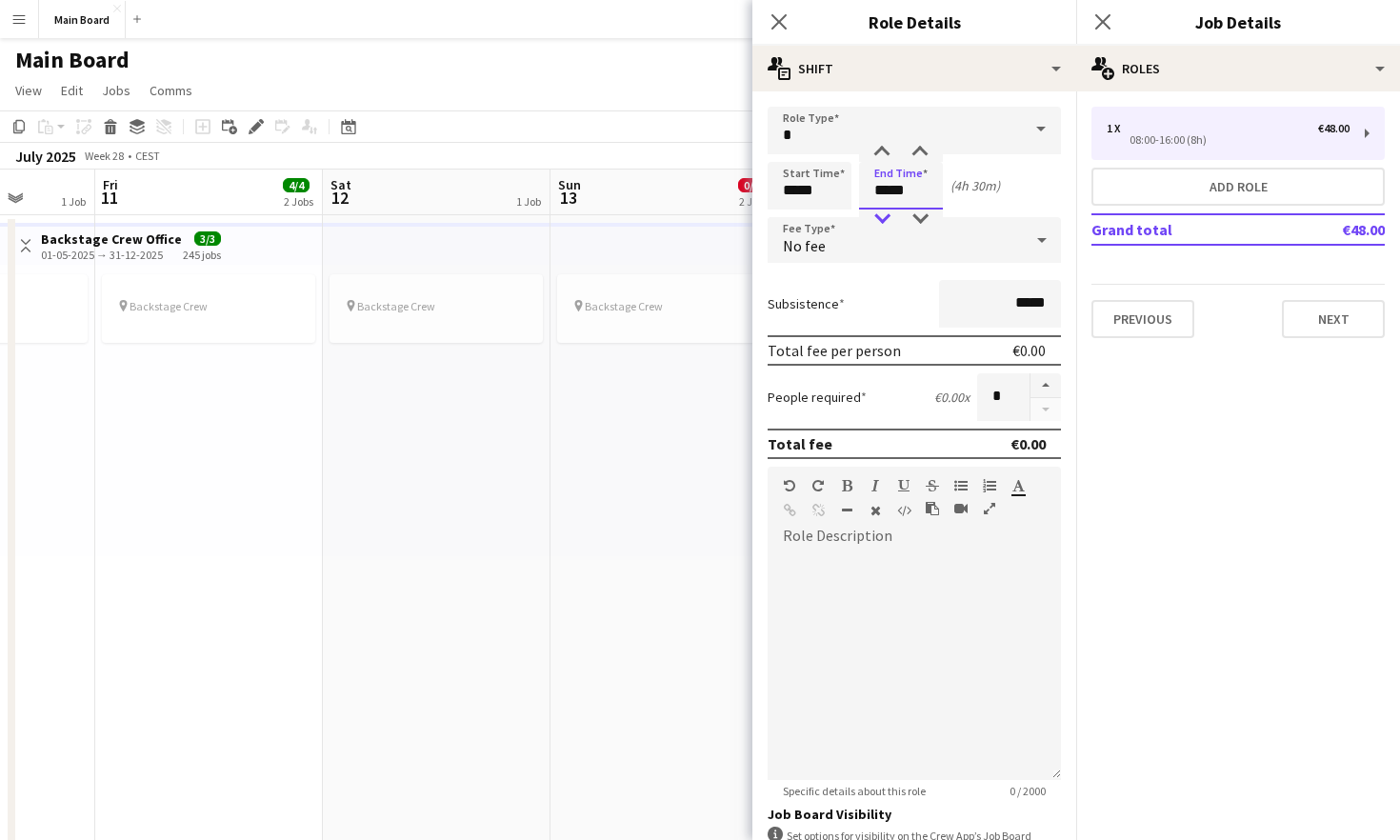 click at bounding box center [882, 219] 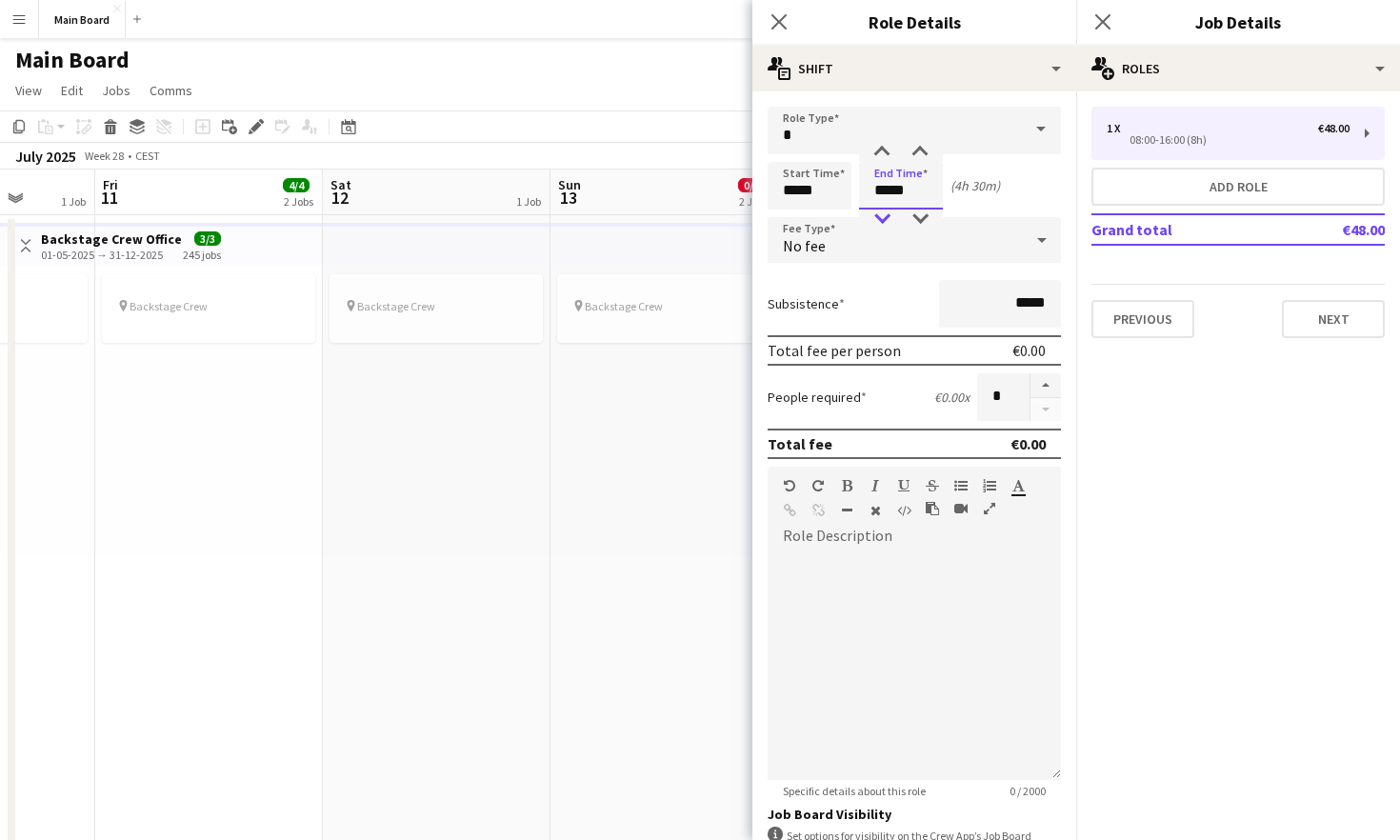 click at bounding box center (882, 219) 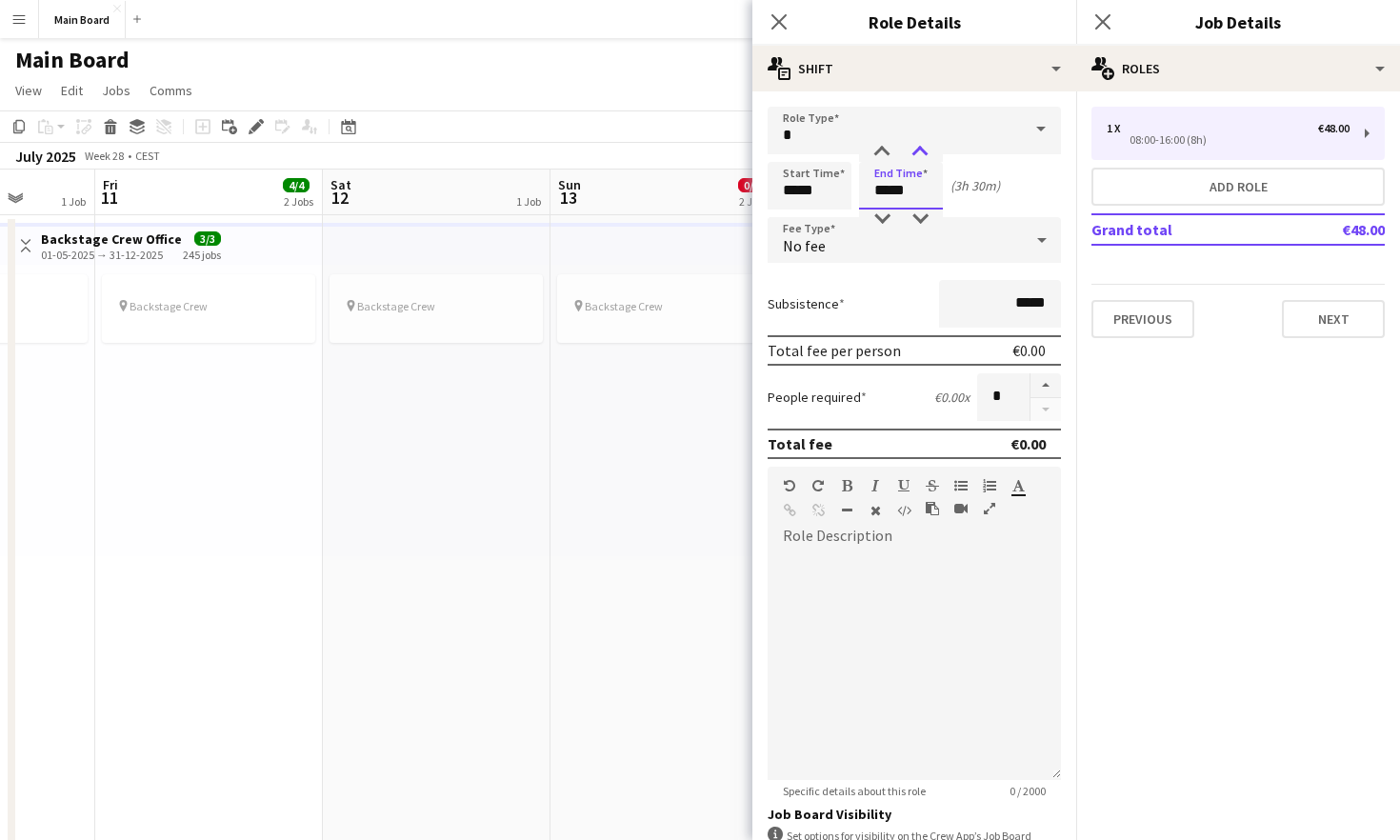 click at bounding box center (920, 152) 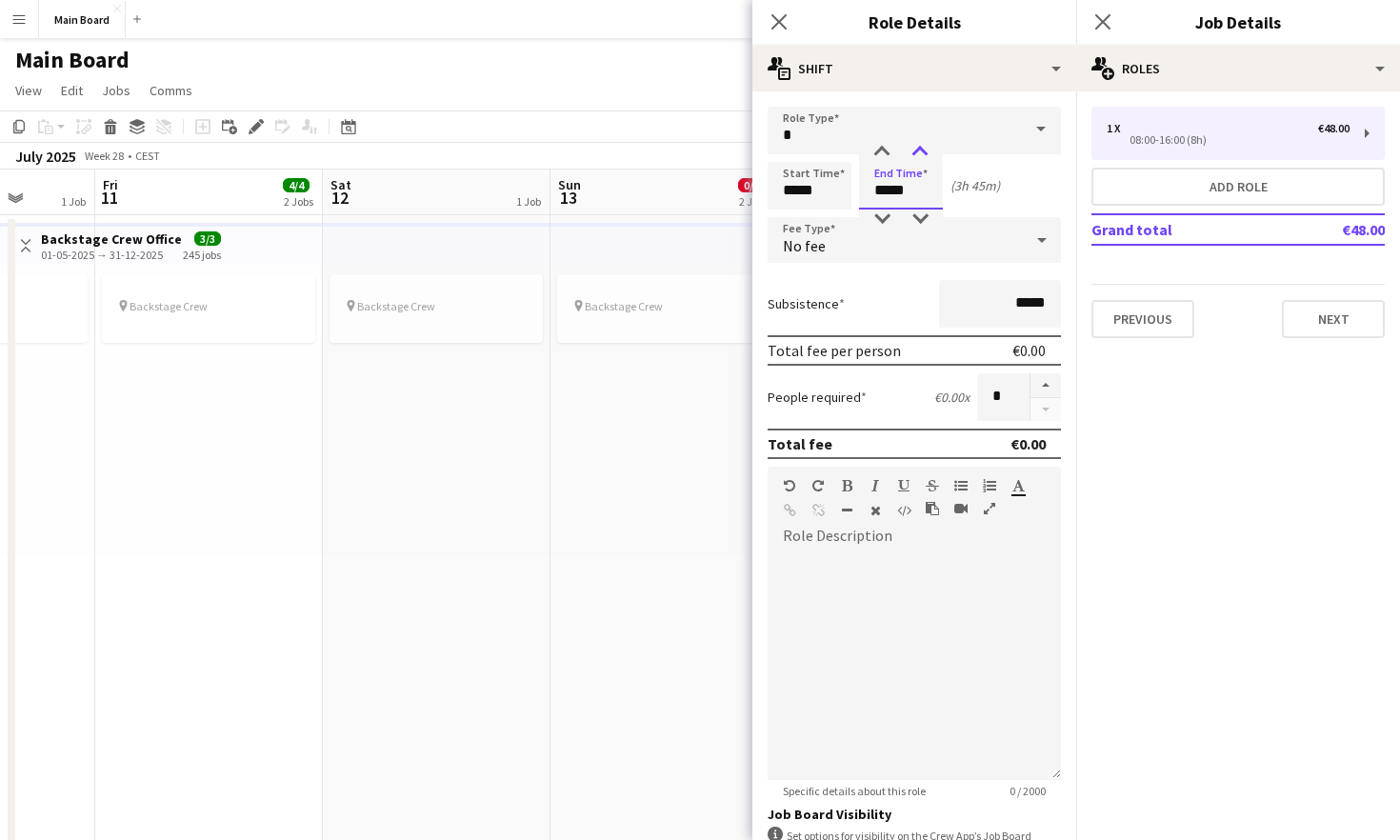 type on "*****" 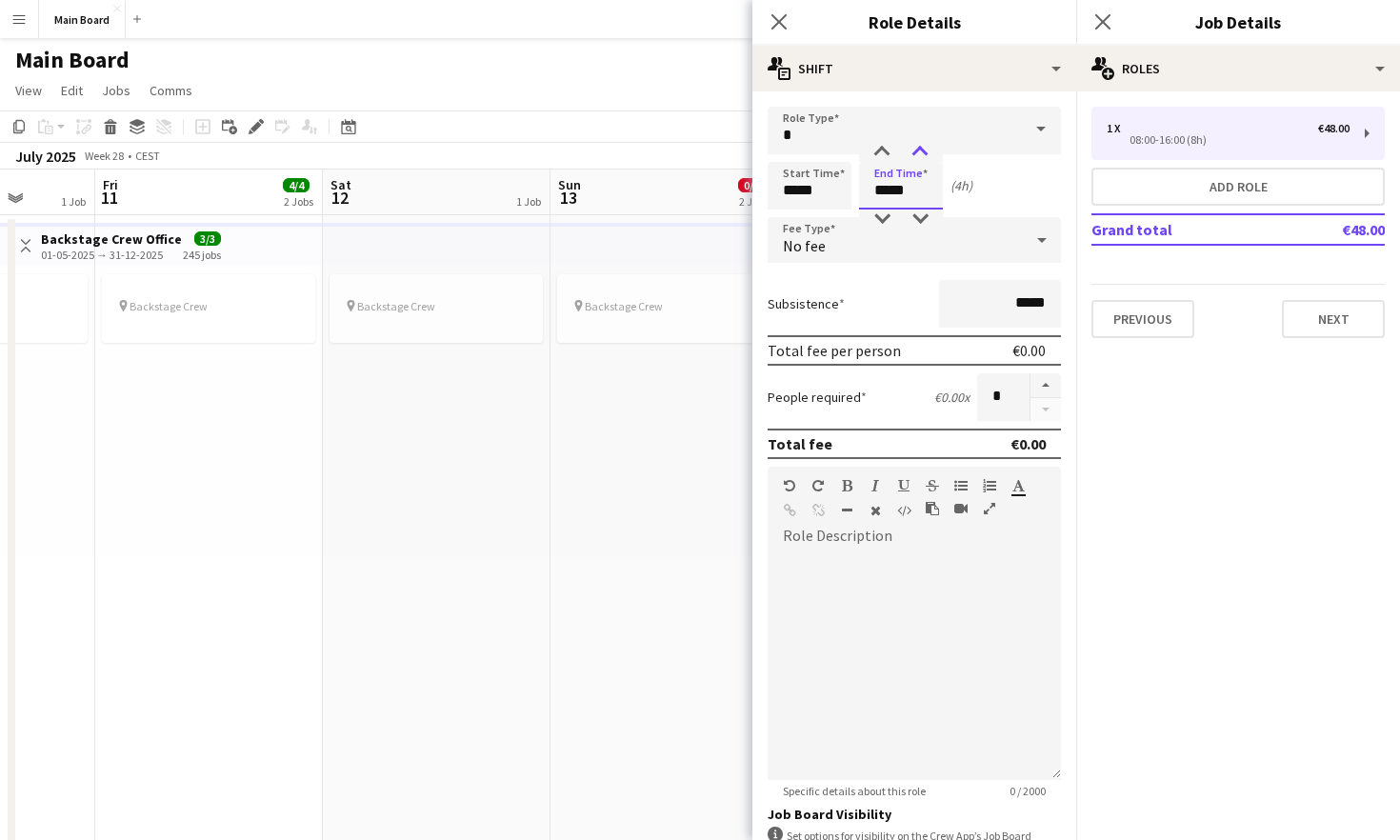 click at bounding box center [920, 152] 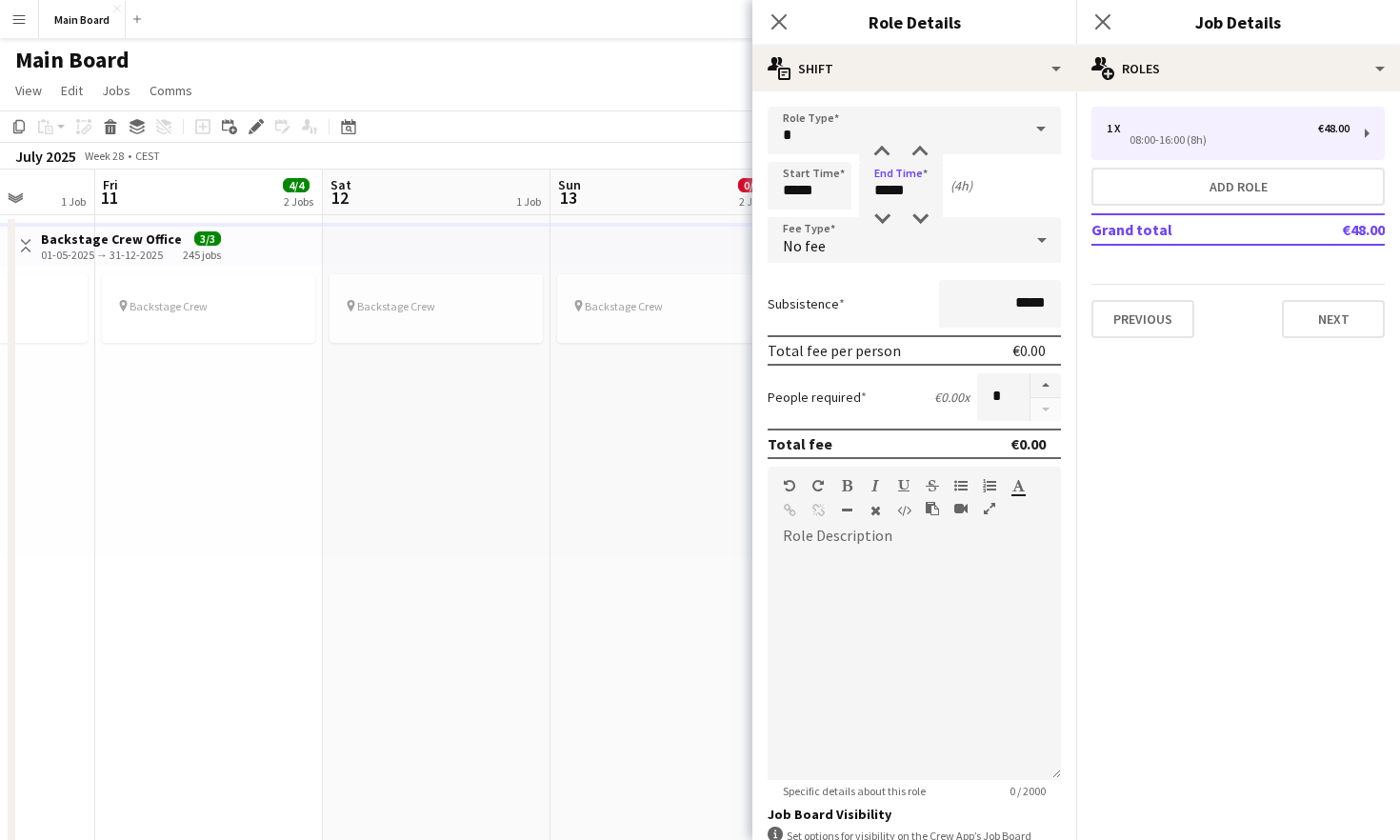 click on "Subsistence  *****" at bounding box center (914, 304) 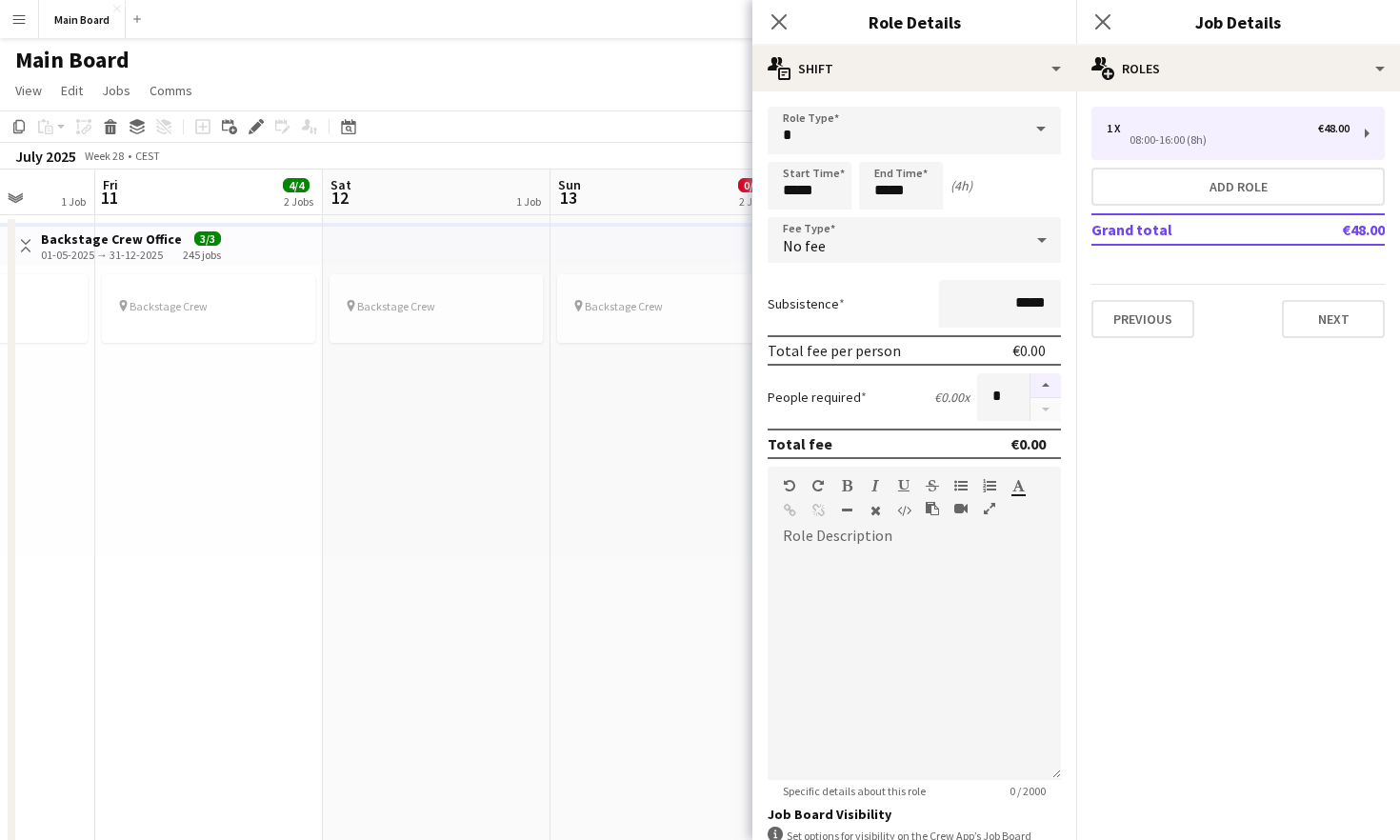 click at bounding box center (1046, 386) 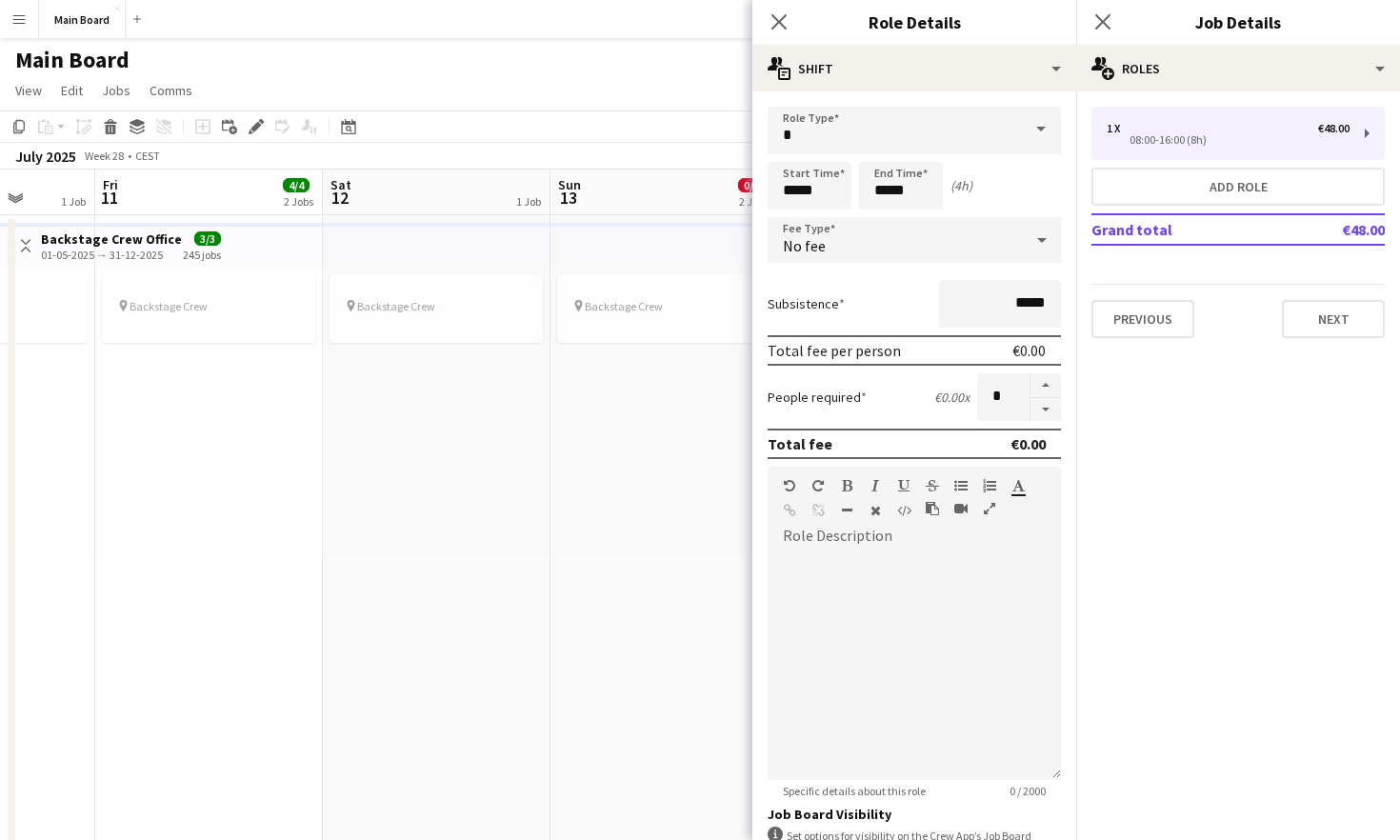 click on "People required   €0.00   x  *" at bounding box center (914, 397) 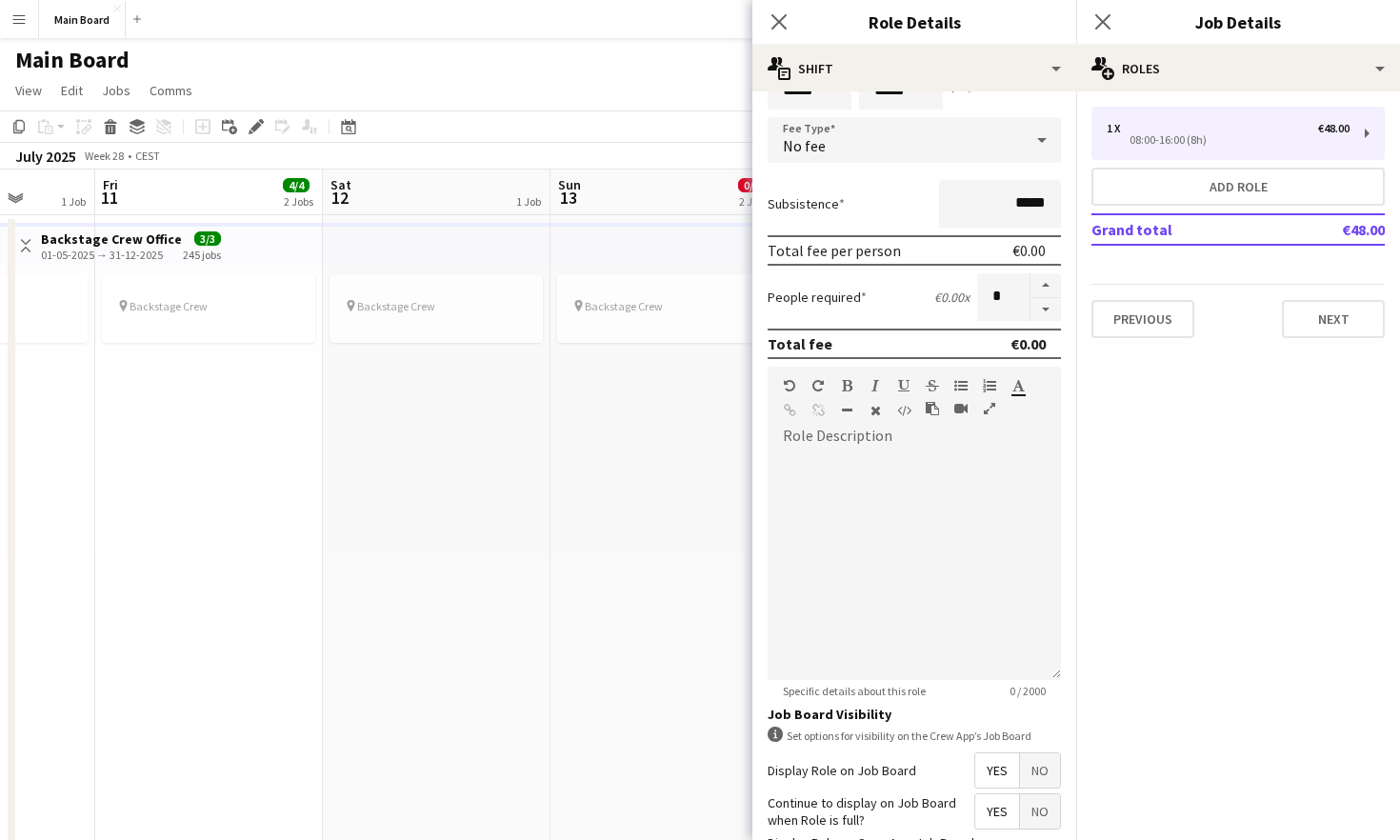 scroll, scrollTop: 253, scrollLeft: 0, axis: vertical 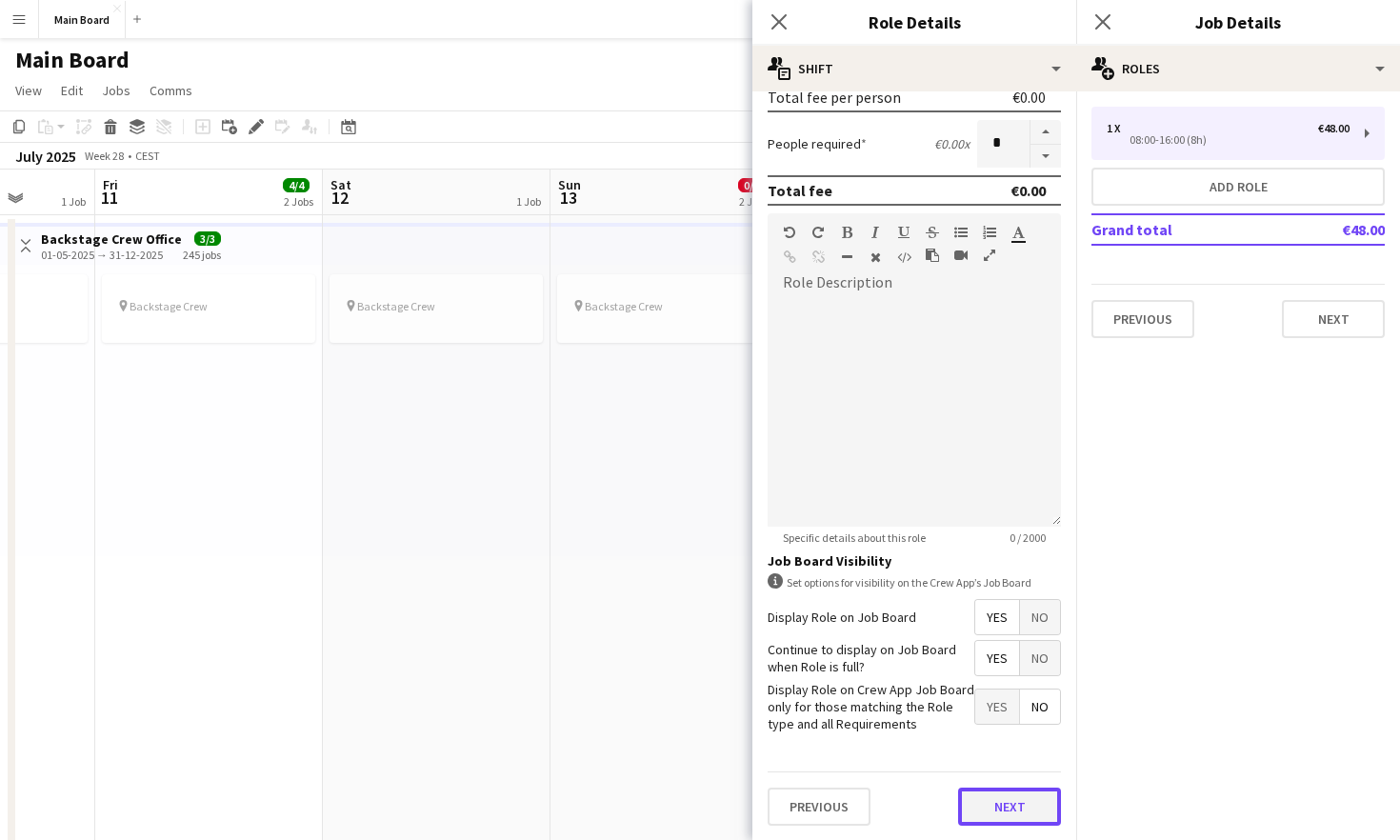 click on "Next" at bounding box center (1010, 807) 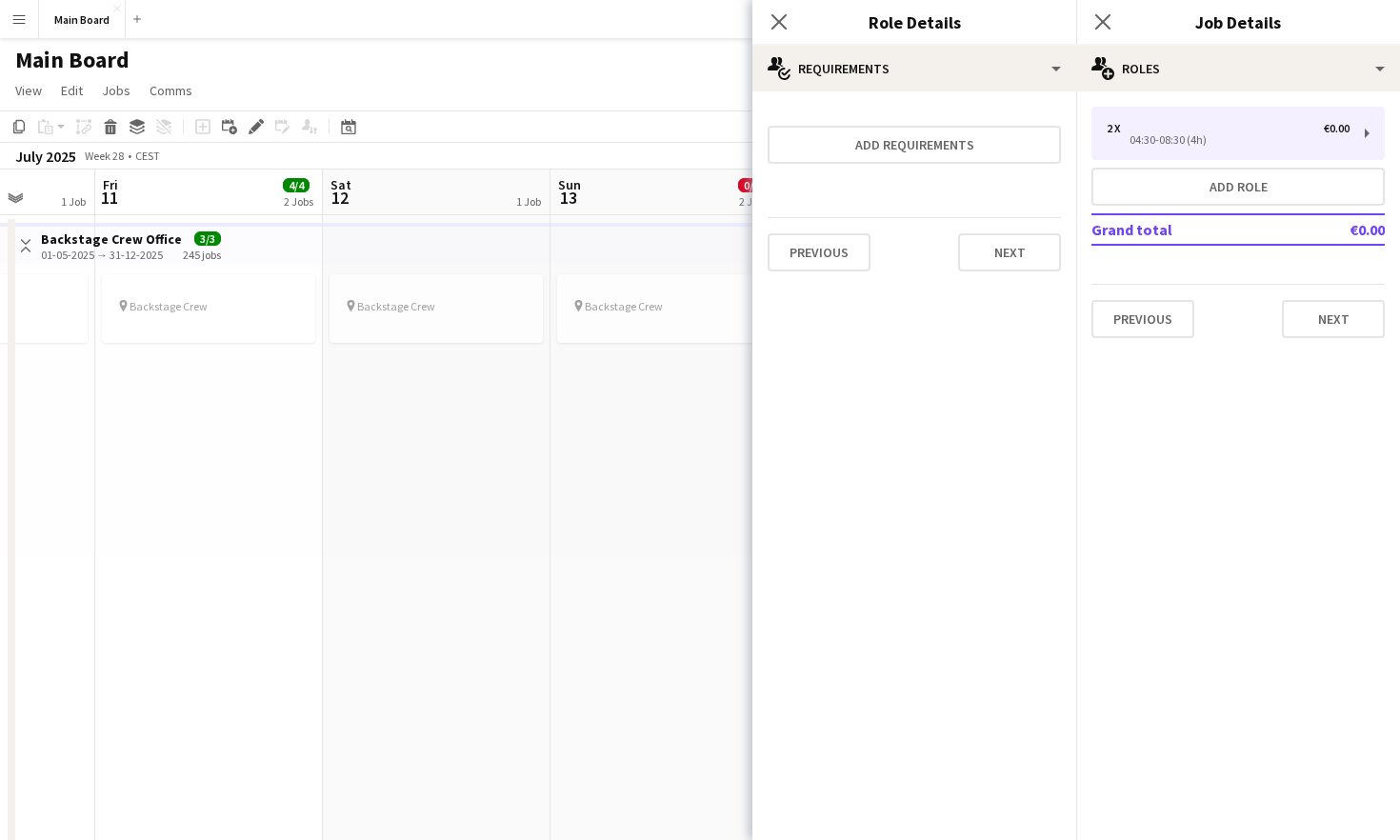 scroll, scrollTop: 0, scrollLeft: 0, axis: both 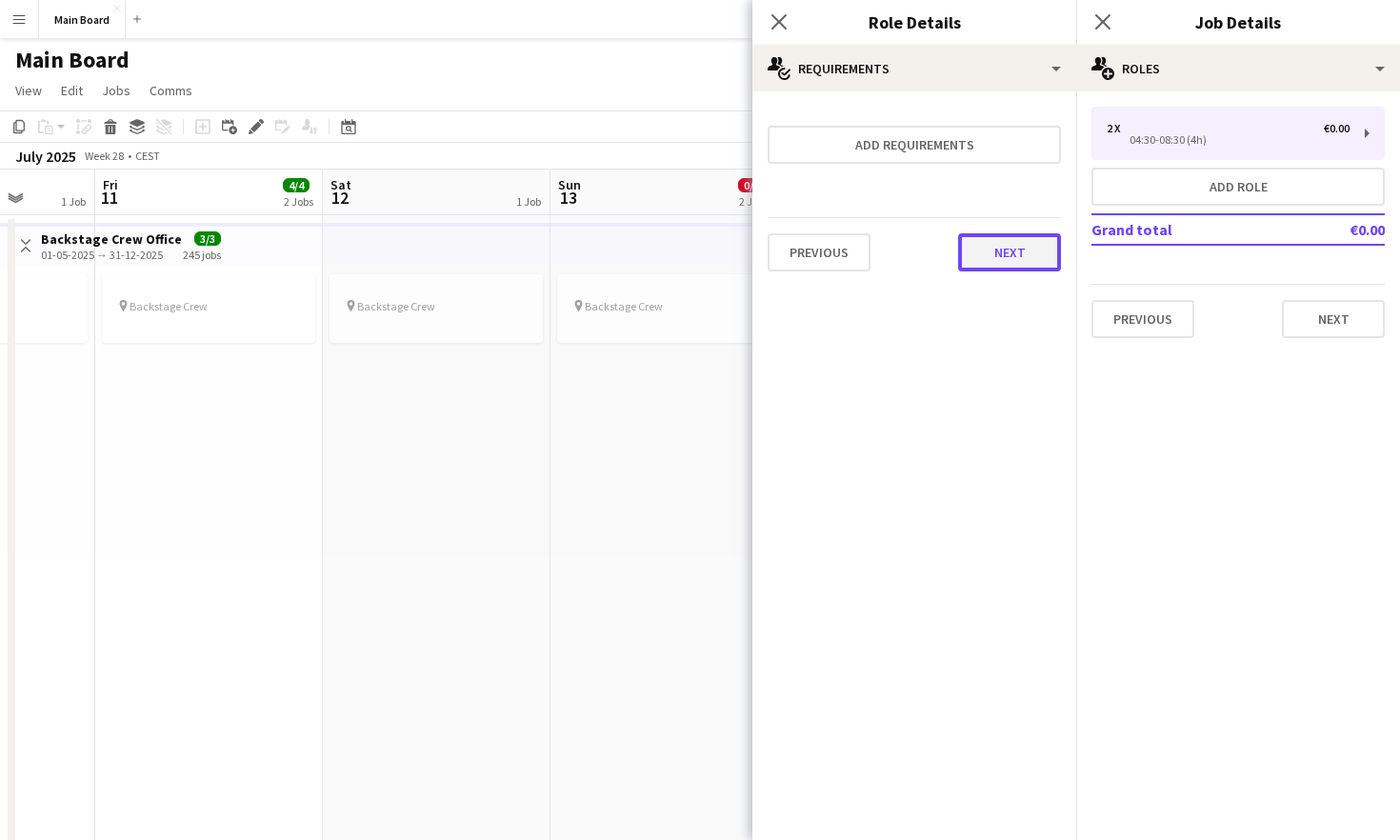 click on "Next" at bounding box center (1010, 252) 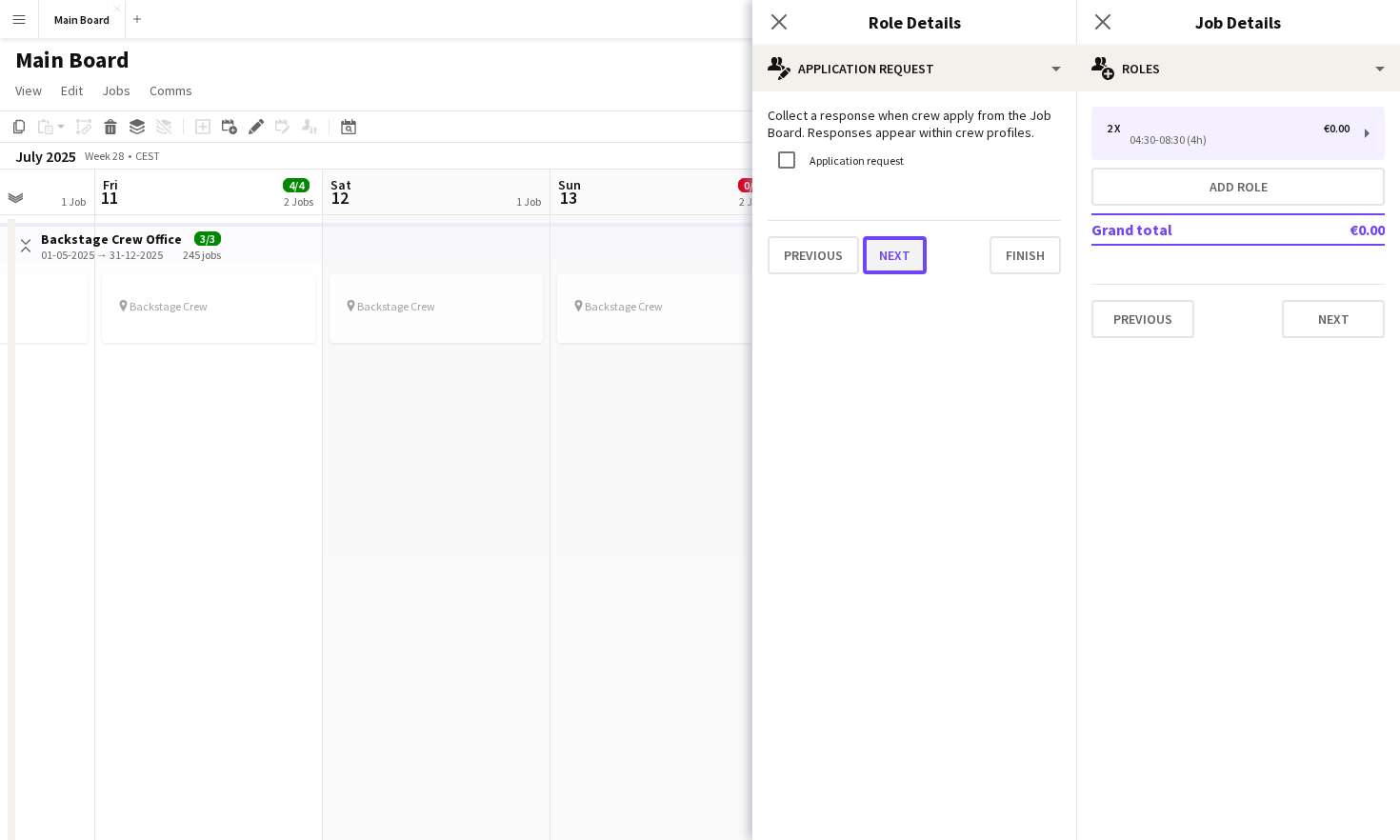click on "Next" at bounding box center (894, 255) 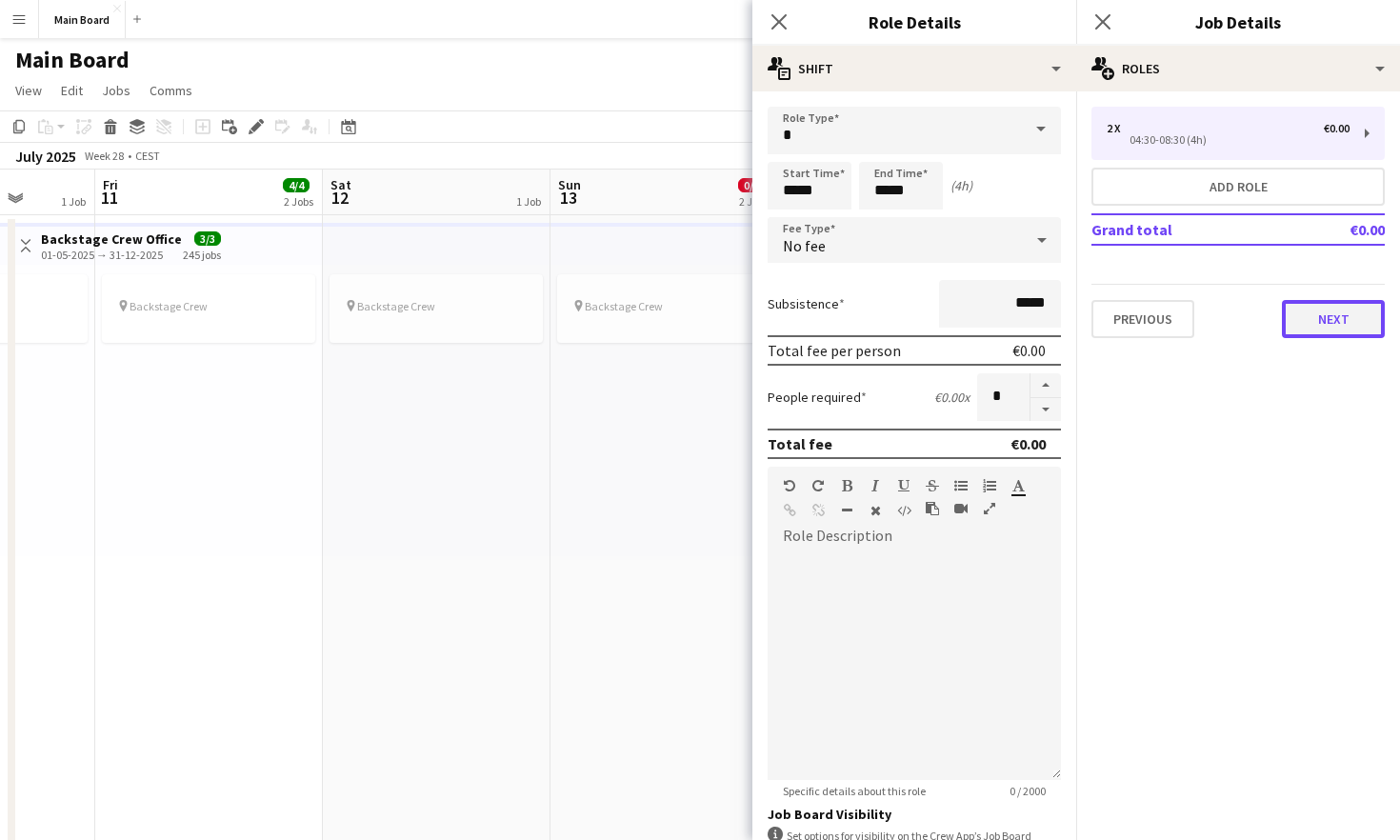 click on "Next" at bounding box center [1333, 319] 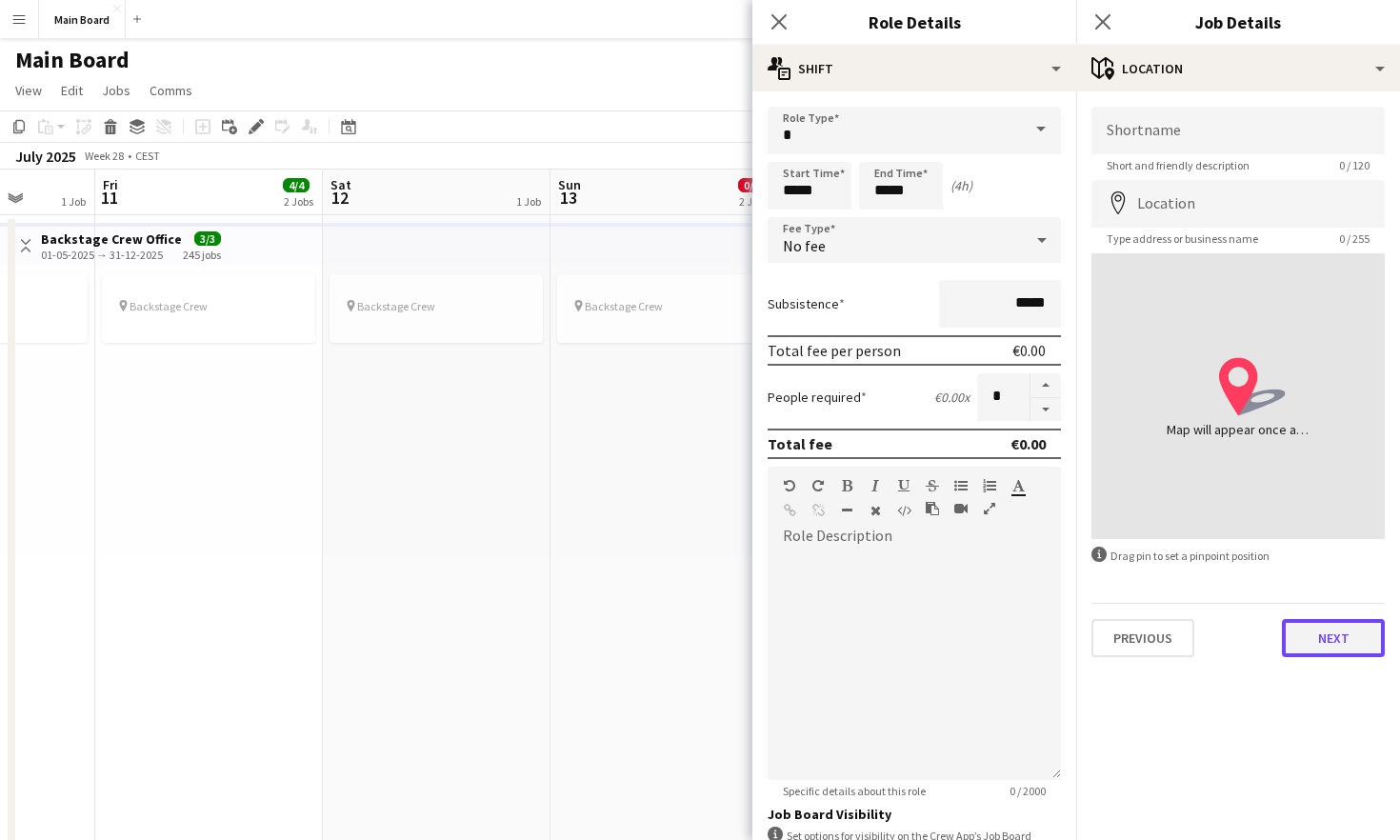 click on "Next" at bounding box center [1333, 638] 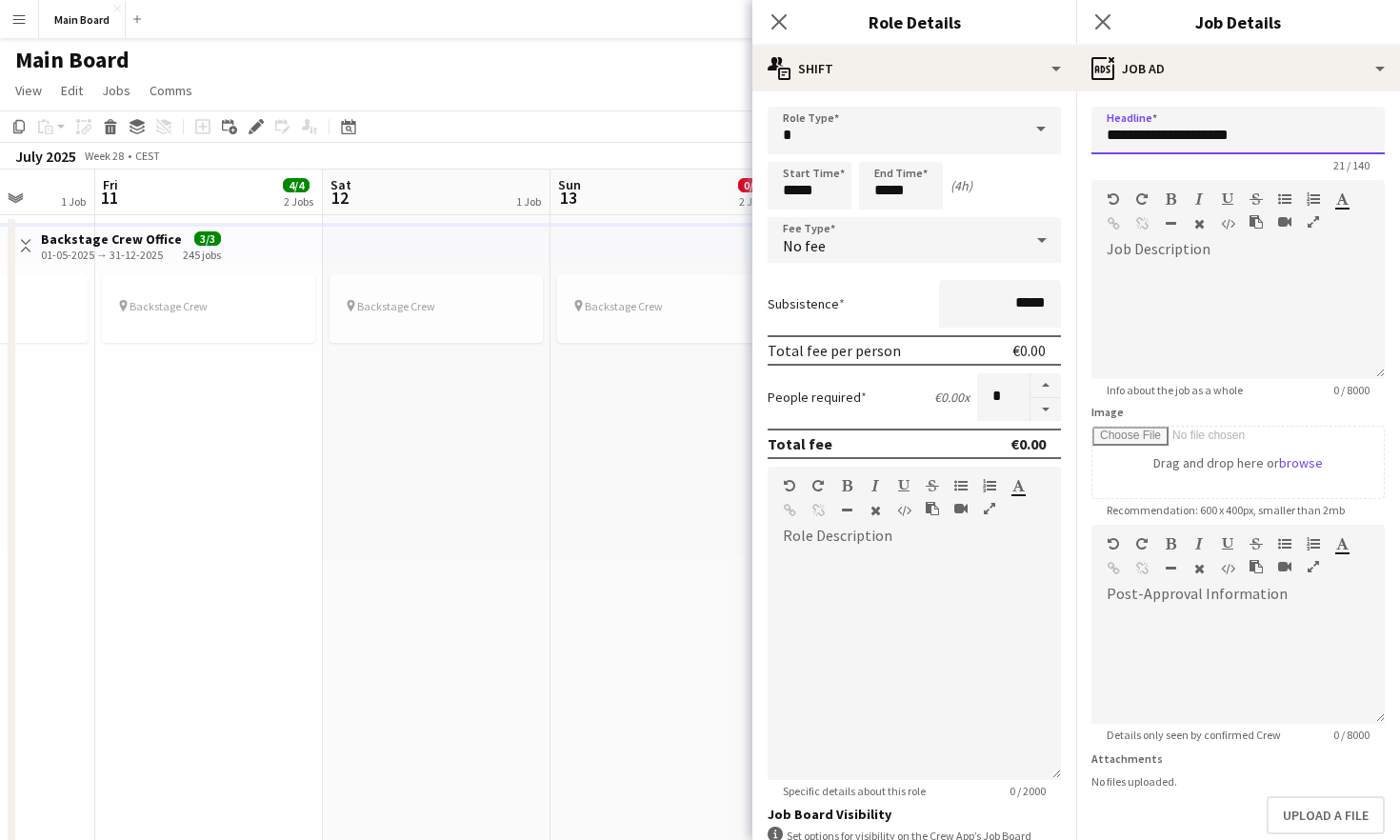 drag, startPoint x: 1270, startPoint y: 133, endPoint x: 1083, endPoint y: 142, distance: 187.21645 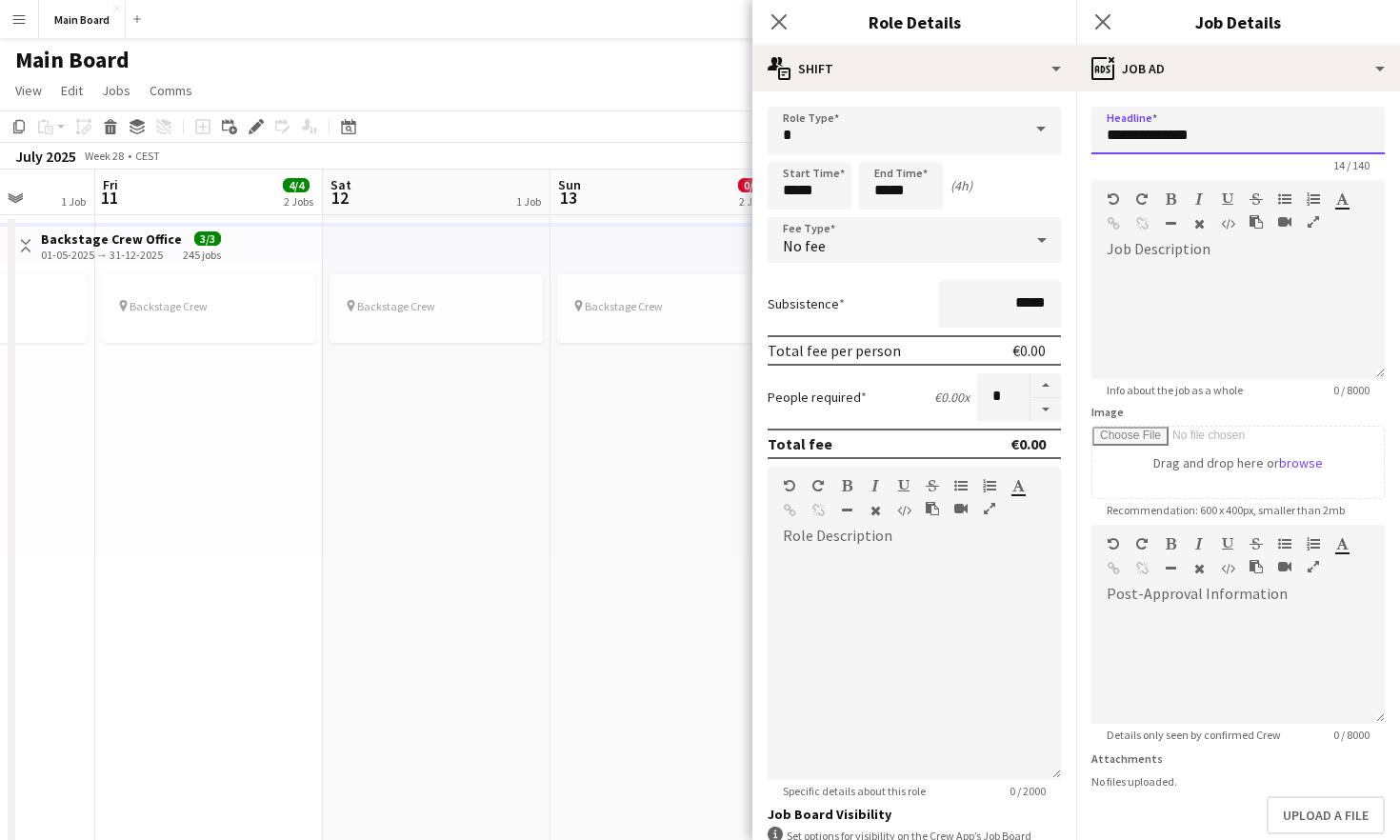 type on "**********" 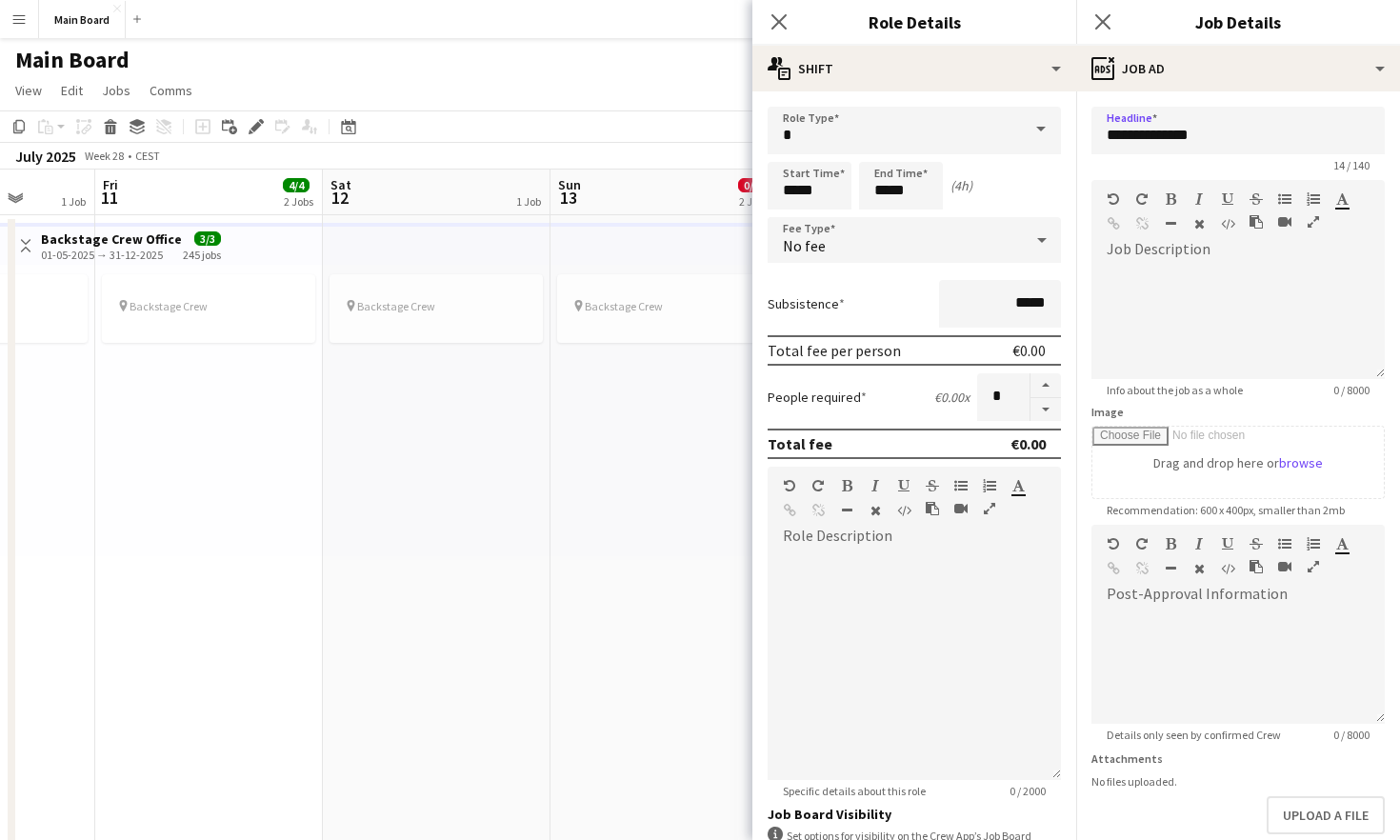 click on "**********" at bounding box center (1238, 516) 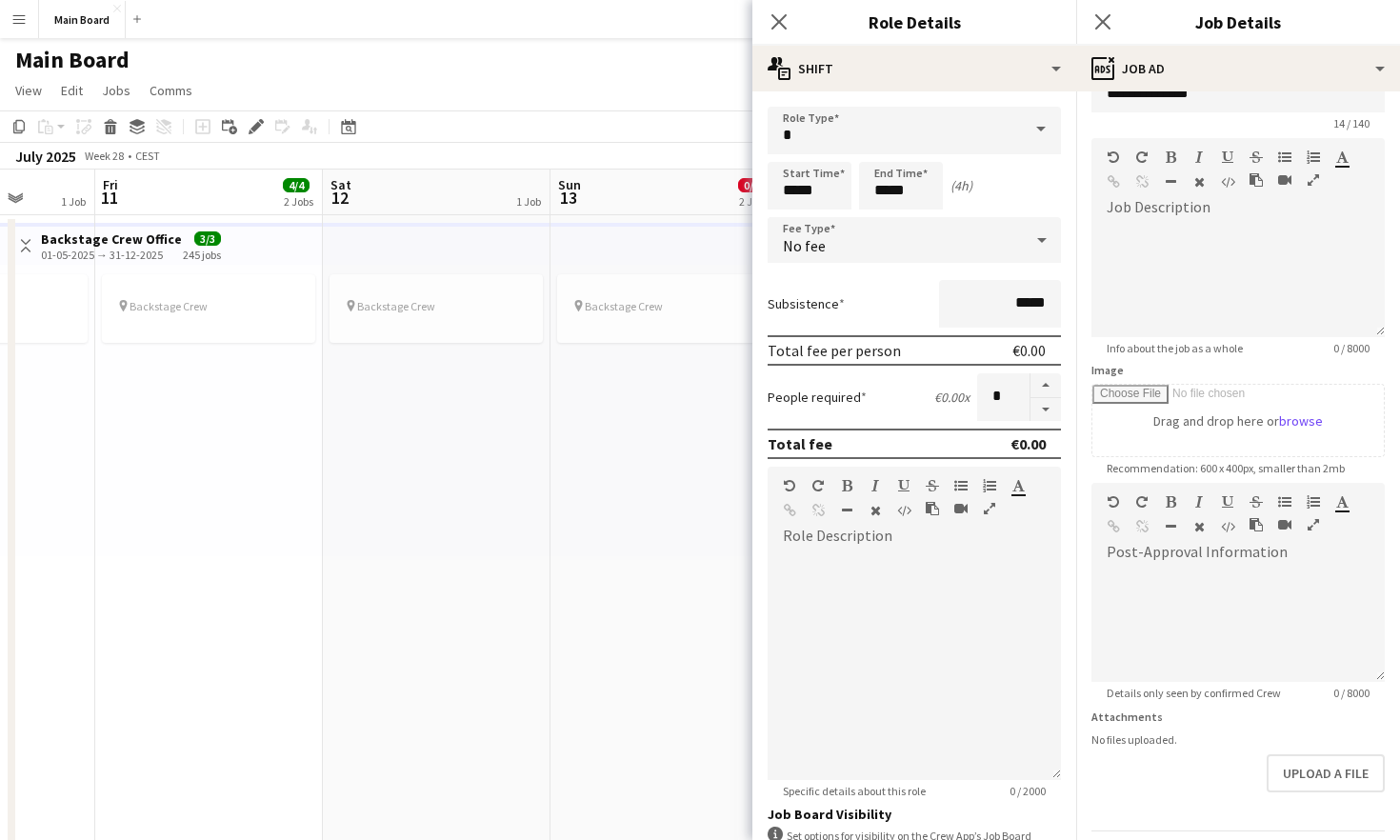 scroll, scrollTop: 101, scrollLeft: 0, axis: vertical 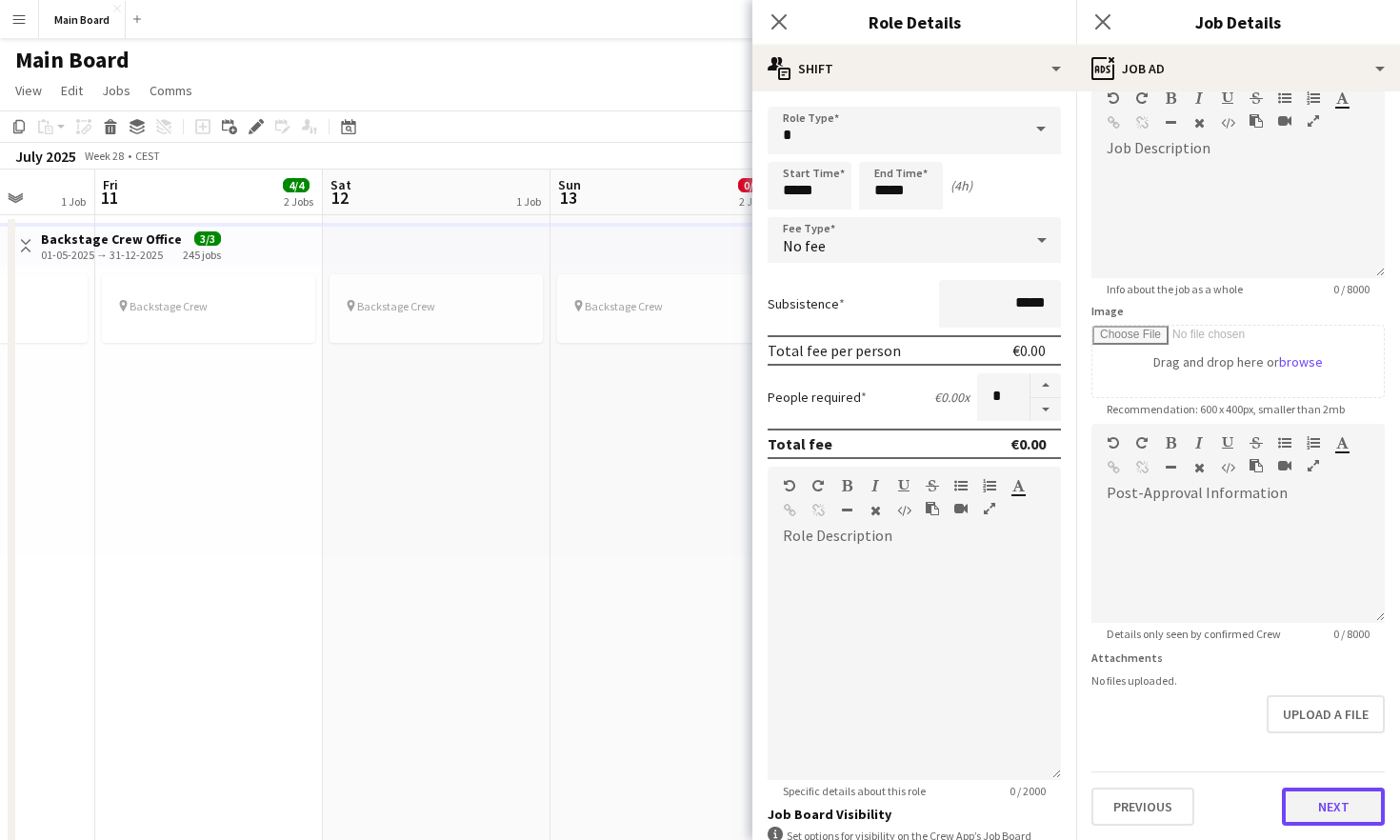 click on "Next" at bounding box center [1333, 807] 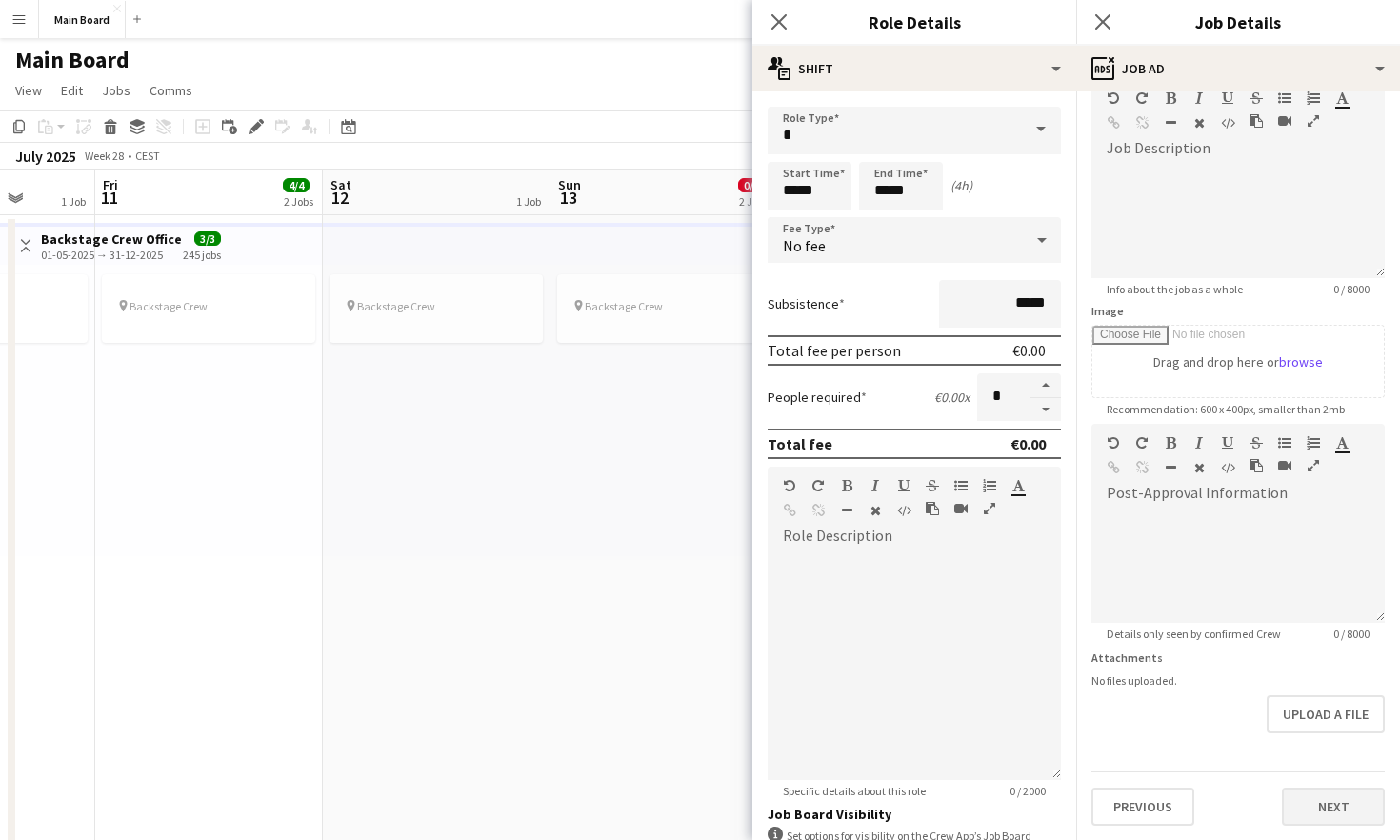 scroll, scrollTop: 0, scrollLeft: 0, axis: both 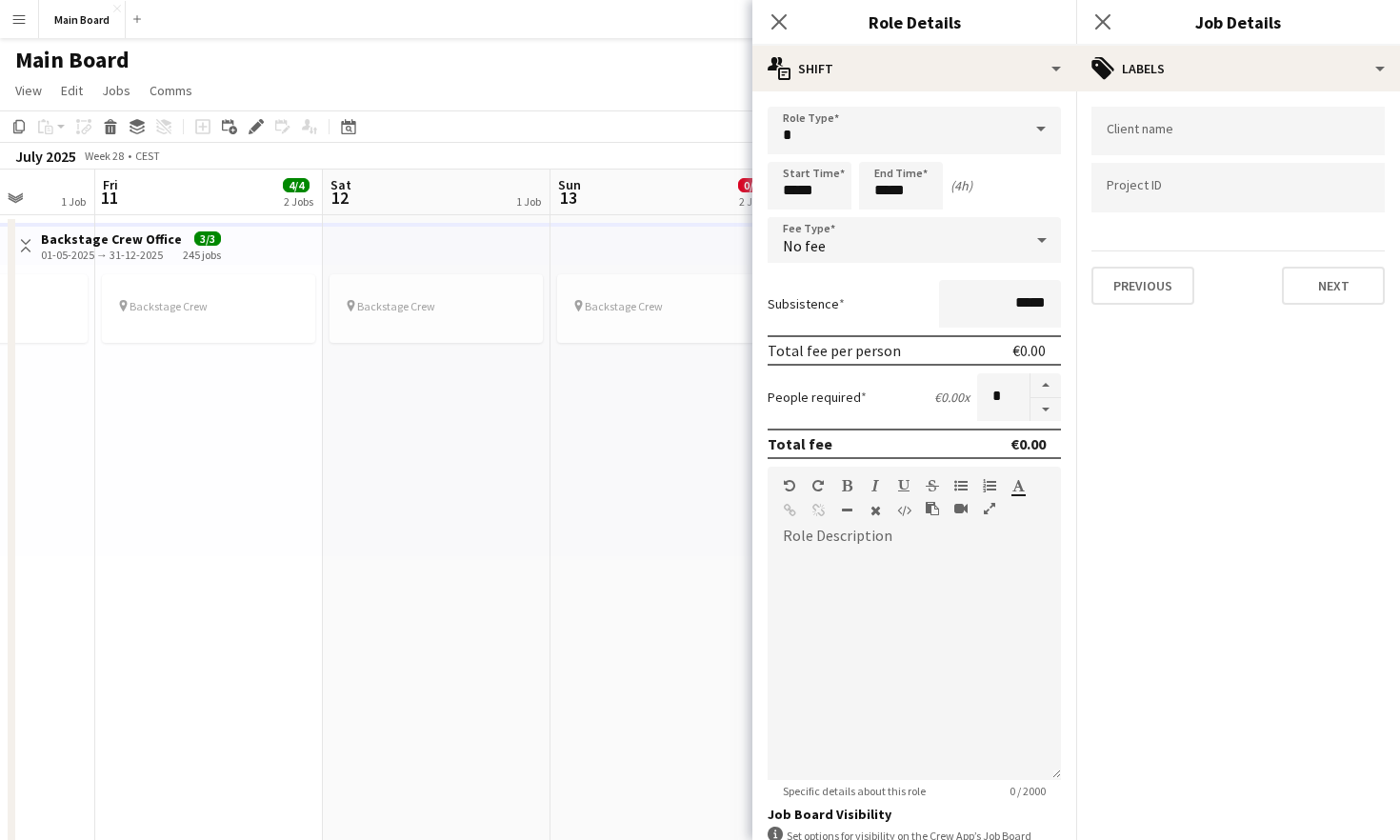 click at bounding box center [1238, 131] 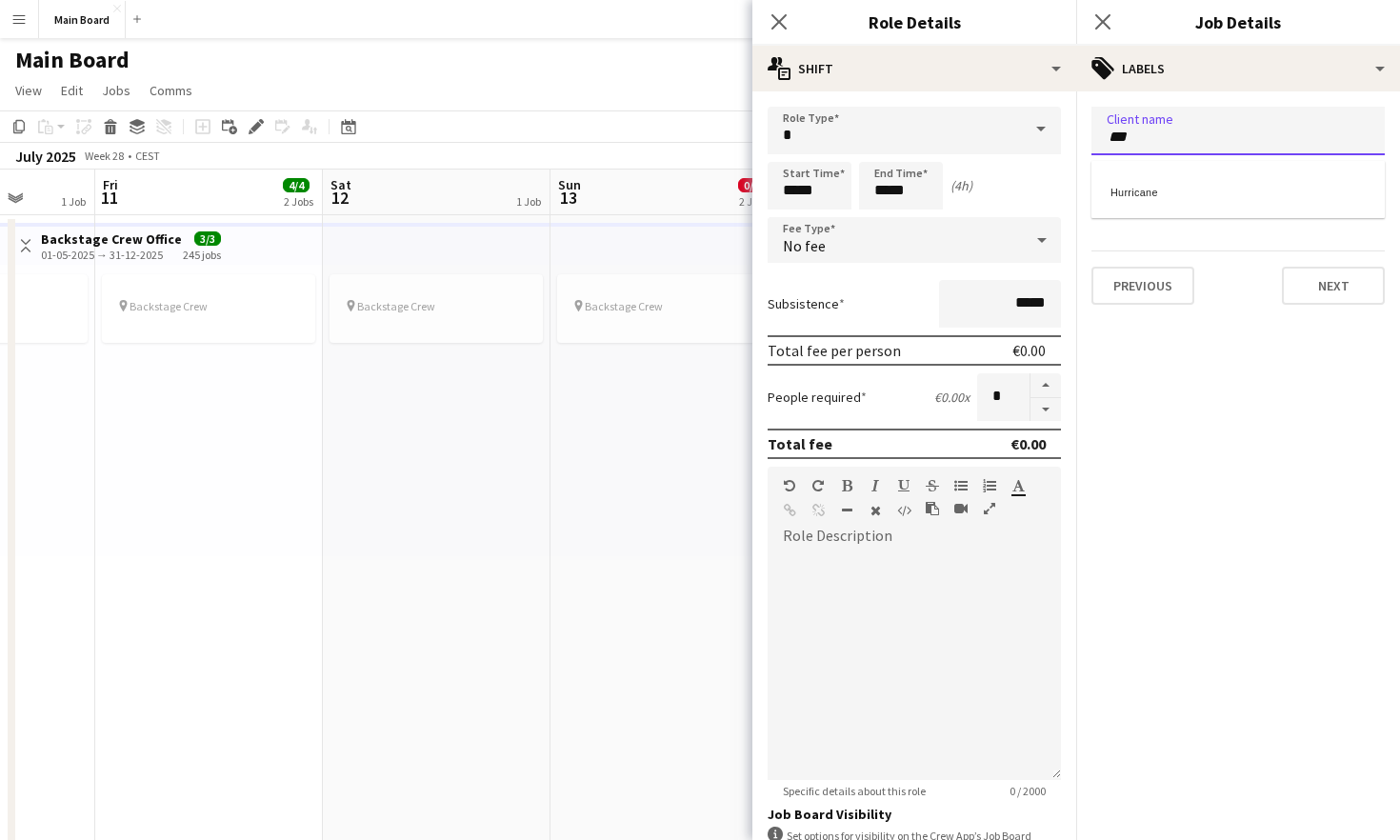 type on "***" 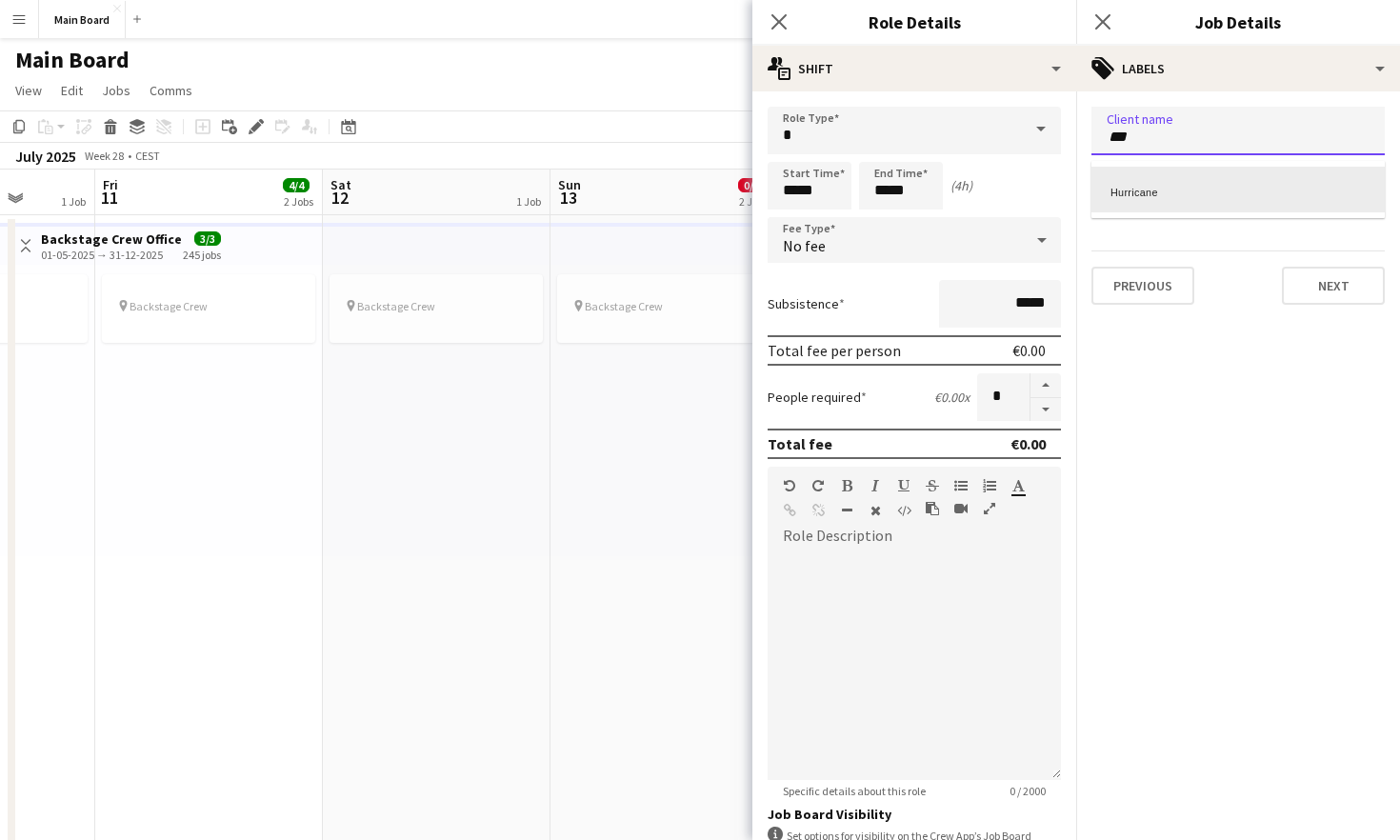 click on "Hurricane" at bounding box center [1238, 190] 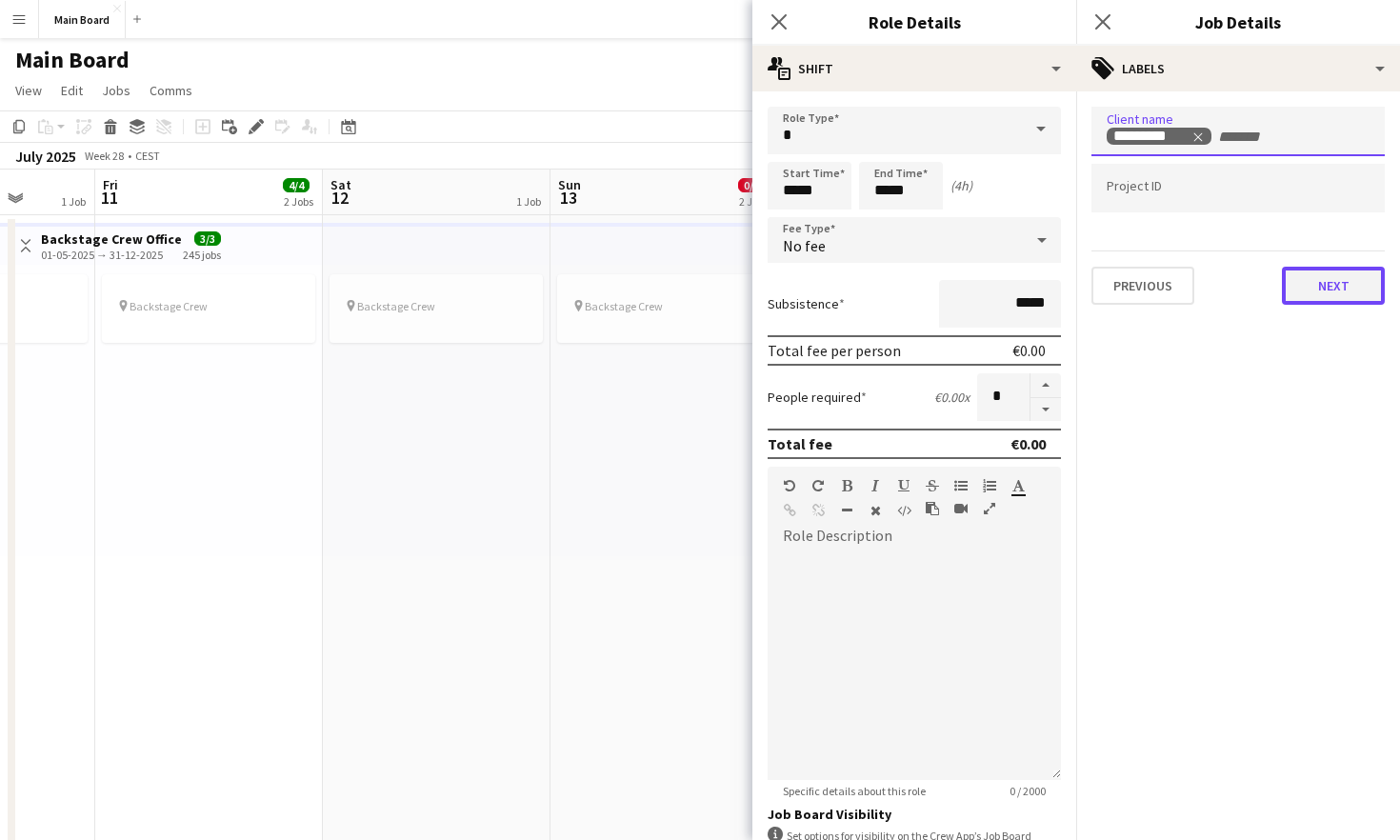 click on "Next" at bounding box center (1333, 286) 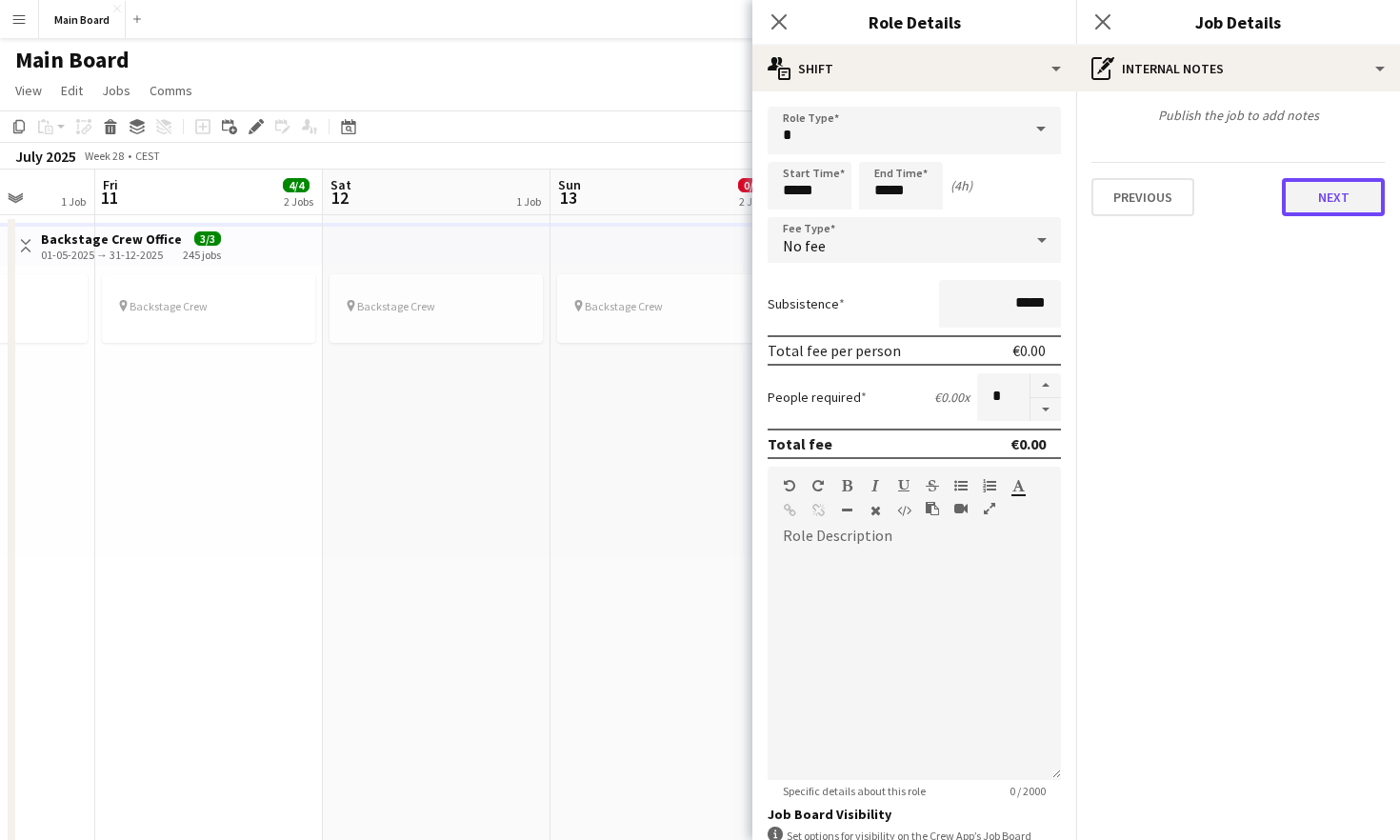 click on "Next" at bounding box center [1333, 197] 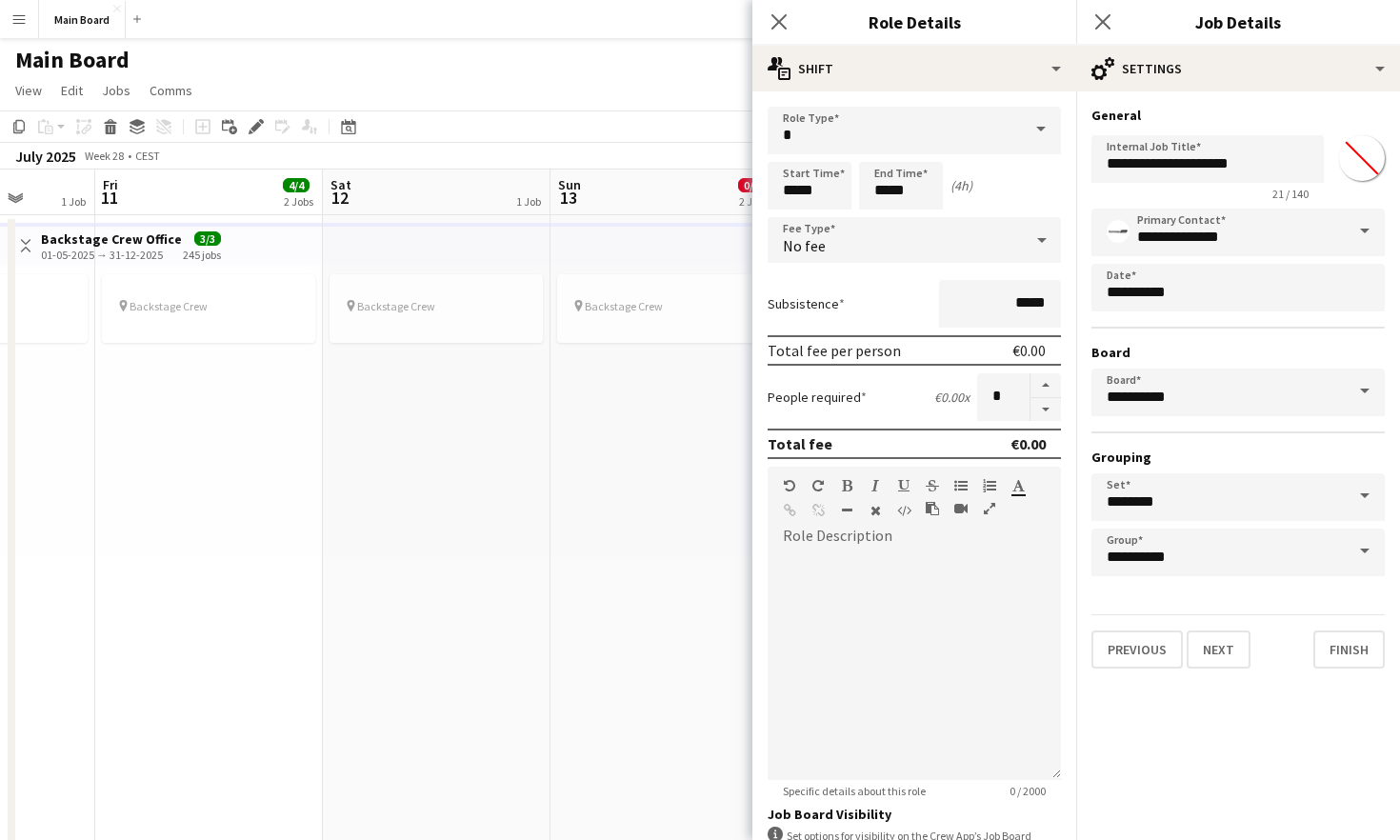 click on "**********" at bounding box center (1238, 388) 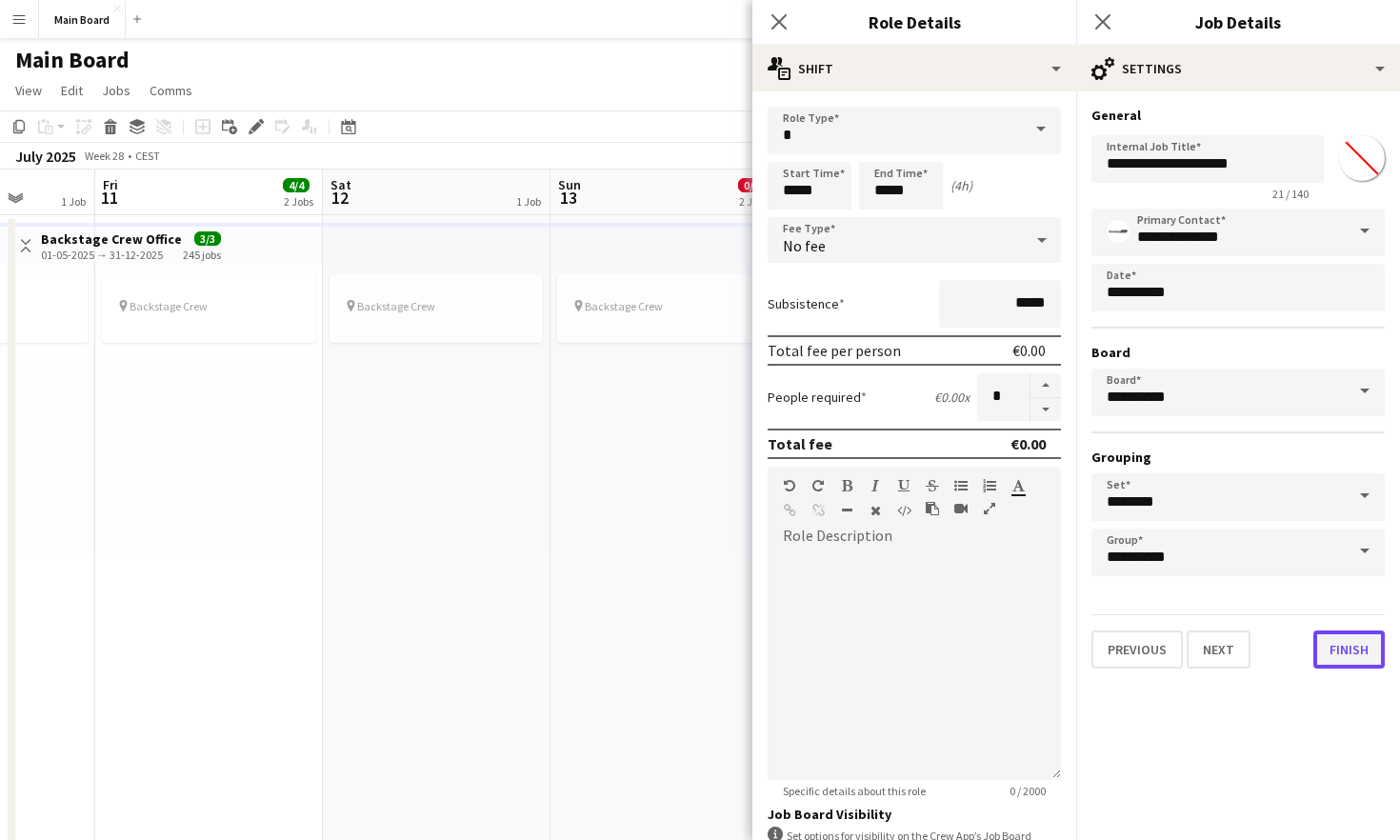 click on "Finish" at bounding box center [1349, 650] 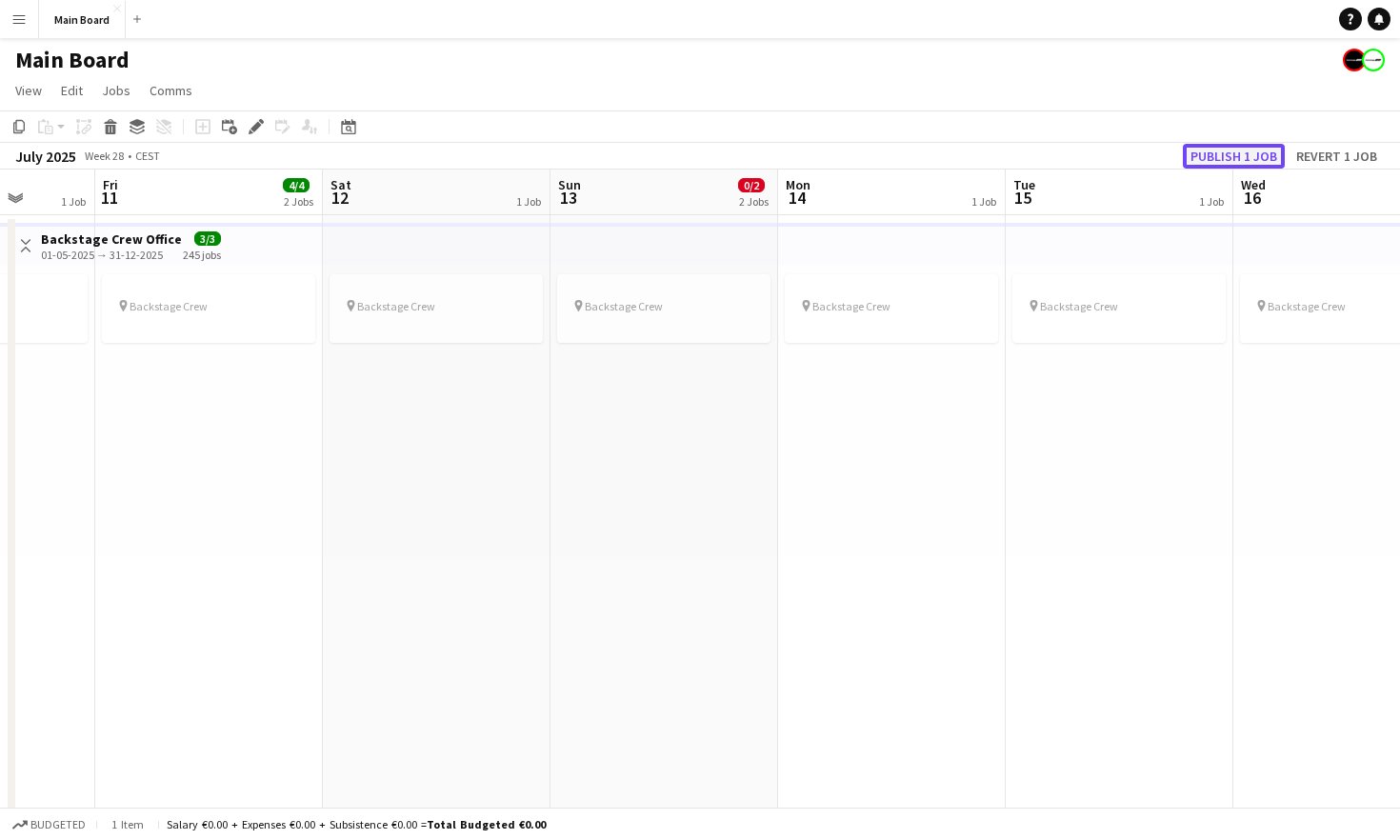 click on "Publish 1 job" 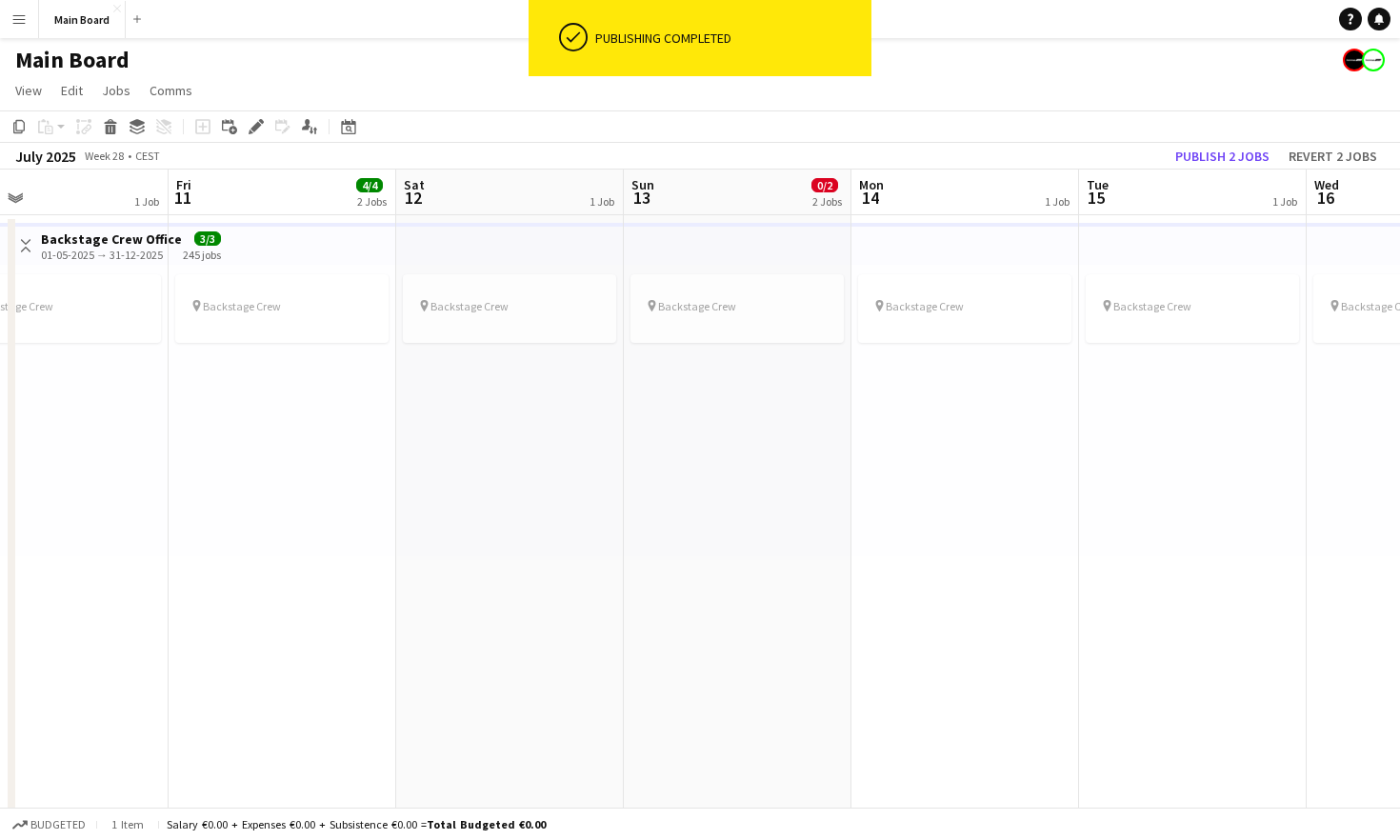 scroll, scrollTop: 0, scrollLeft: 513, axis: horizontal 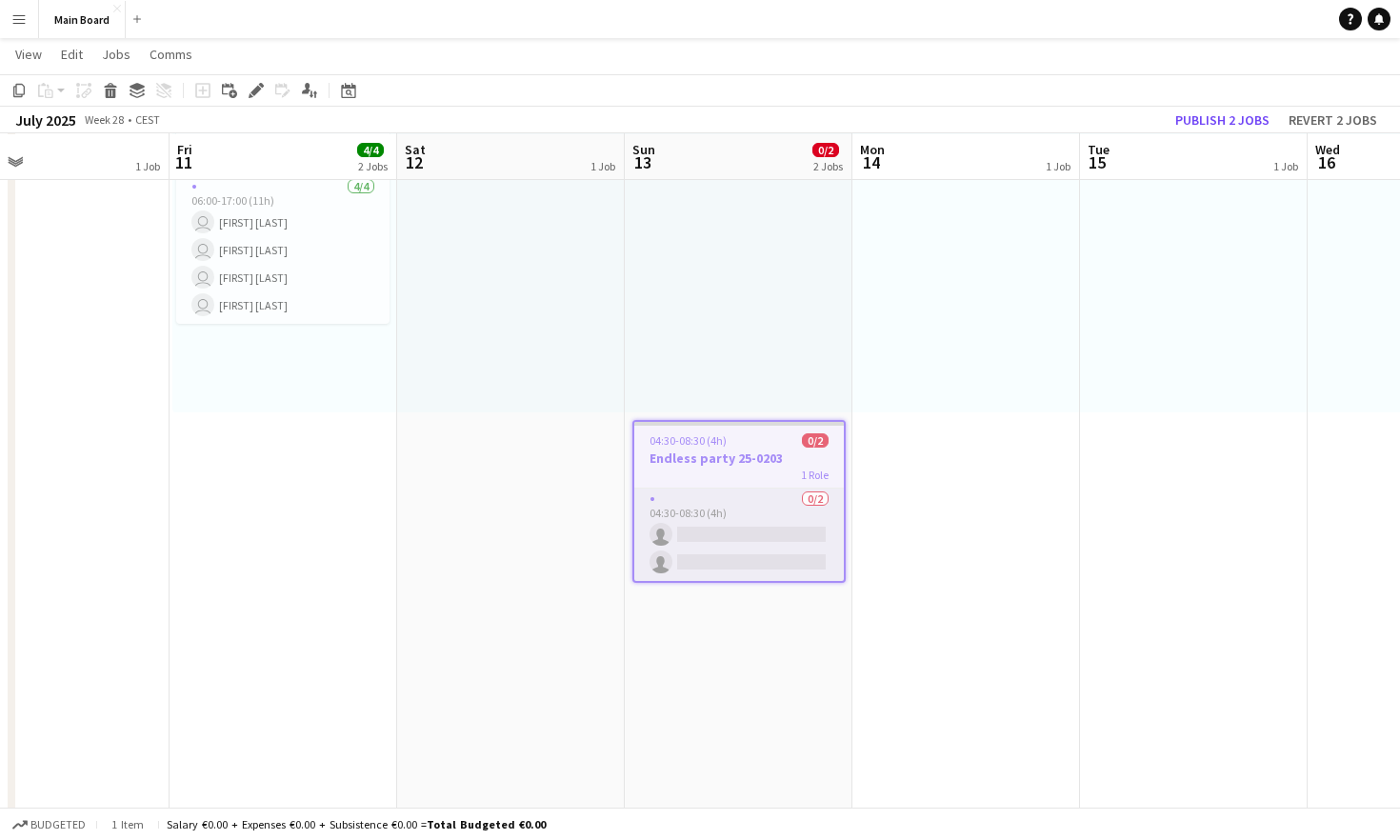 click on "0/2   04:30-08:30 (4h)
single-neutral-actions
single-neutral-actions" at bounding box center [739, 534] 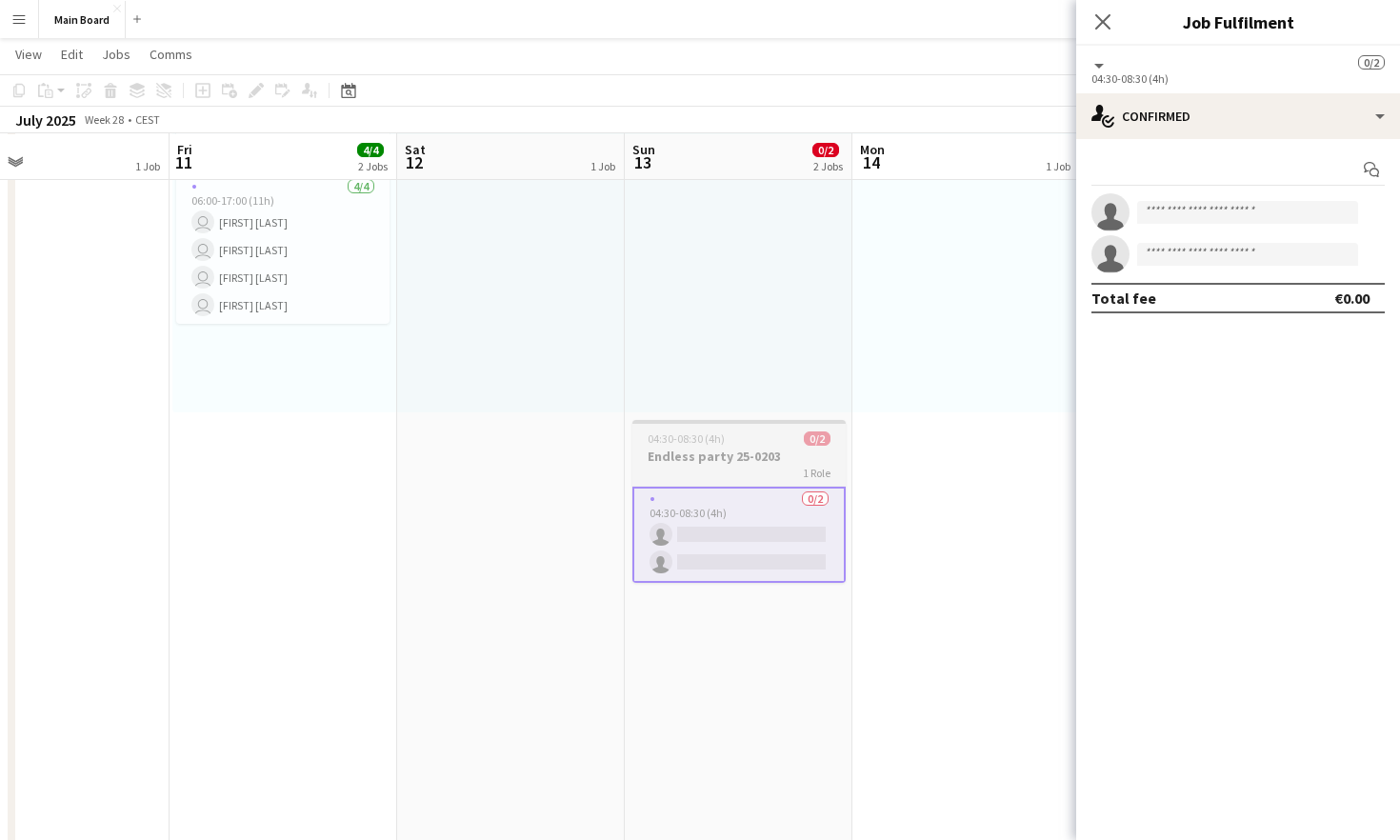 click on "1 Role" at bounding box center [739, 472] 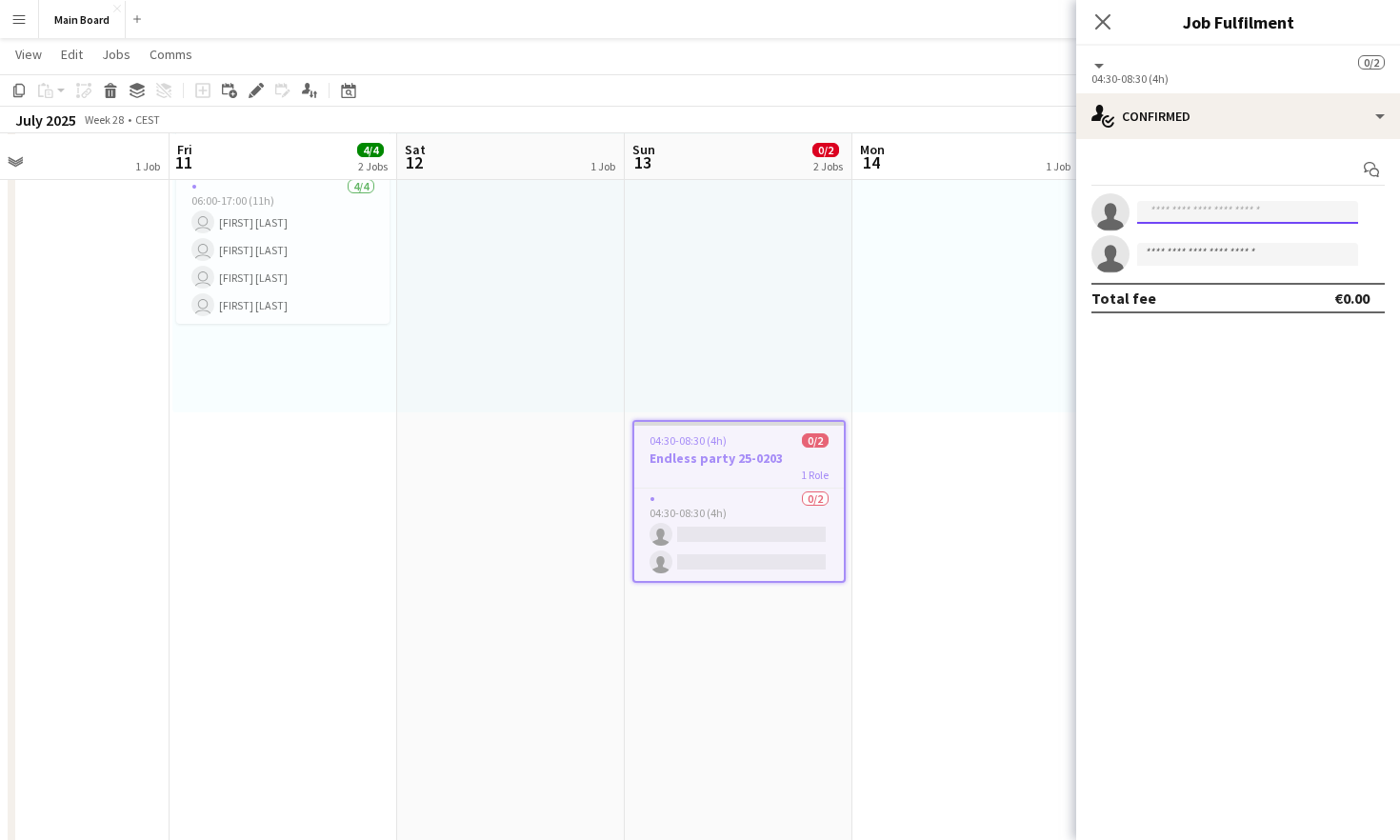click at bounding box center [1248, 212] 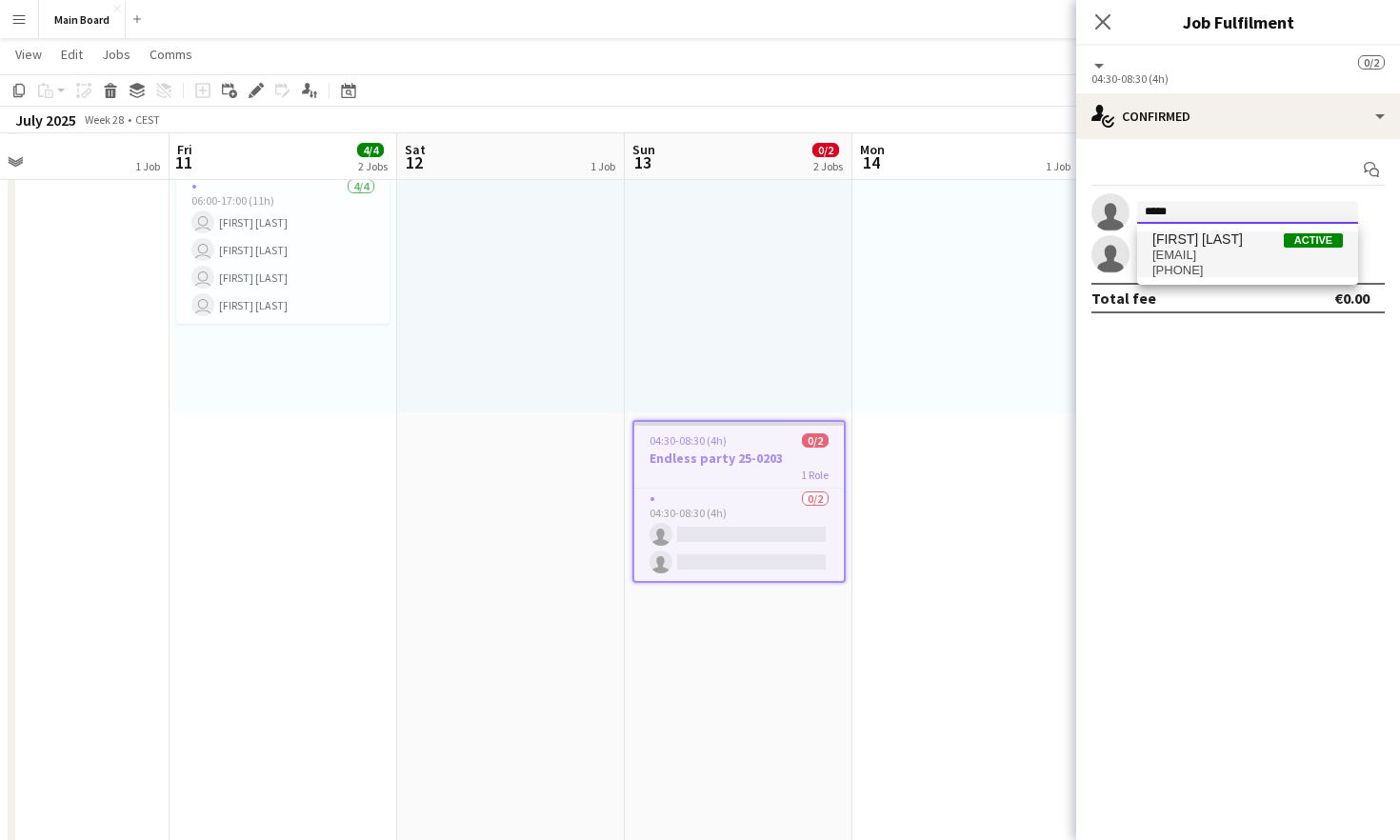 type on "*****" 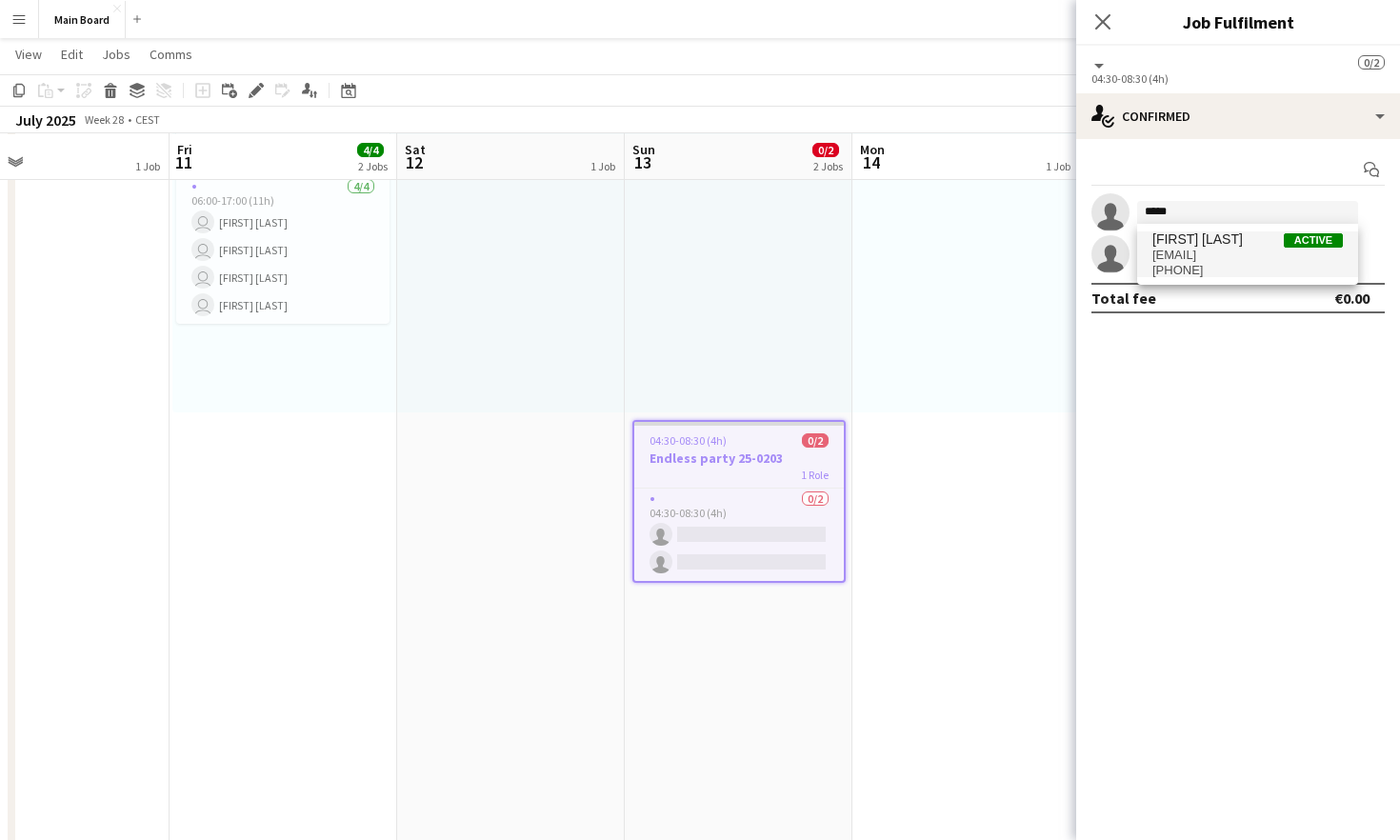 click on "[EMAIL]" at bounding box center [1248, 255] 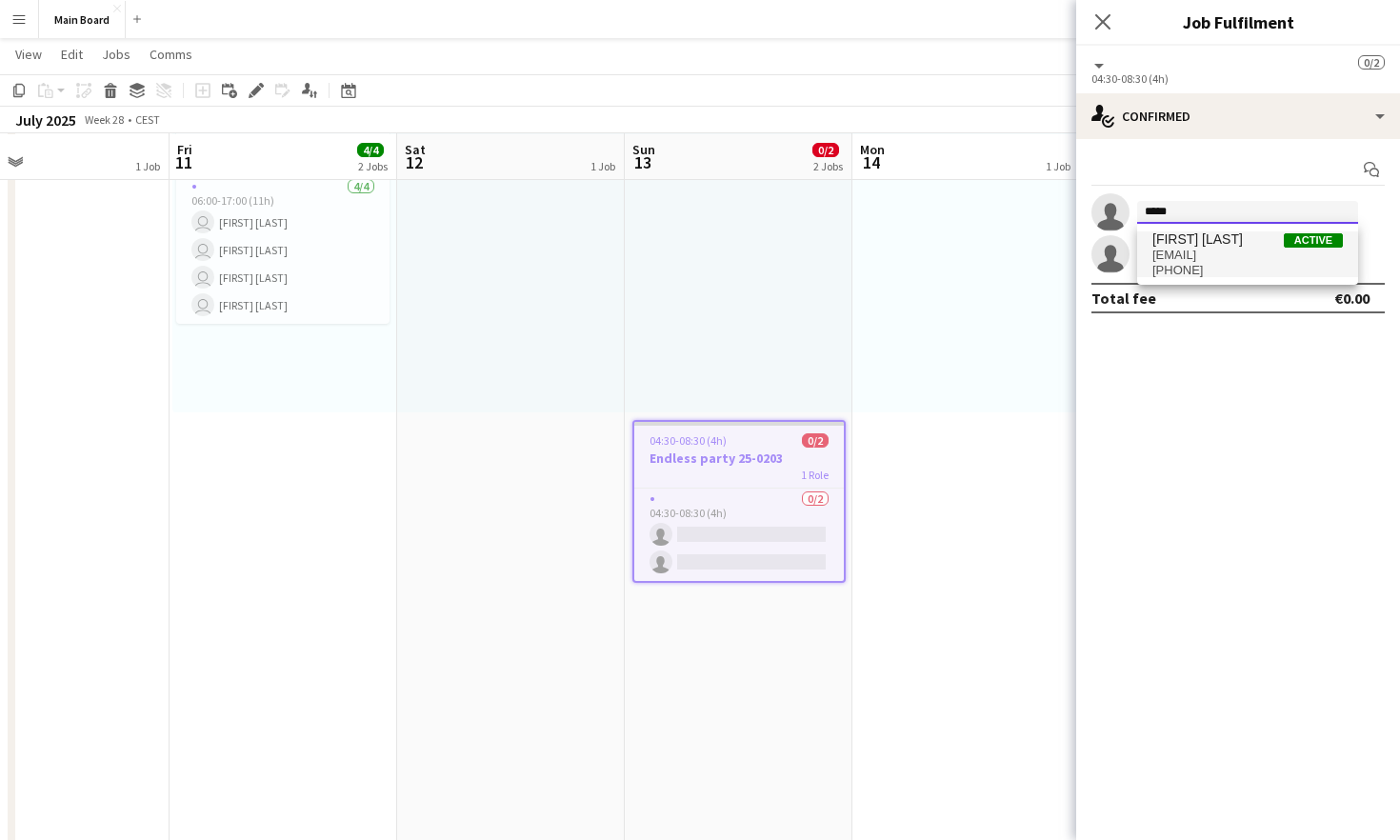 type 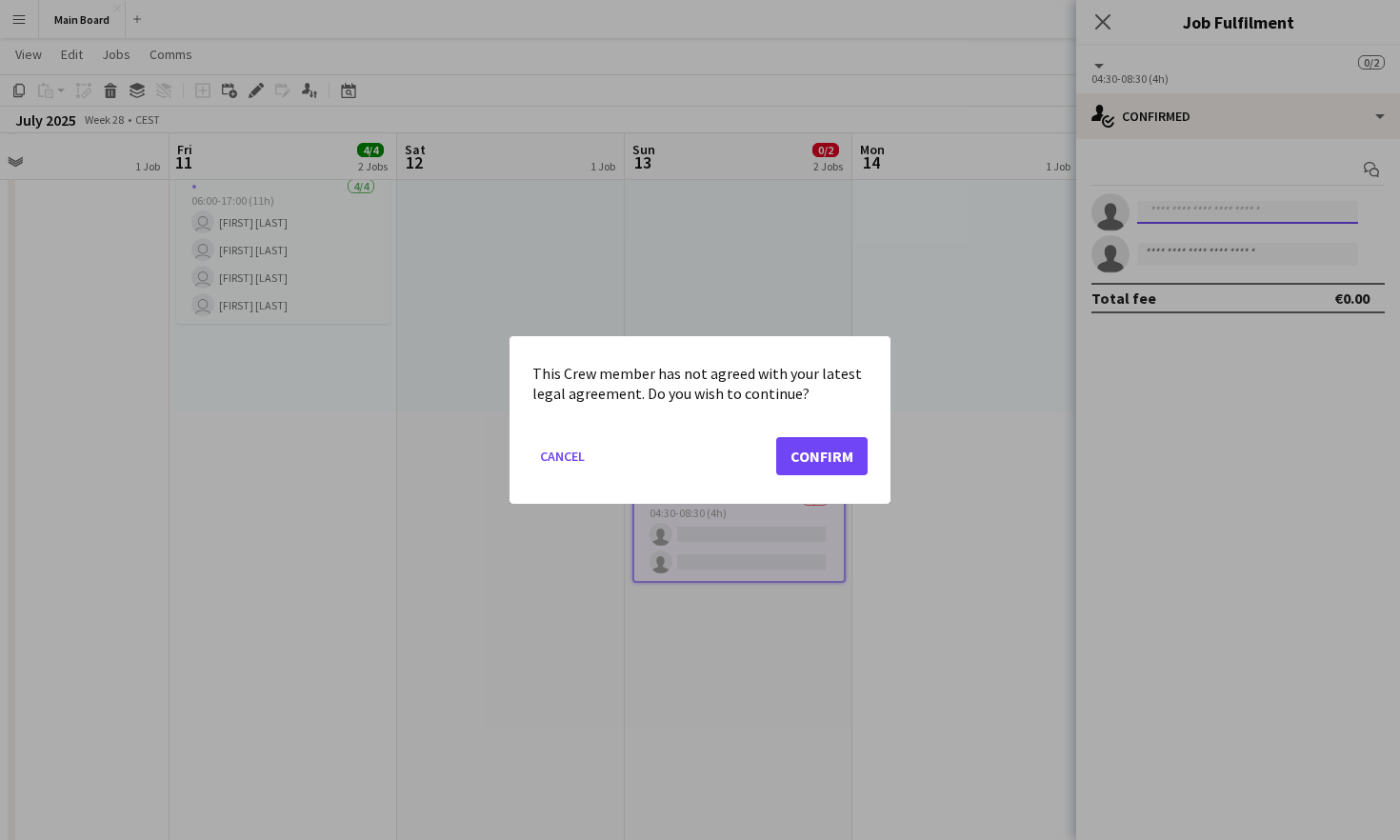 scroll, scrollTop: 0, scrollLeft: 0, axis: both 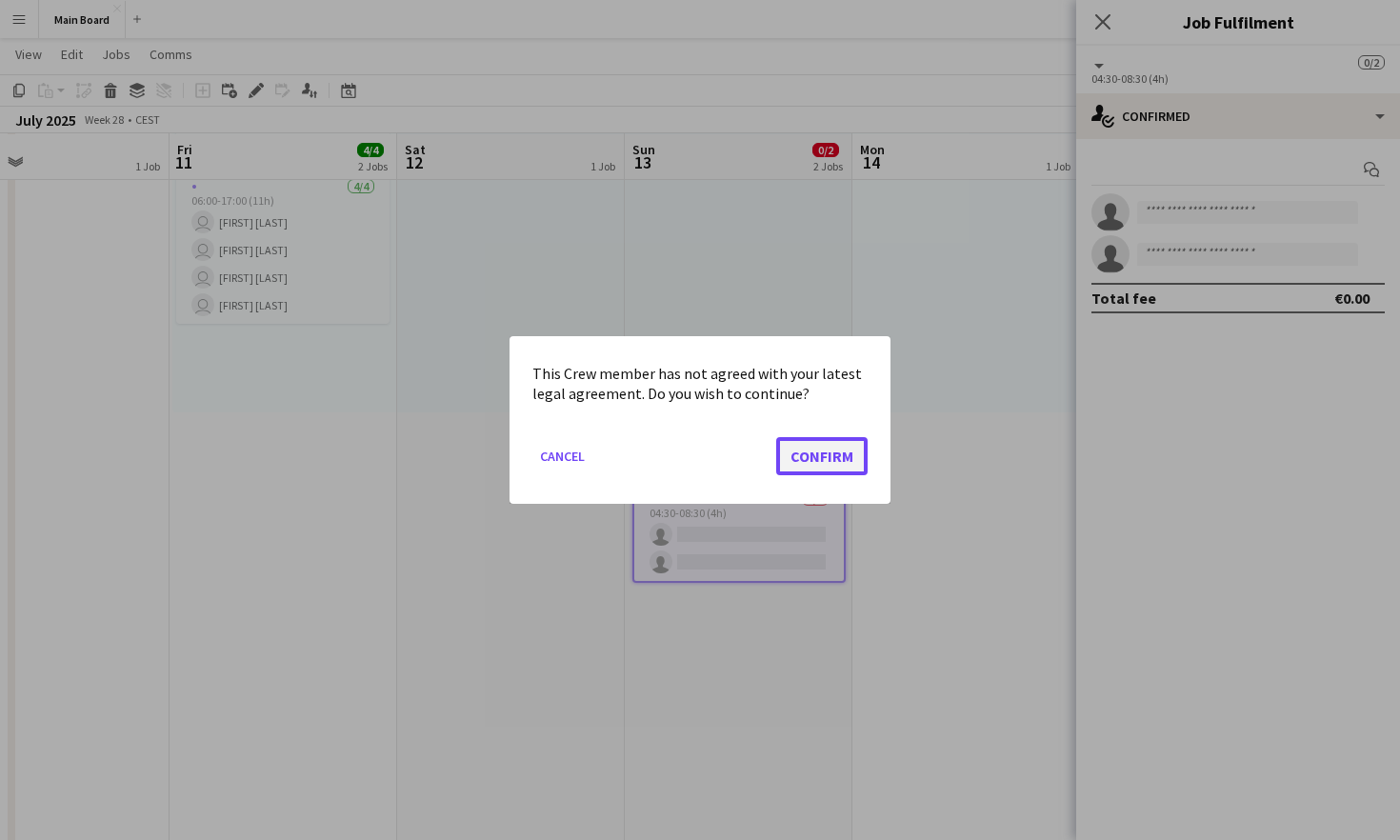 click on "Confirm" 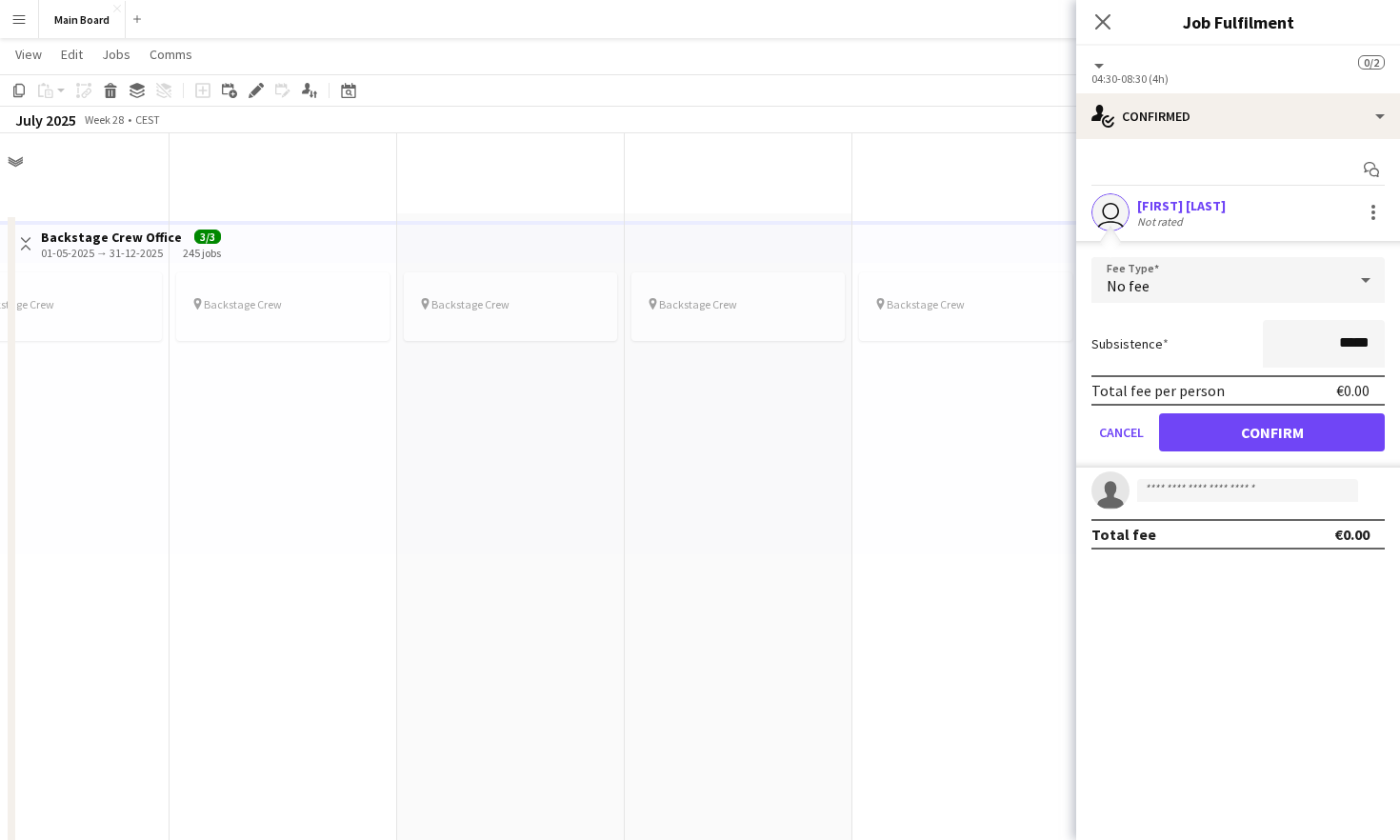 scroll, scrollTop: 824, scrollLeft: 0, axis: vertical 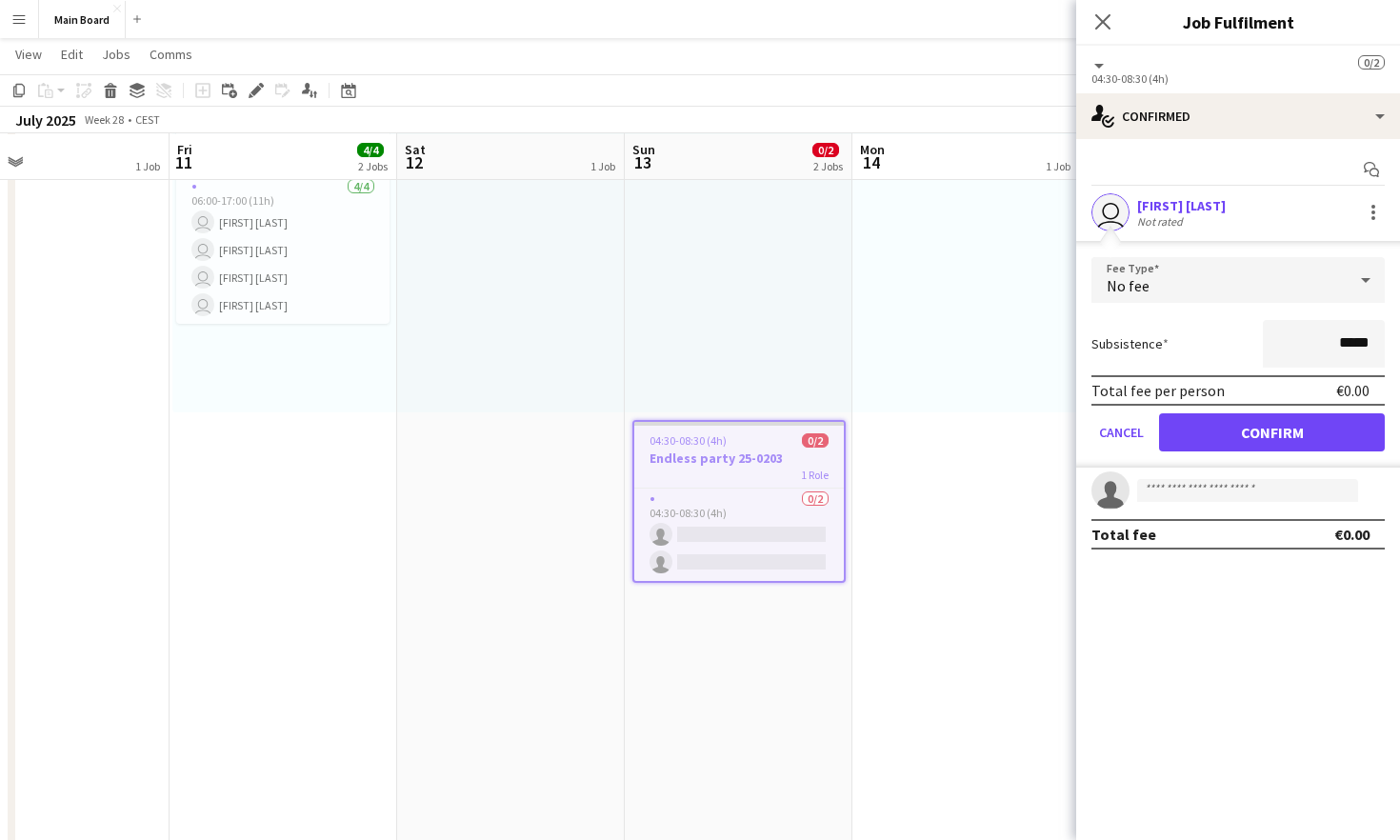 click on "No fee" at bounding box center [1219, 280] 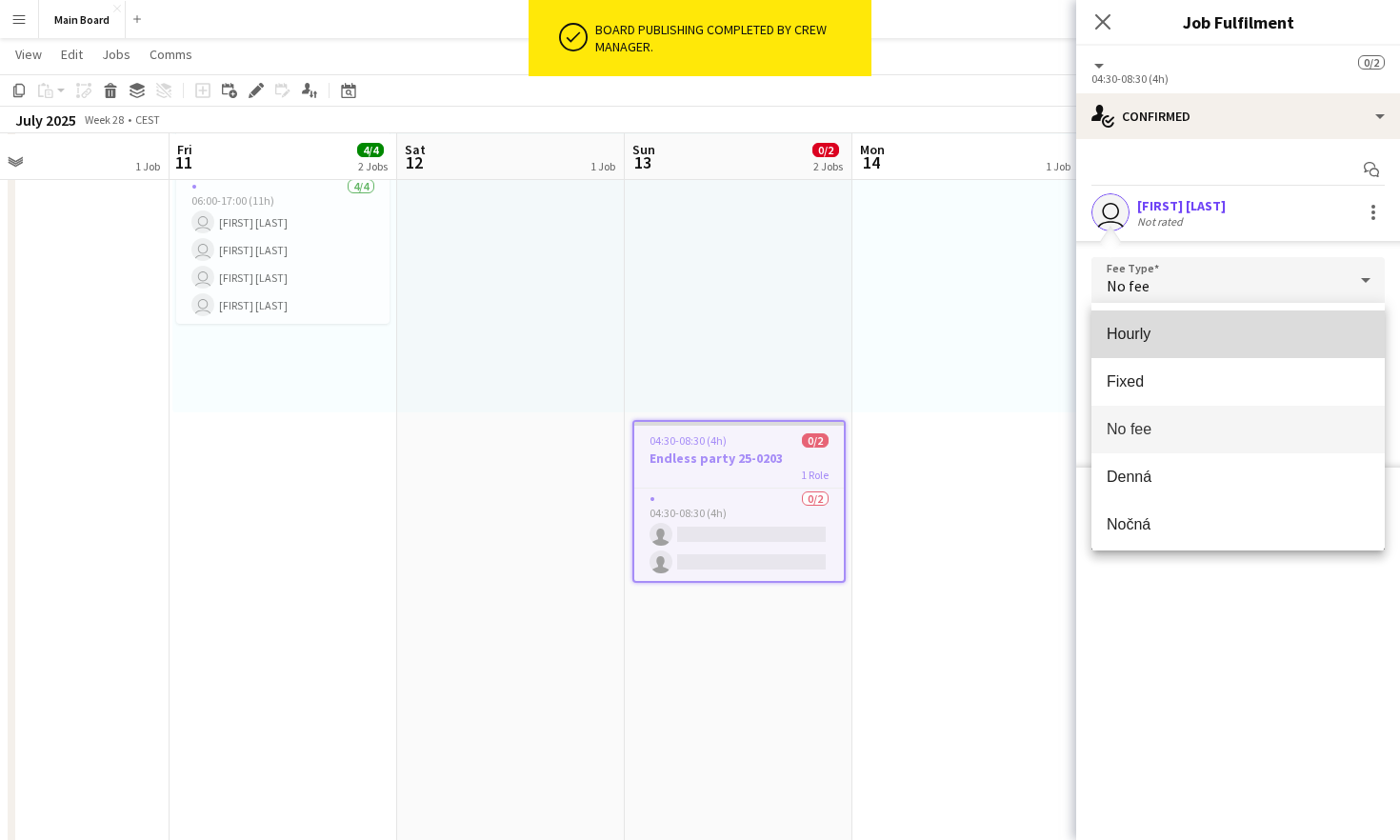 click on "Hourly" at bounding box center [1238, 333] 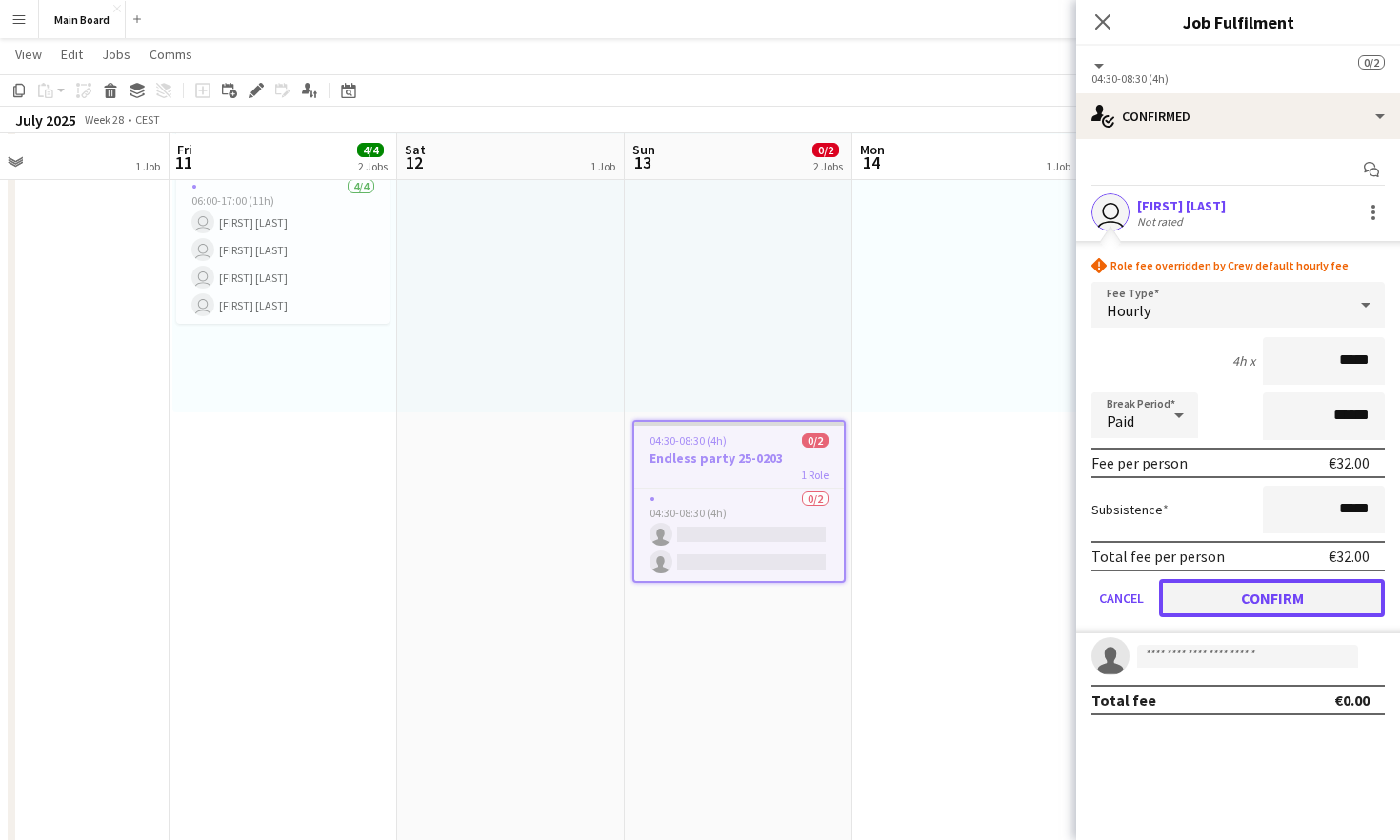 click on "Confirm" at bounding box center (1271, 598) 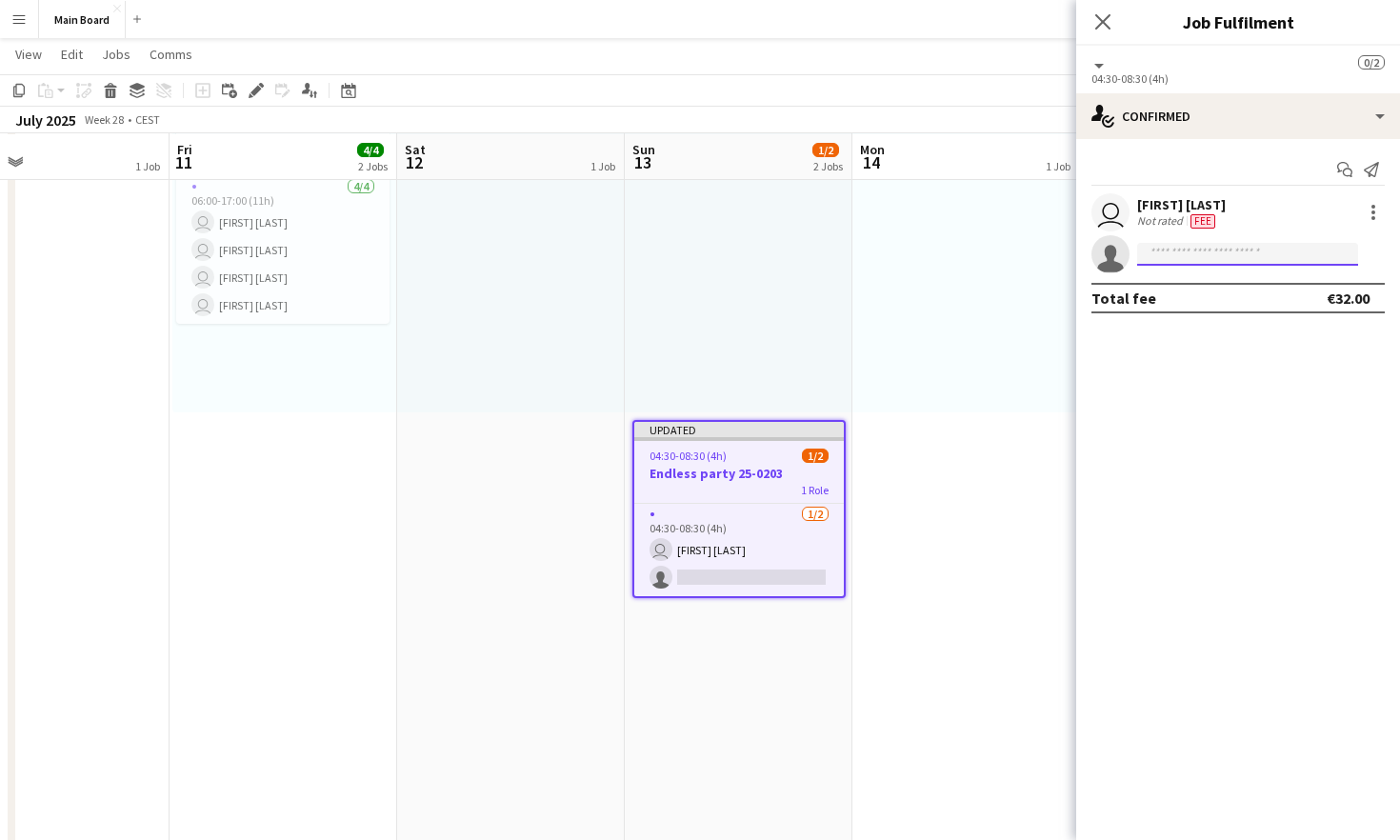 click 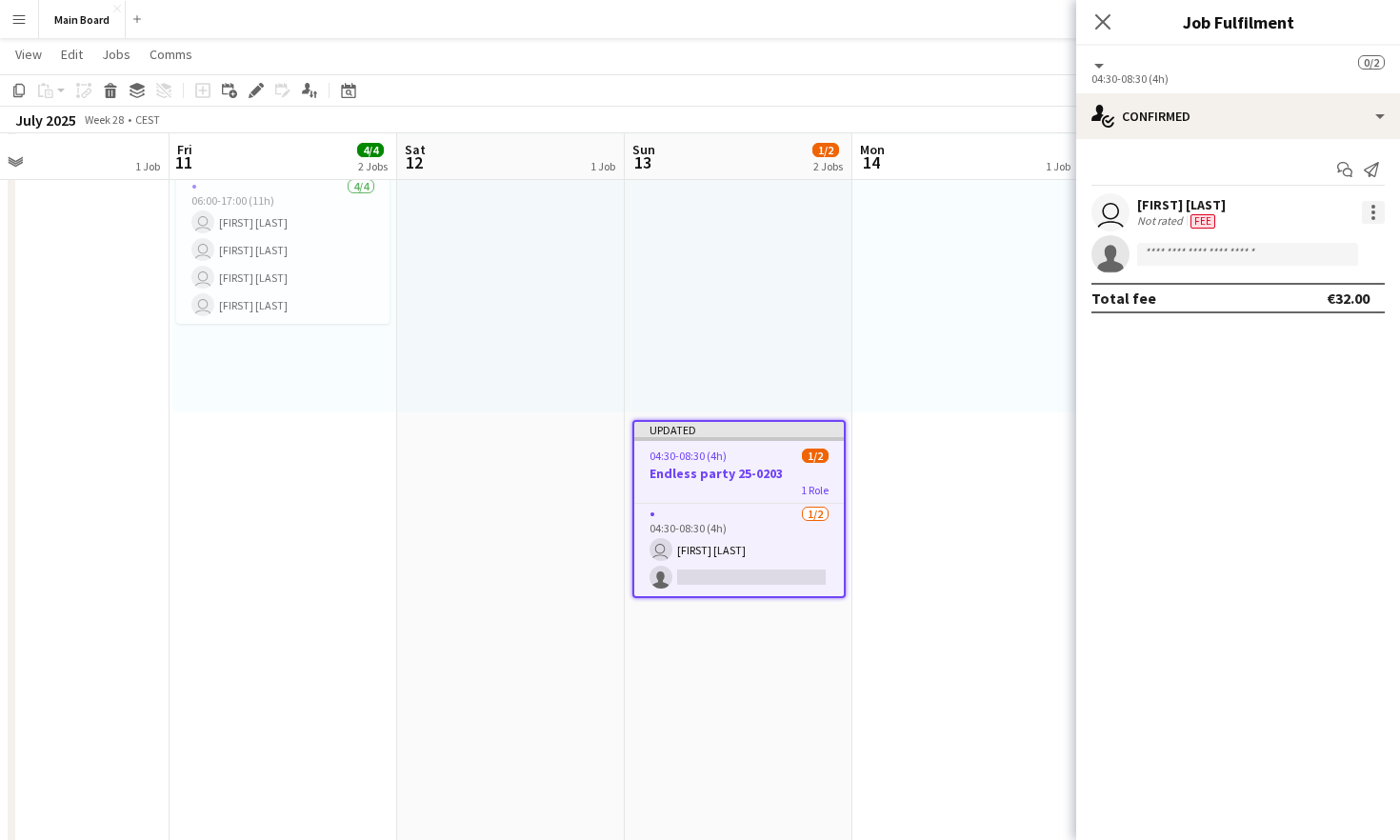 click at bounding box center (1373, 212) 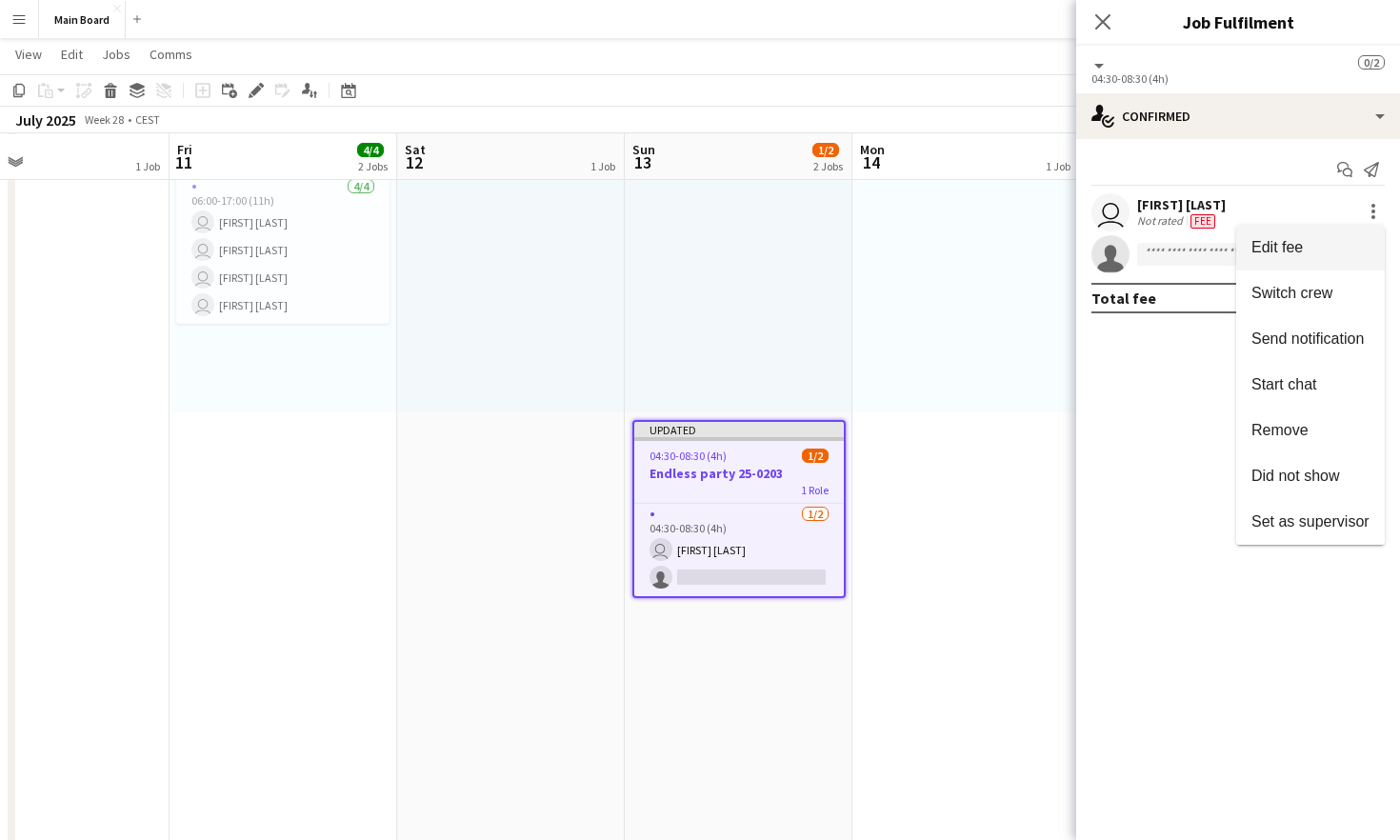 click on "Edit fee" at bounding box center [1310, 248] 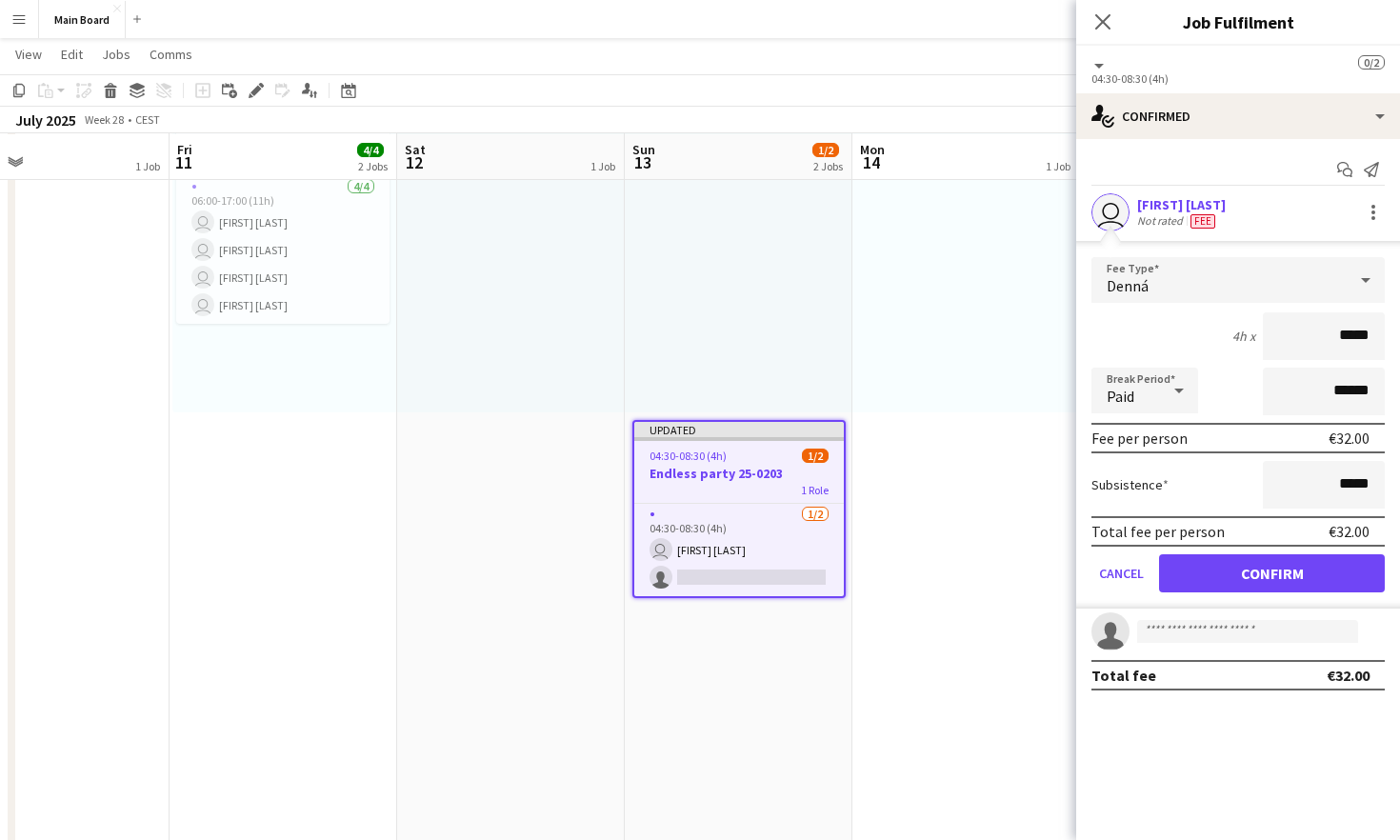 click on "Denná" at bounding box center (1219, 280) 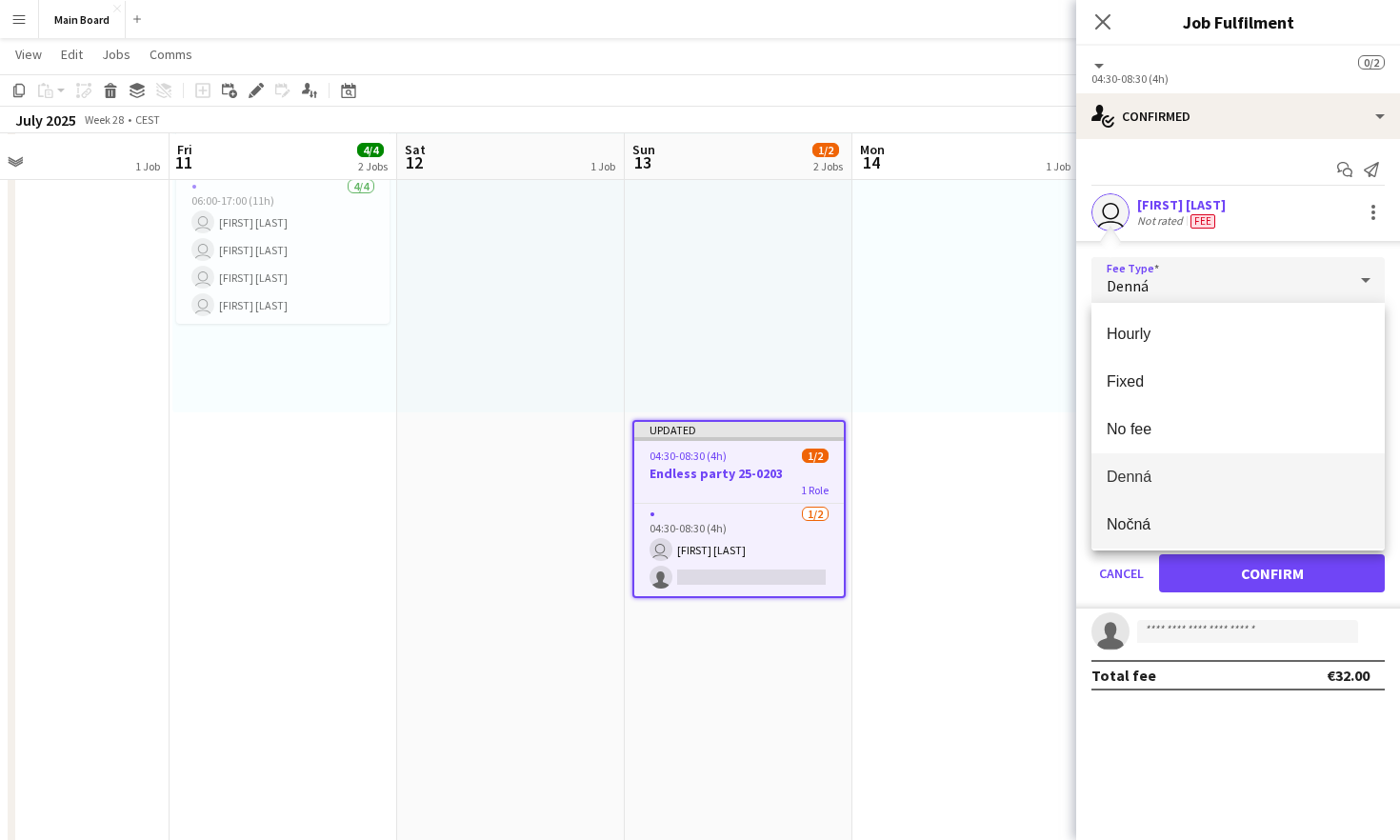 click on "Nočná" at bounding box center [1238, 525] 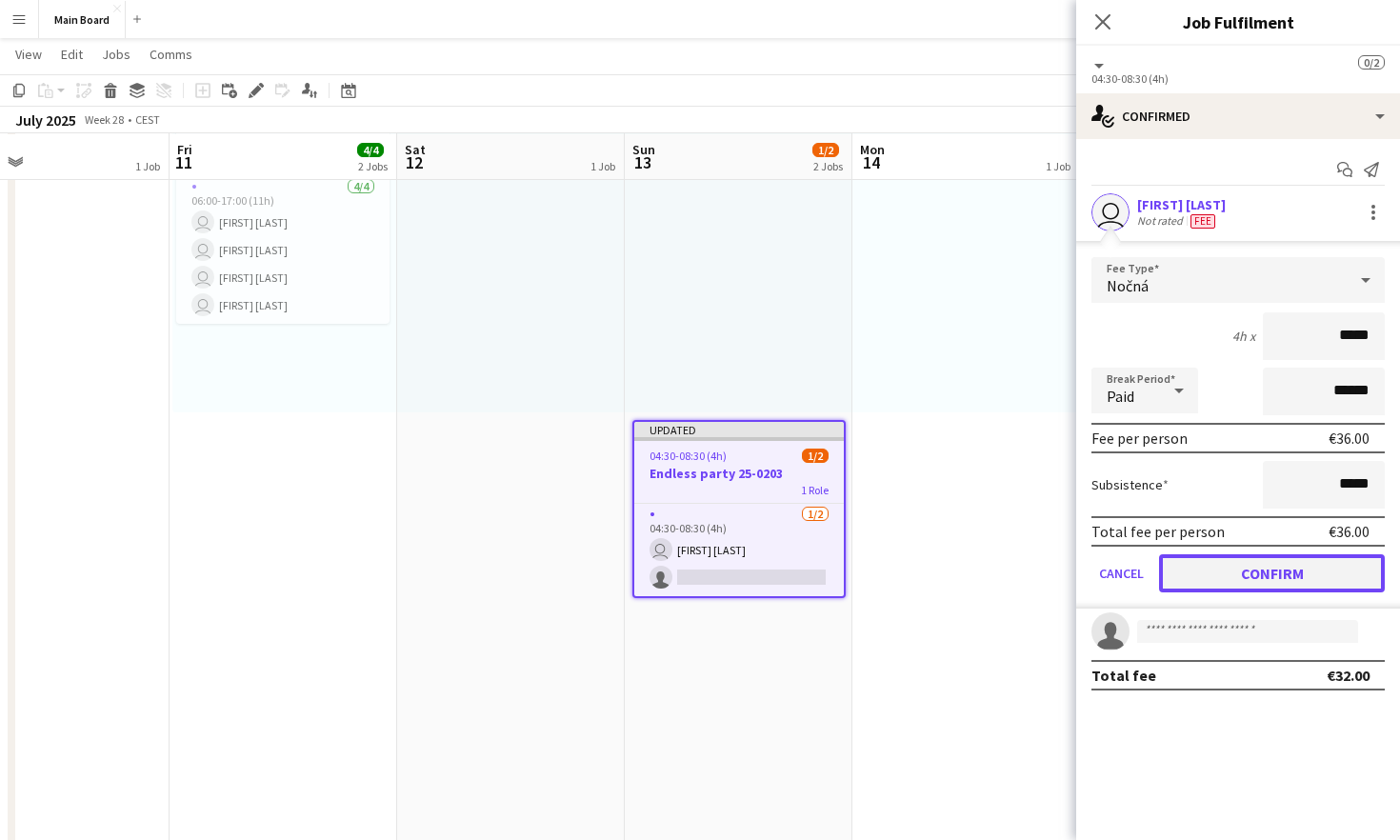 click on "Confirm" at bounding box center [1271, 573] 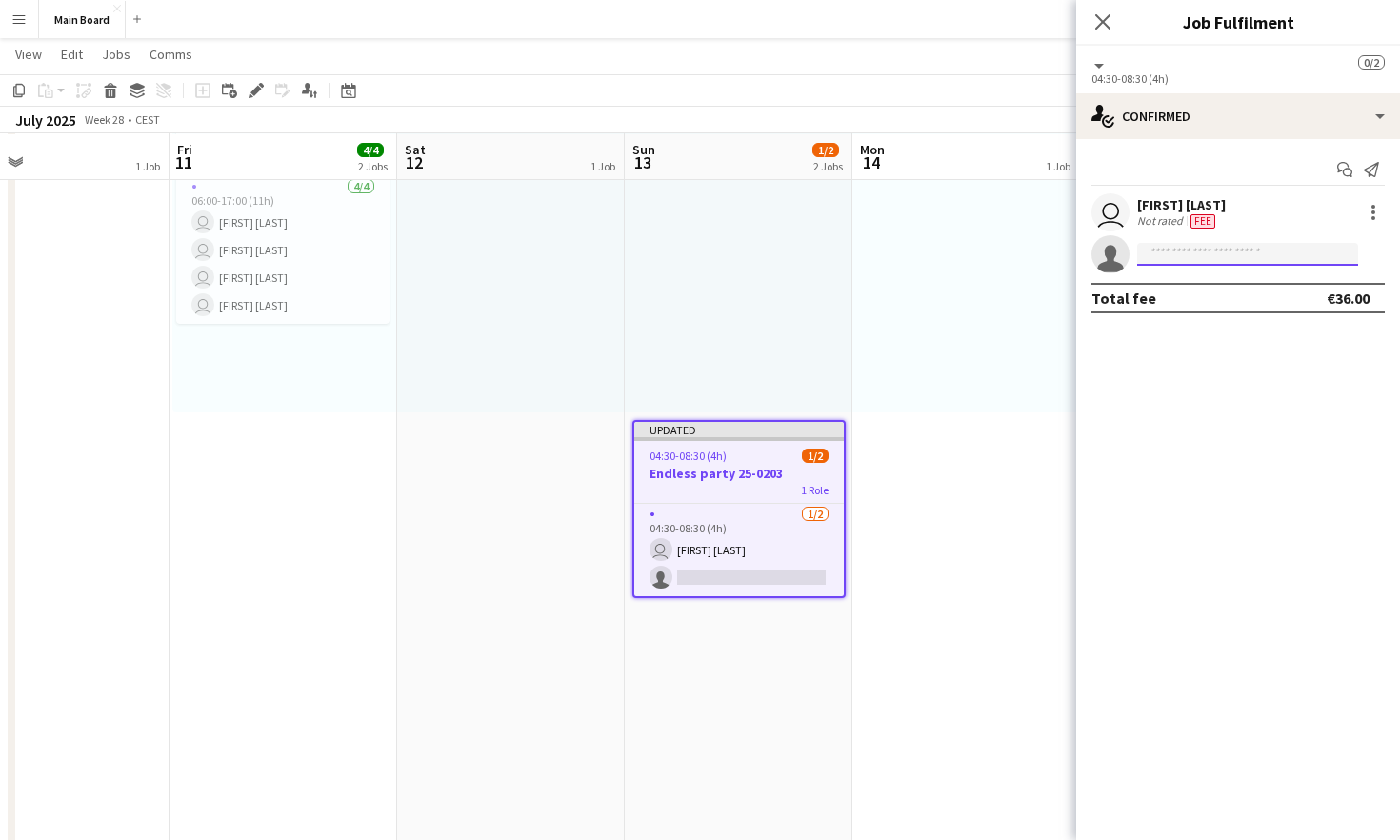 click 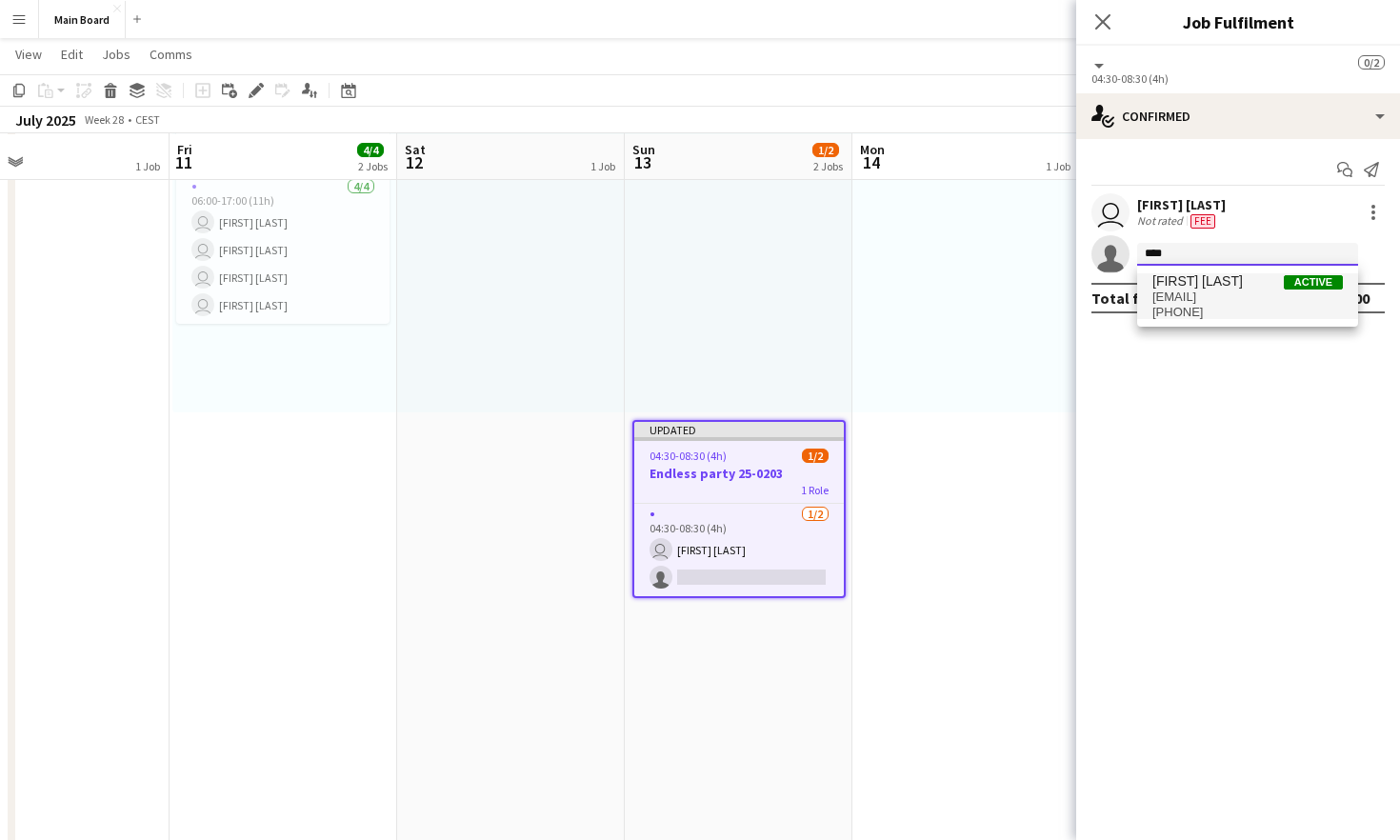 type on "****" 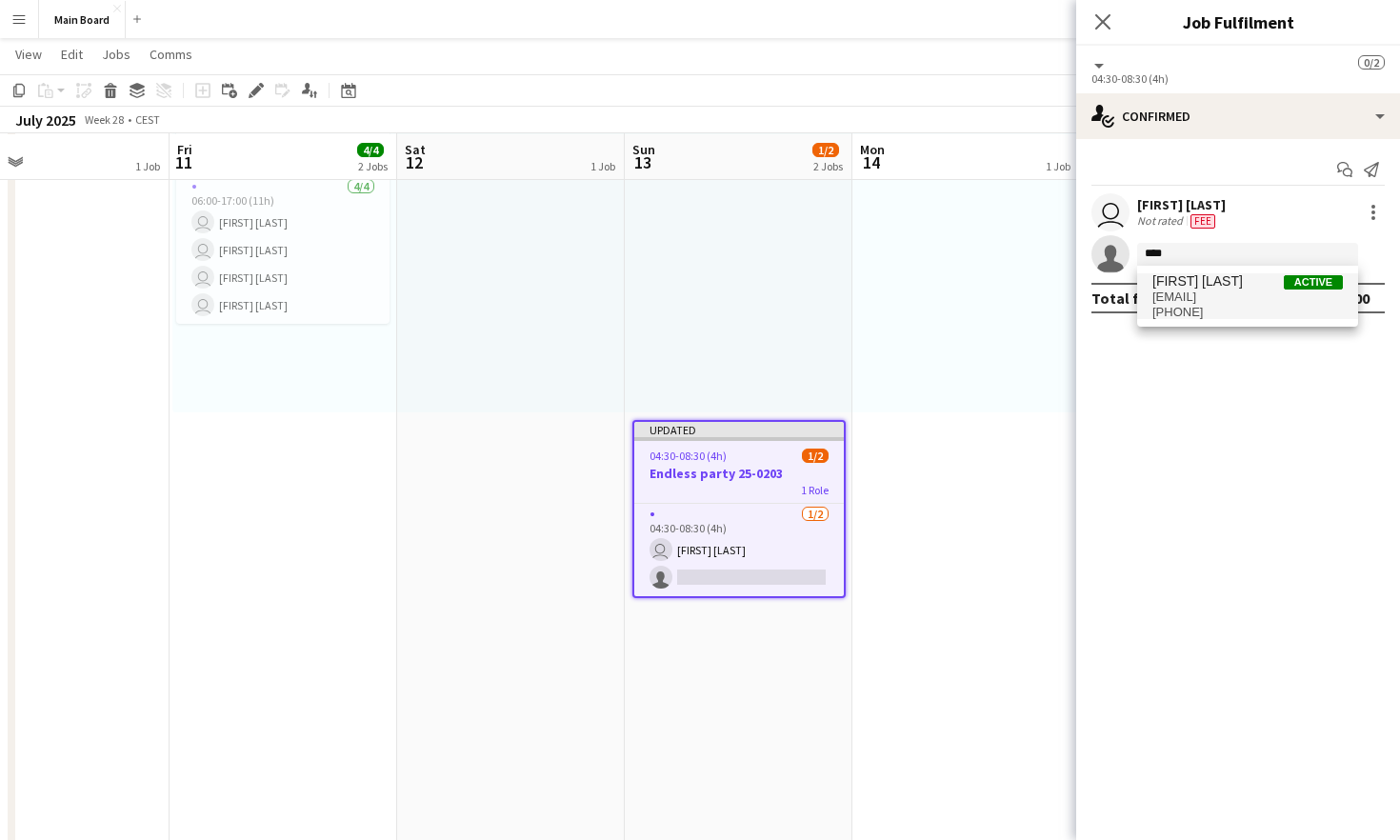 click on "[PHONE]" at bounding box center [1248, 312] 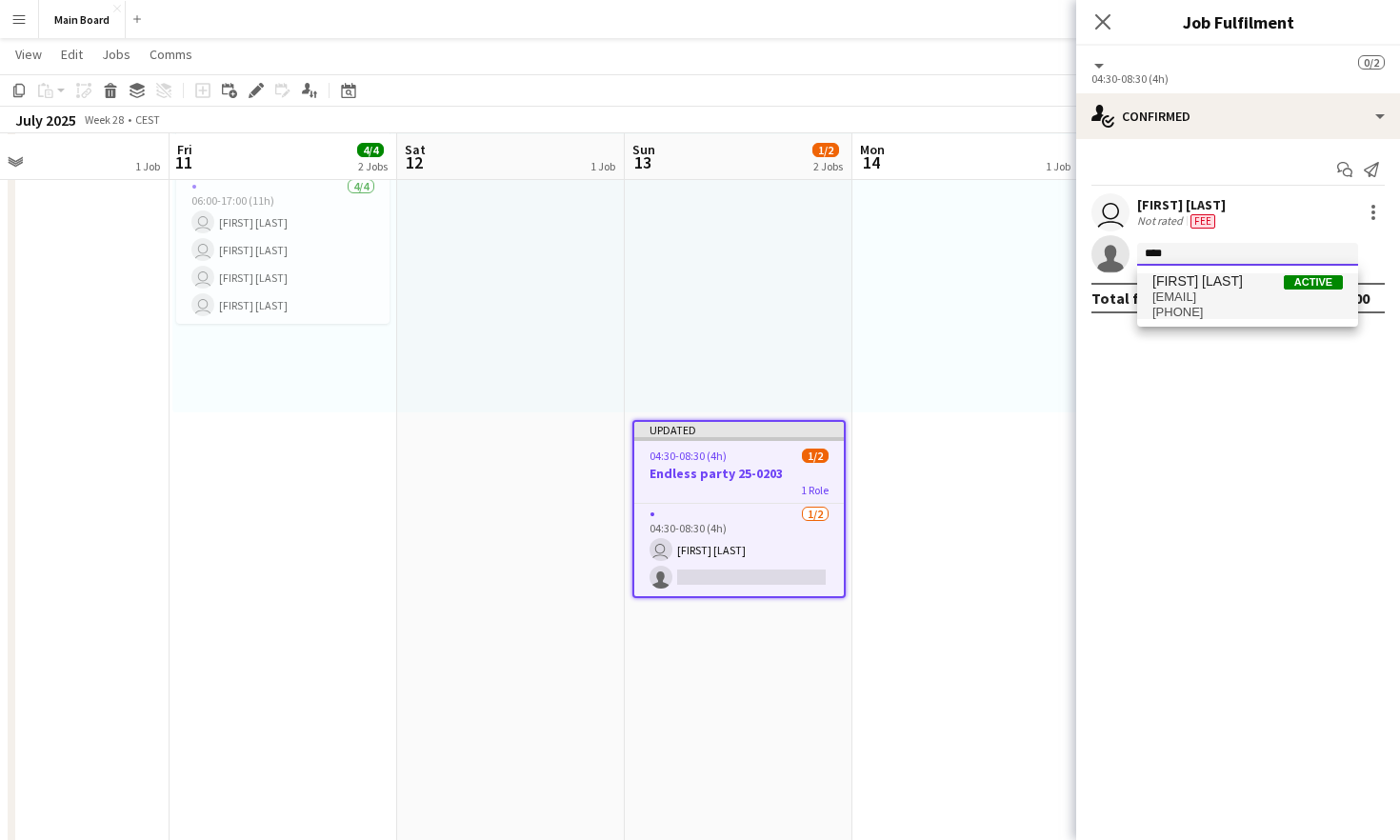 type 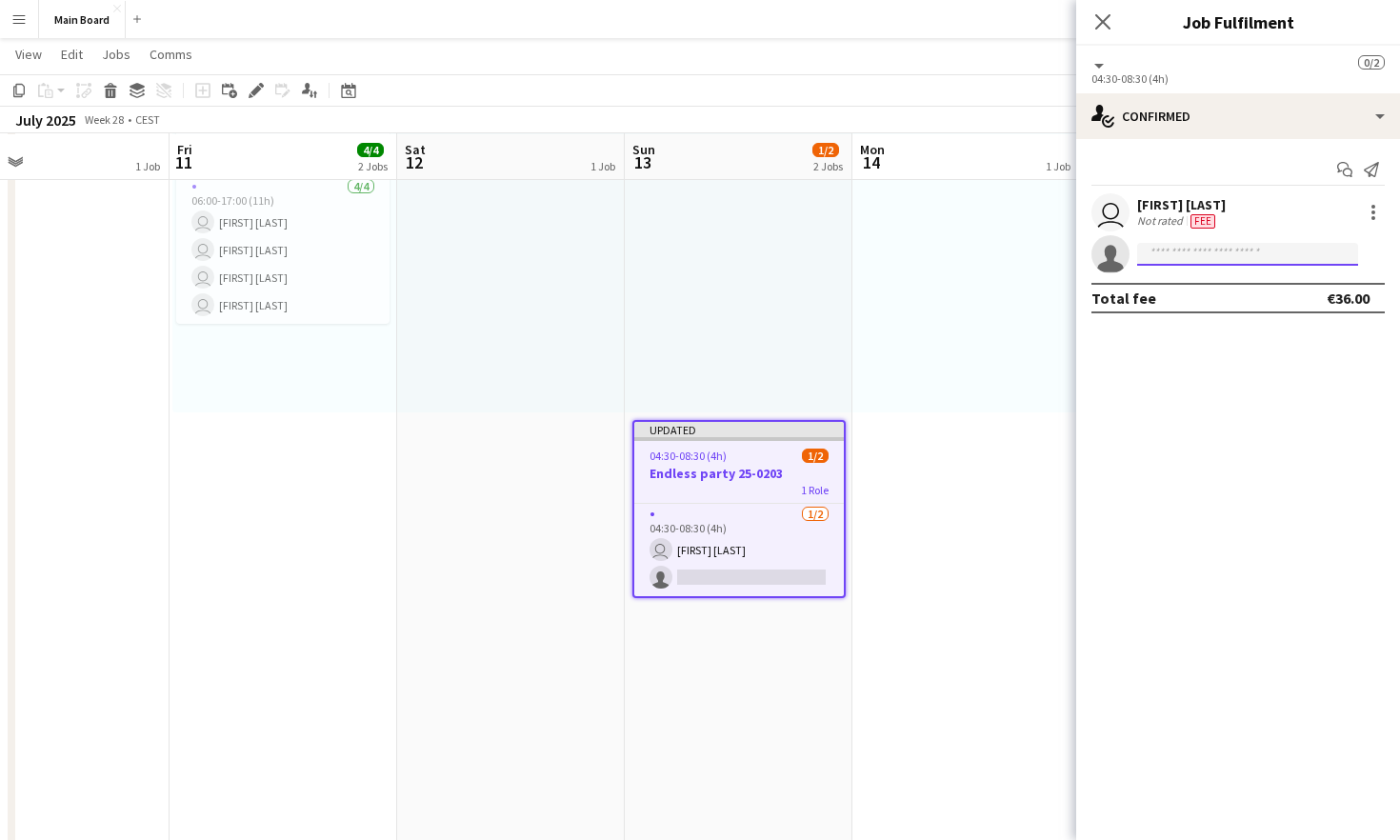 scroll, scrollTop: 0, scrollLeft: 0, axis: both 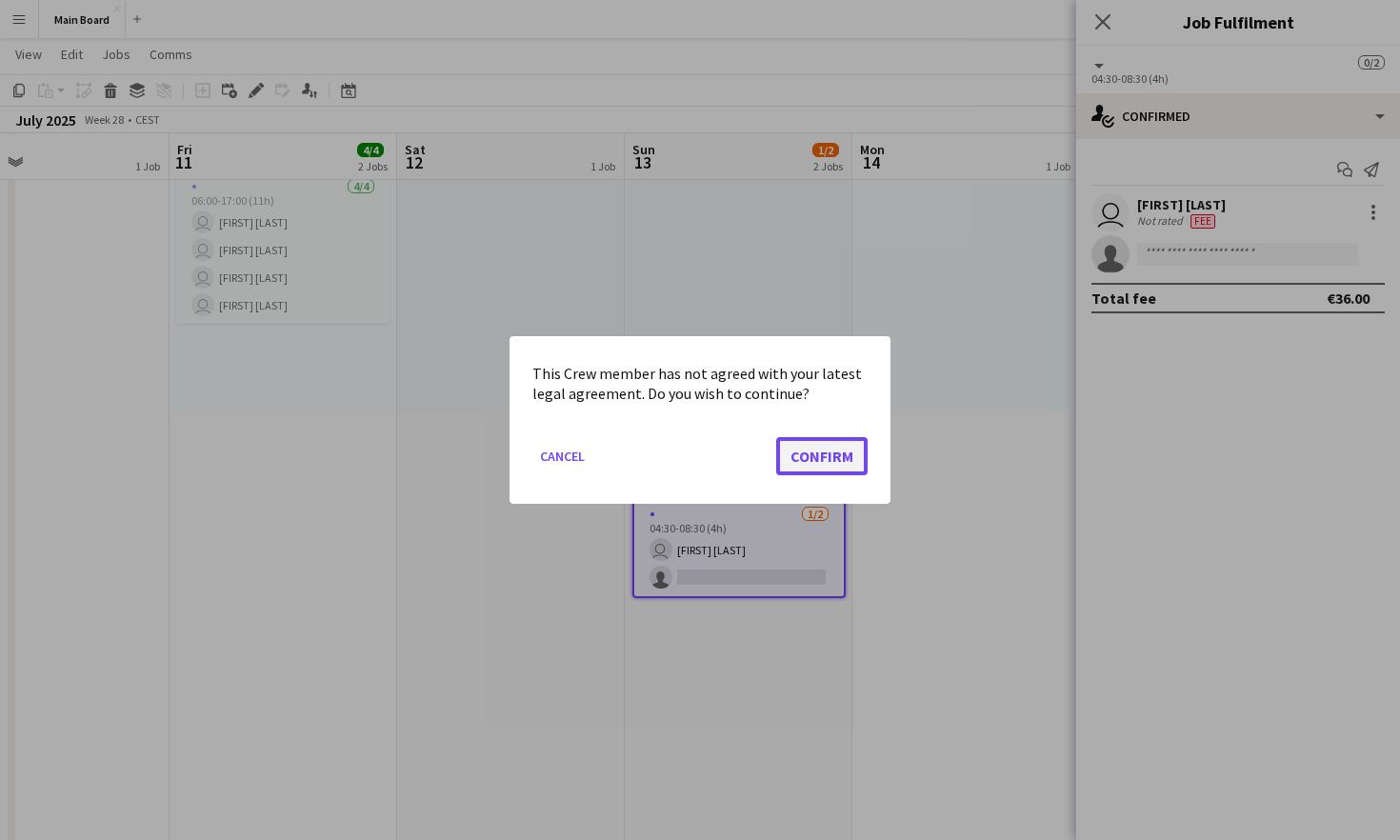click on "Confirm" 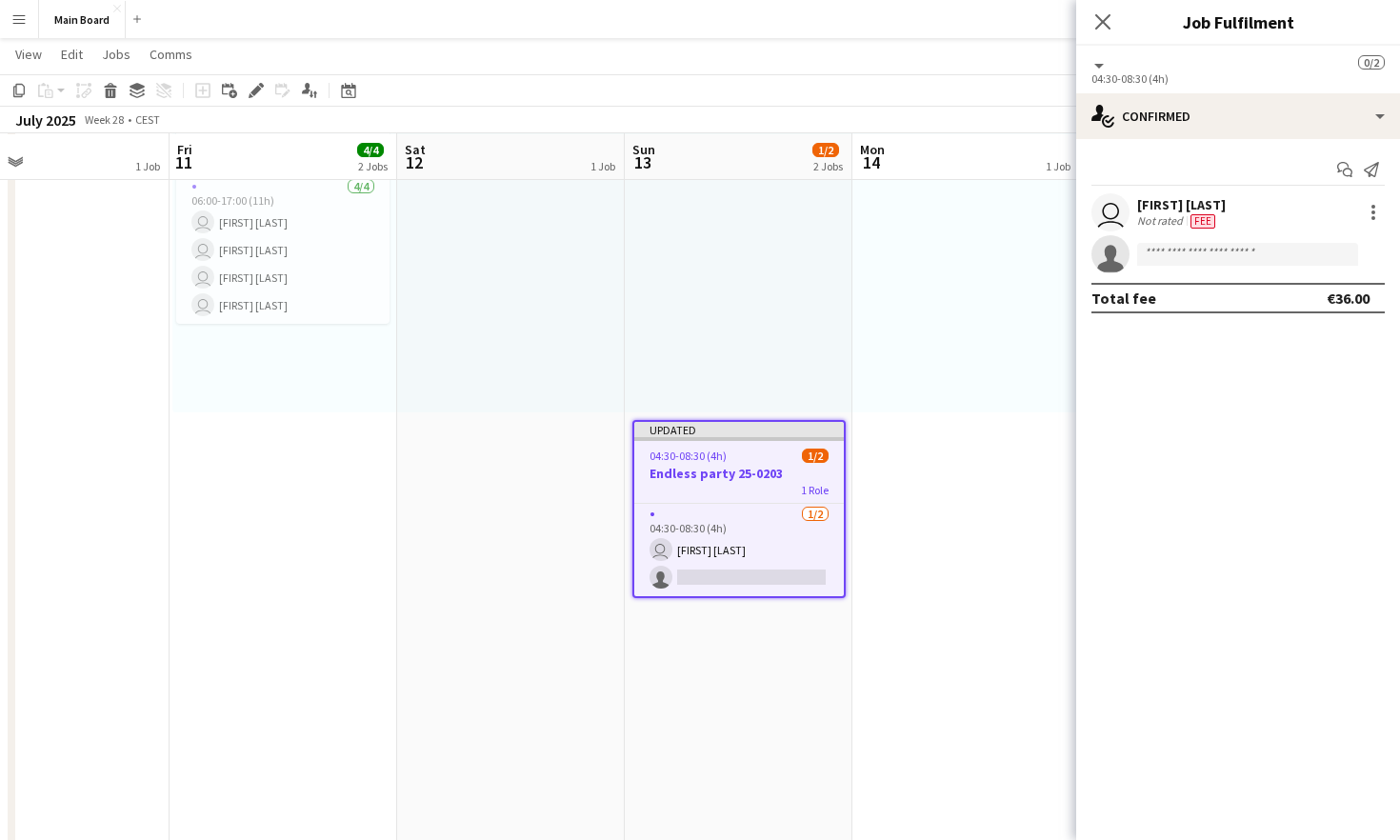 scroll, scrollTop: 824, scrollLeft: 0, axis: vertical 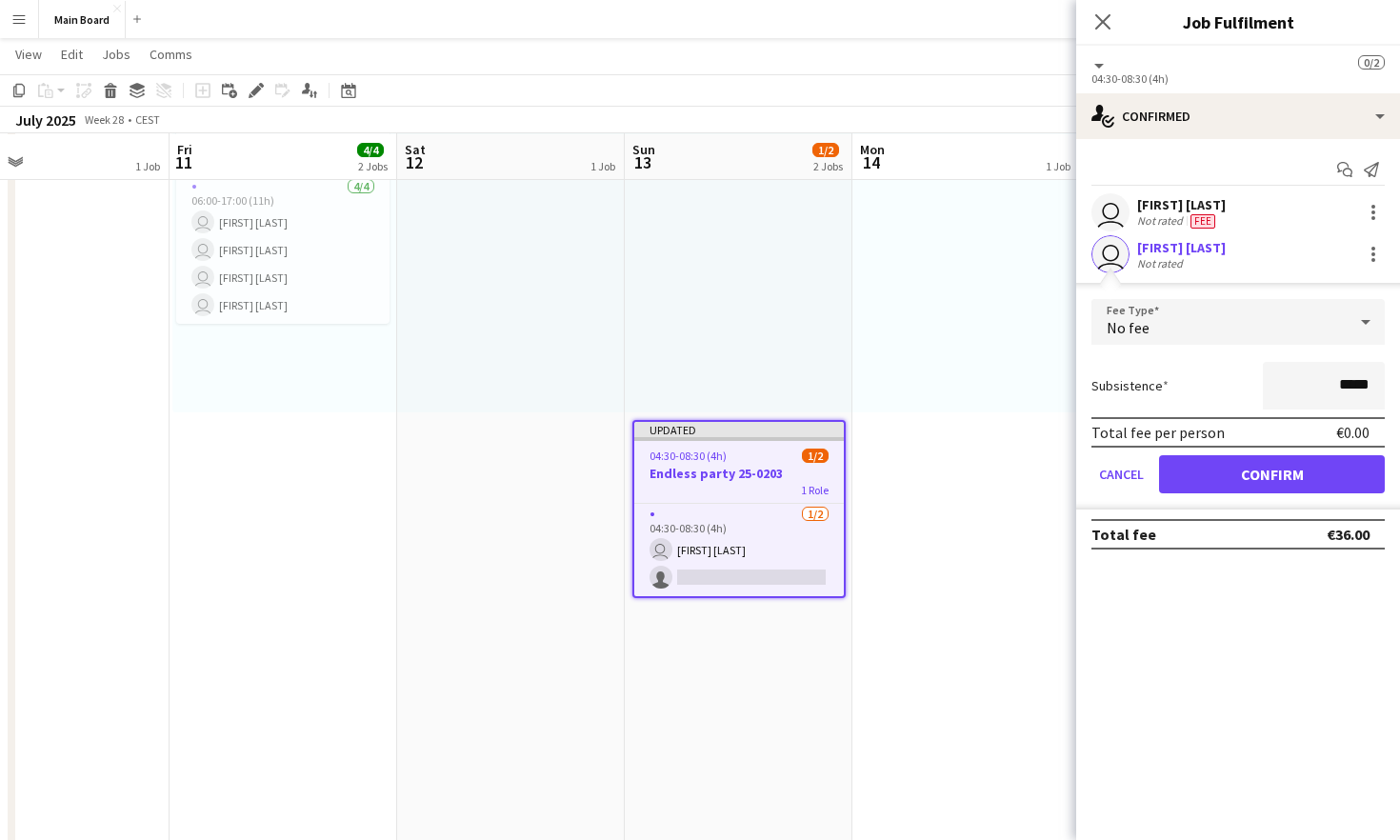 click on "No fee" at bounding box center (1219, 322) 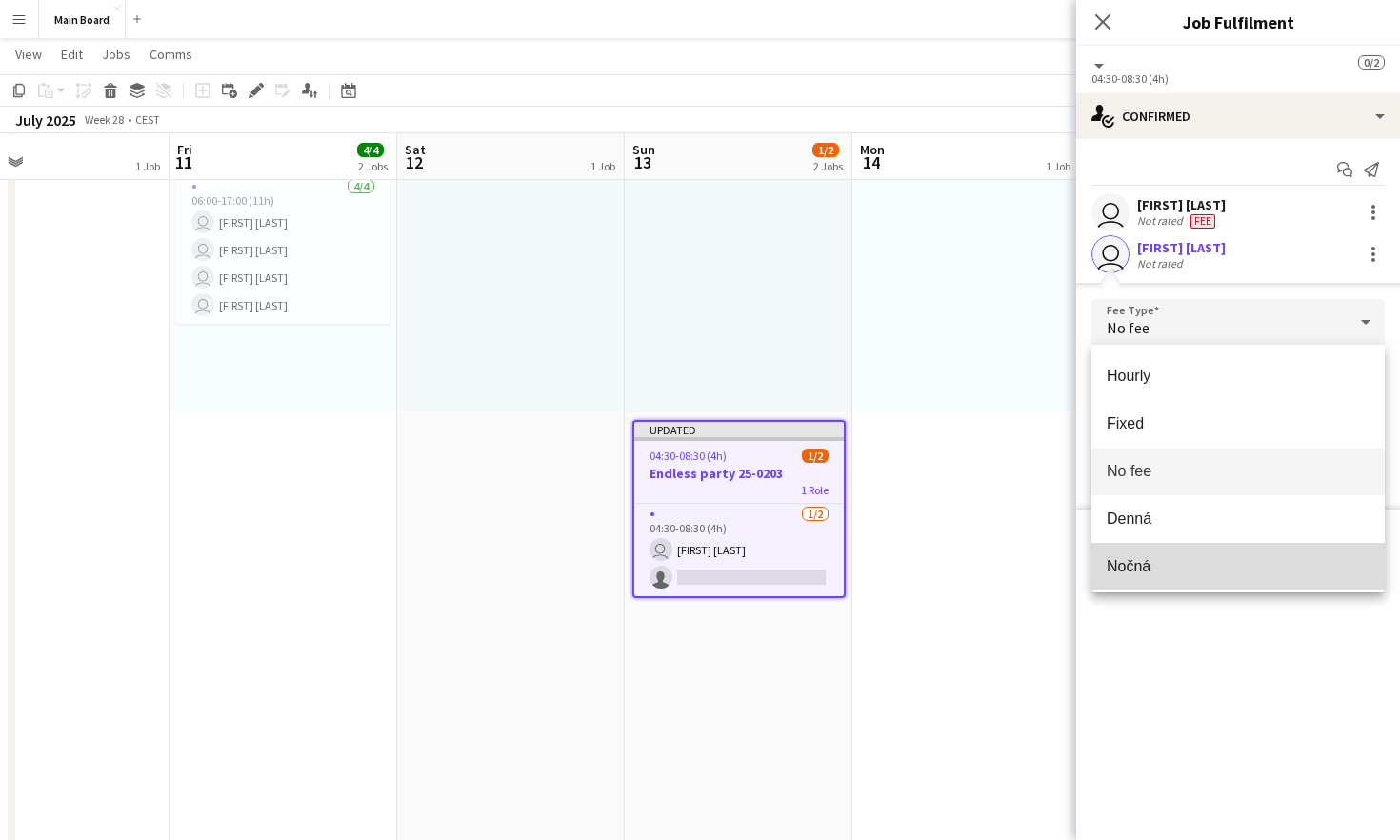 click on "Nočná" at bounding box center (1238, 566) 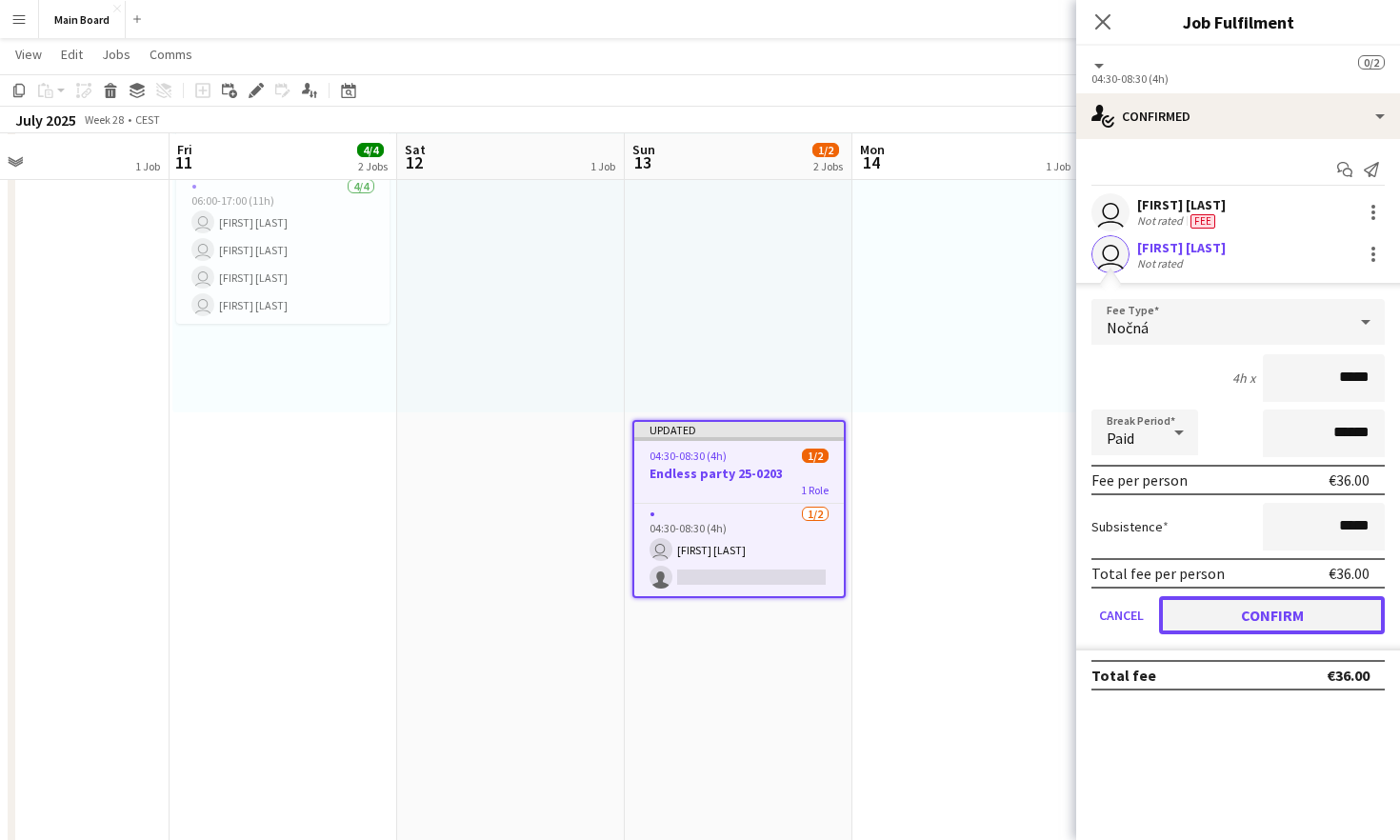 click on "Confirm" at bounding box center [1271, 615] 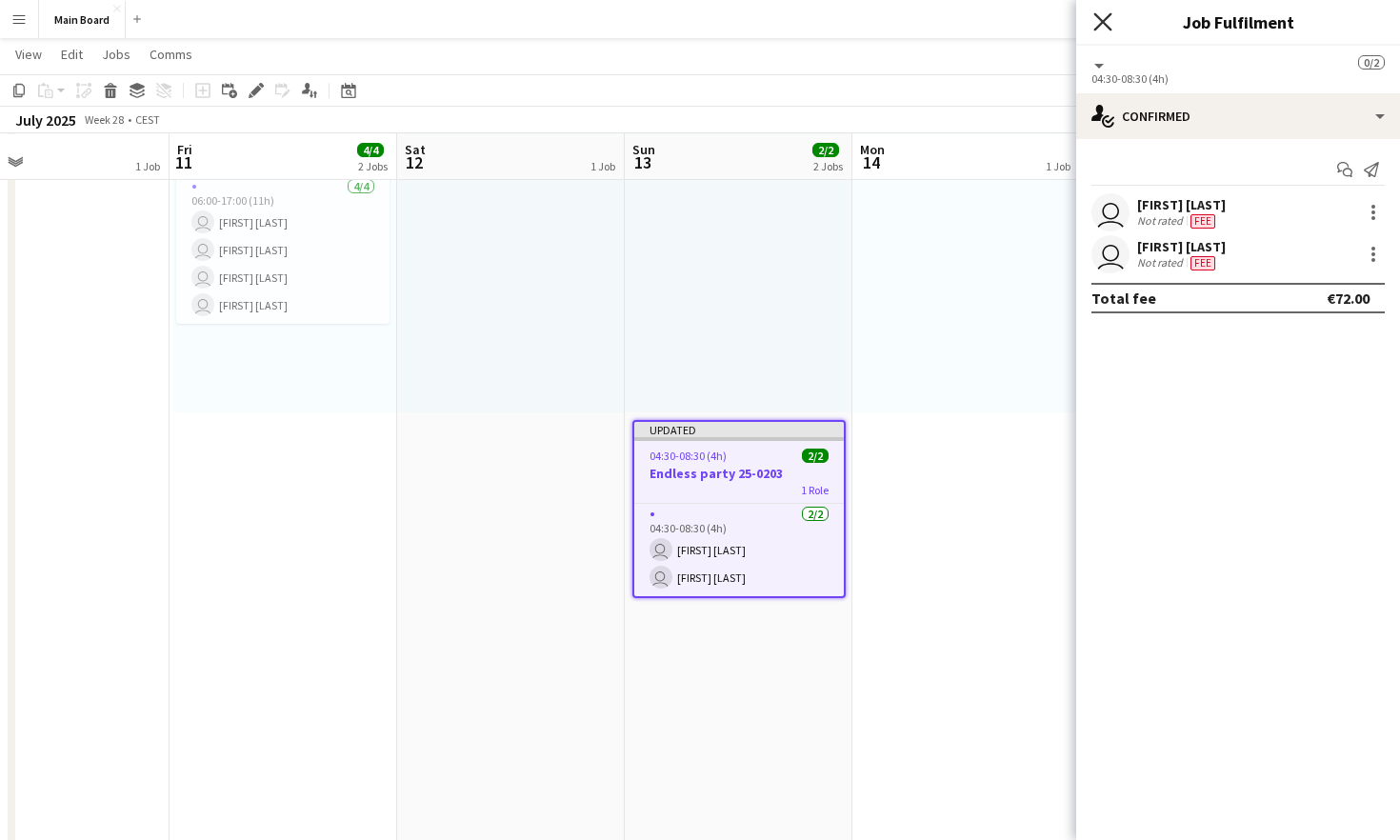 click 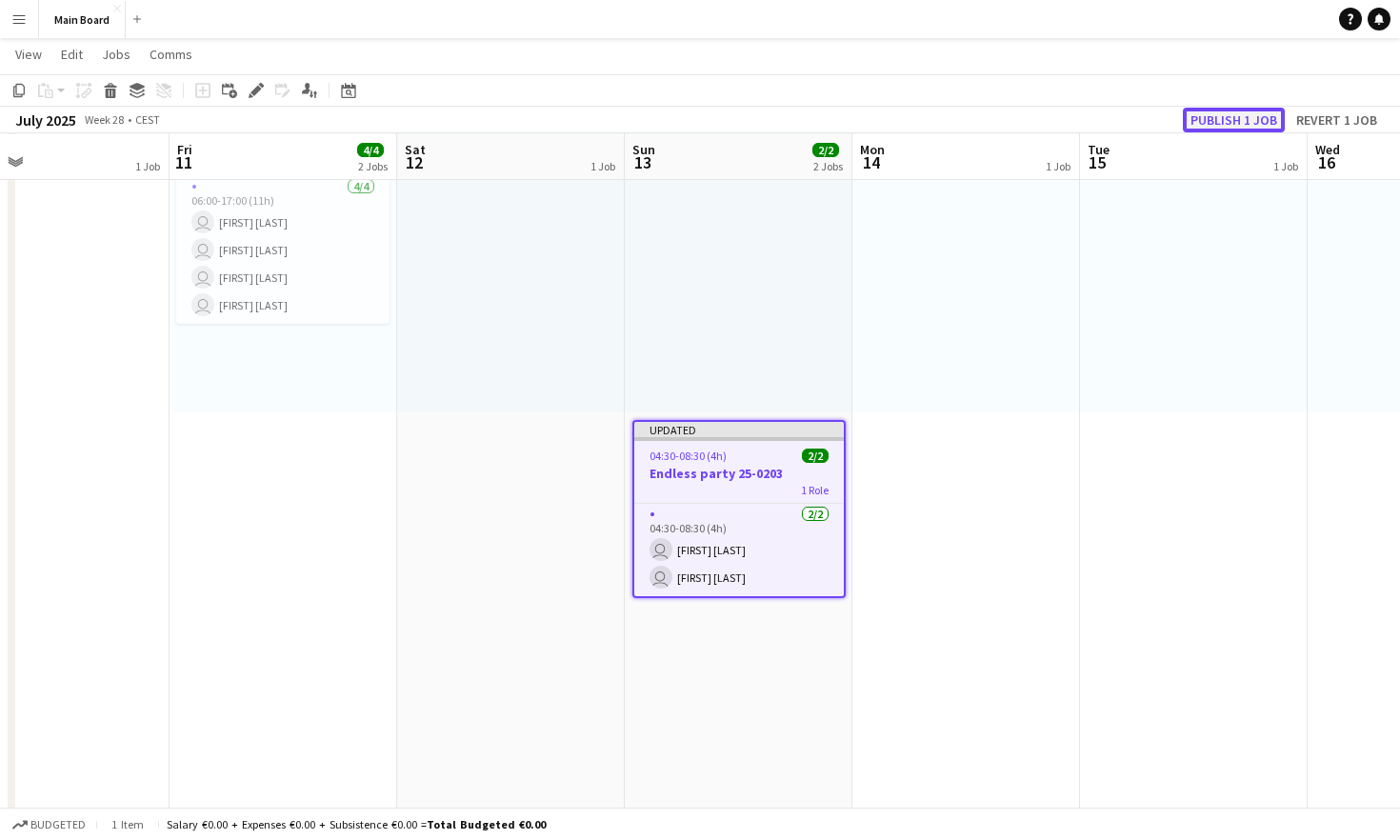 click on "Publish 1 job" 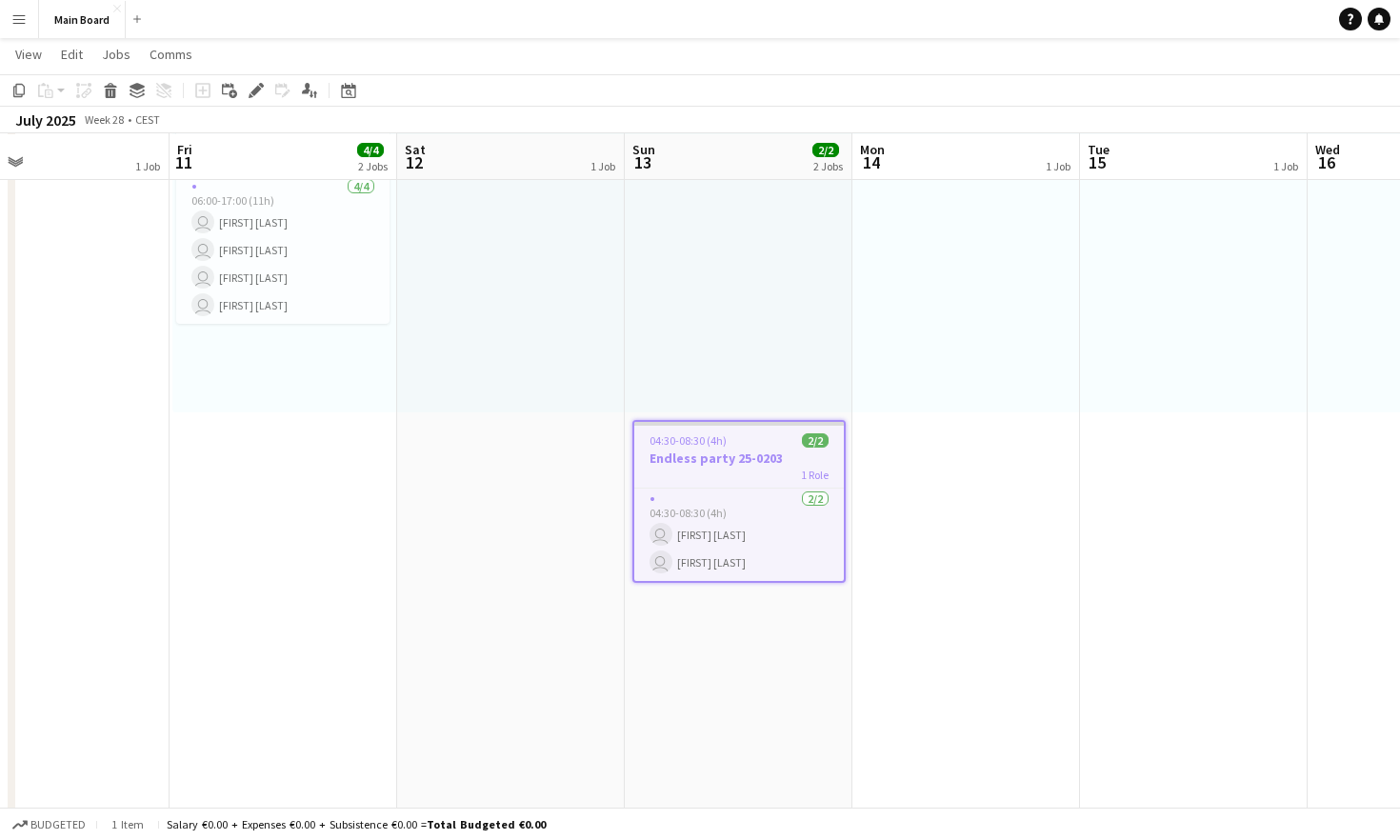 click on "Menu" at bounding box center (19, 19) 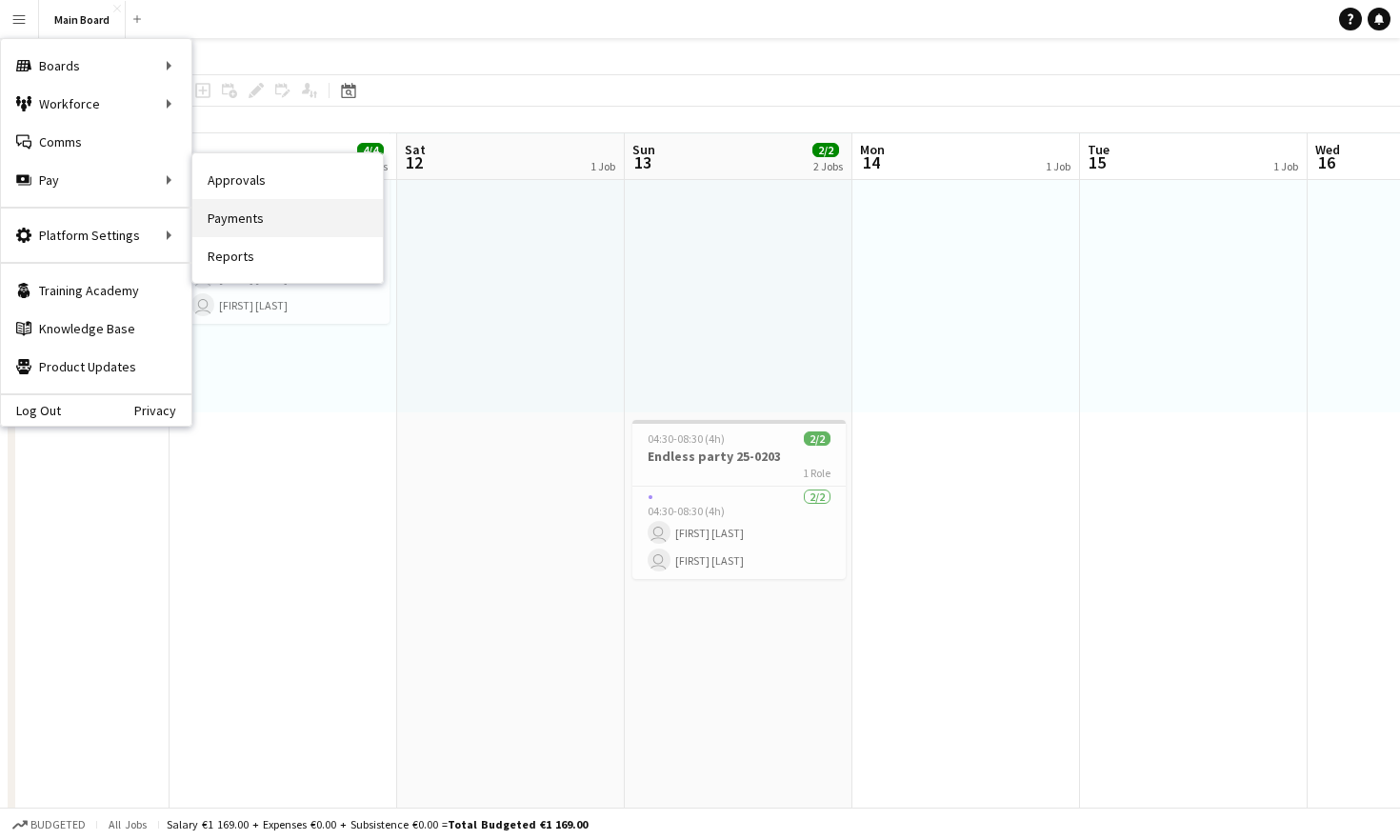 click on "Payments" at bounding box center [288, 218] 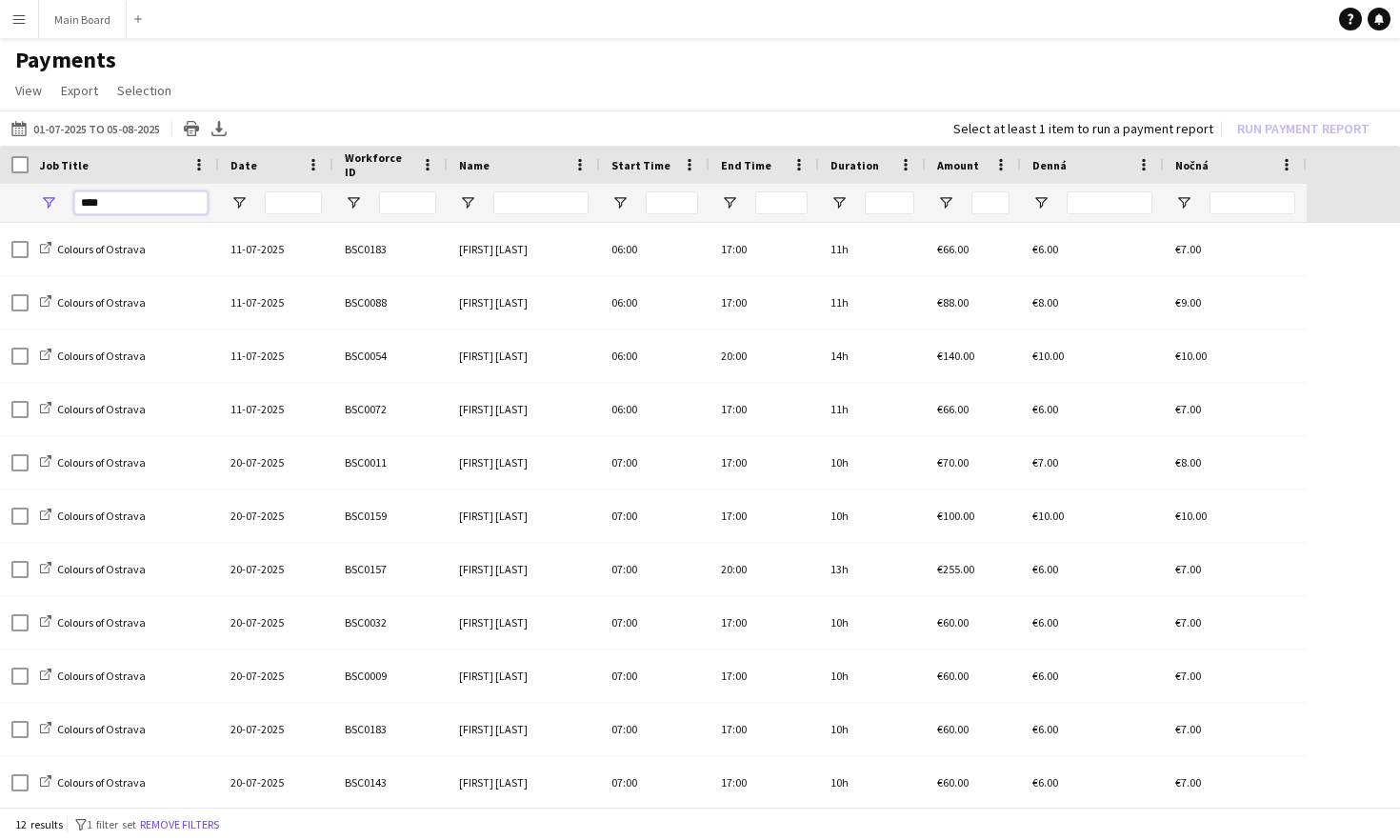 drag, startPoint x: 134, startPoint y: 201, endPoint x: 54, endPoint y: 200, distance: 80.00625 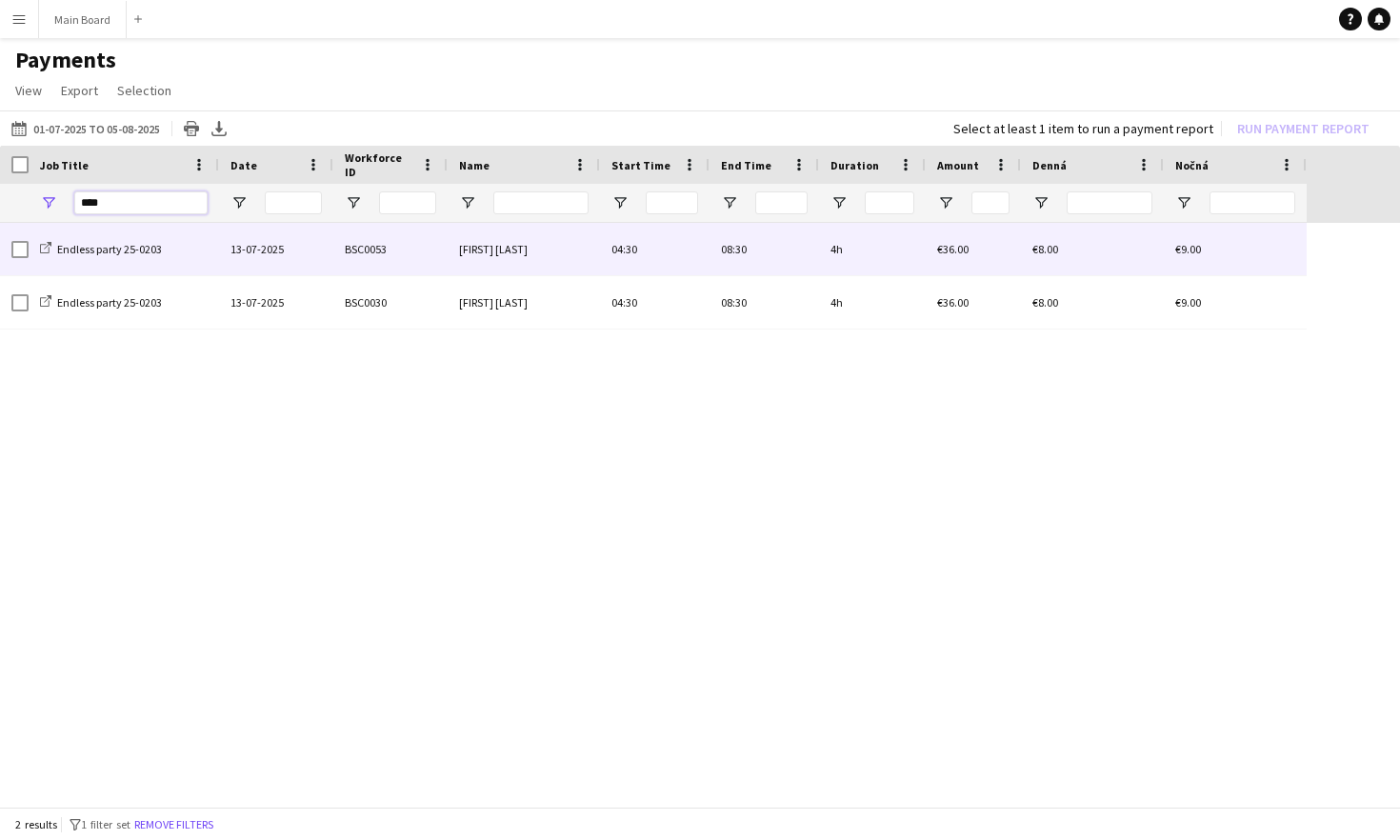 type on "****" 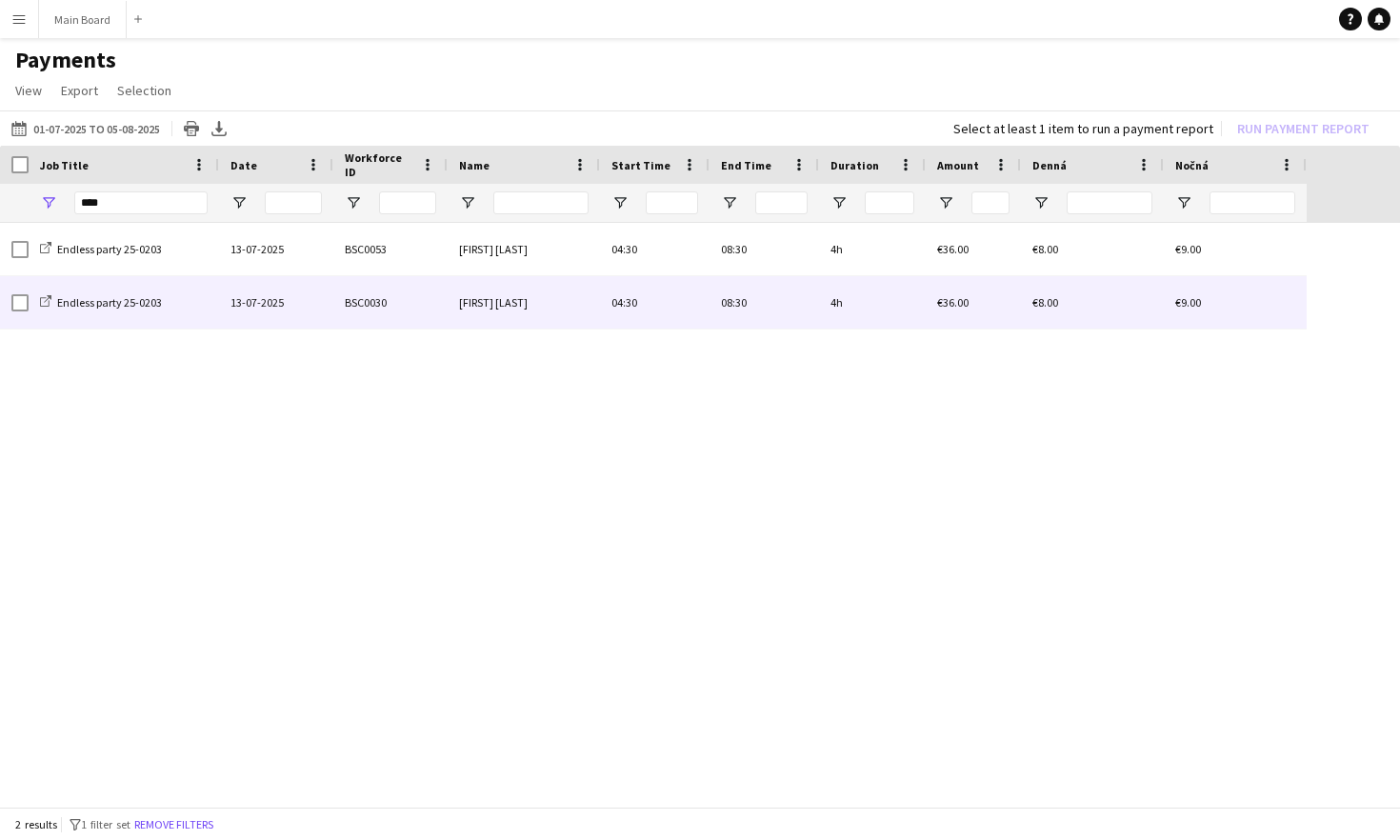 drag, startPoint x: 94, startPoint y: 240, endPoint x: 660, endPoint y: 296, distance: 568.7636 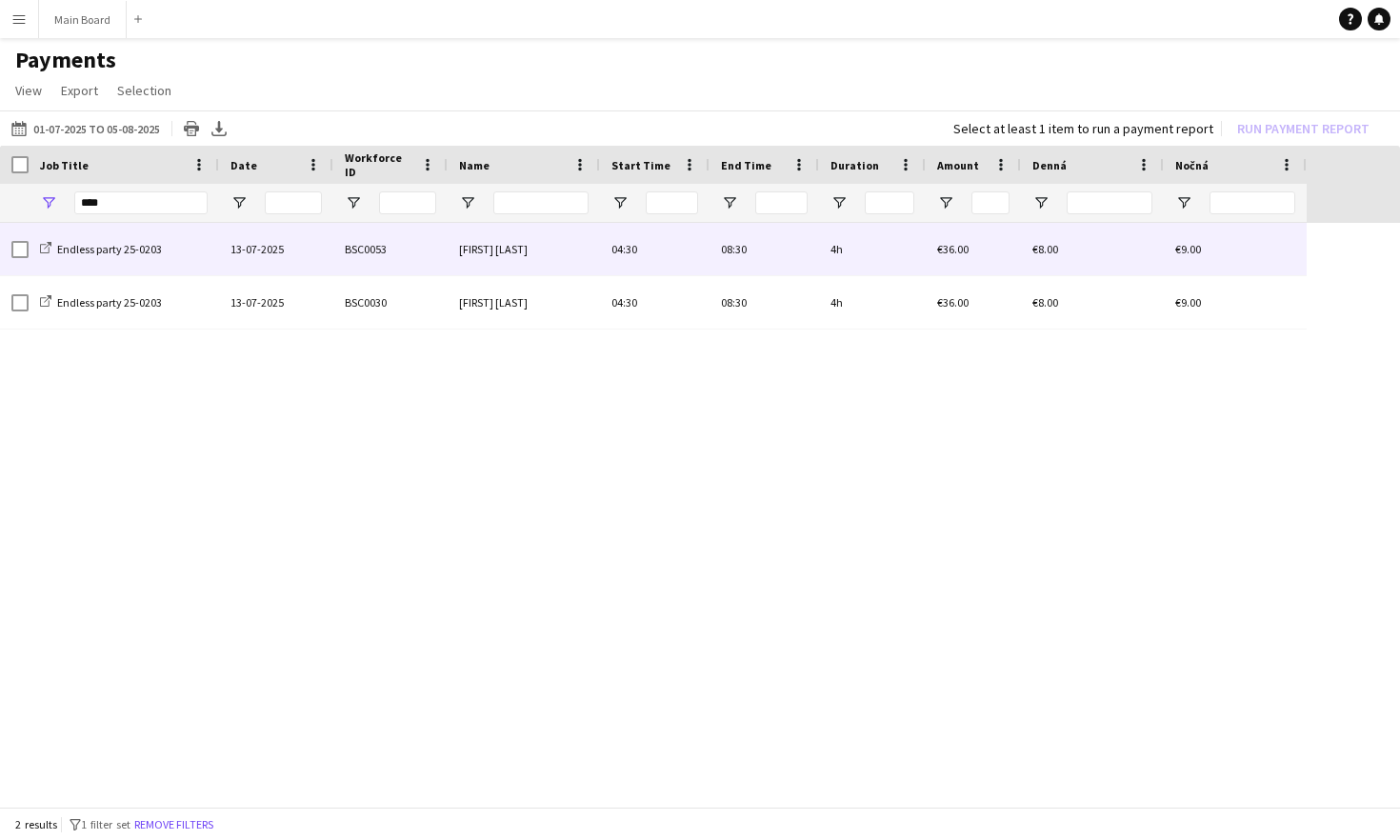 drag, startPoint x: 638, startPoint y: 301, endPoint x: 483, endPoint y: 272, distance: 157.68957 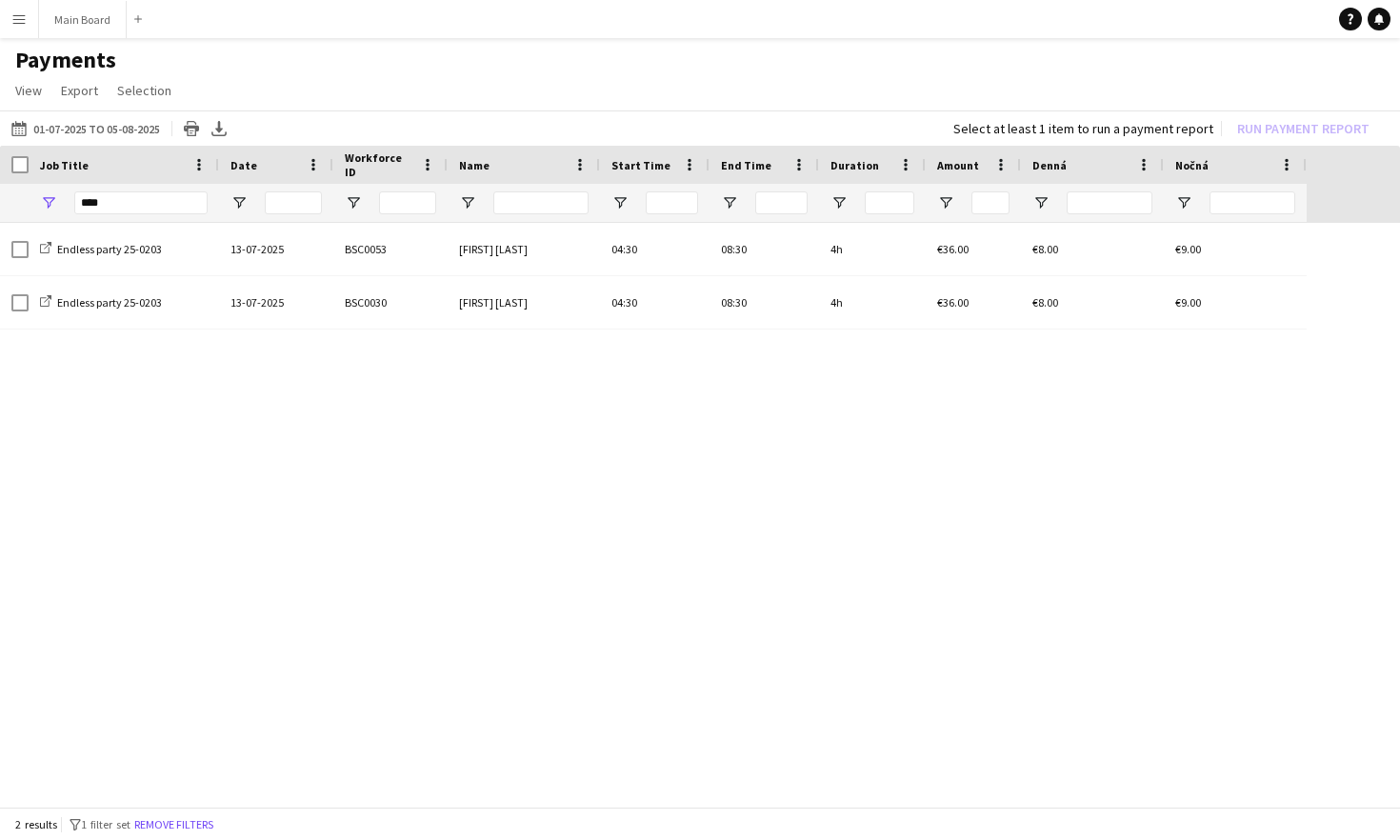 drag, startPoint x: 1368, startPoint y: 302, endPoint x: 579, endPoint y: 204, distance: 795.06289 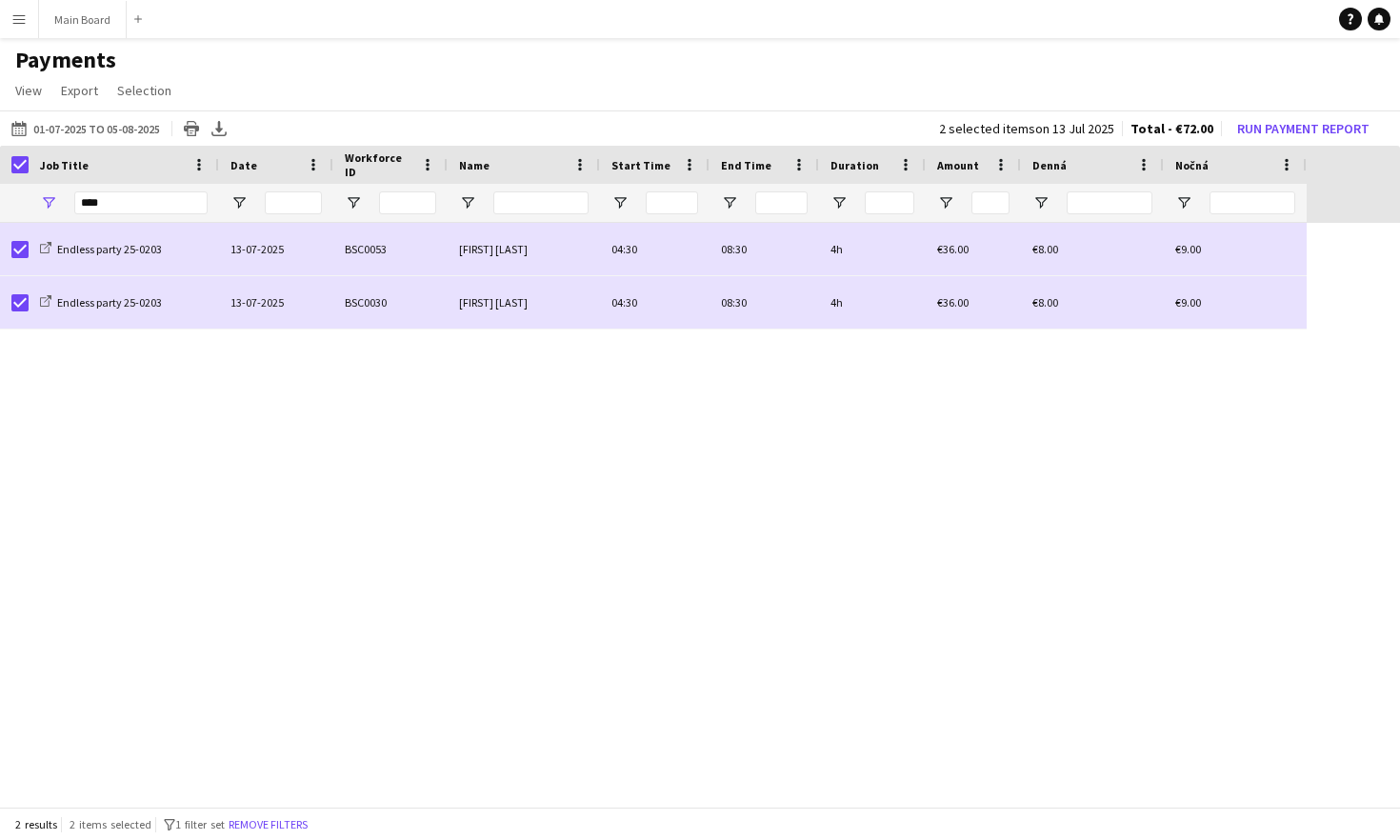 click on "Endless party 25-0203
13-07-2025 BSC0053 [FIRST] [LAST] 04:30 08:30 4h €36.00 €8.00 €9.00
Endless party 25-0203
13-07-2025 BSC0030 [FIRST] [LAST] 04:30 08:30 4h €36.00 €8.00 €9.00" at bounding box center [700, 516] 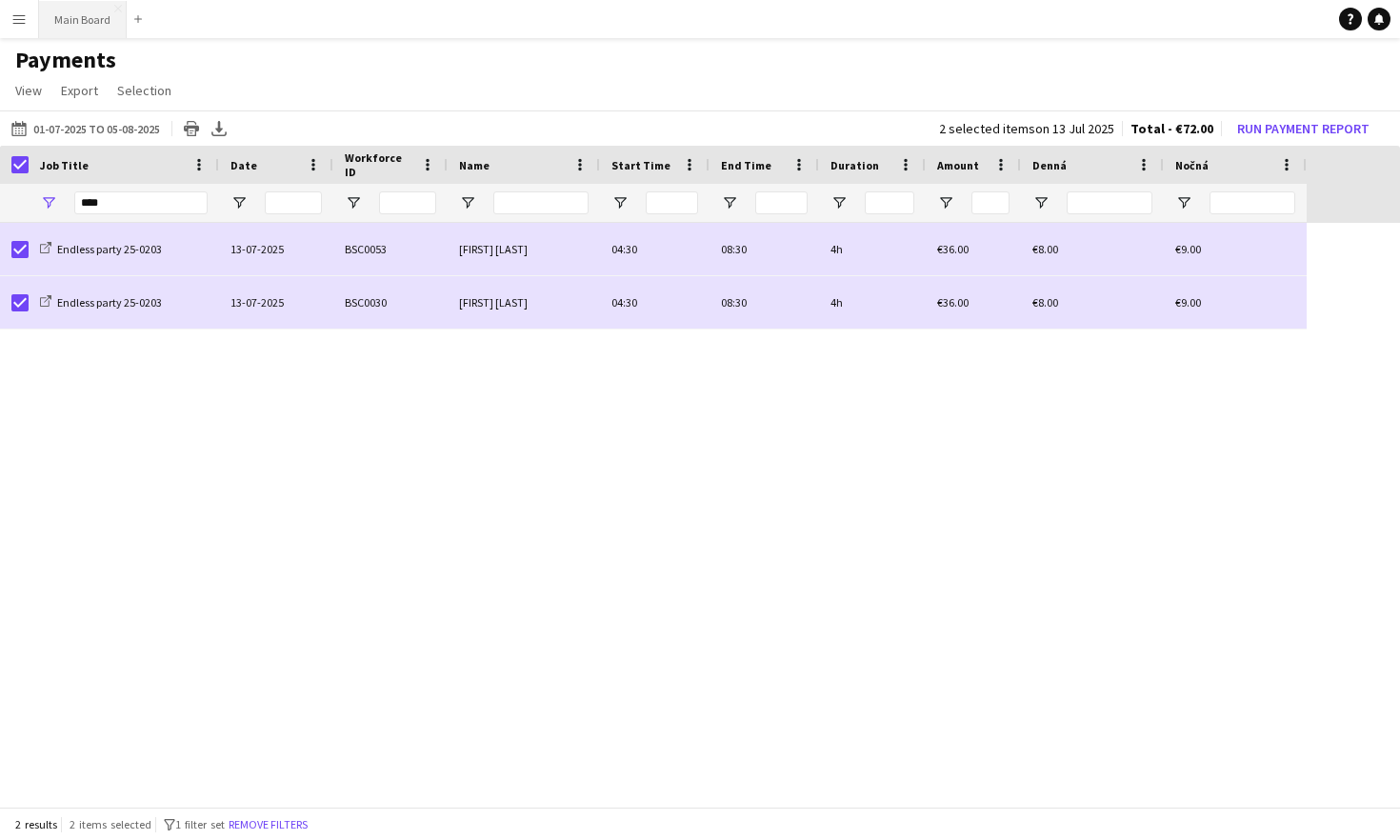 click on "Main Board
Close" at bounding box center [83, 19] 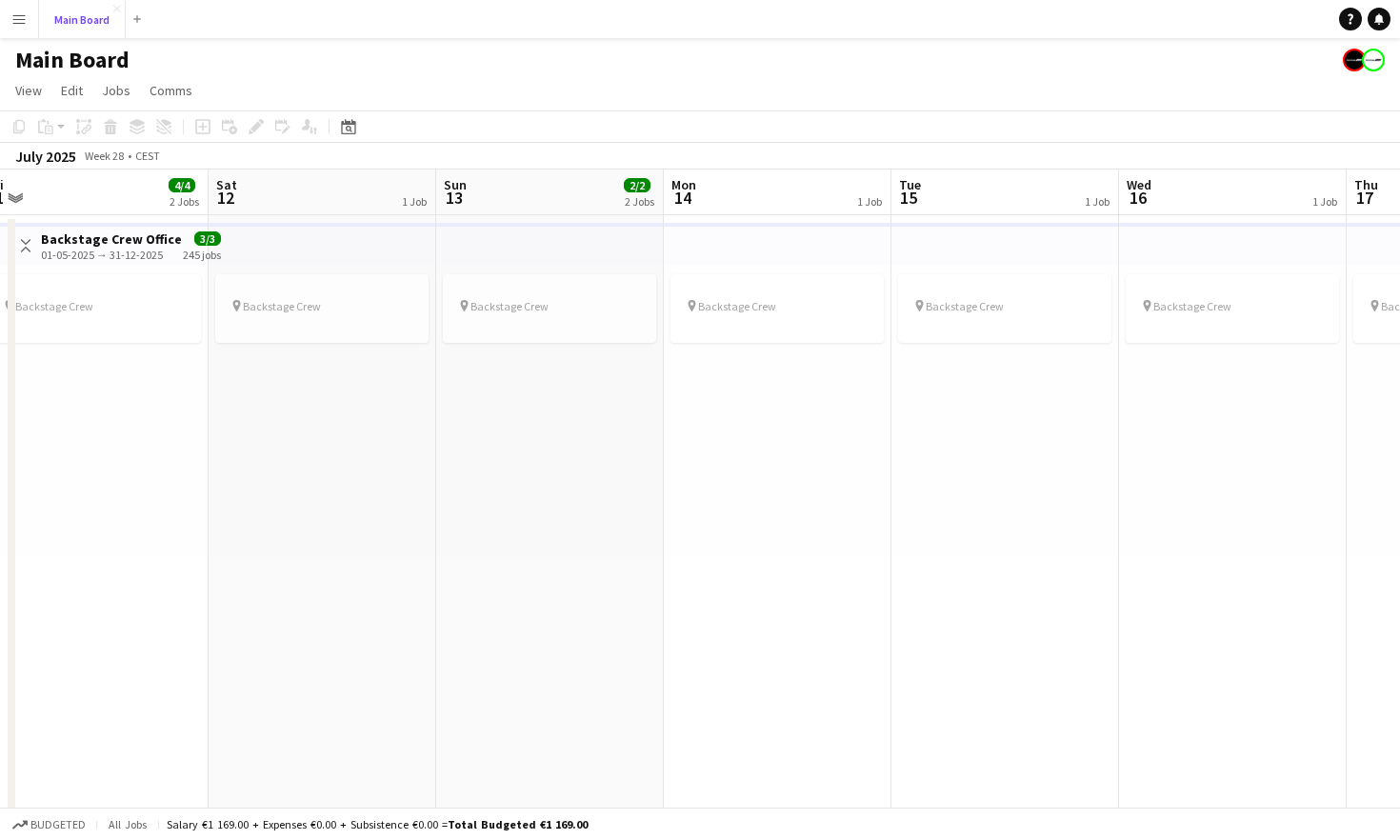 scroll, scrollTop: 0, scrollLeft: 472, axis: horizontal 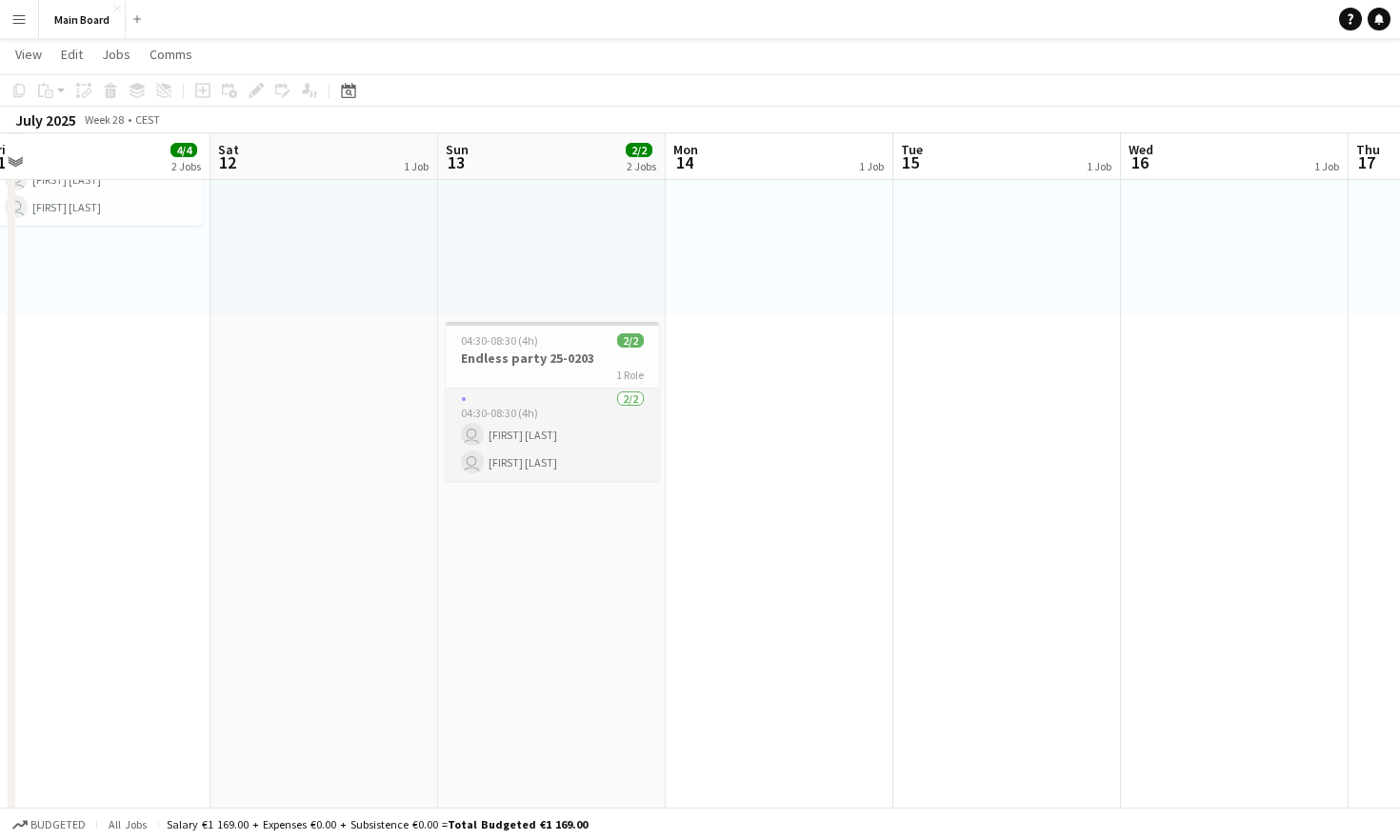 click on "2/2   04:30-08:30 (4h)
user
[FIRST] [LAST]
user
[FIRST] [LAST]" at bounding box center [552, 434] 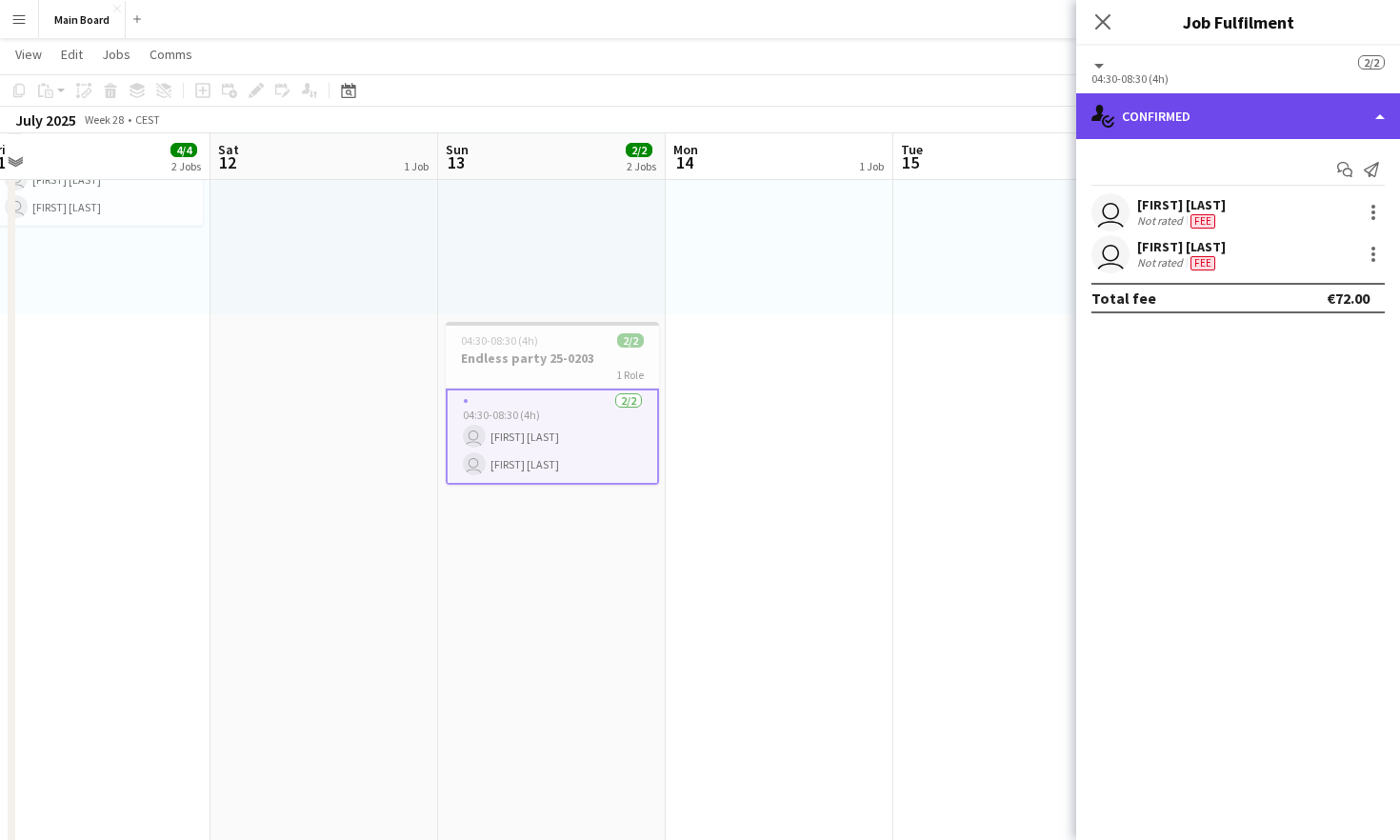 click on "single-neutral-actions-check-2
Confirmed" 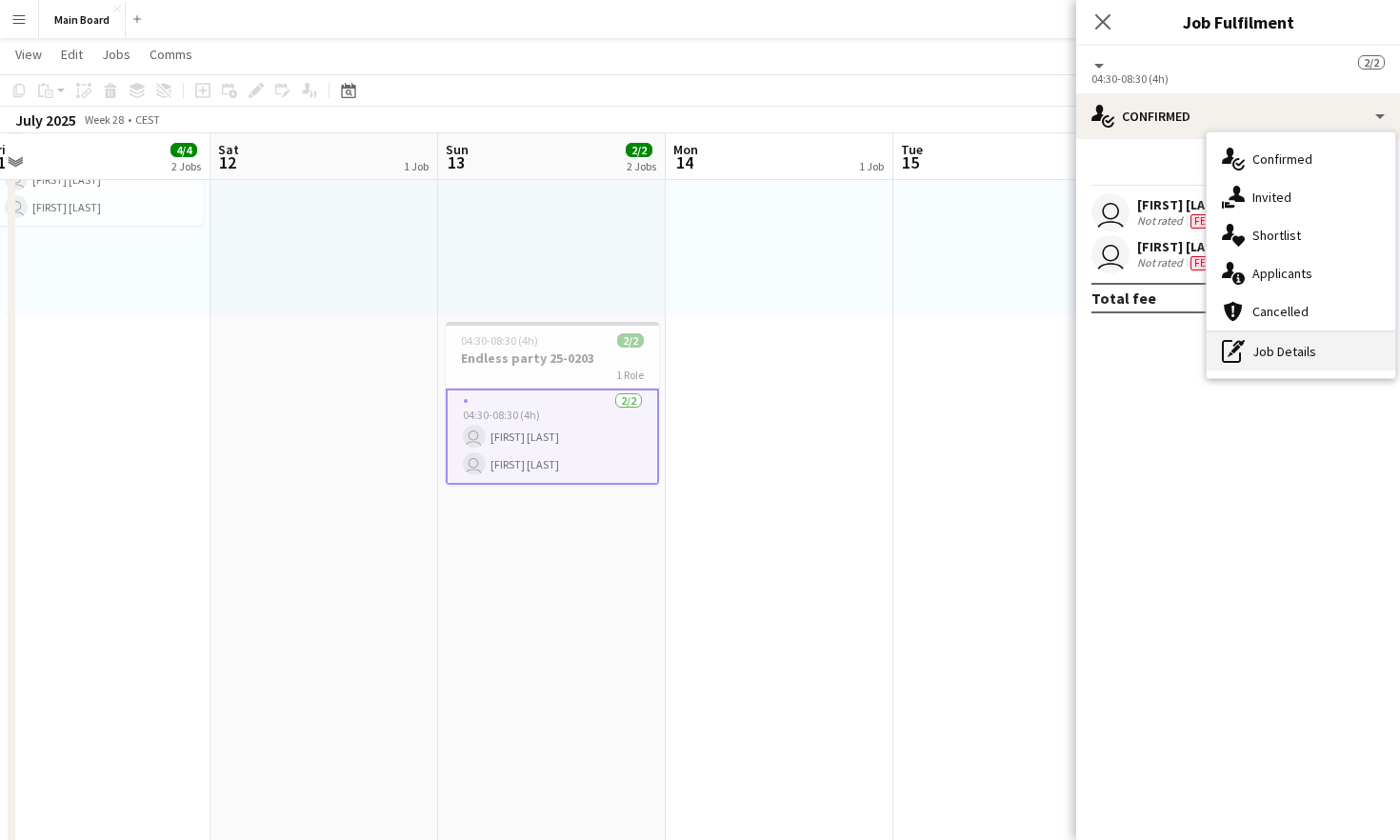 click on "pen-write
Job Details" at bounding box center (1301, 351) 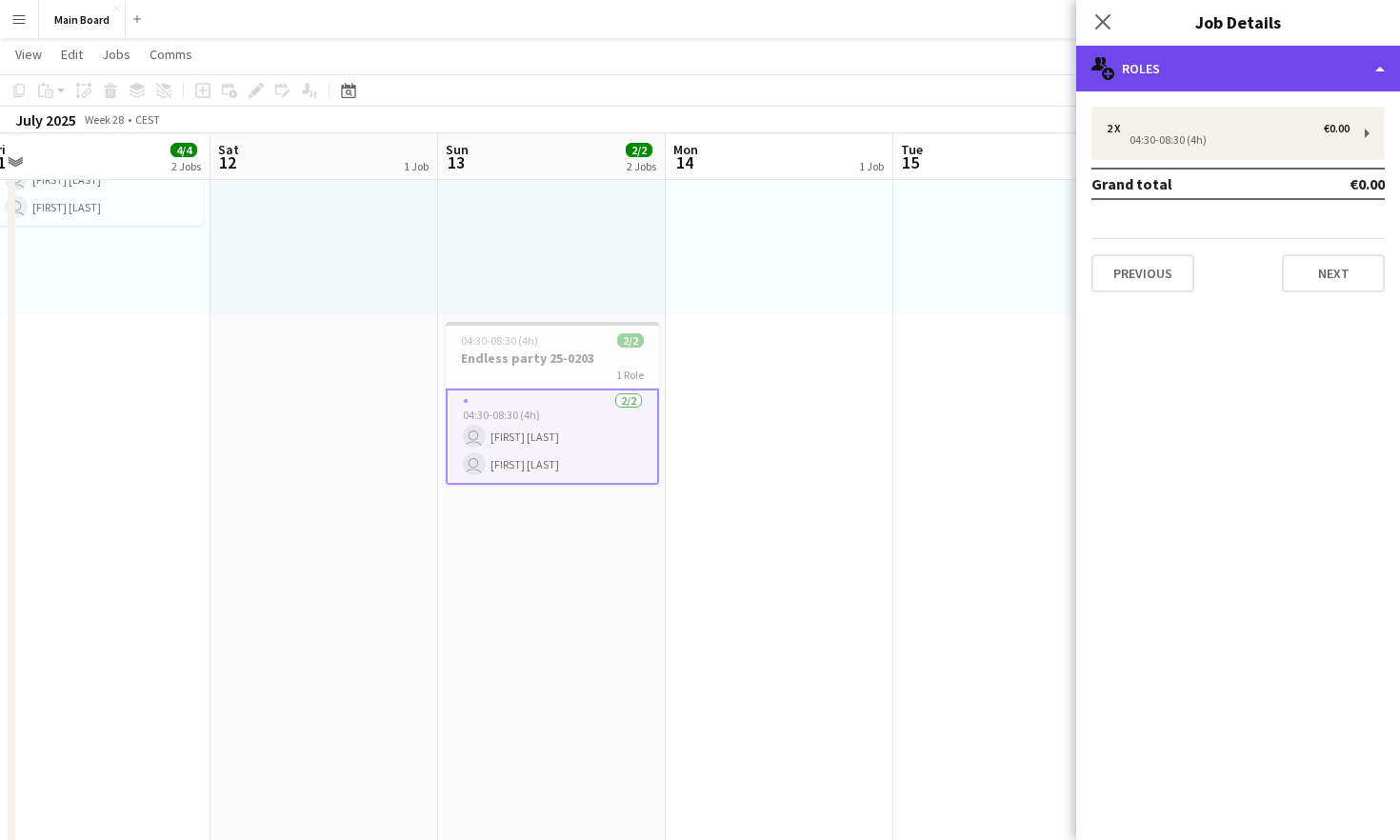 click on "multiple-users-add
Roles" 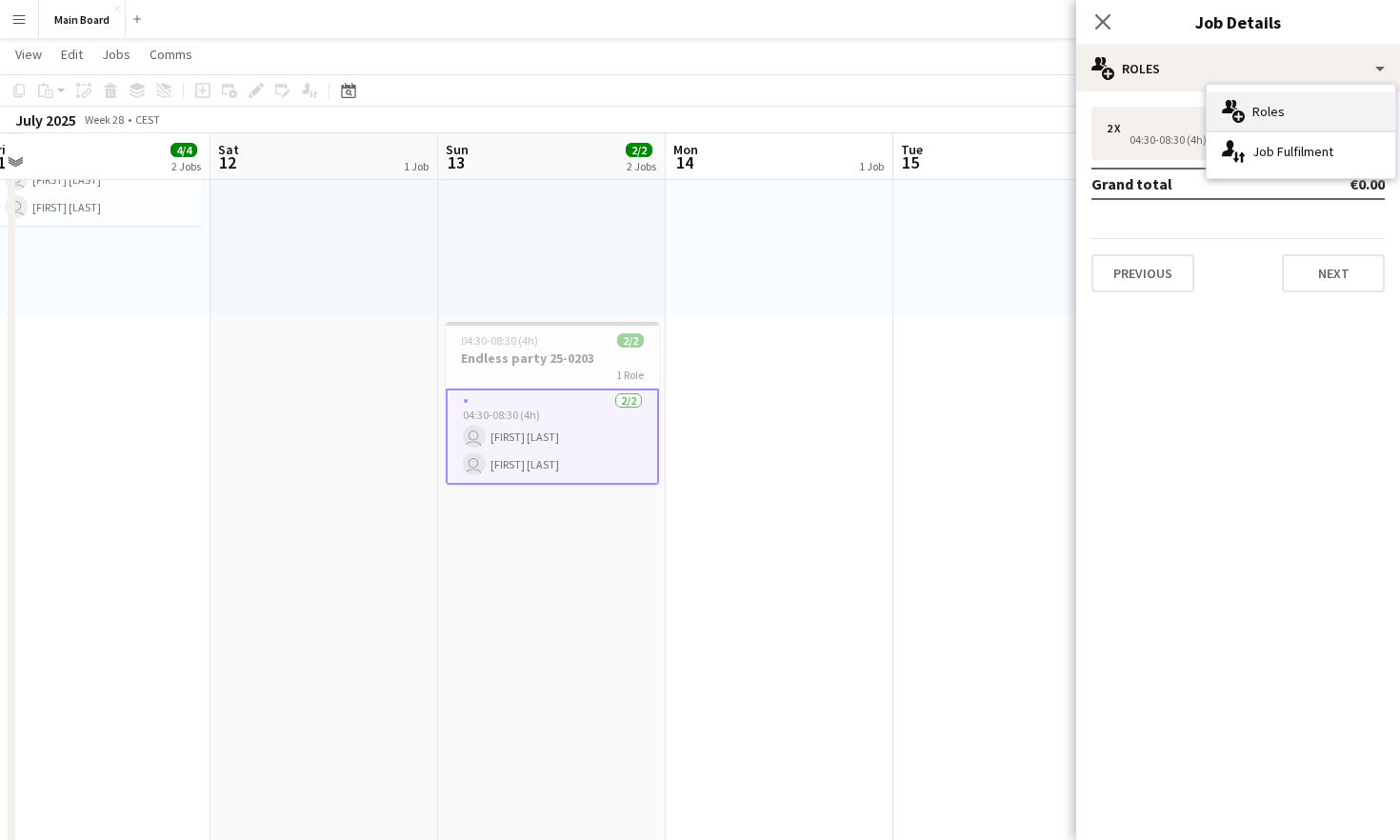 click on "multiple-users-add
Roles" at bounding box center (1301, 111) 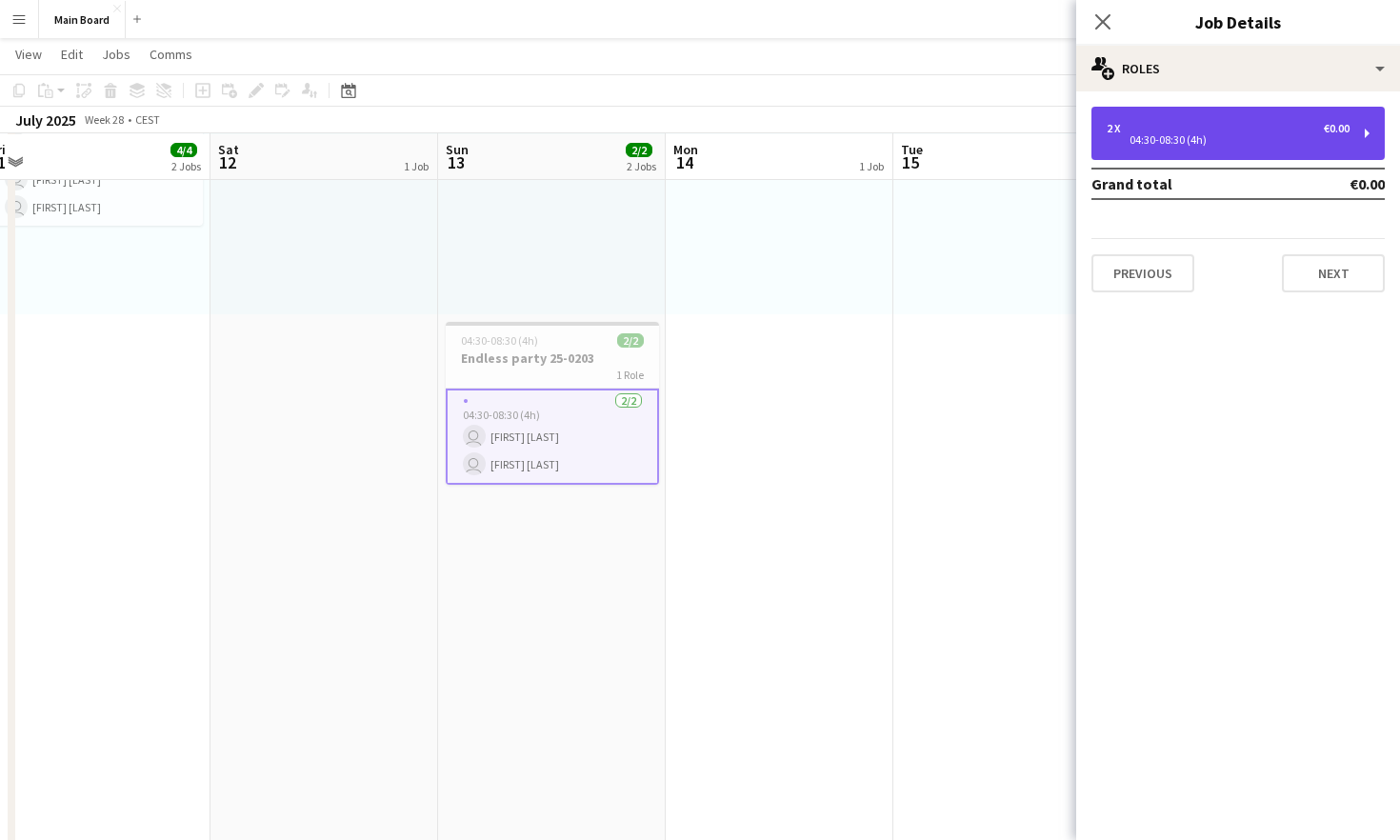click on "2 x       €0.00" at bounding box center [1228, 129] 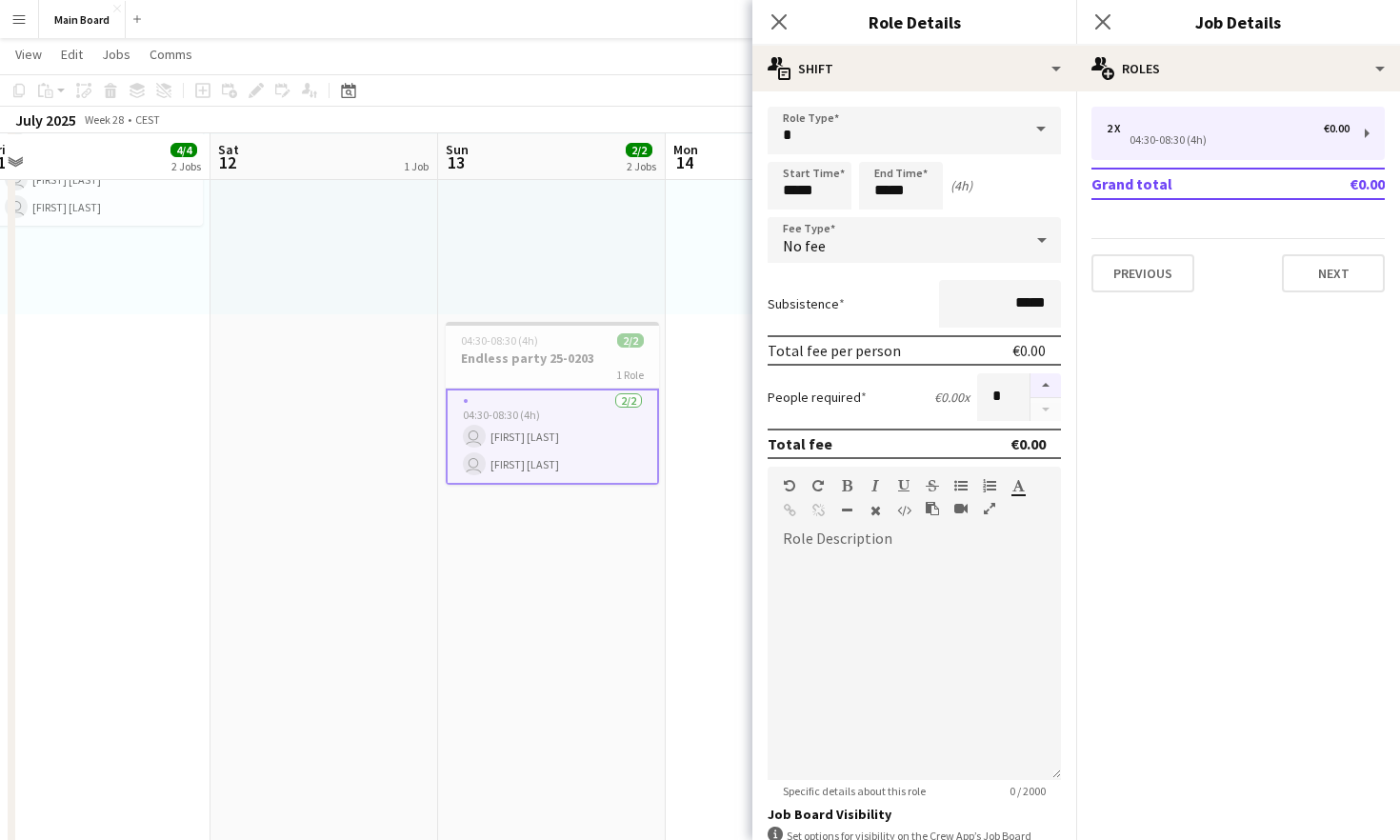 click at bounding box center (1046, 386) 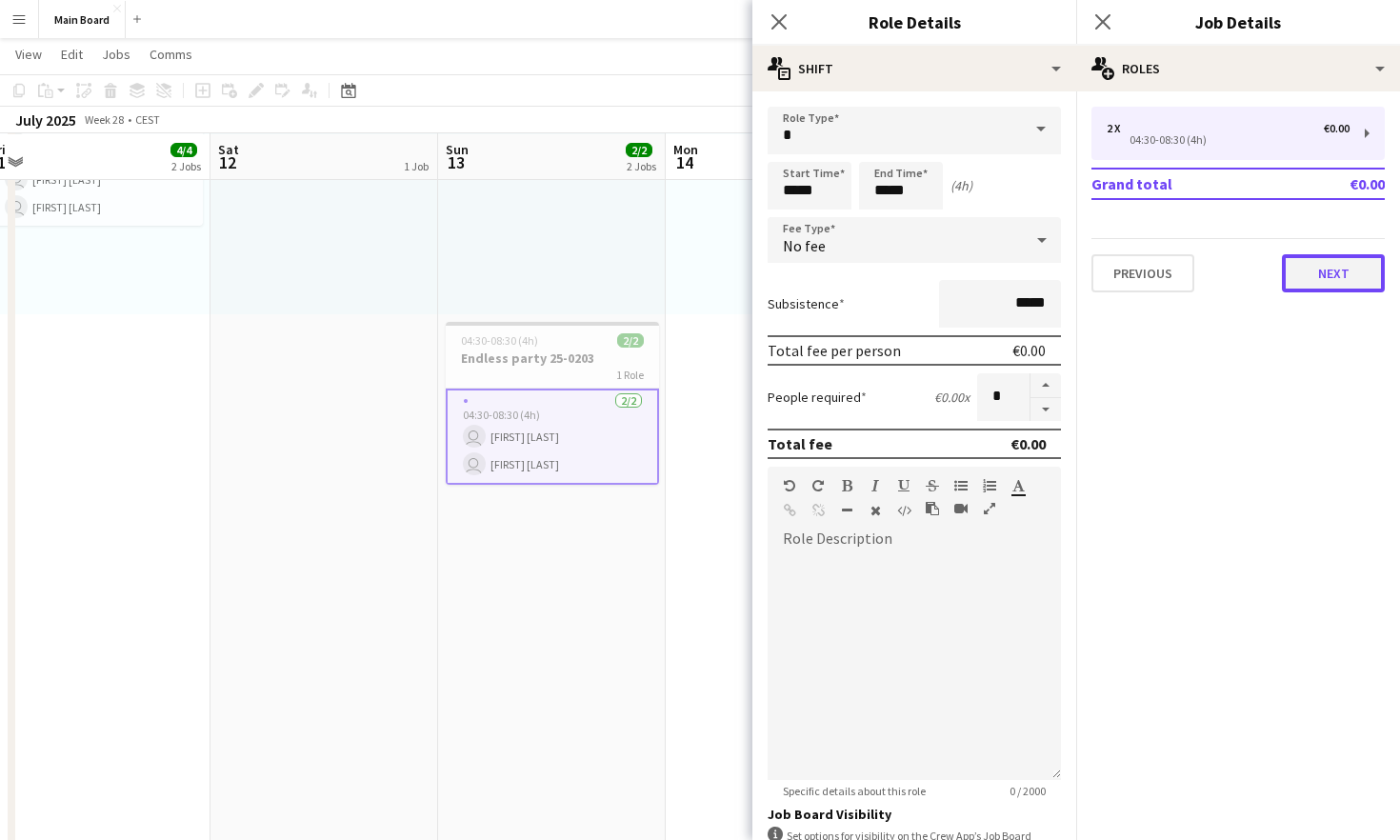 click on "Next" at bounding box center [1333, 273] 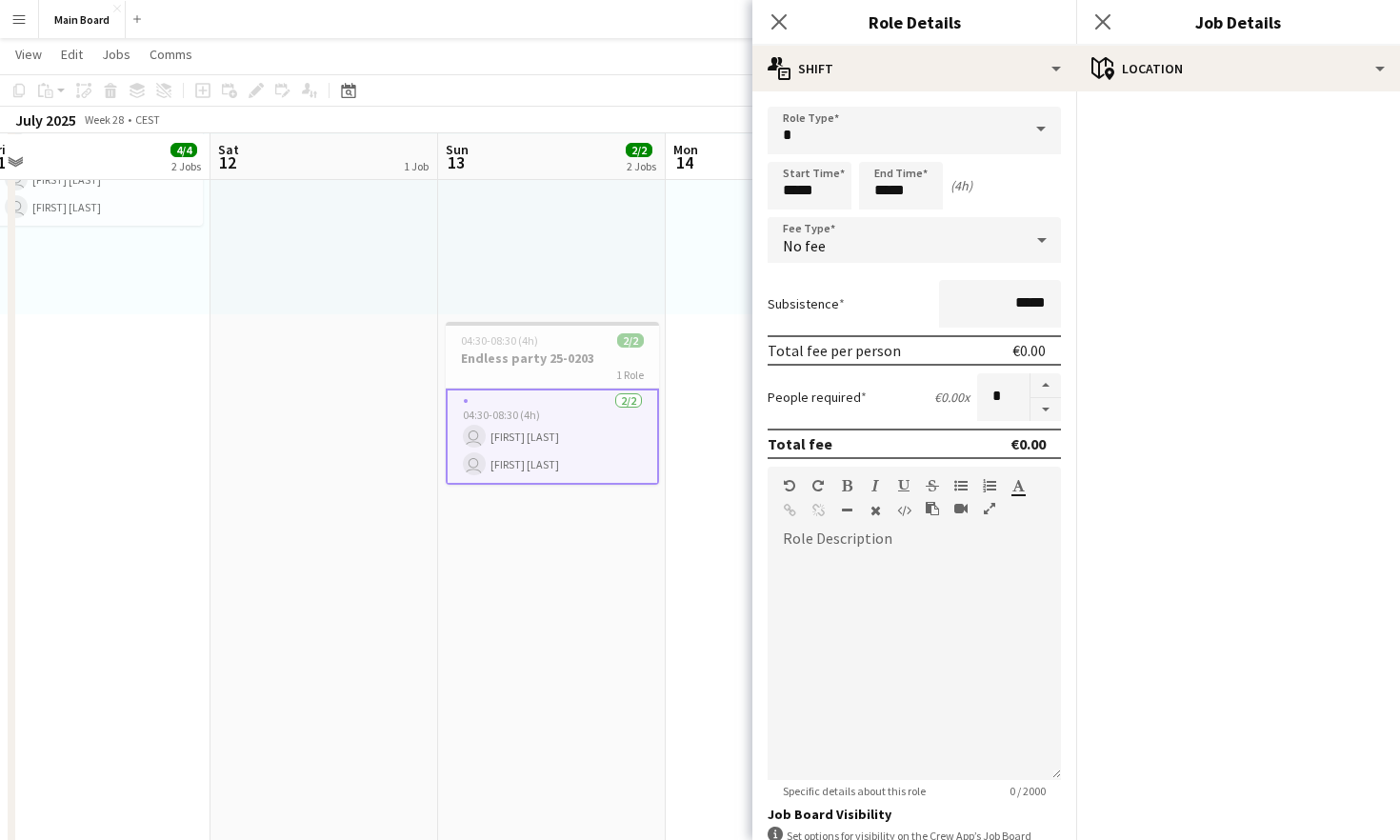 scroll, scrollTop: 253, scrollLeft: 0, axis: vertical 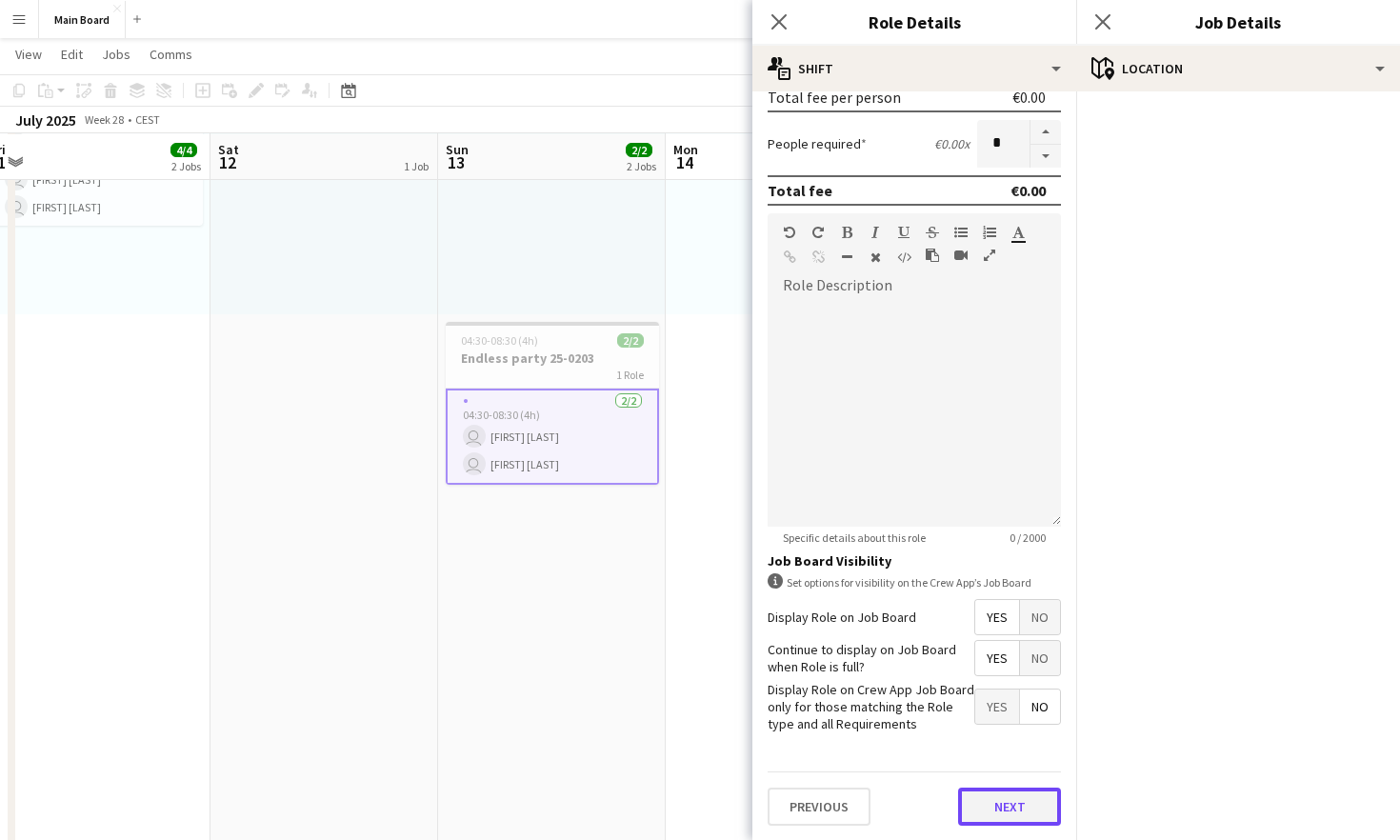 click on "Next" at bounding box center [1010, 807] 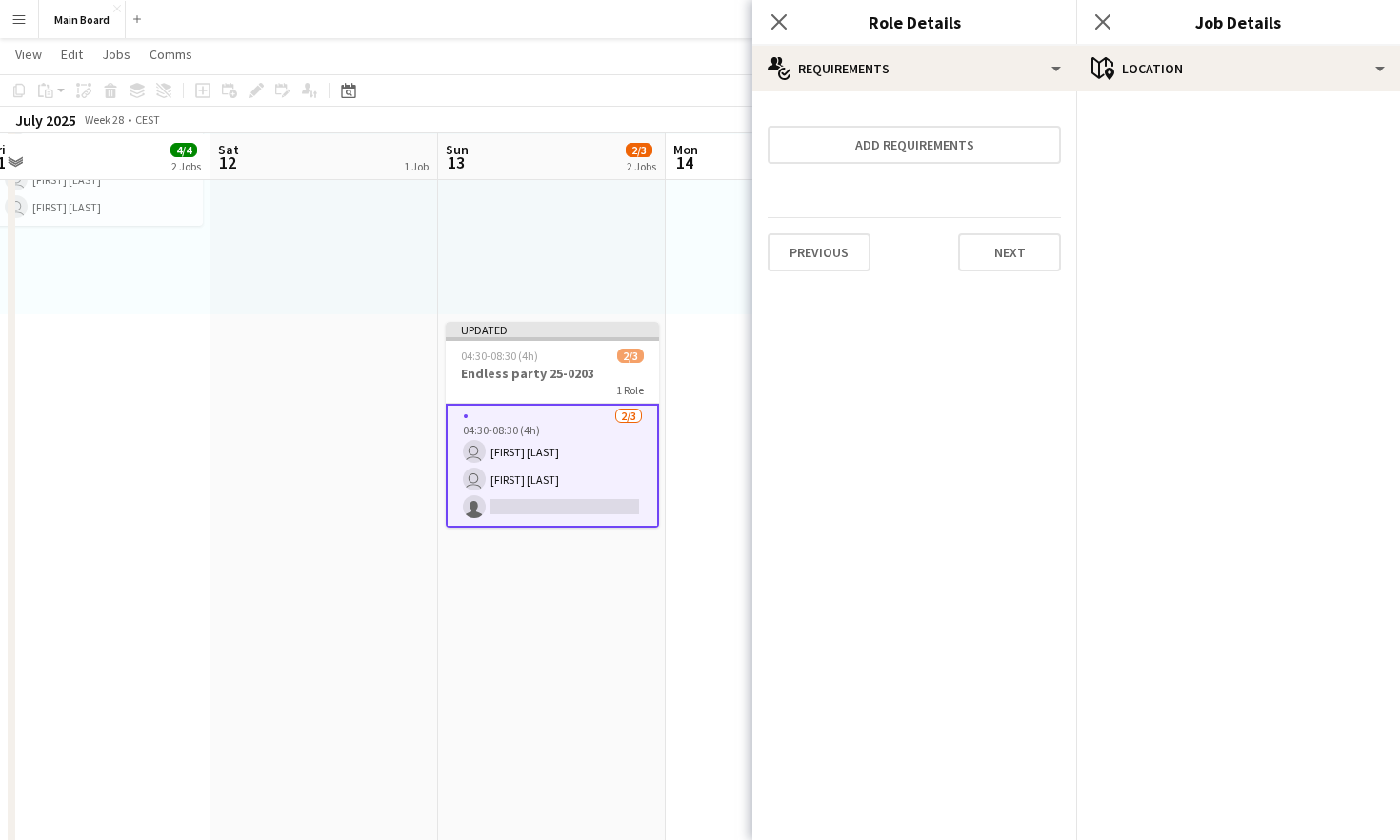 scroll, scrollTop: 0, scrollLeft: 0, axis: both 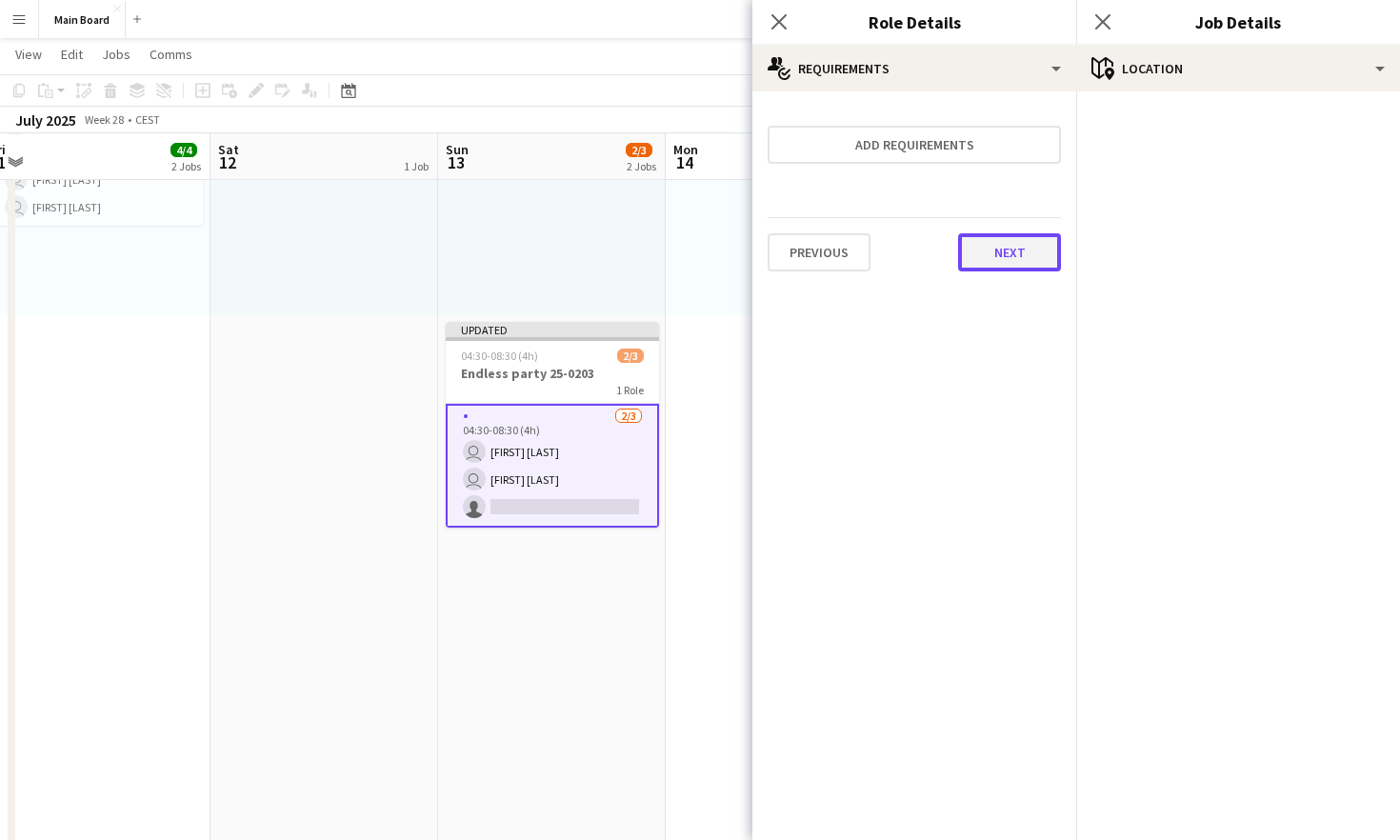 click on "Next" at bounding box center [1010, 252] 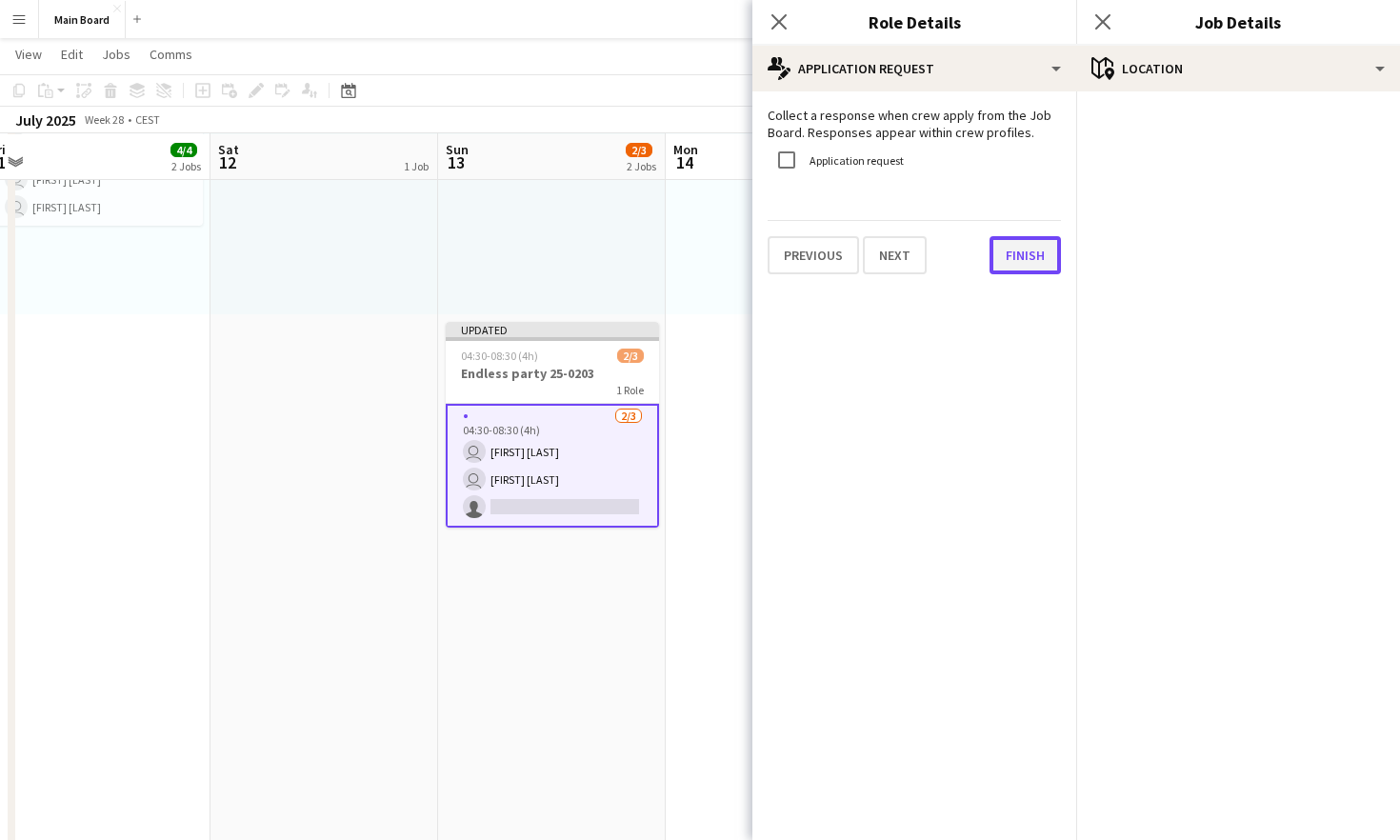 click on "Finish" at bounding box center [1025, 255] 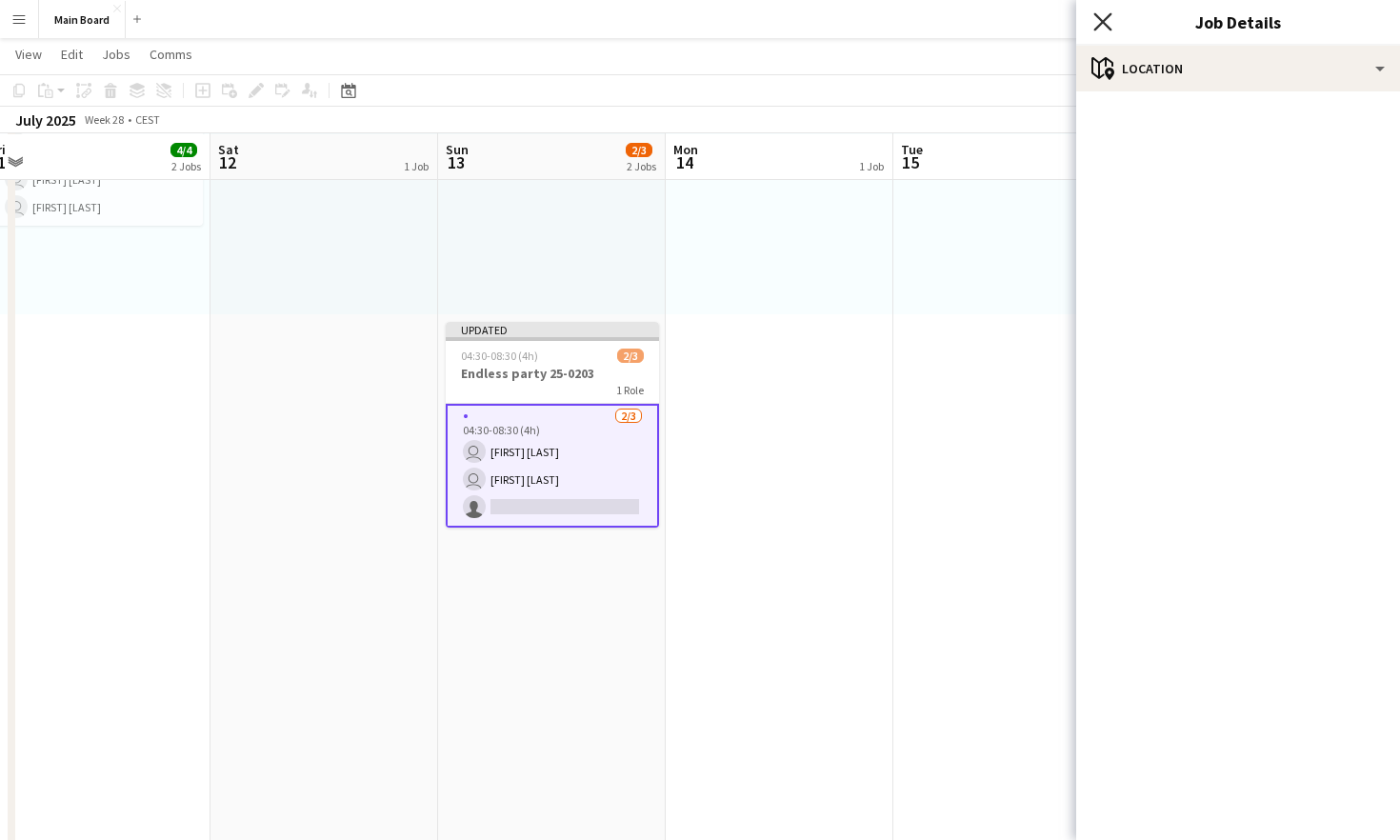 click on "Close pop-in" 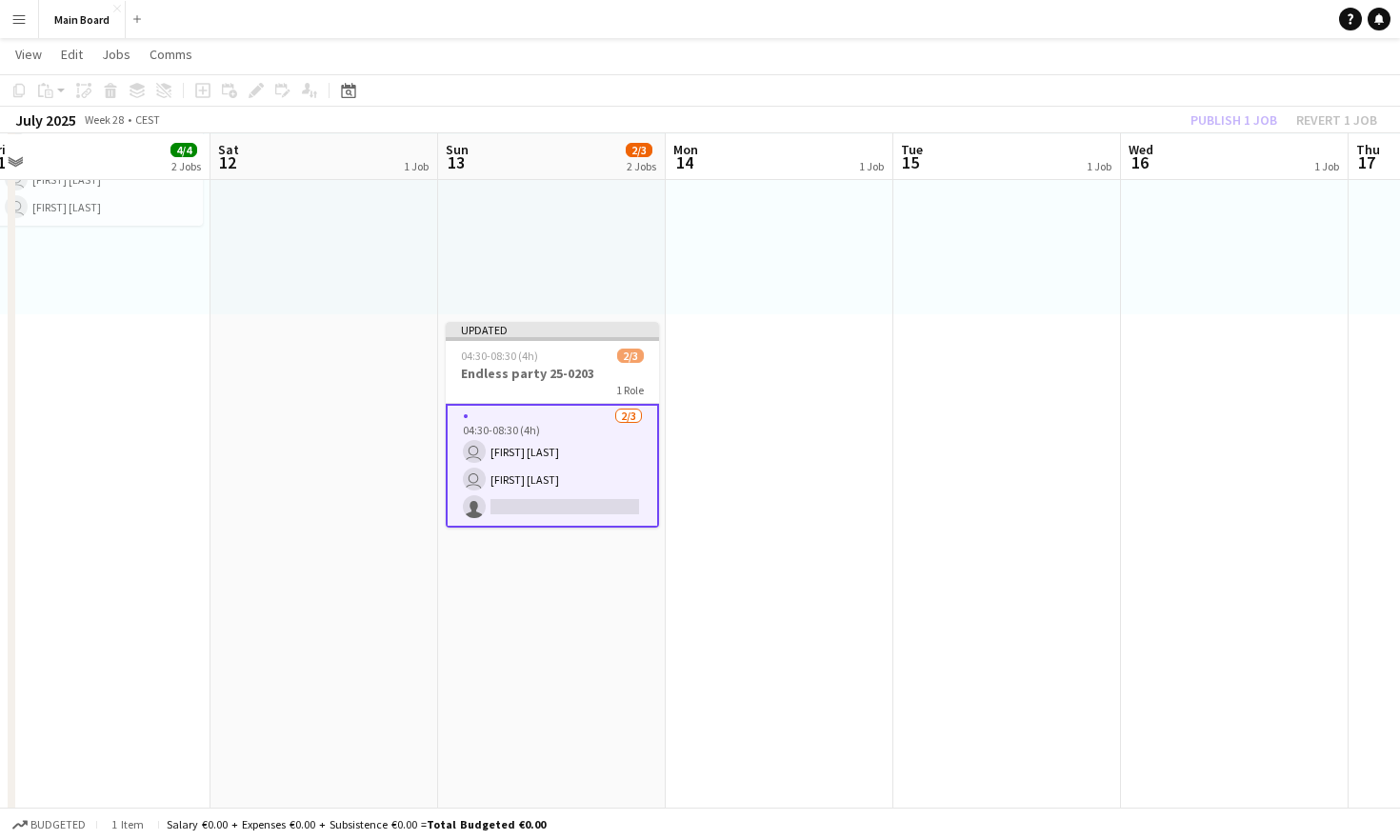 click on "2/3   04:30-08:30 (4h)
user
[FIRST] [LAST]
user
[FIRST] [LAST]
single-neutral-actions" at bounding box center [552, 466] 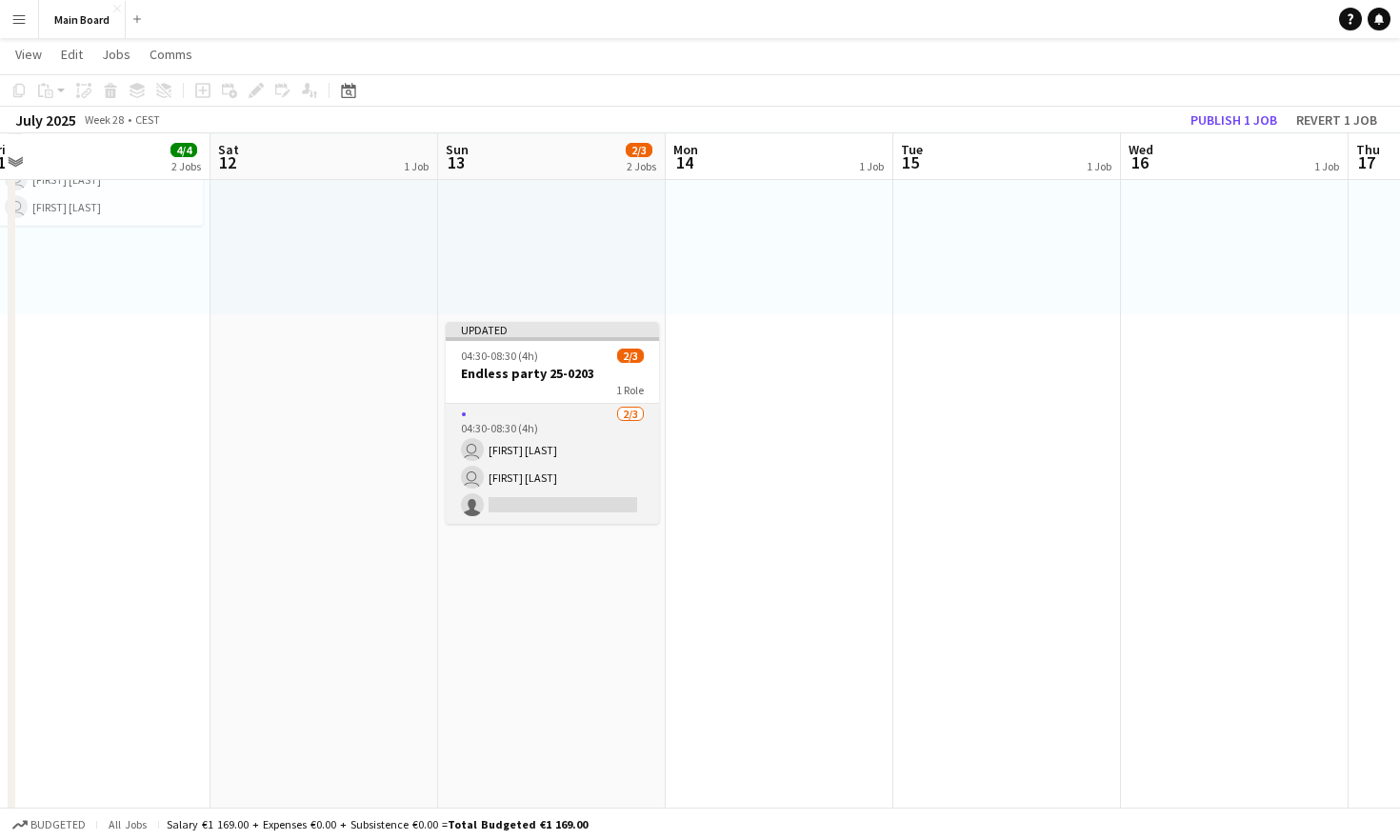 click on "2/3   04:30-08:30 (4h)
user
[FIRST] [LAST]
user
[FIRST] [LAST]
single-neutral-actions" at bounding box center (552, 464) 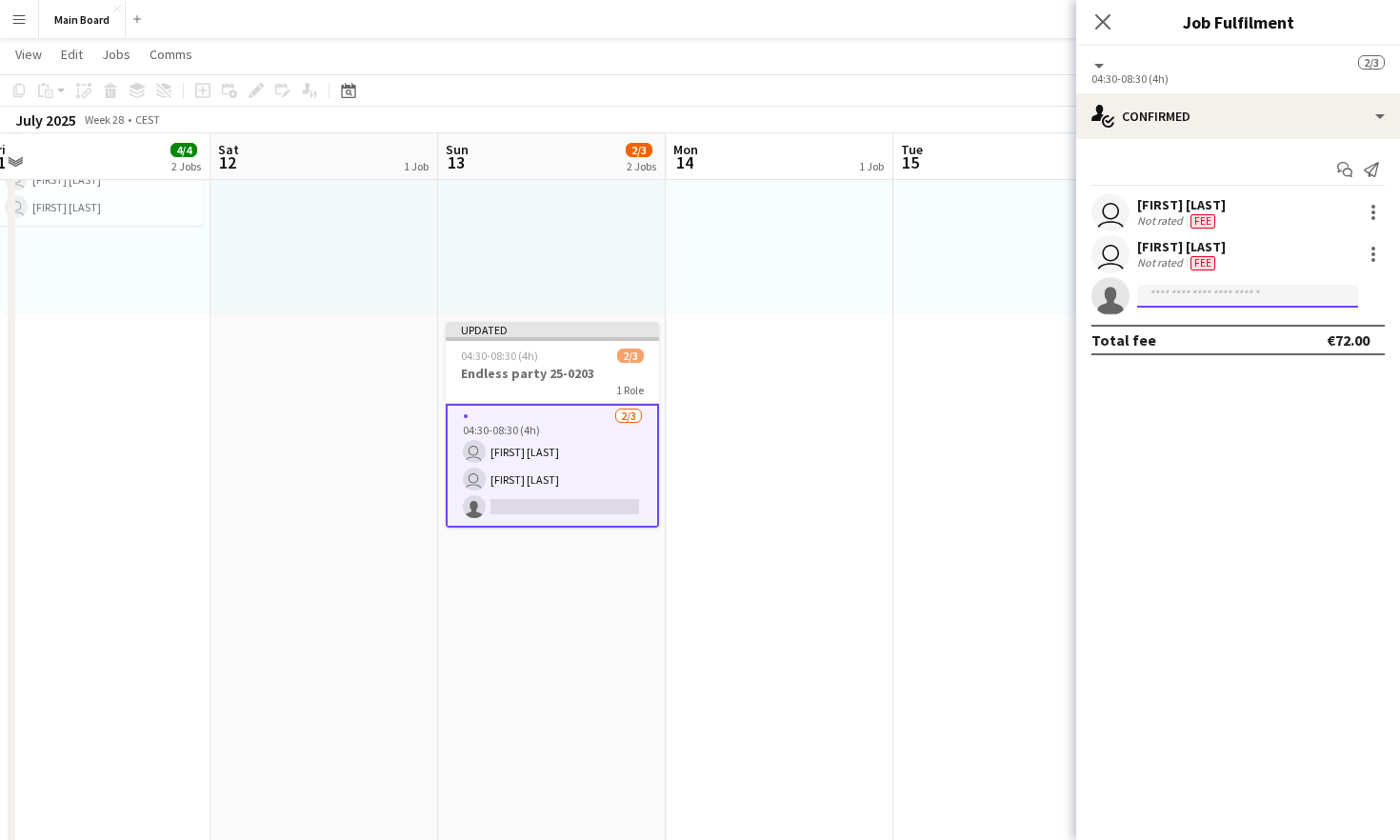 click 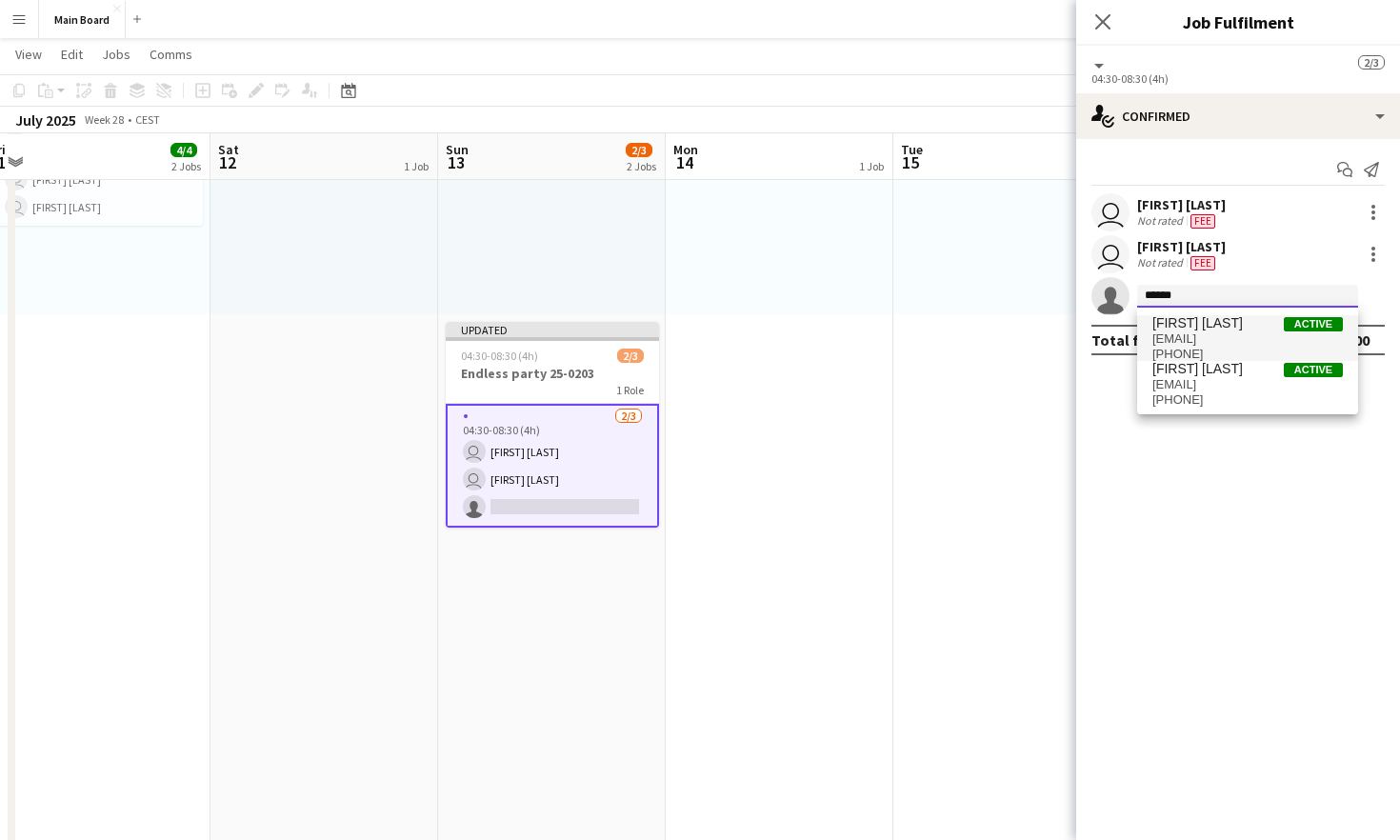 type on "******" 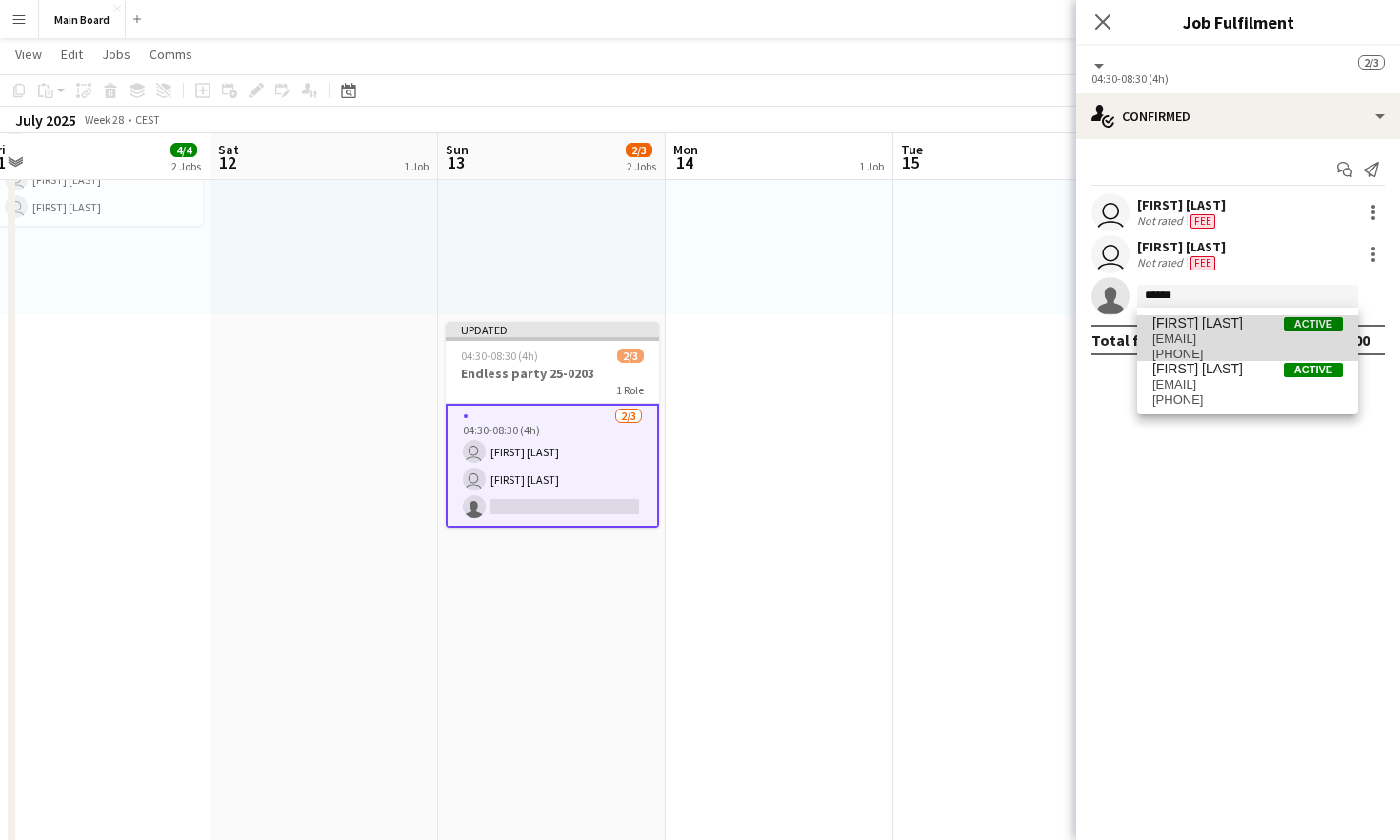click on "[EMAIL]" at bounding box center (1248, 339) 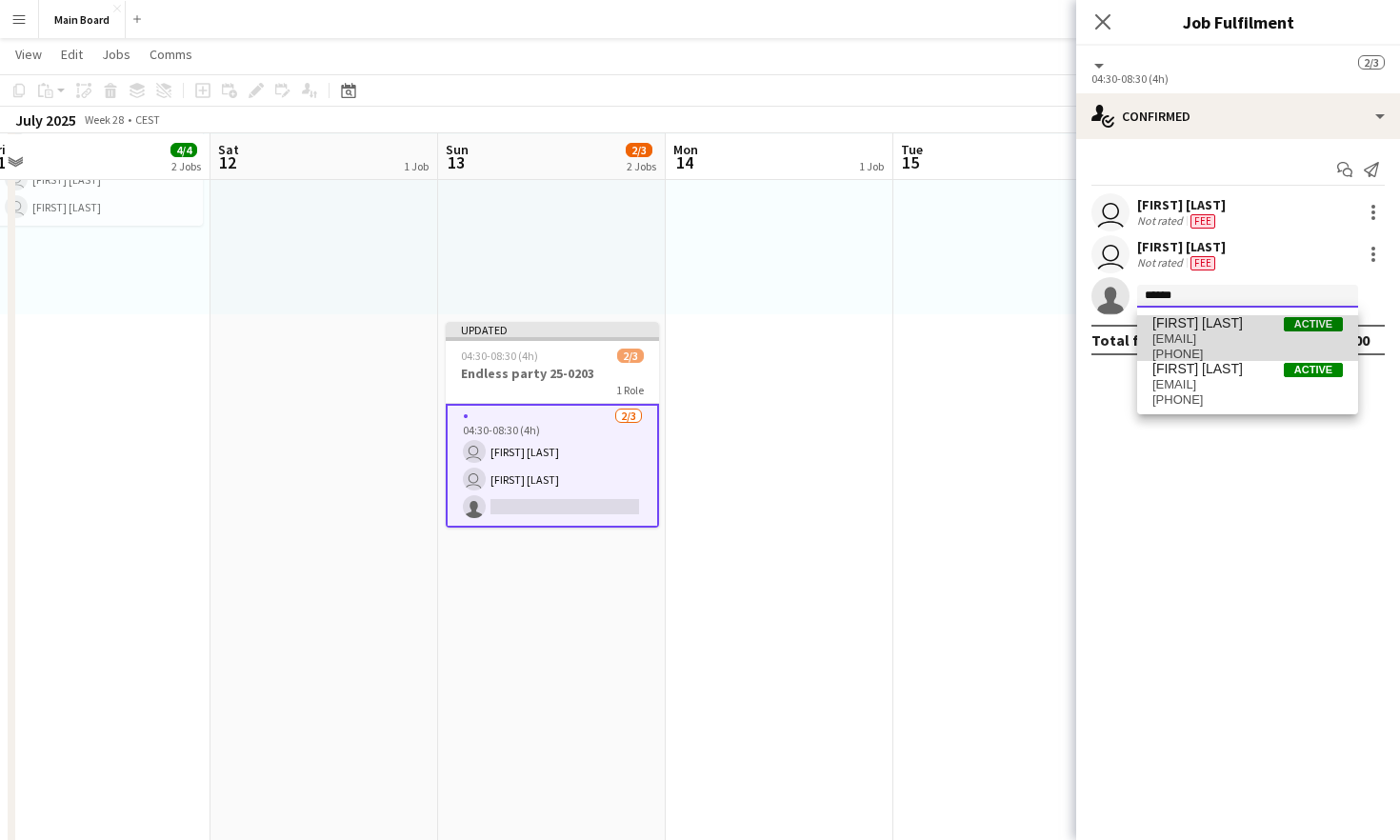 type 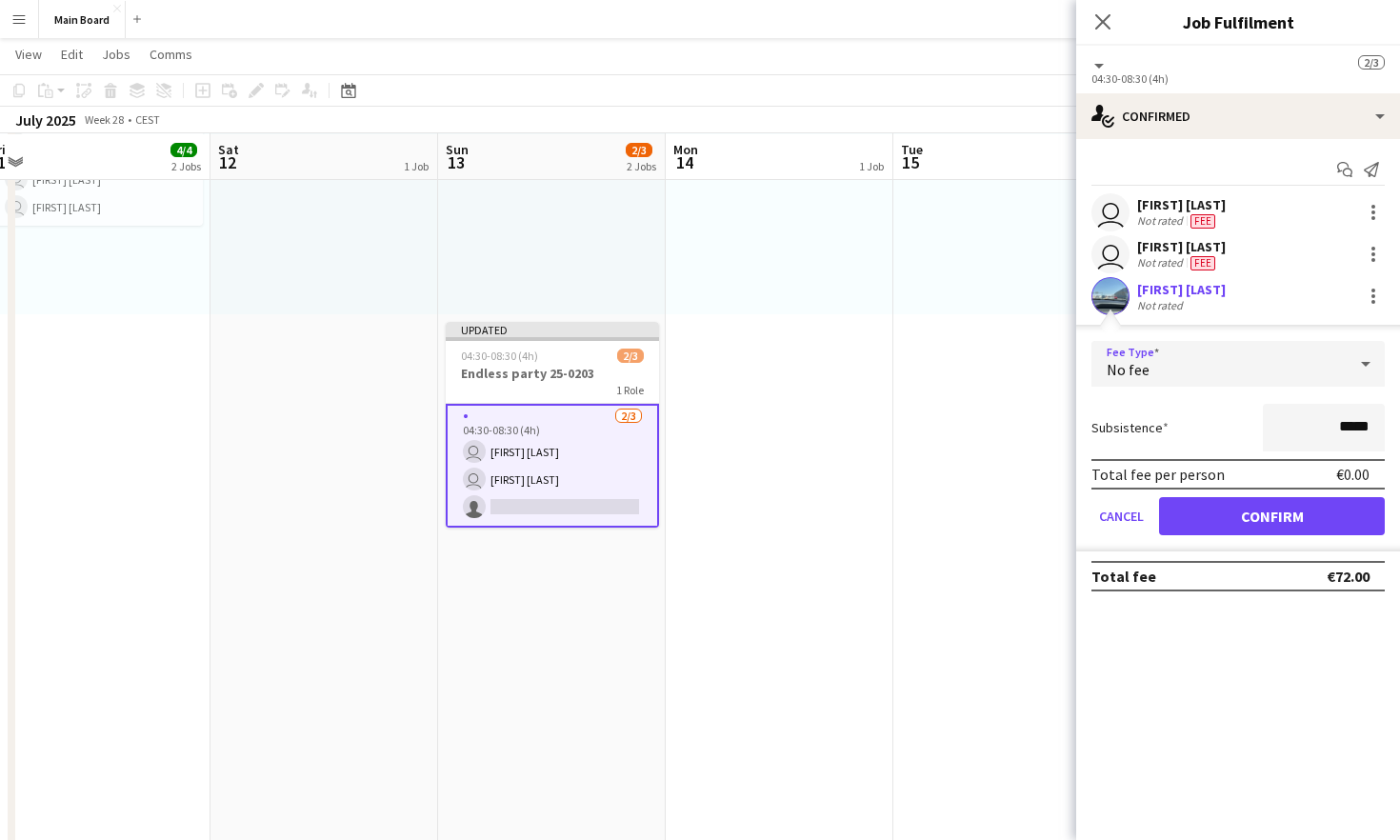 click on "No fee" at bounding box center (1219, 364) 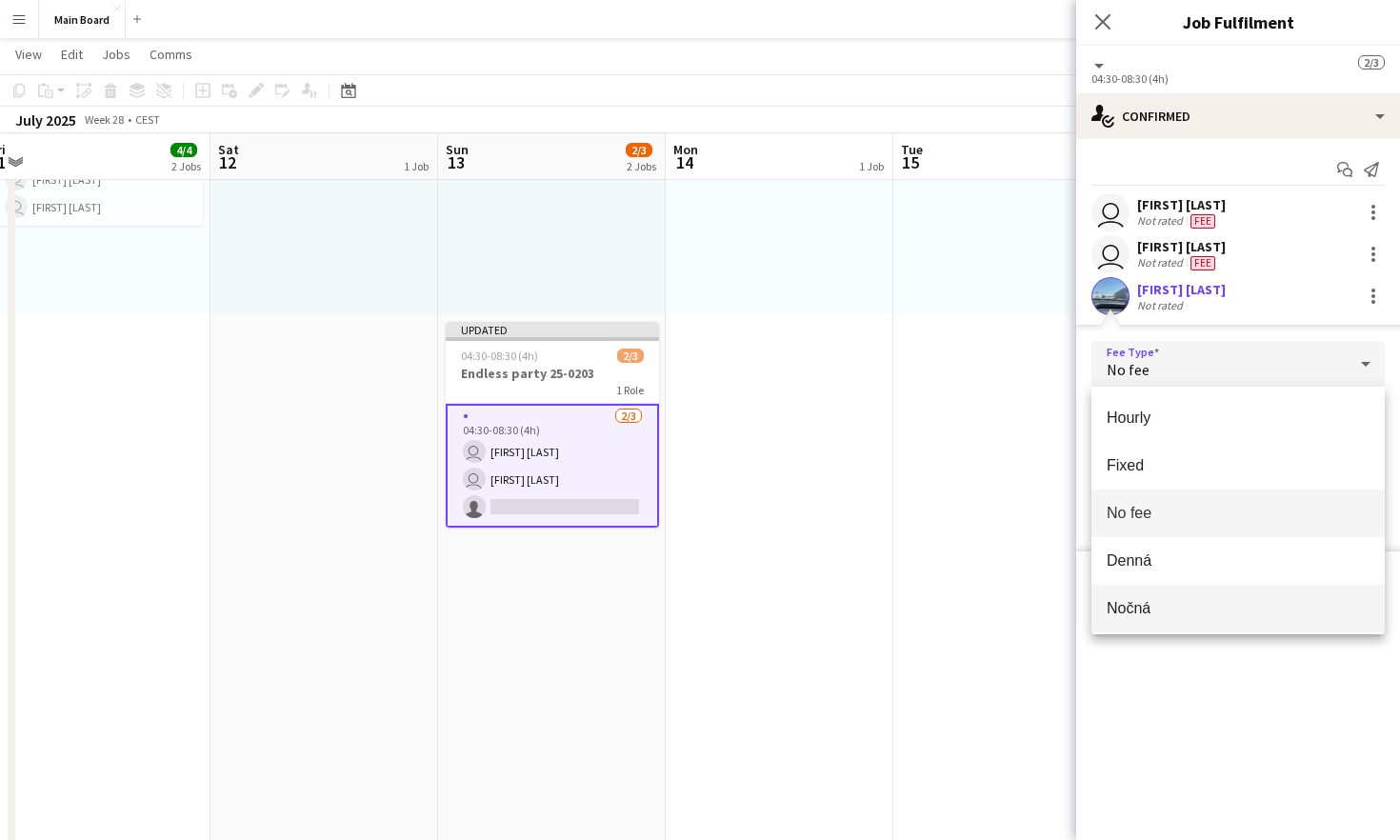 click on "Nočná" at bounding box center (1238, 608) 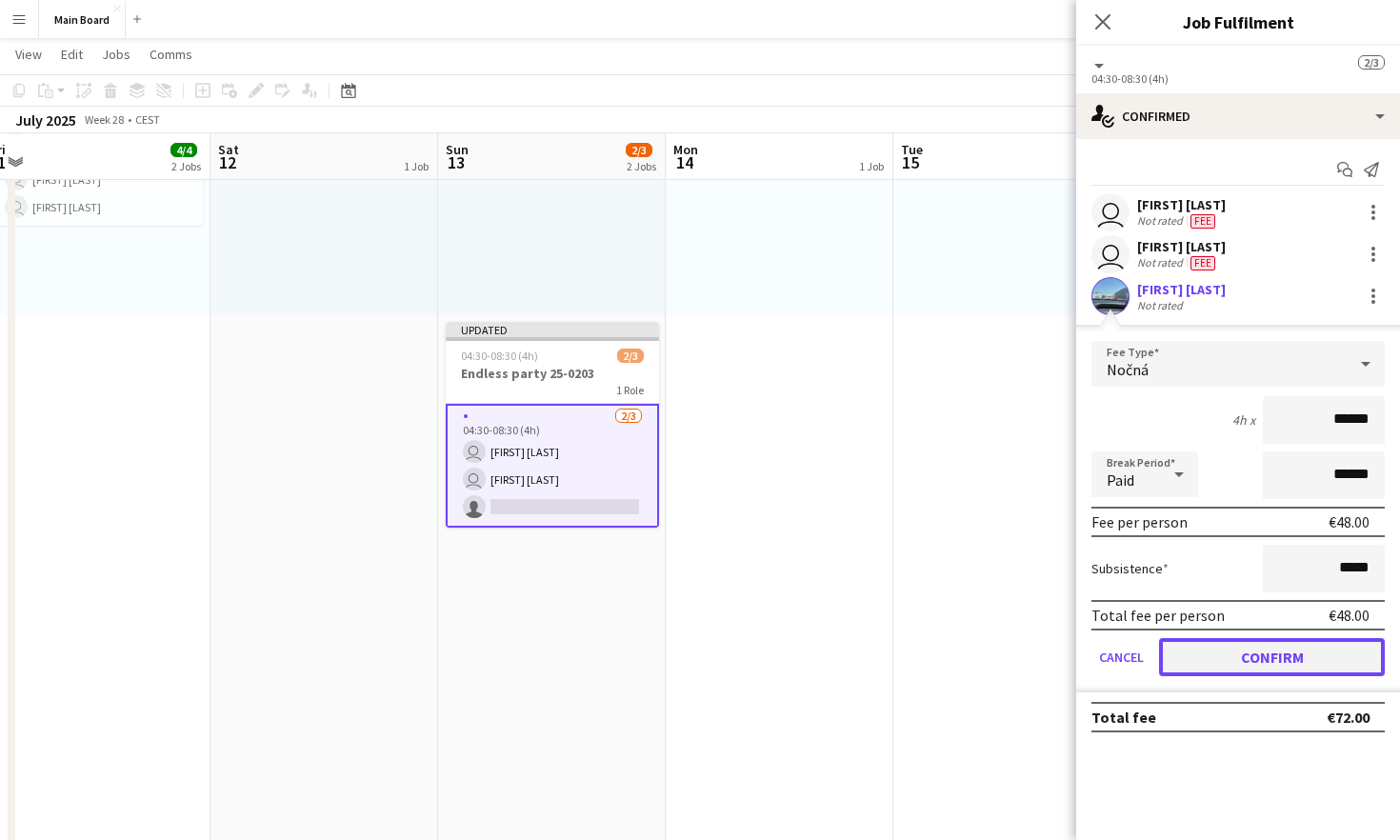 click on "Confirm" at bounding box center [1271, 657] 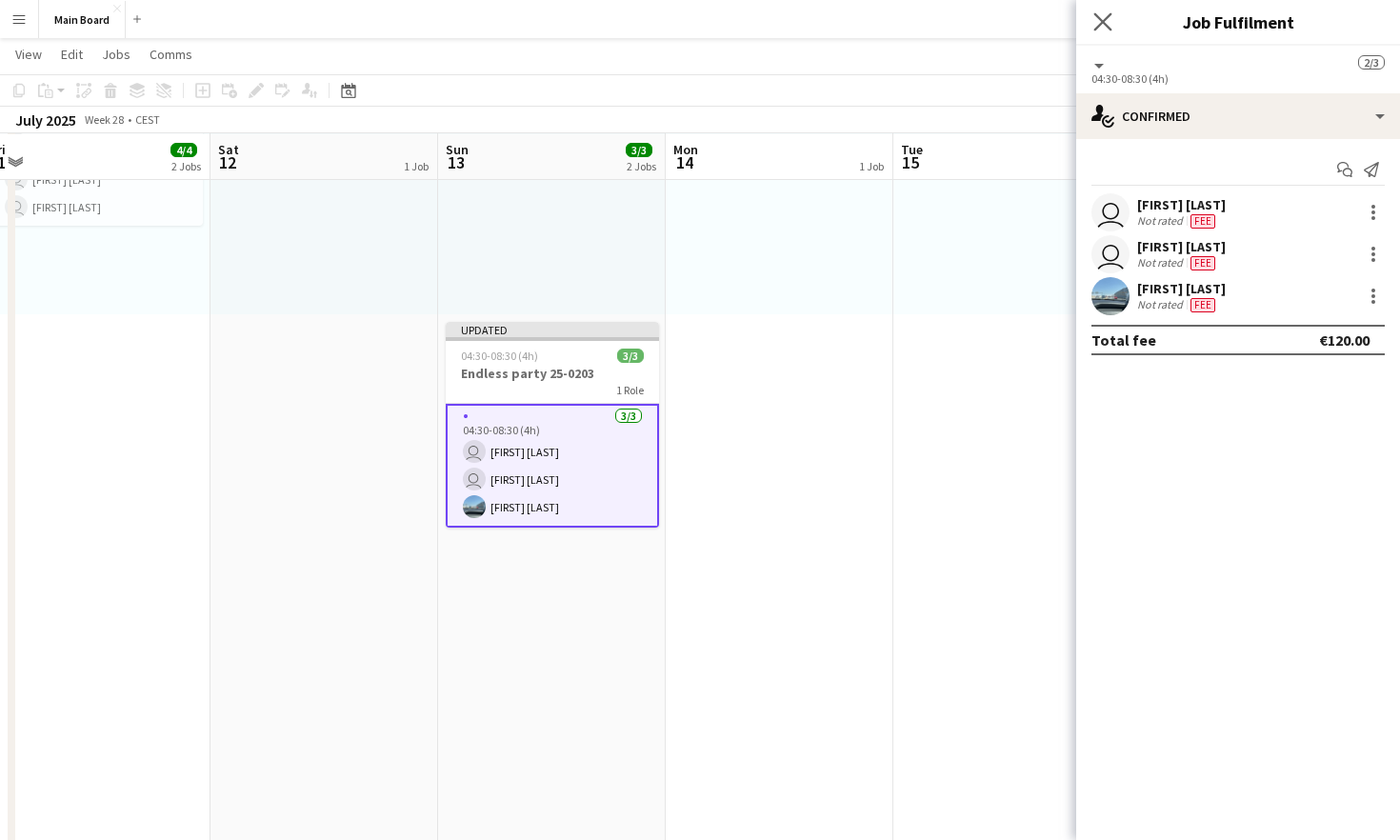 click on "Close pop-in" 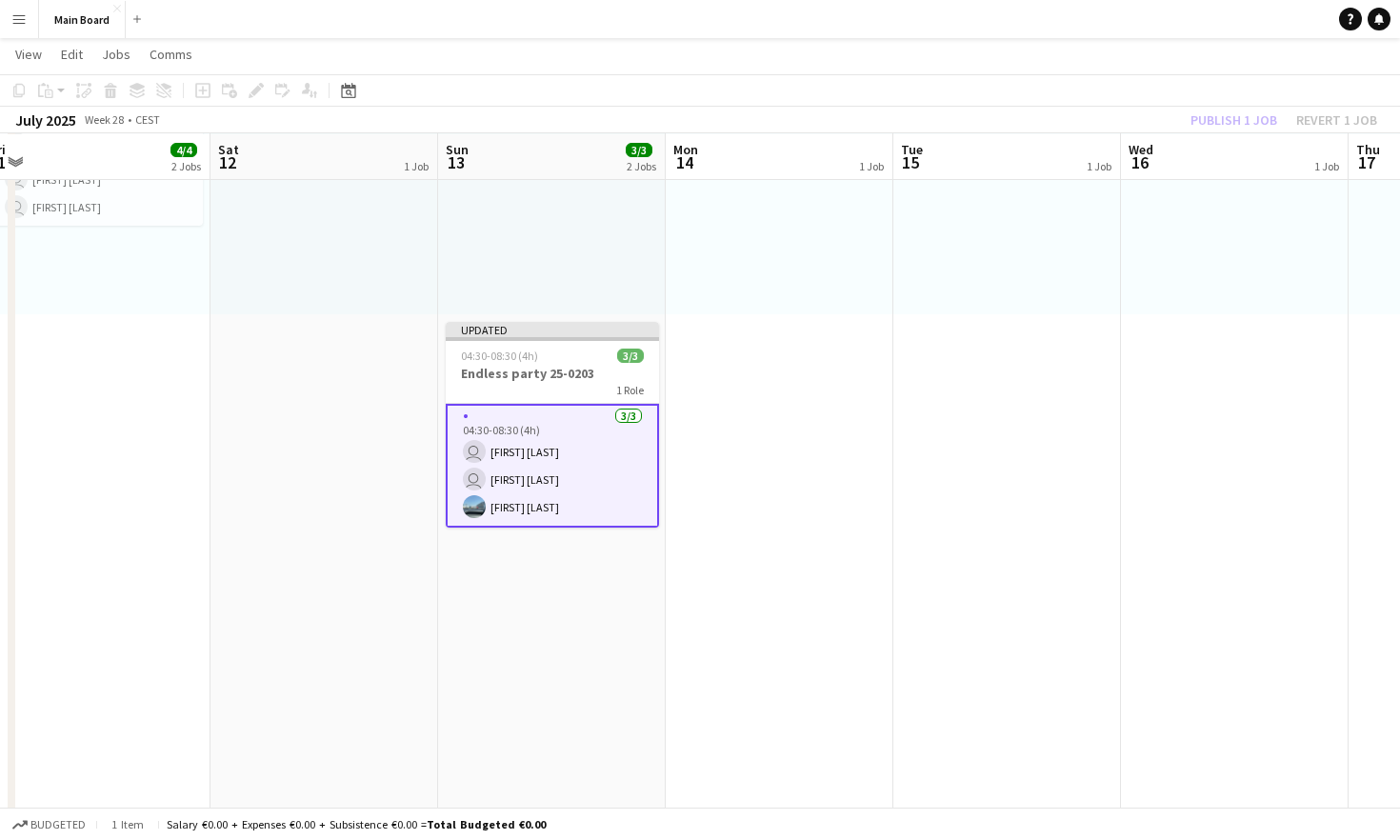 click on "Publish 1 job   Revert 1 job" 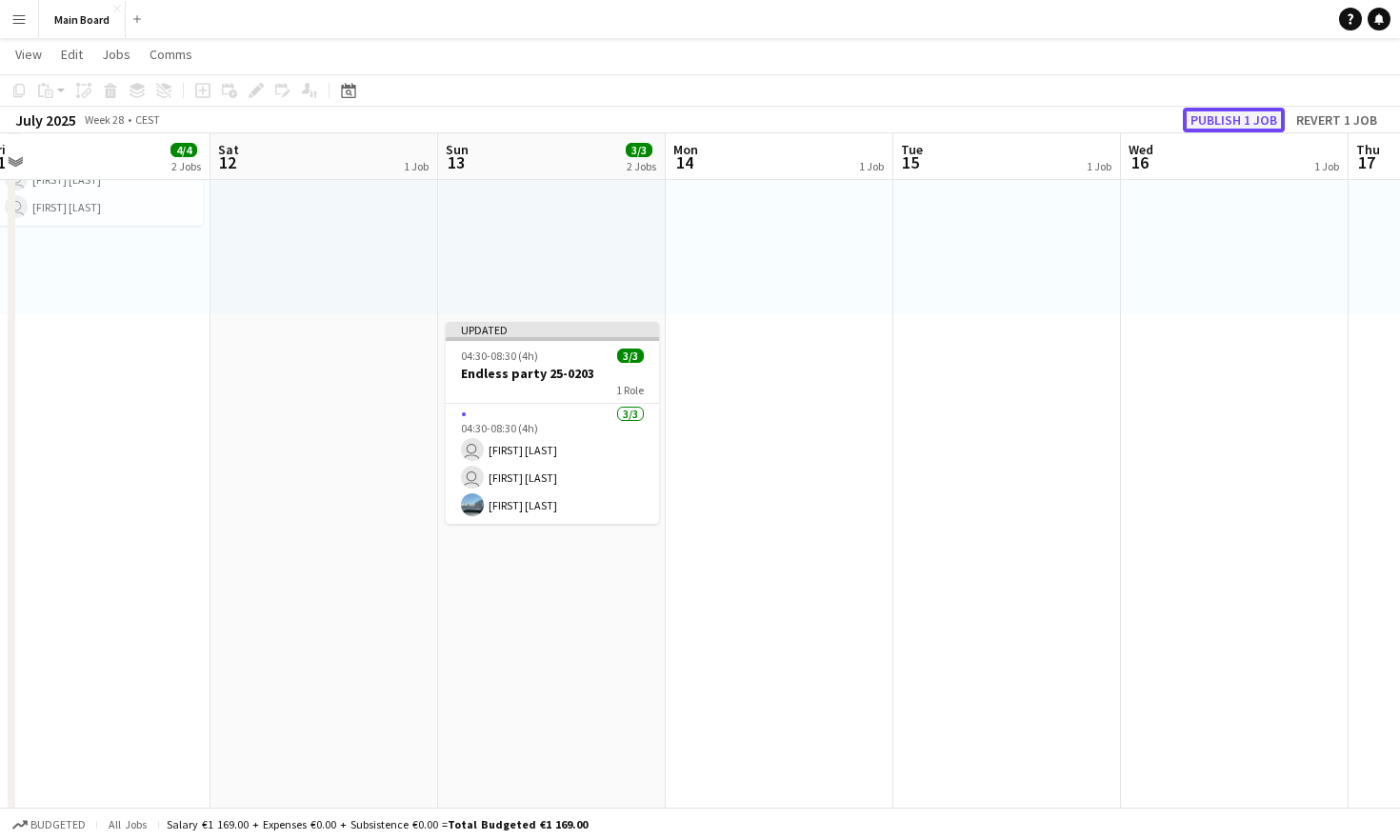 click on "Publish 1 job" 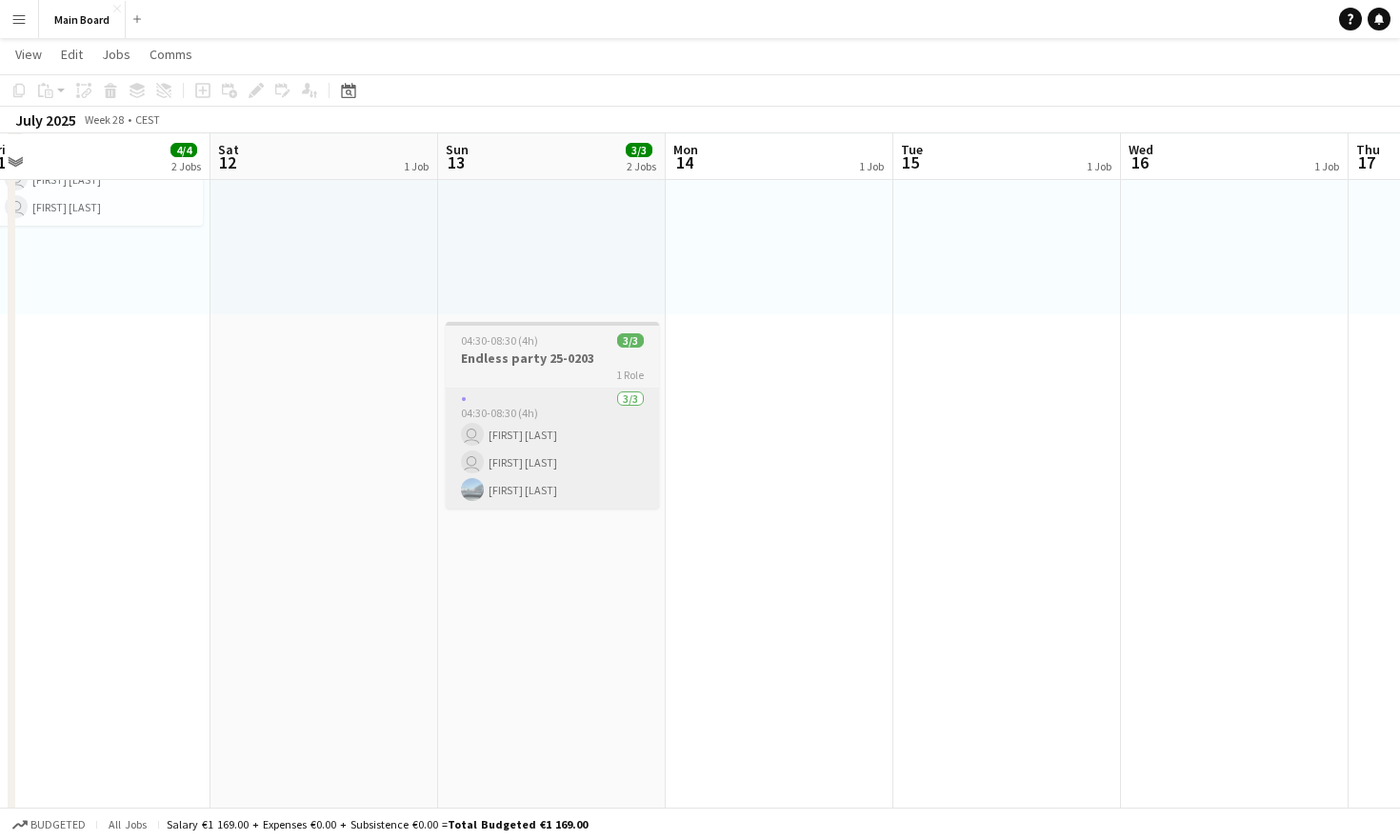 click on "3/3   04:30-08:30 (4h)
user
[FIRST] [LAST]
user
[FIRST] [LAST] [FIRST] [LAST]" at bounding box center [552, 449] 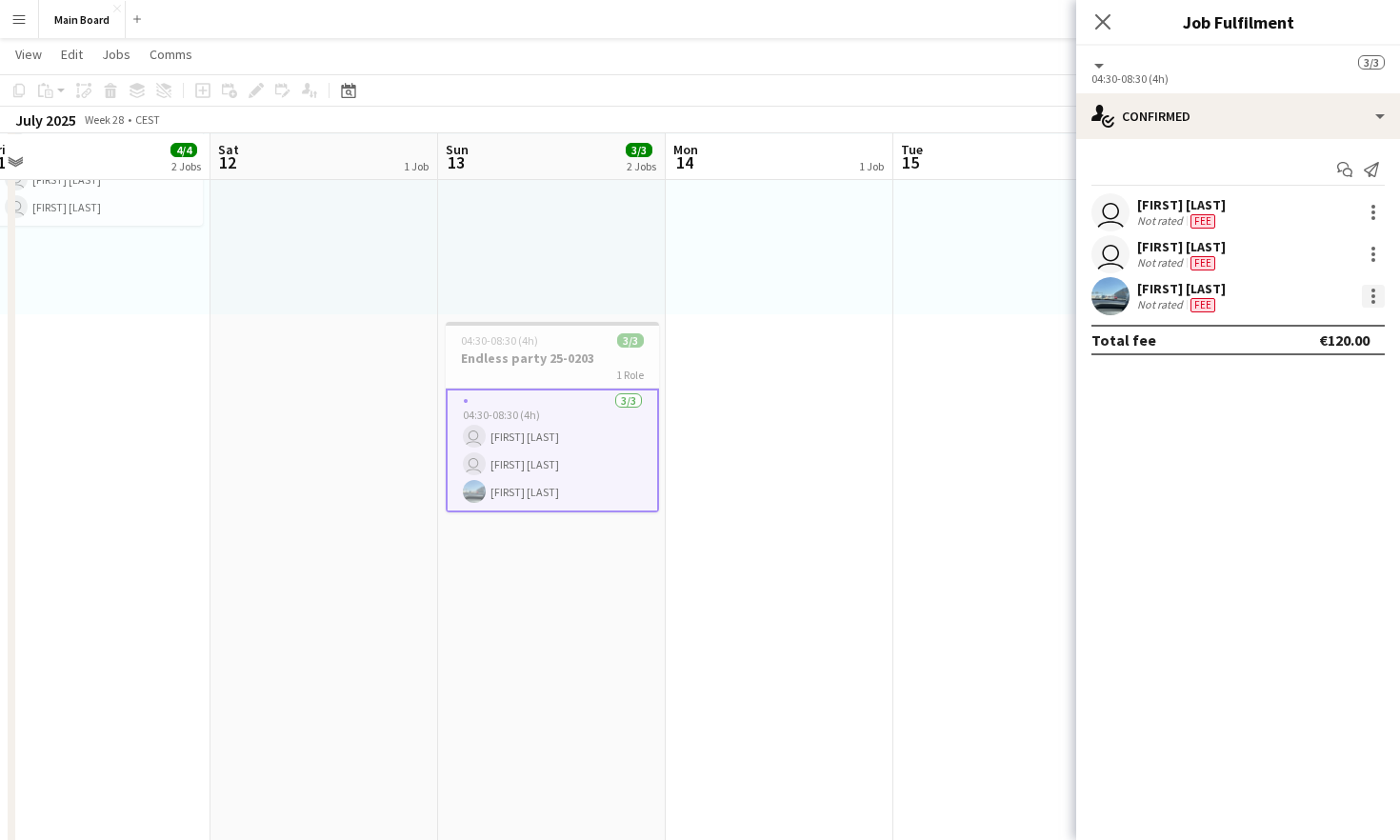 click at bounding box center [1373, 296] 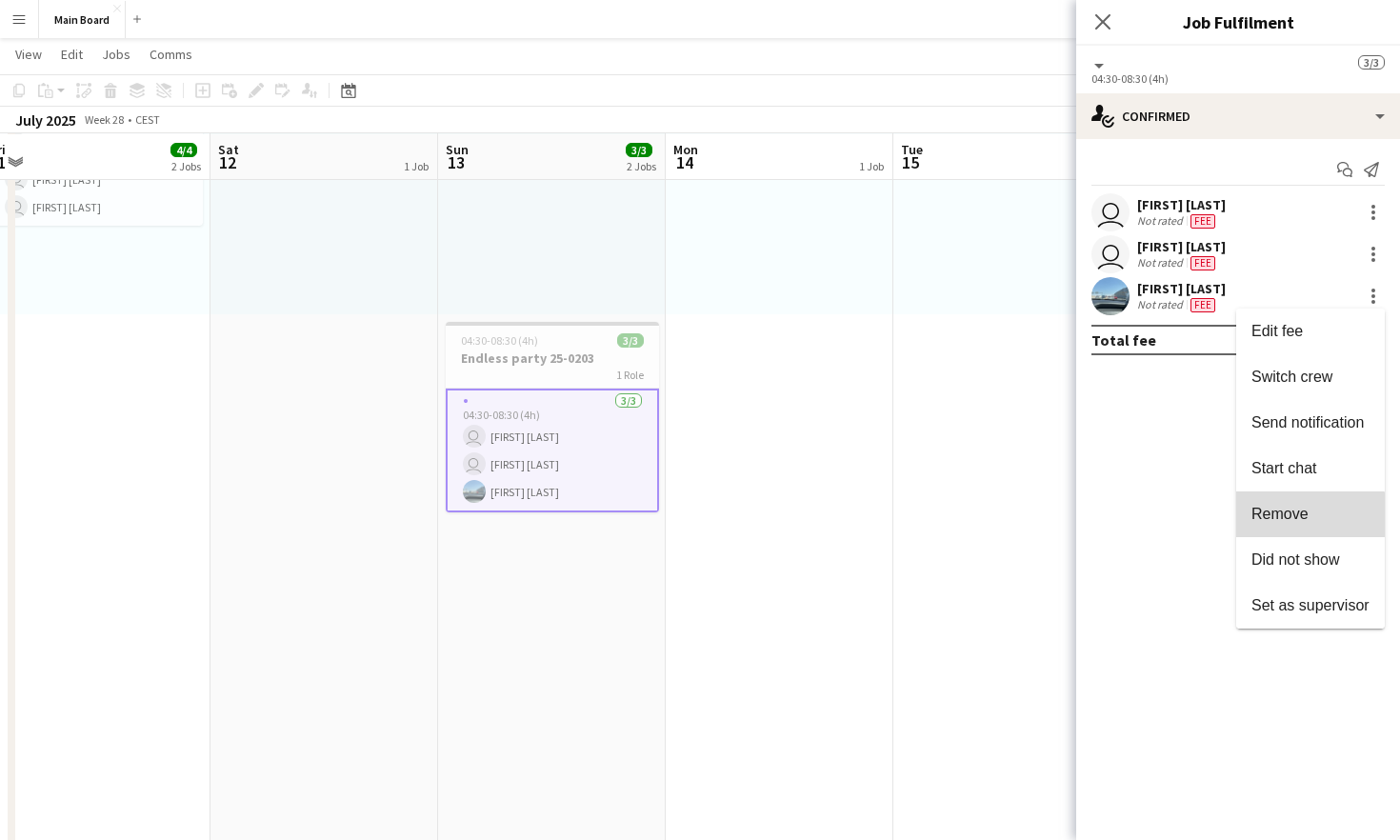 click on "Remove" at bounding box center (1280, 513) 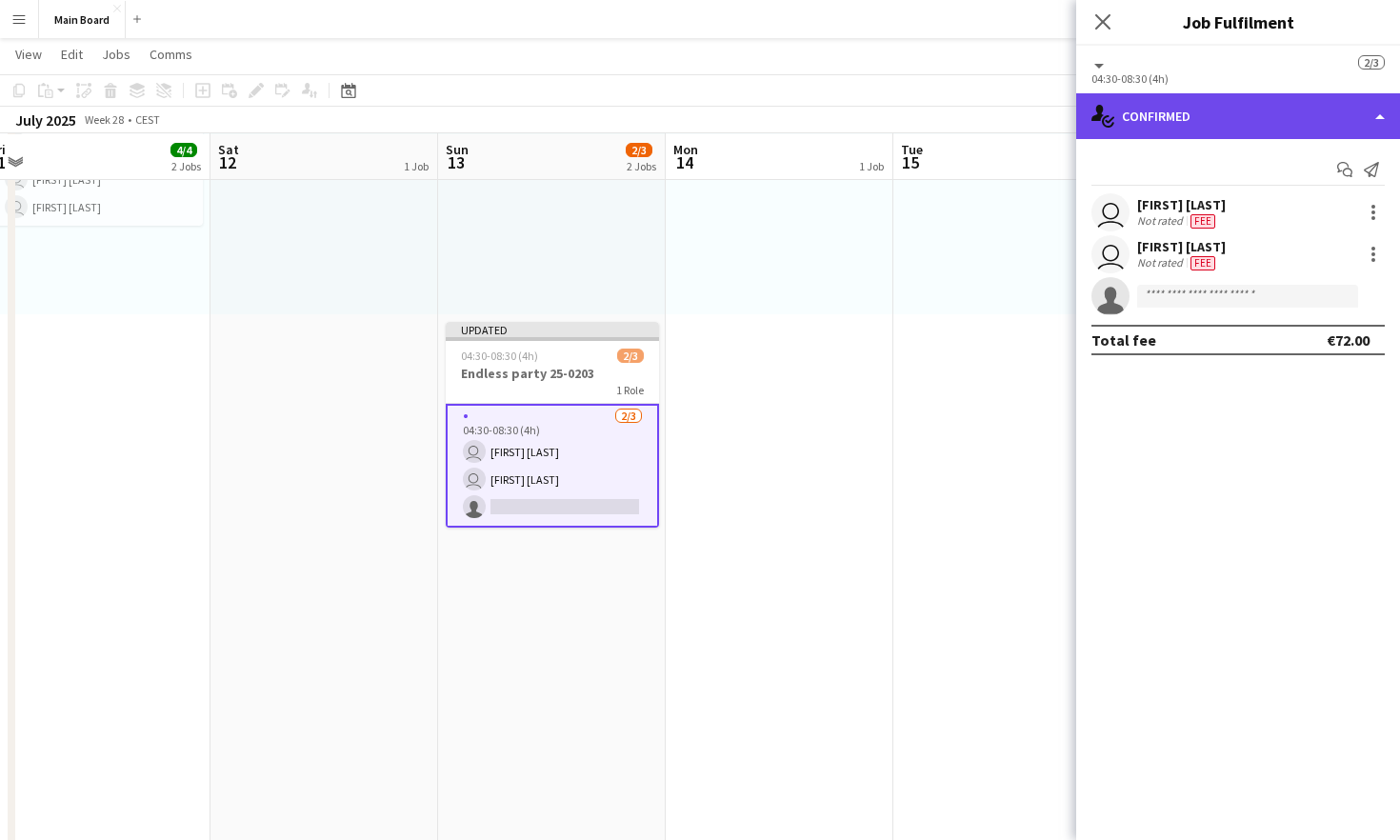 click on "single-neutral-actions-check-2
Confirmed" 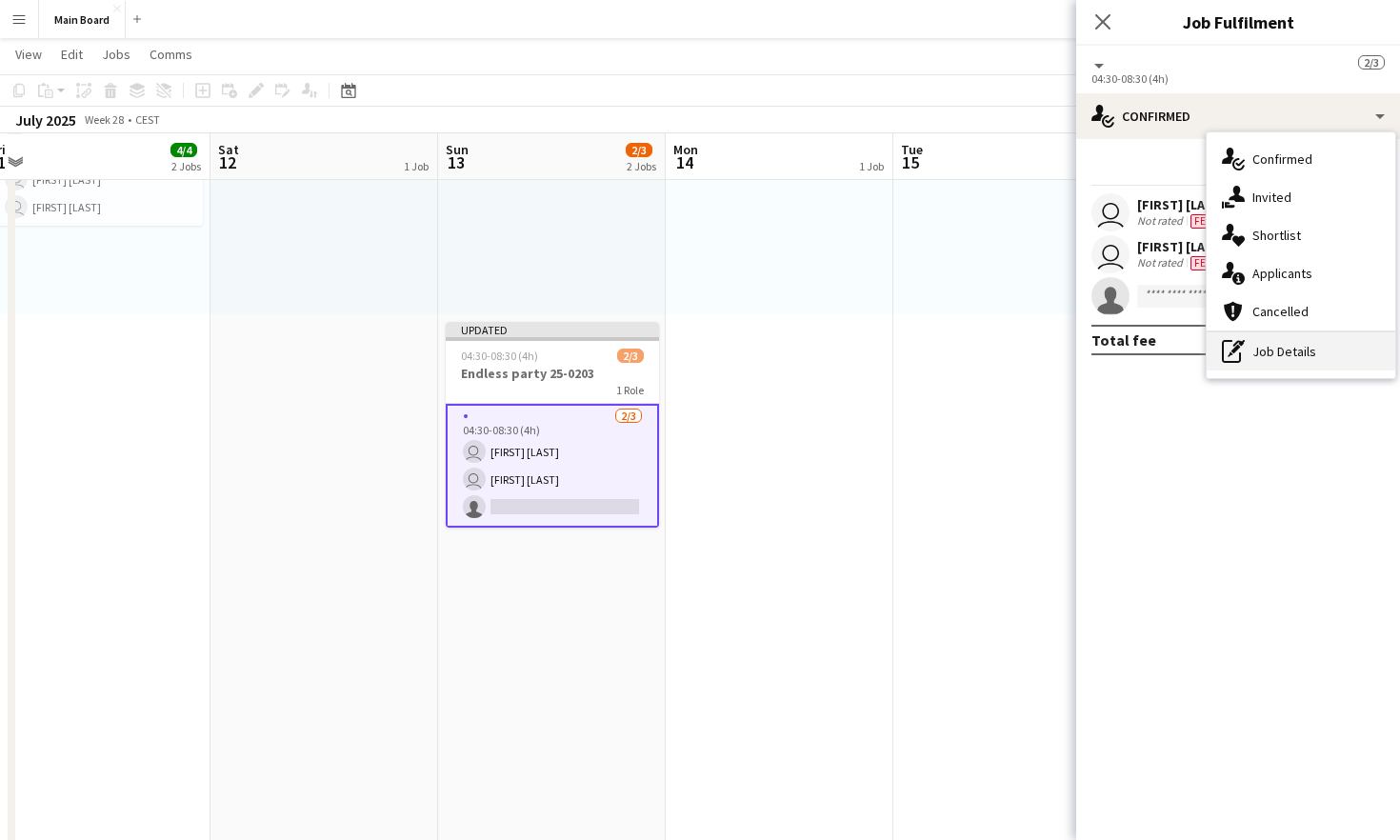 click on "pen-write
Job Details" at bounding box center [1301, 351] 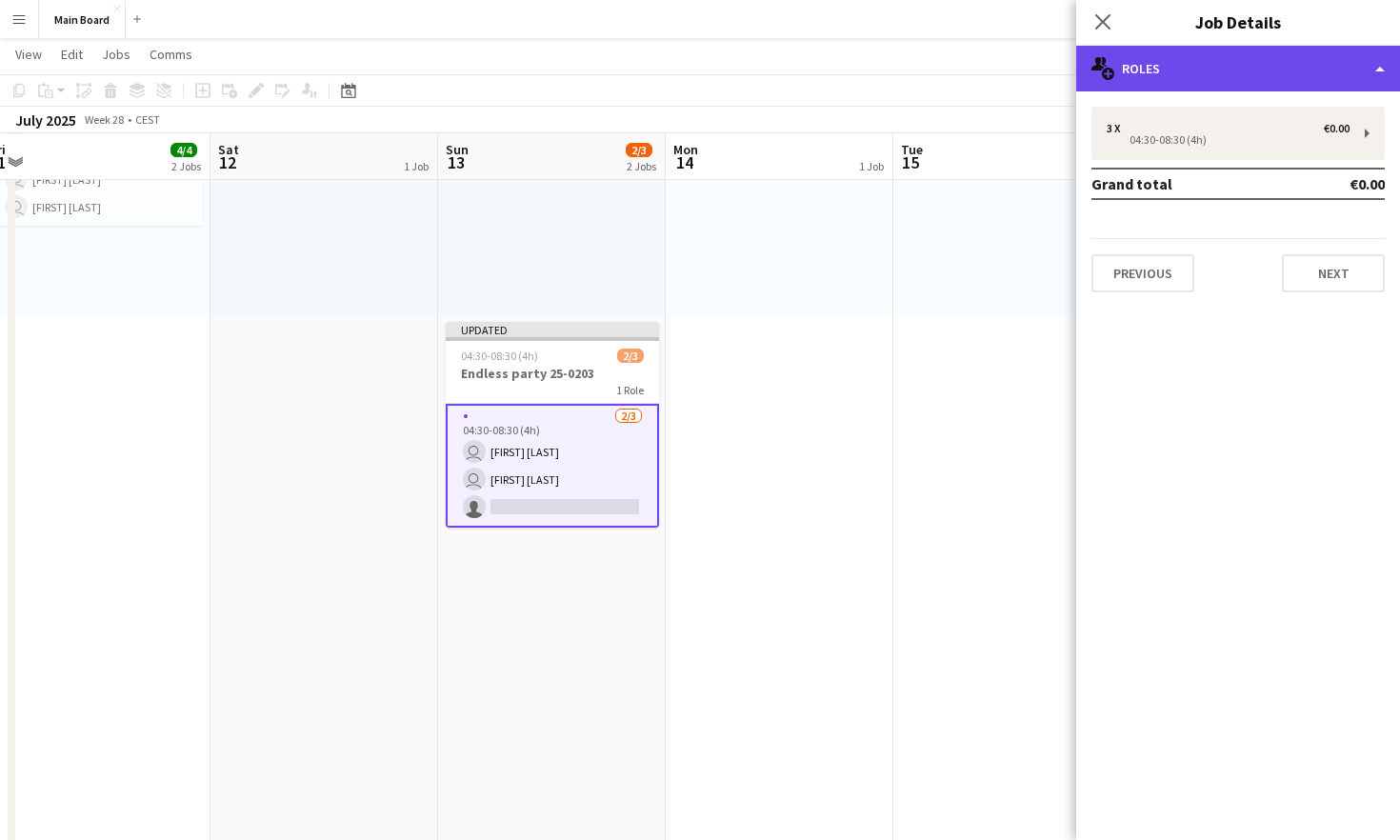 click on "multiple-users-add
Roles" 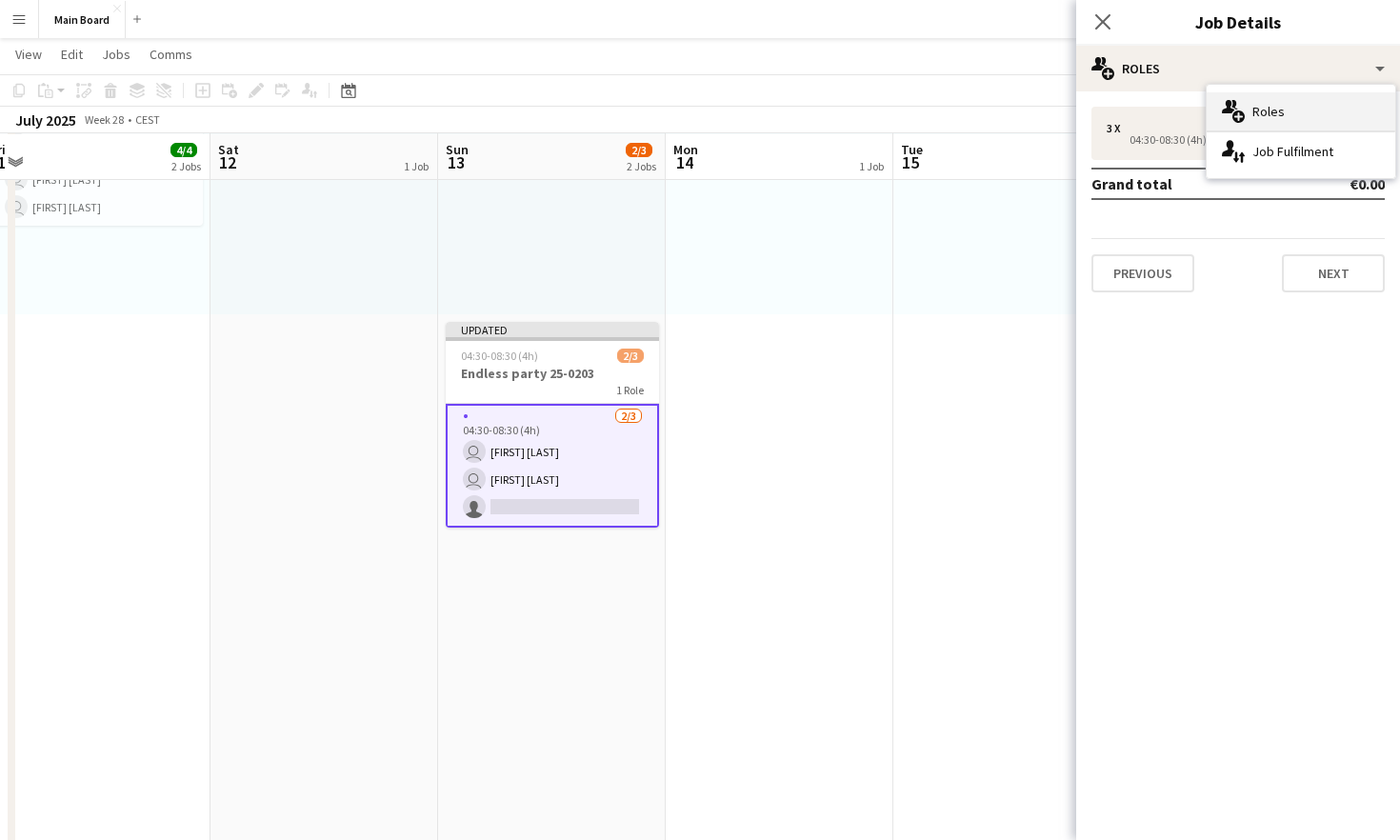 click on "multiple-users-add
Roles" at bounding box center [1301, 111] 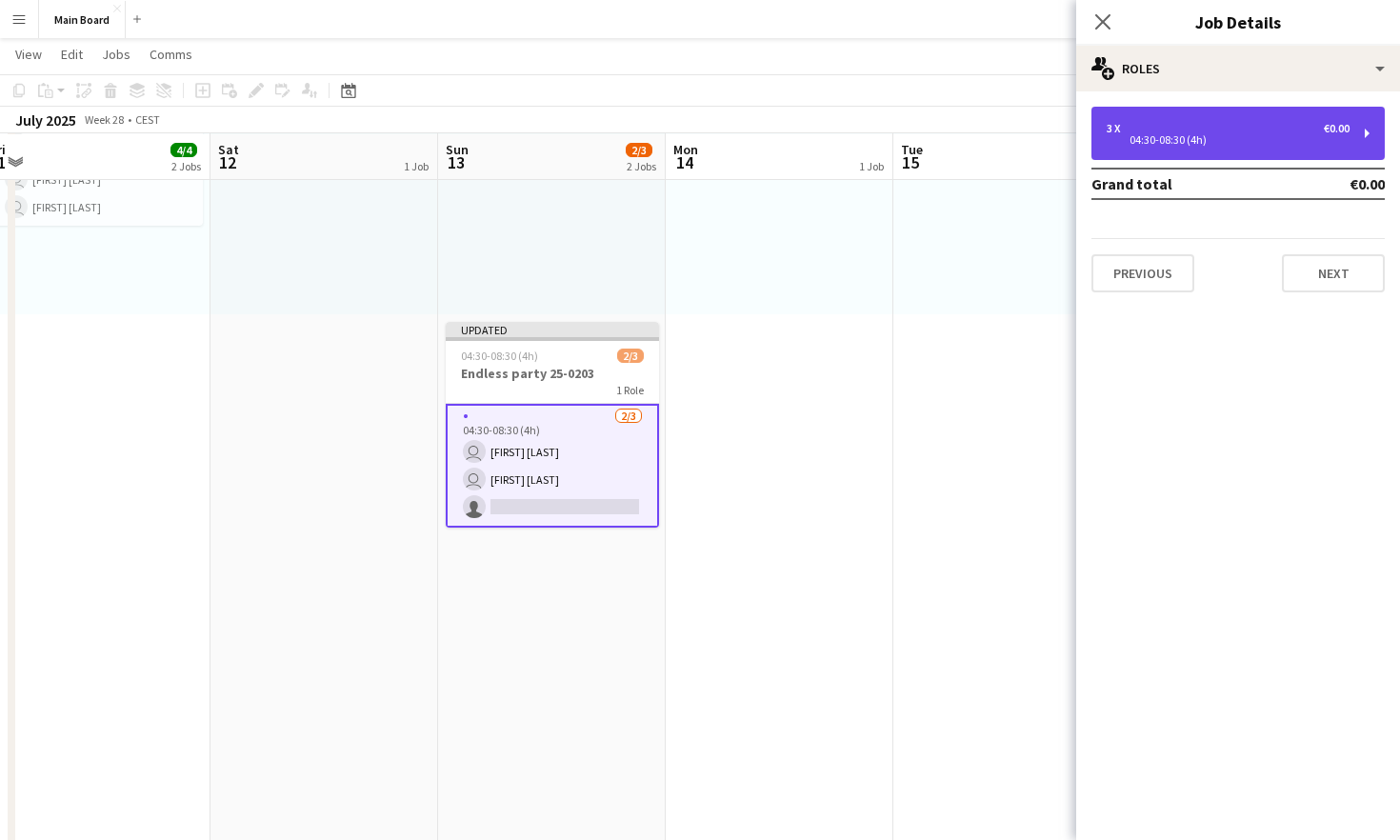 click on "3 x       €0.00   04:30-08:30 (4h)" at bounding box center (1238, 133) 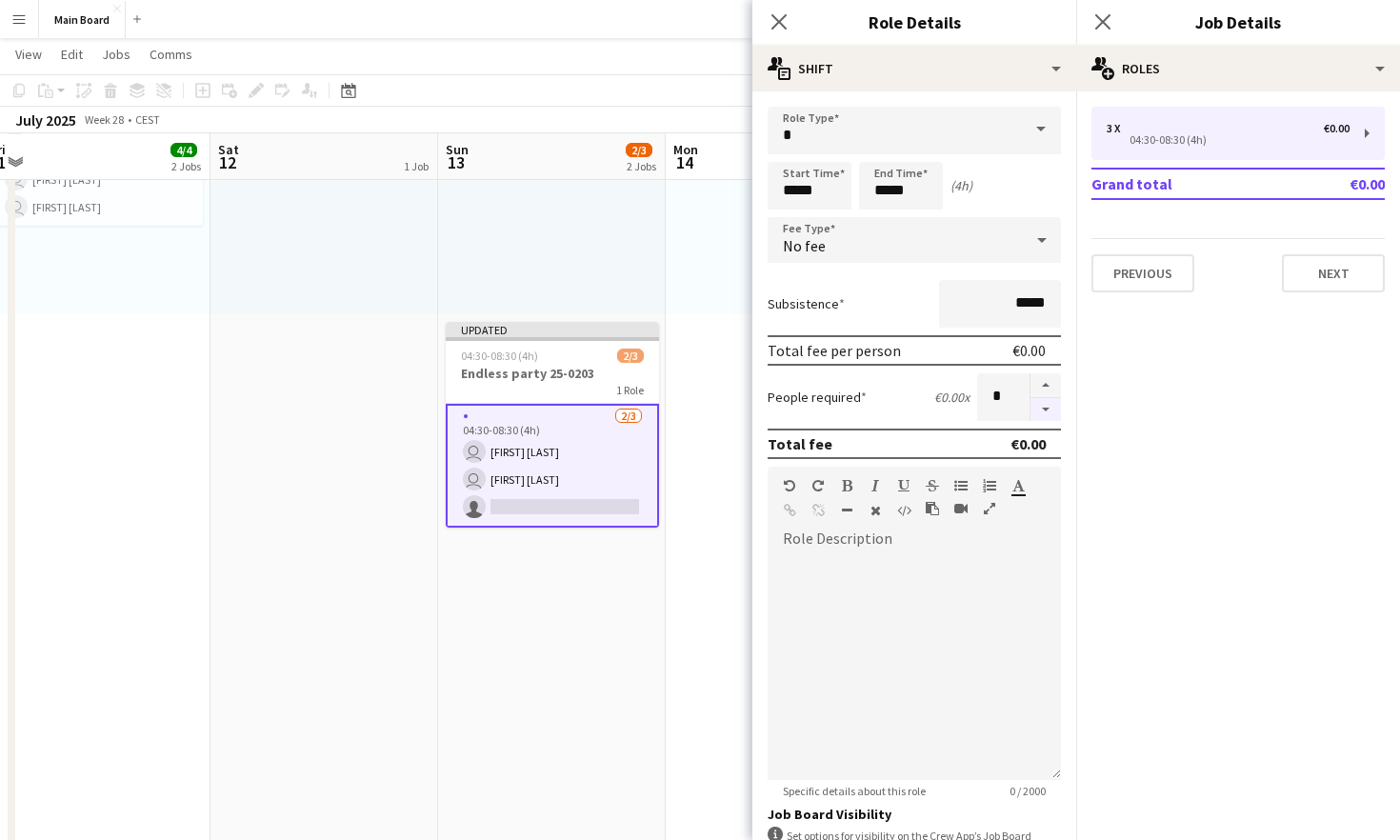 click at bounding box center [1046, 410] 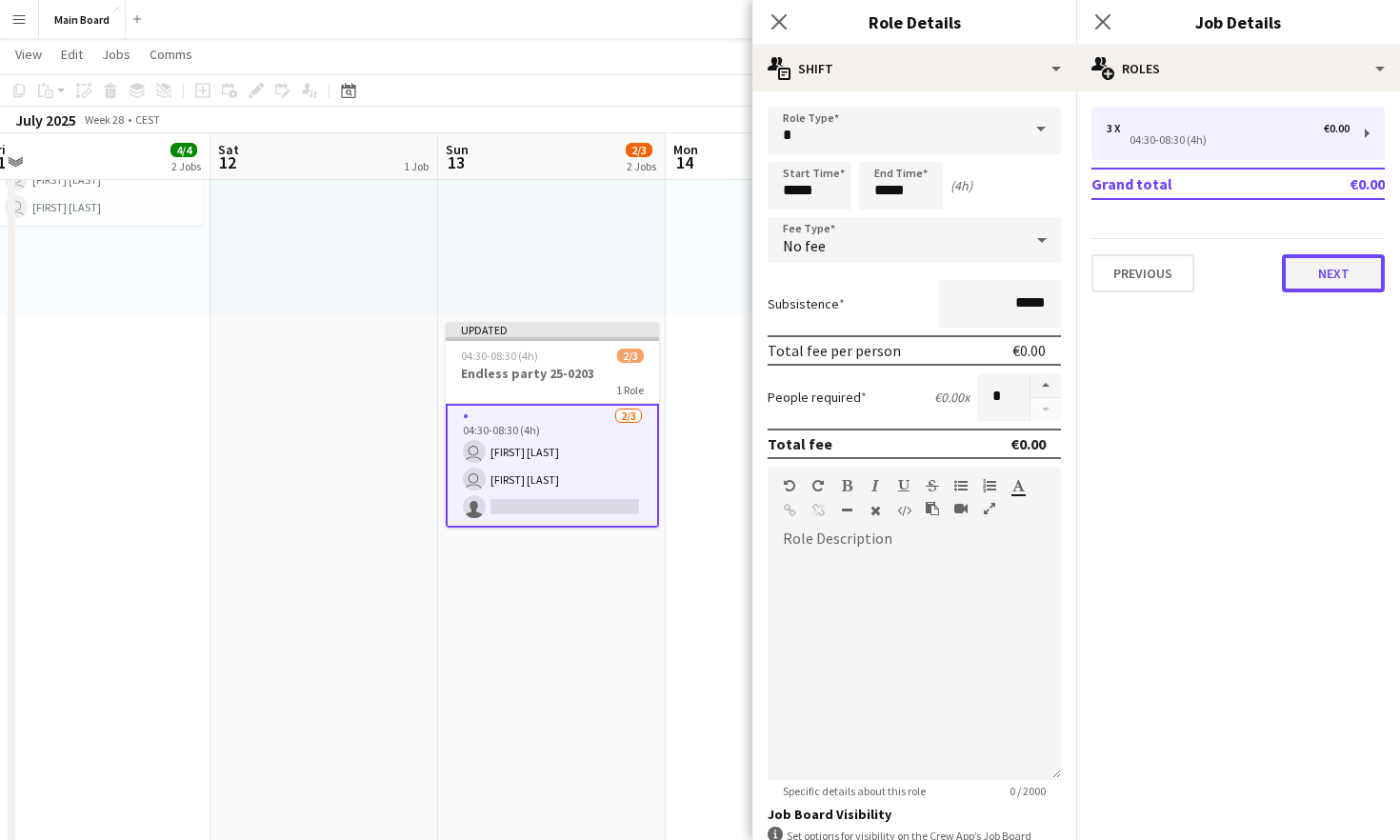 click on "Next" at bounding box center [1333, 273] 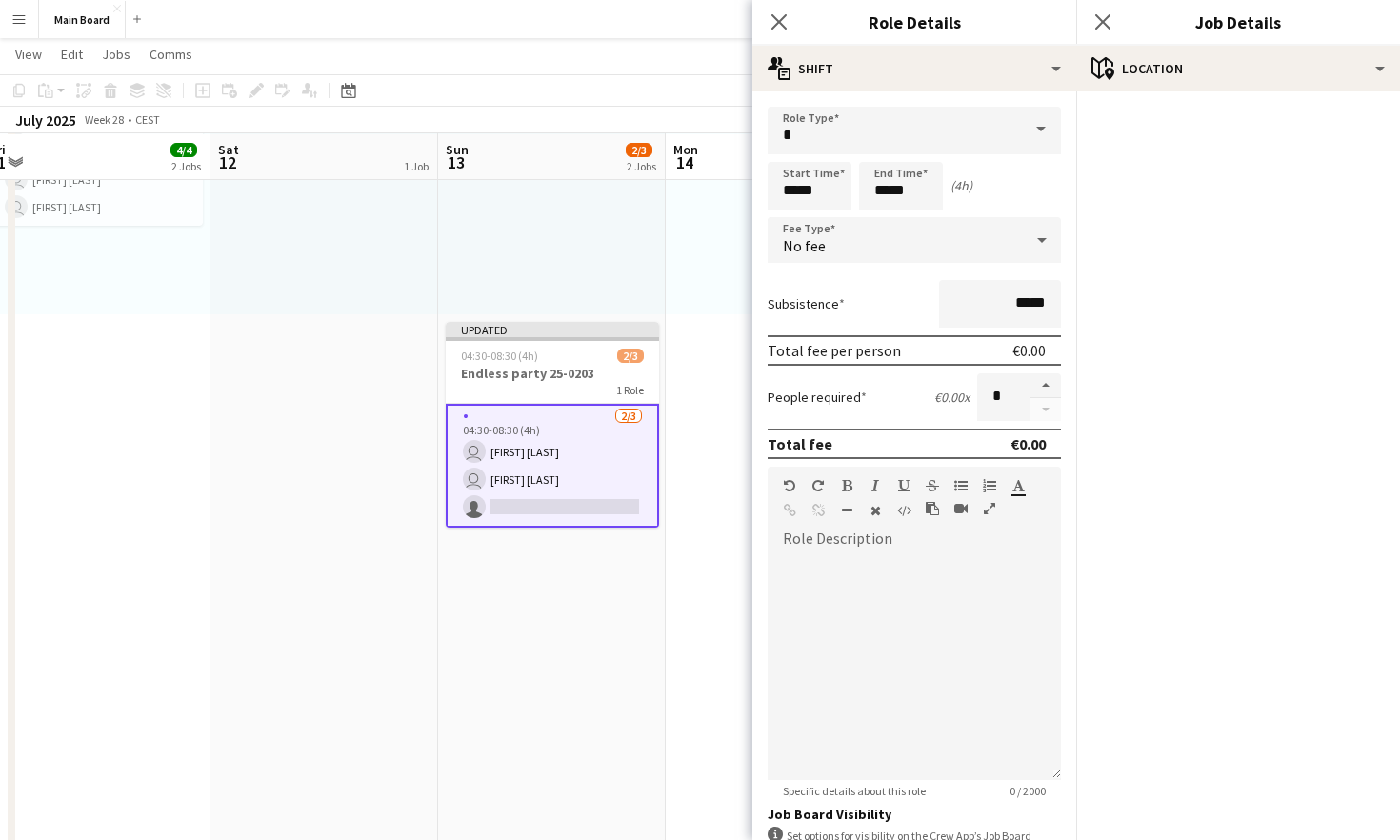 scroll, scrollTop: 253, scrollLeft: 0, axis: vertical 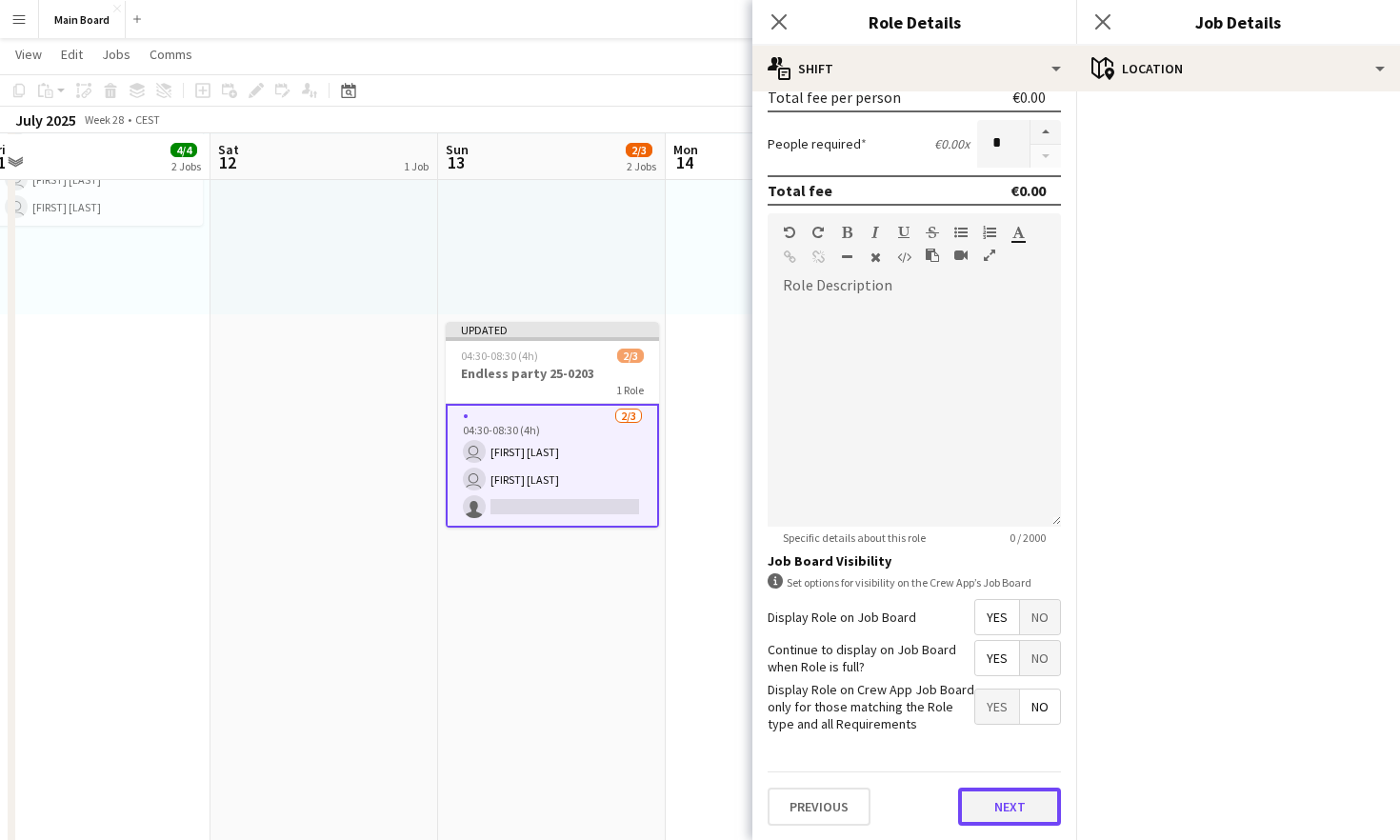 click on "Next" at bounding box center (1010, 807) 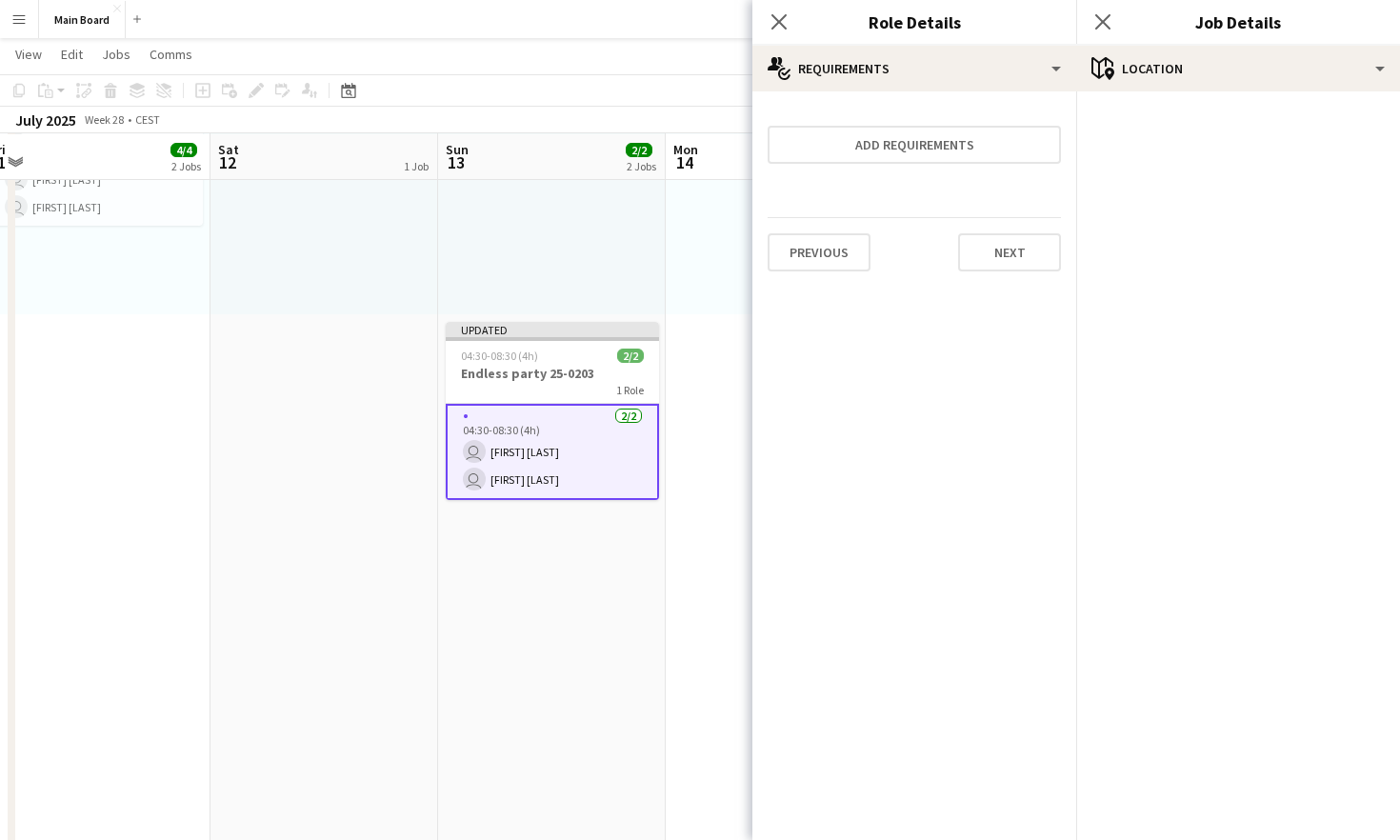 scroll, scrollTop: 0, scrollLeft: 0, axis: both 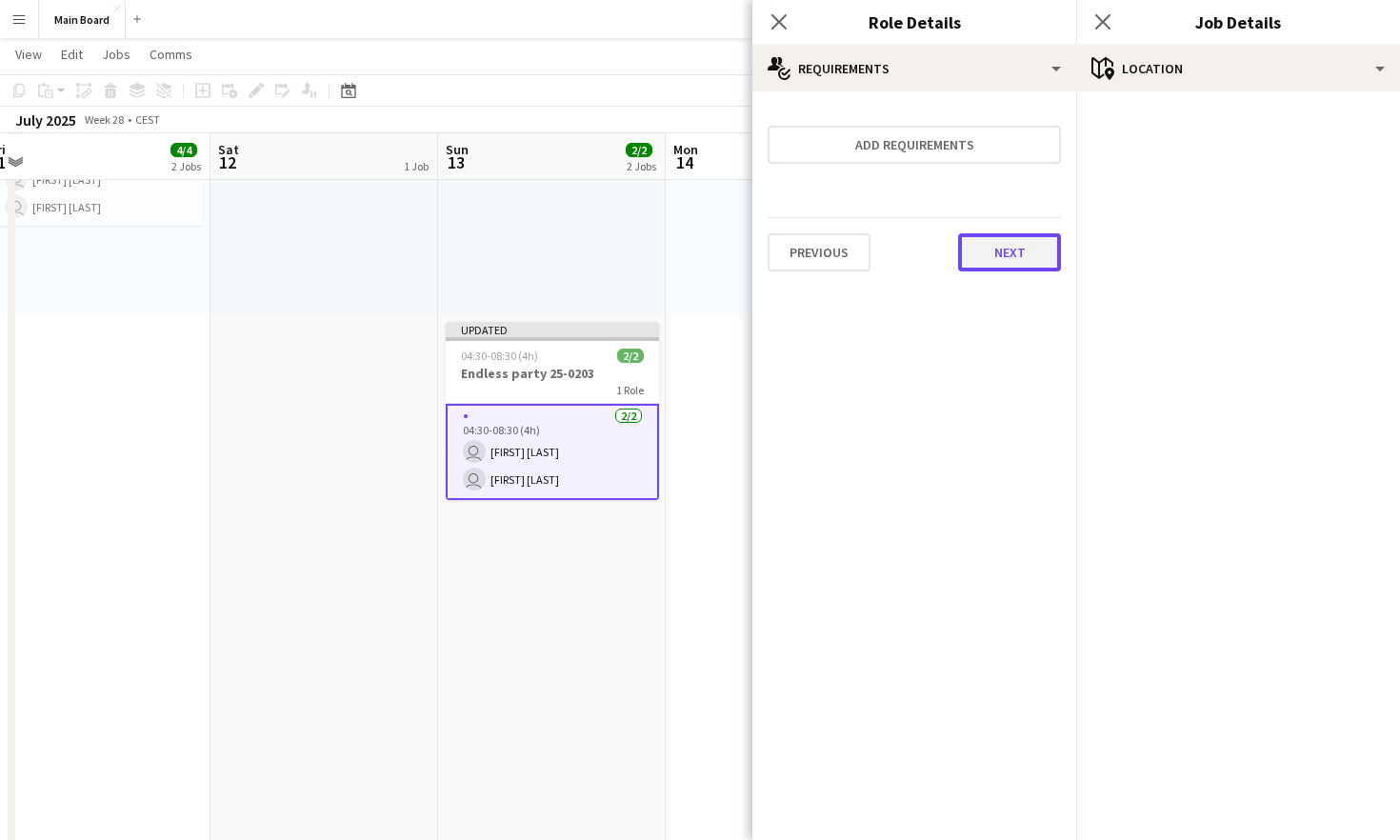 click on "Next" at bounding box center [1010, 252] 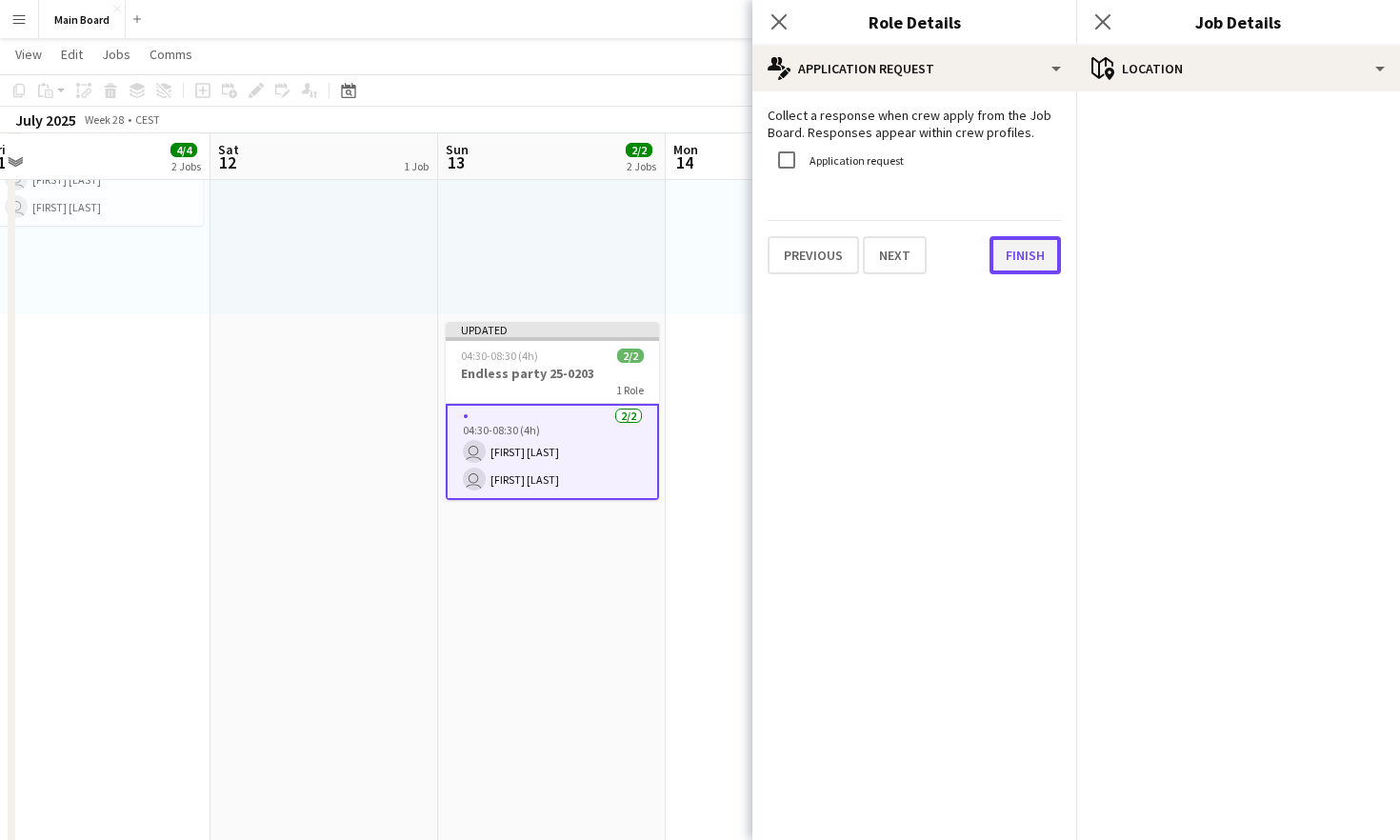 click on "Finish" at bounding box center (1025, 255) 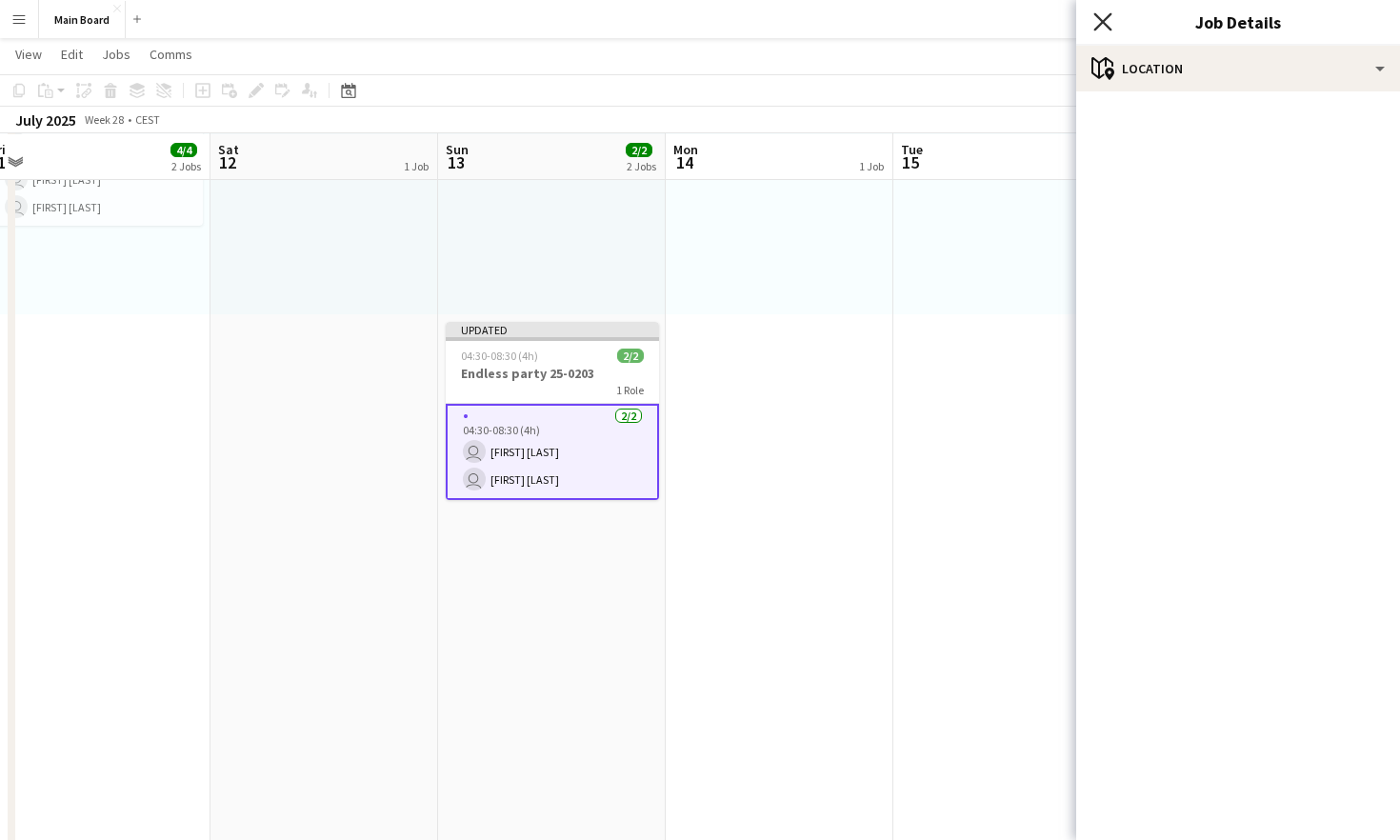 click 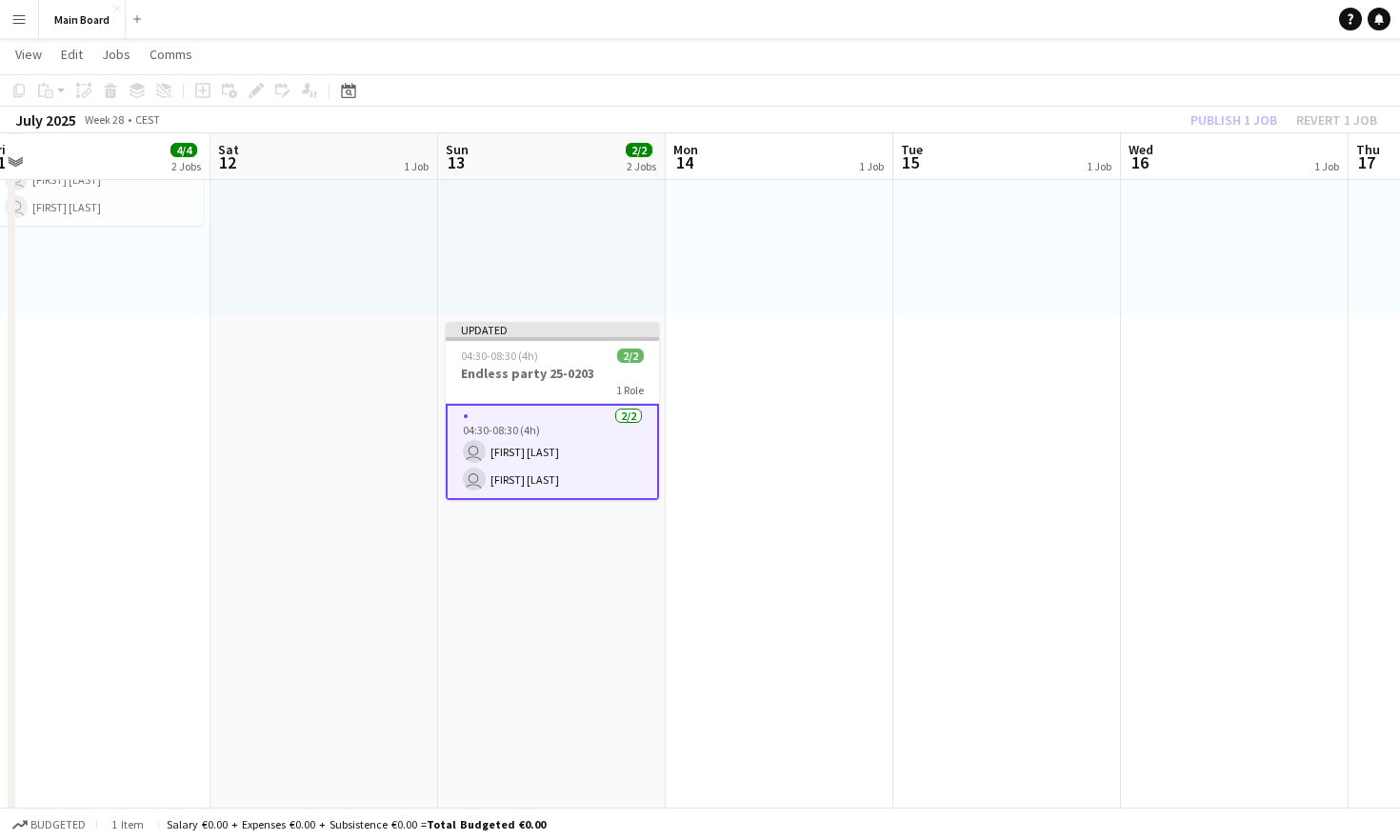 click on "Publish 1 job   Revert 1 job" 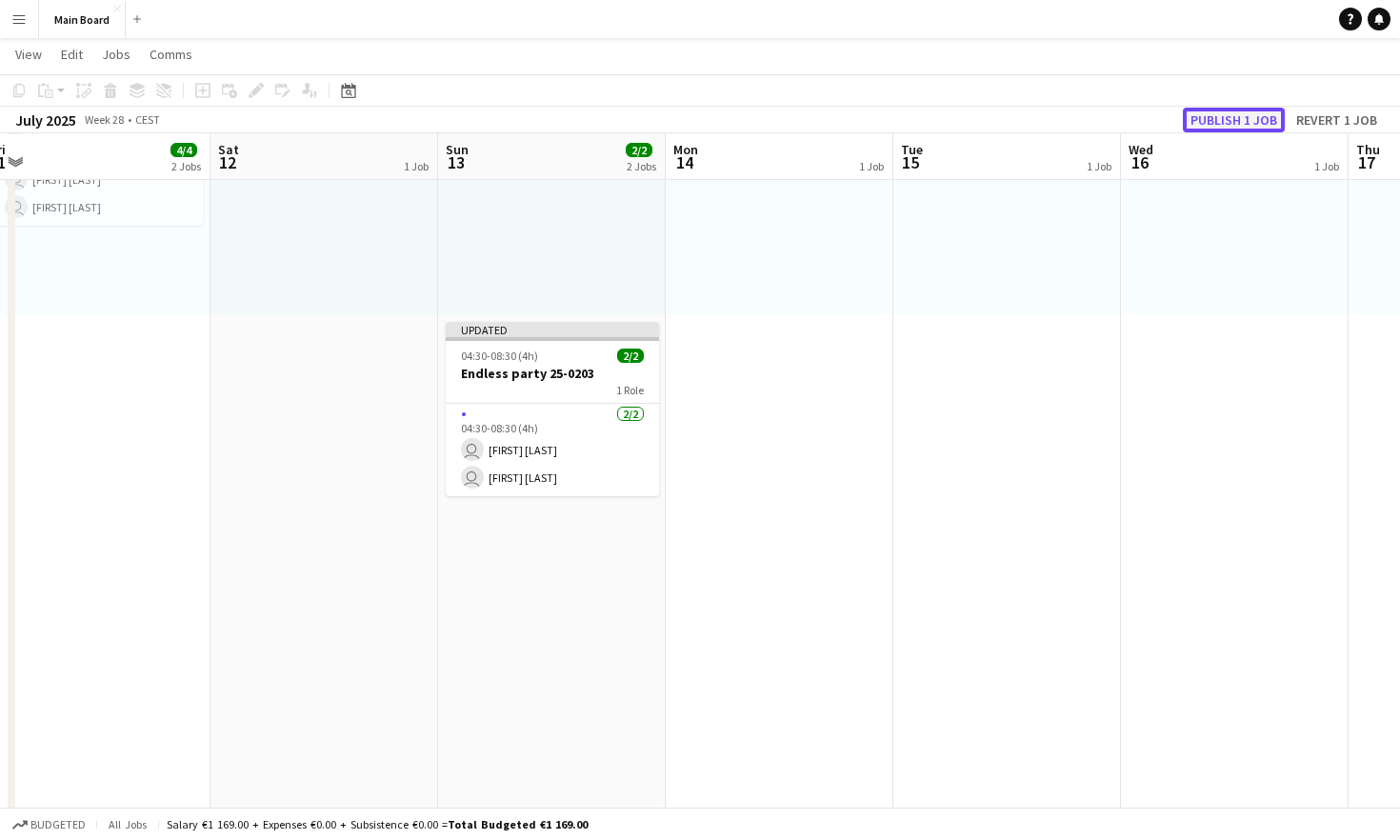 click on "Publish 1 job" 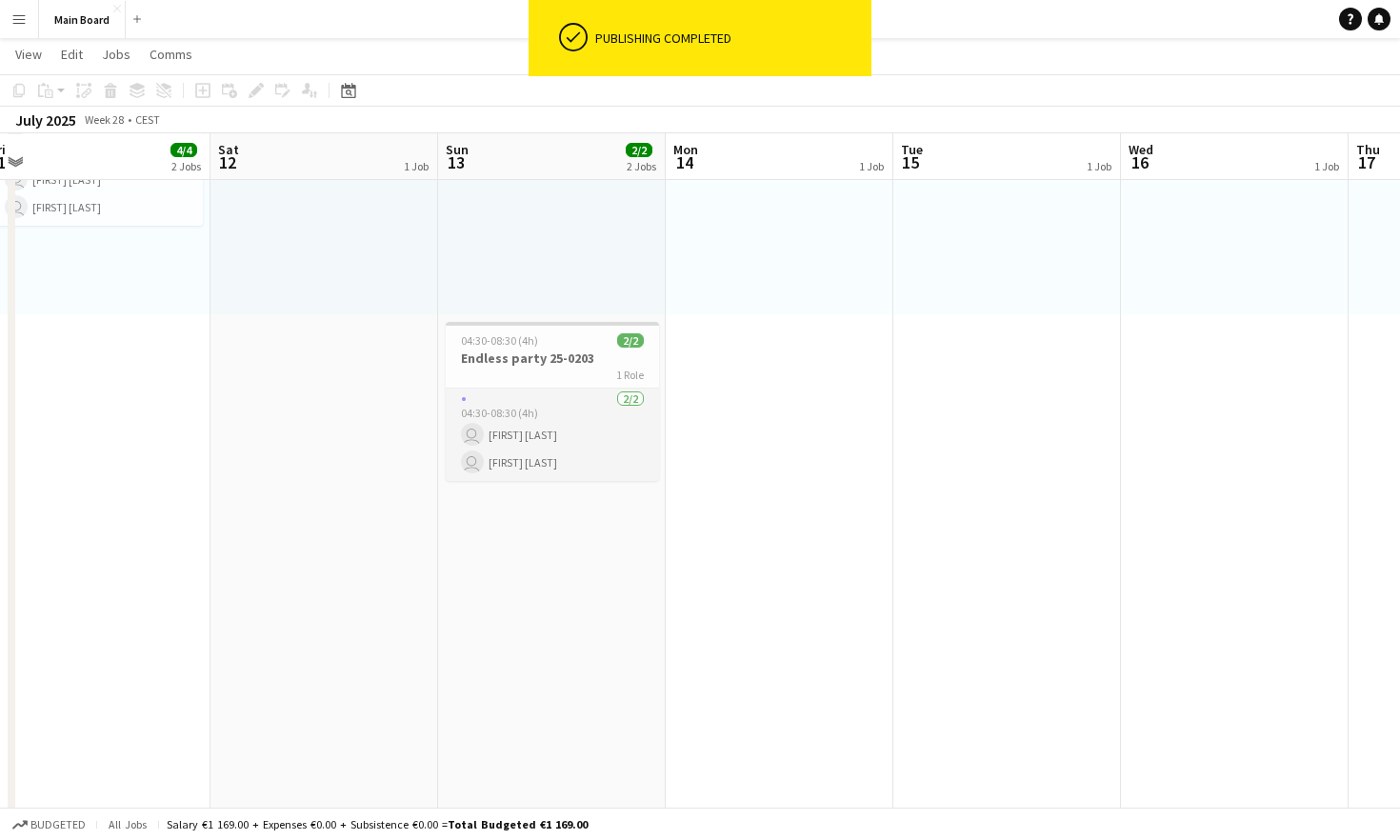 click on "2/2   04:30-08:30 (4h)
user
[FIRST] [LAST]
user
[FIRST] [LAST]" at bounding box center (552, 434) 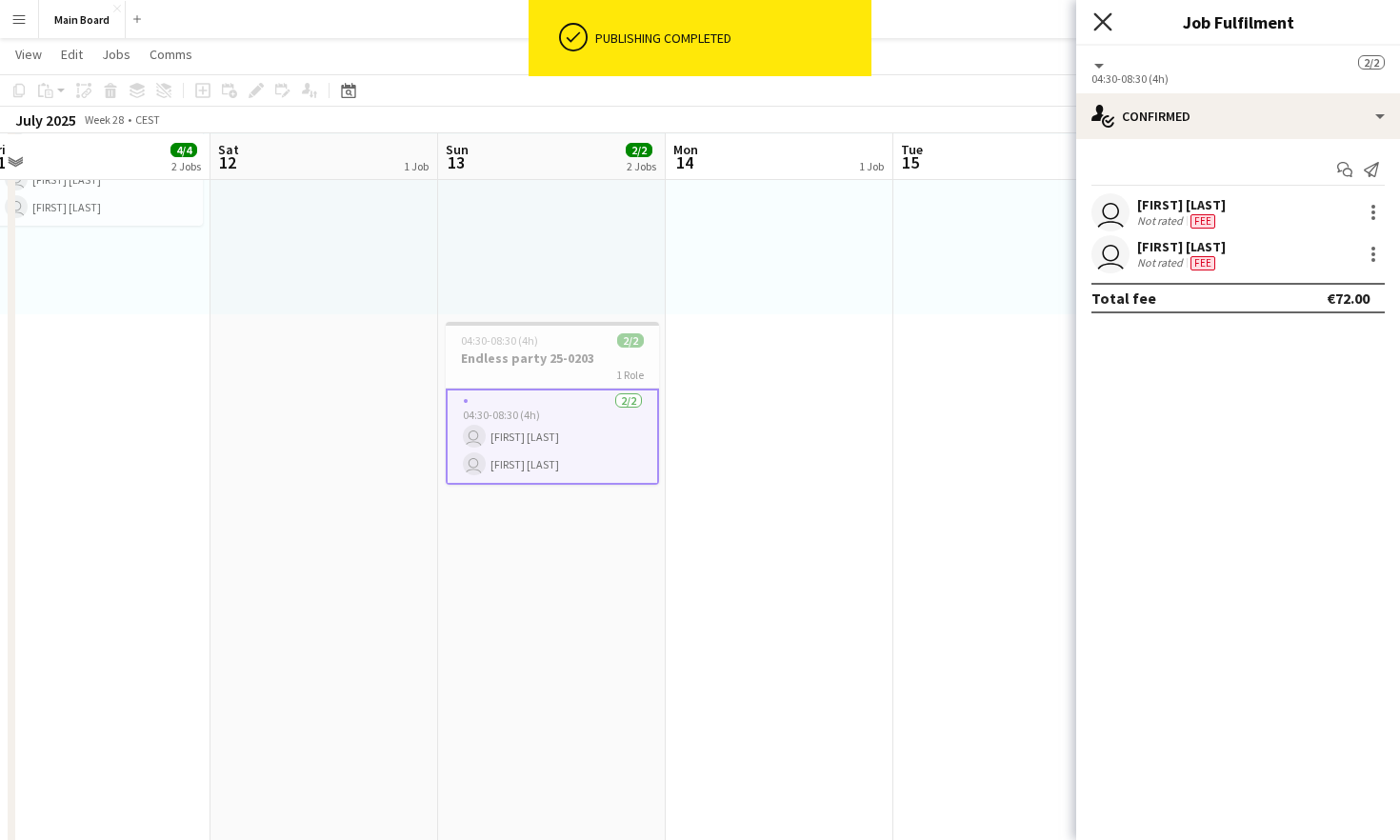 click on "Close pop-in" 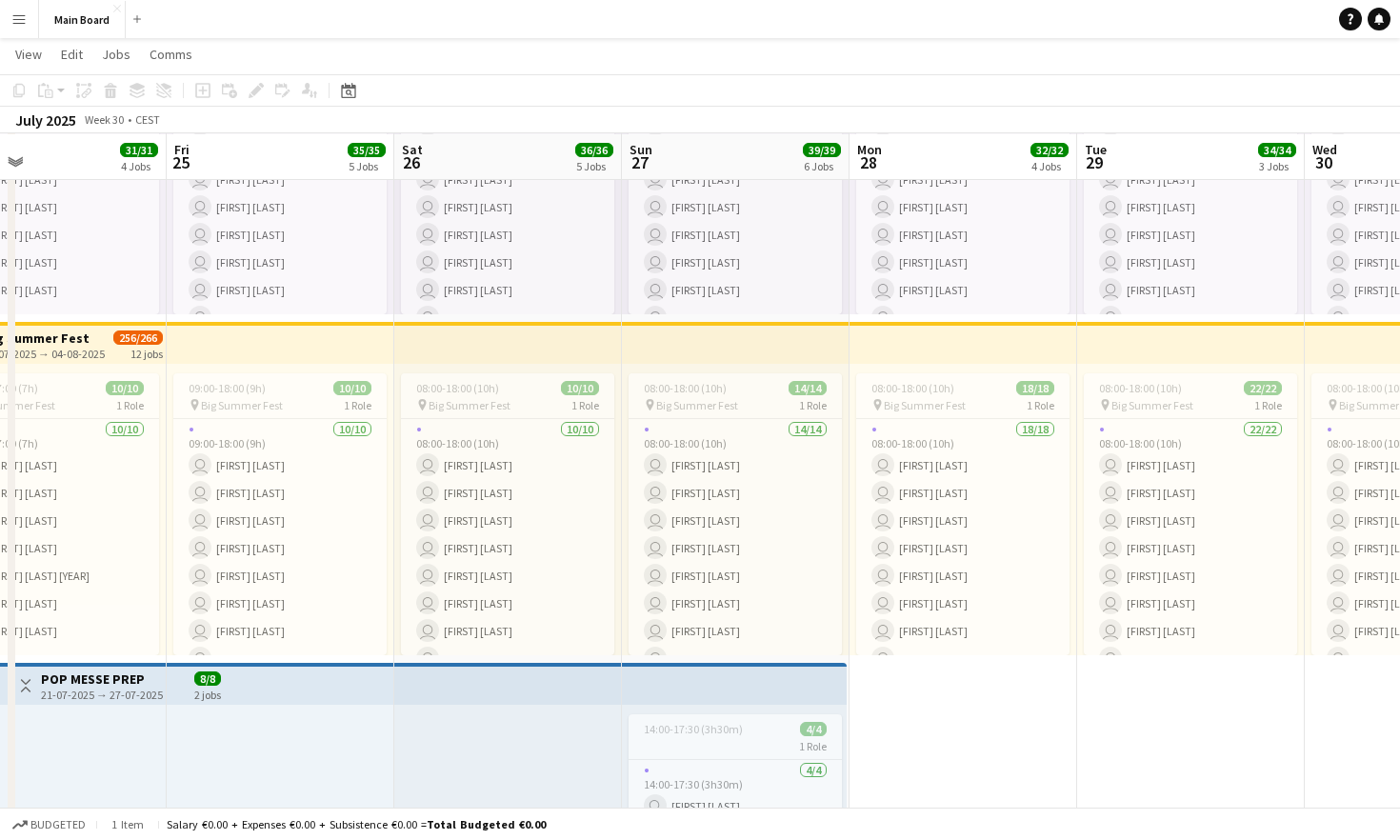 scroll, scrollTop: 0, scrollLeft: 755, axis: horizontal 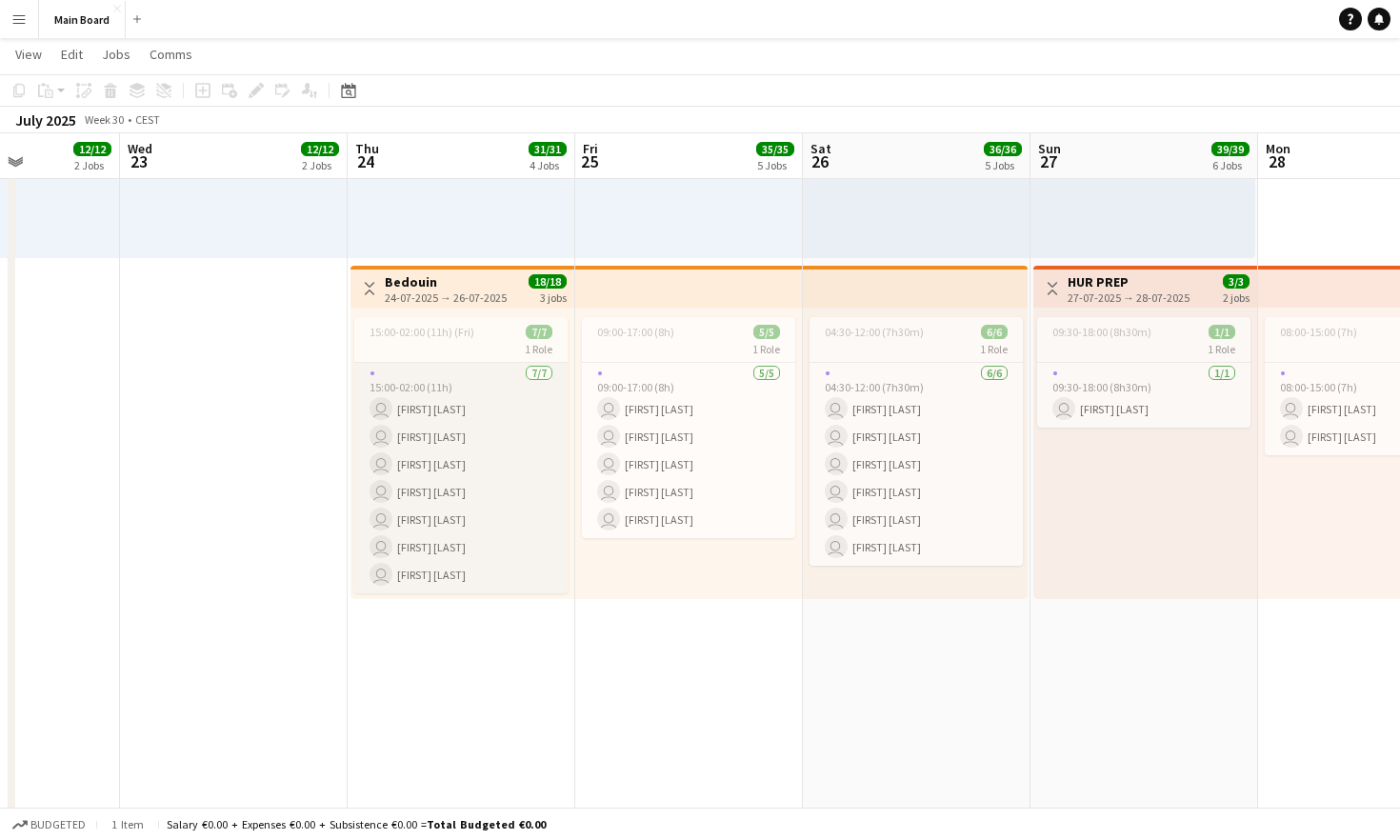 click on "7/7   15:00-02:00 (11h)
user
[FIRST] [LAST]
user
[FIRST] [LAST]
user
[FIRST] [LAST]
user
[FIRST] [LAST]
user
[FIRST] [LAST]
user
[FIRST] [LAST]
user
[FIRST] [LAST]" at bounding box center [461, 478] 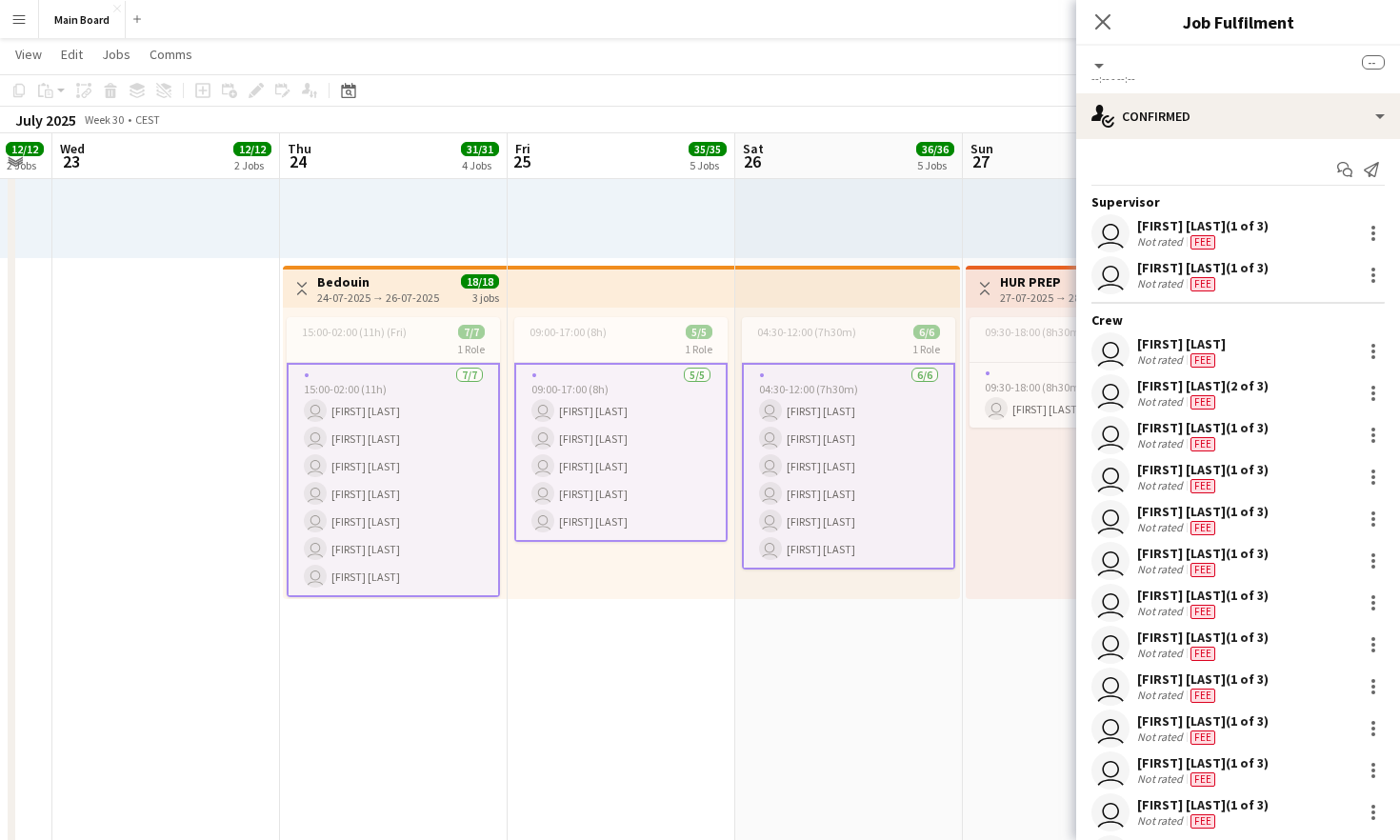 scroll, scrollTop: 0, scrollLeft: 624, axis: horizontal 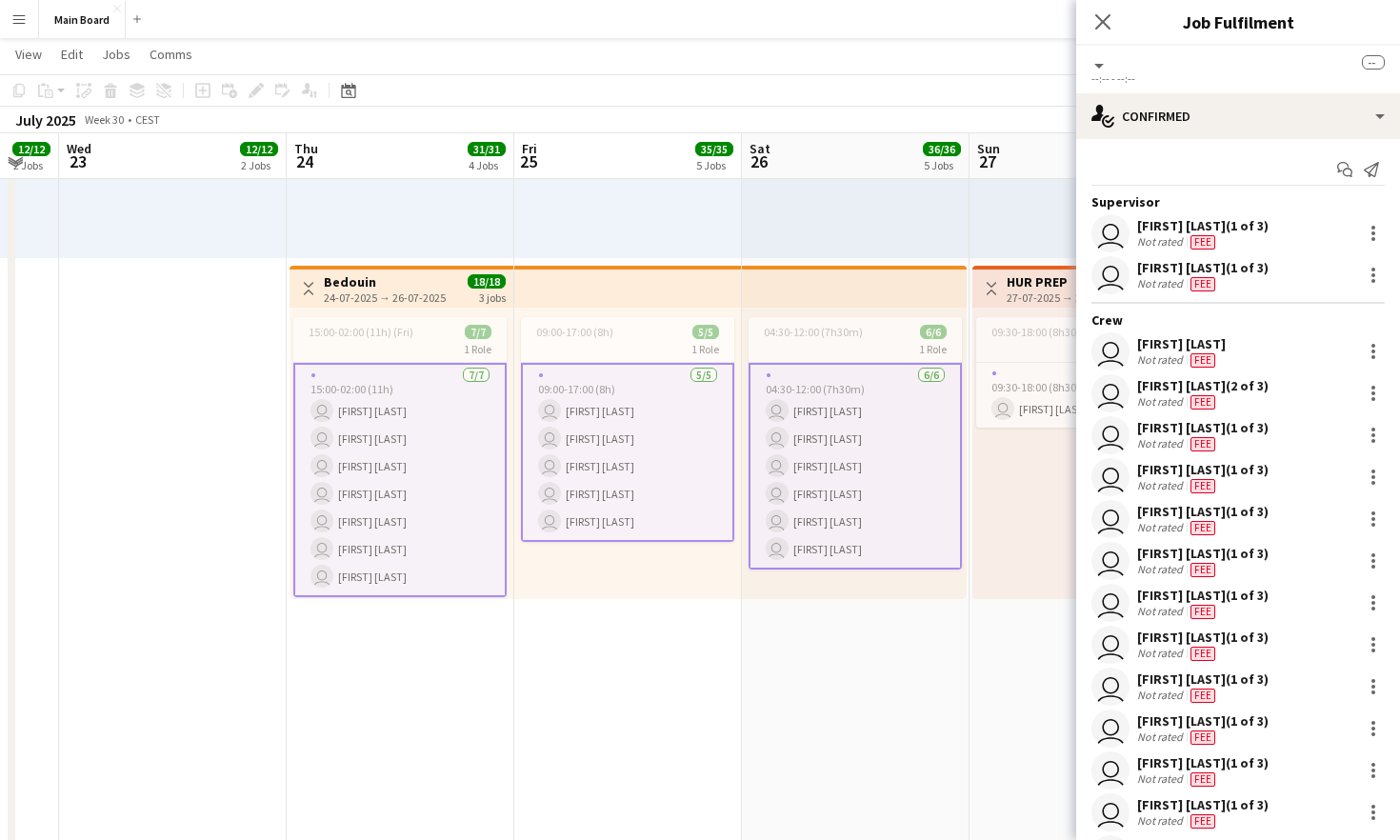click on "7/7   15:00-02:00 (11h)
user
[FIRST] [LAST]
user
[FIRST] [LAST]
user
[FIRST] [LAST]
user
[FIRST] [LAST]
user
[FIRST] [LAST]
user
[FIRST] [LAST]
user
[FIRST] [LAST]" at bounding box center [400, 480] 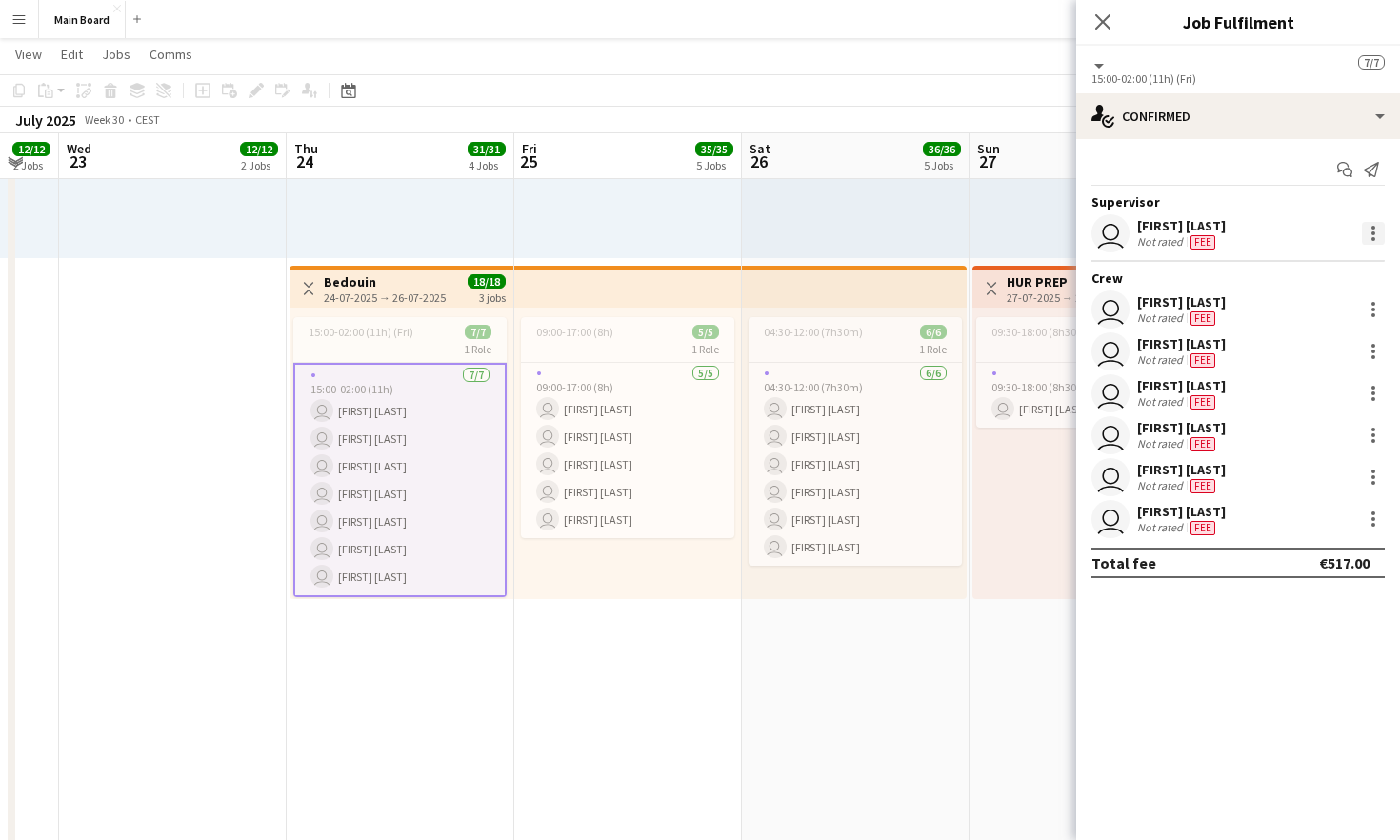 click at bounding box center [1373, 233] 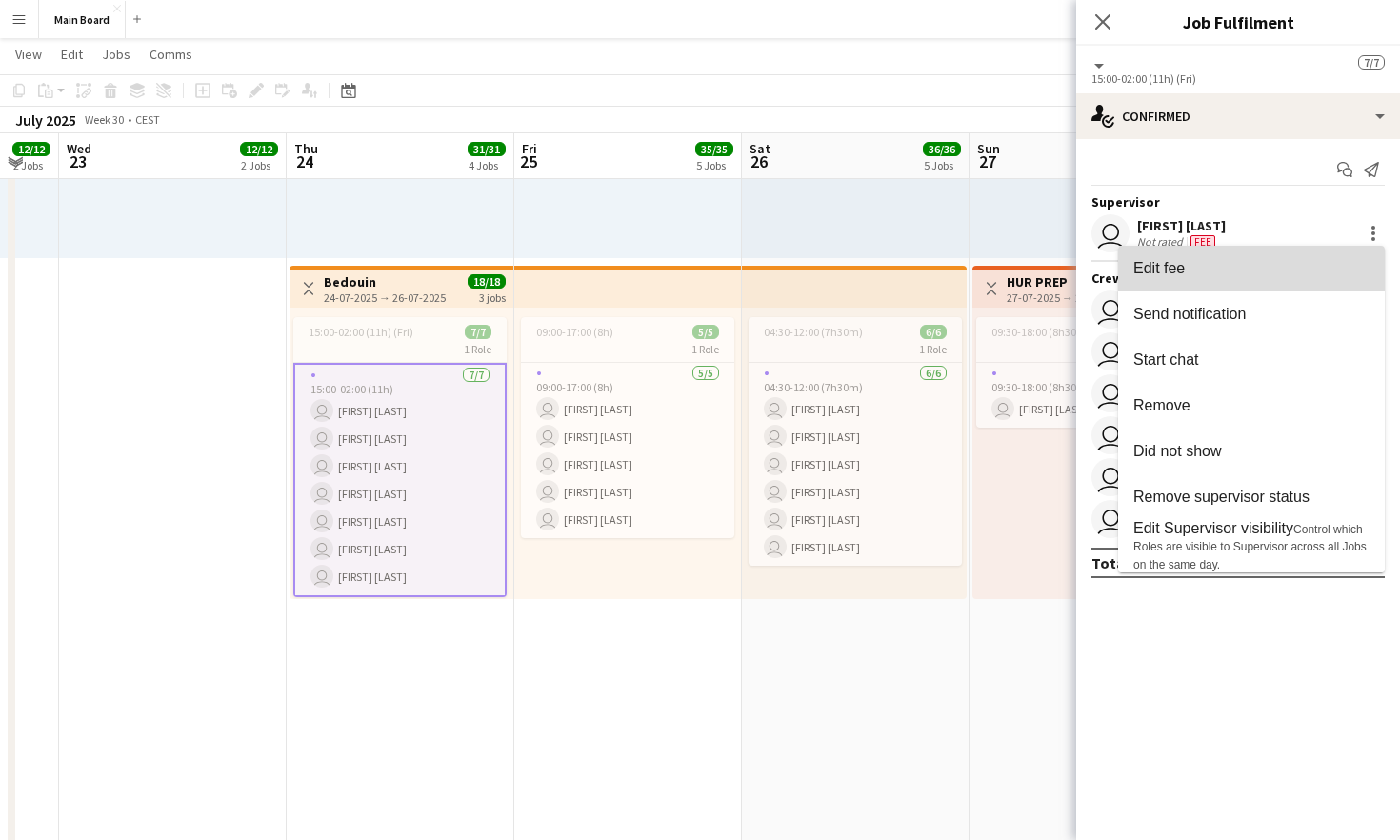 click on "Edit fee" at bounding box center (1251, 269) 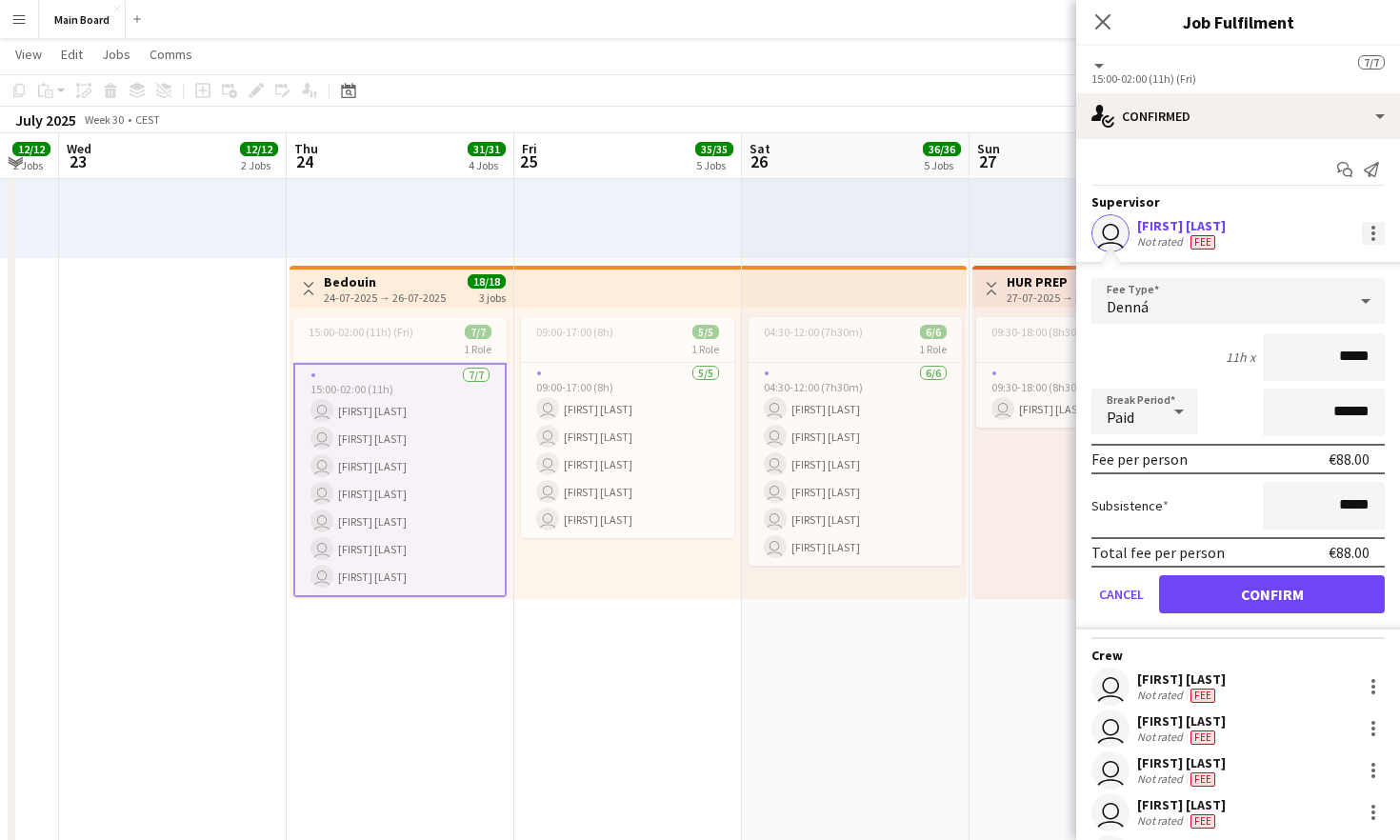 click at bounding box center [1373, 233] 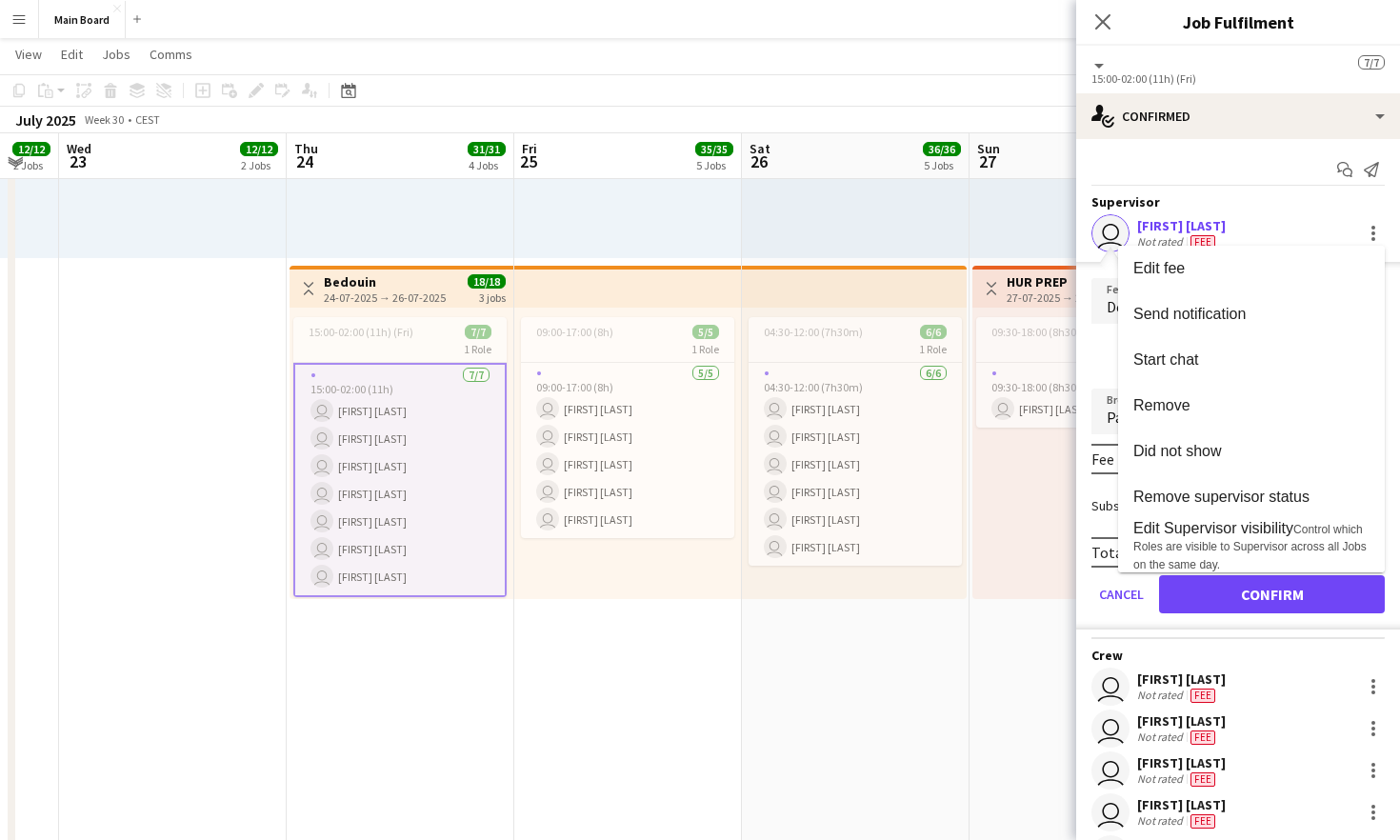click at bounding box center (700, 420) 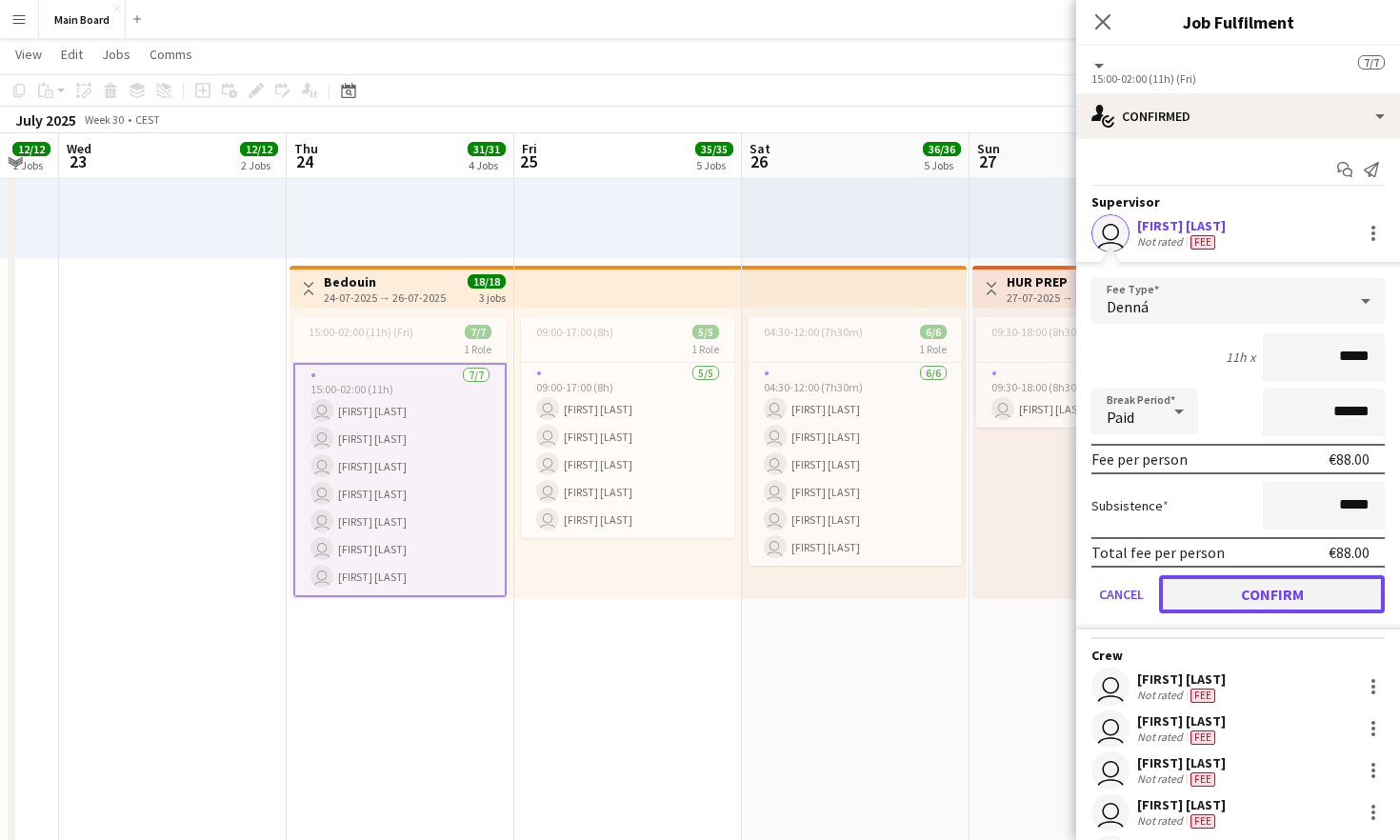 click on "Confirm" at bounding box center (1271, 594) 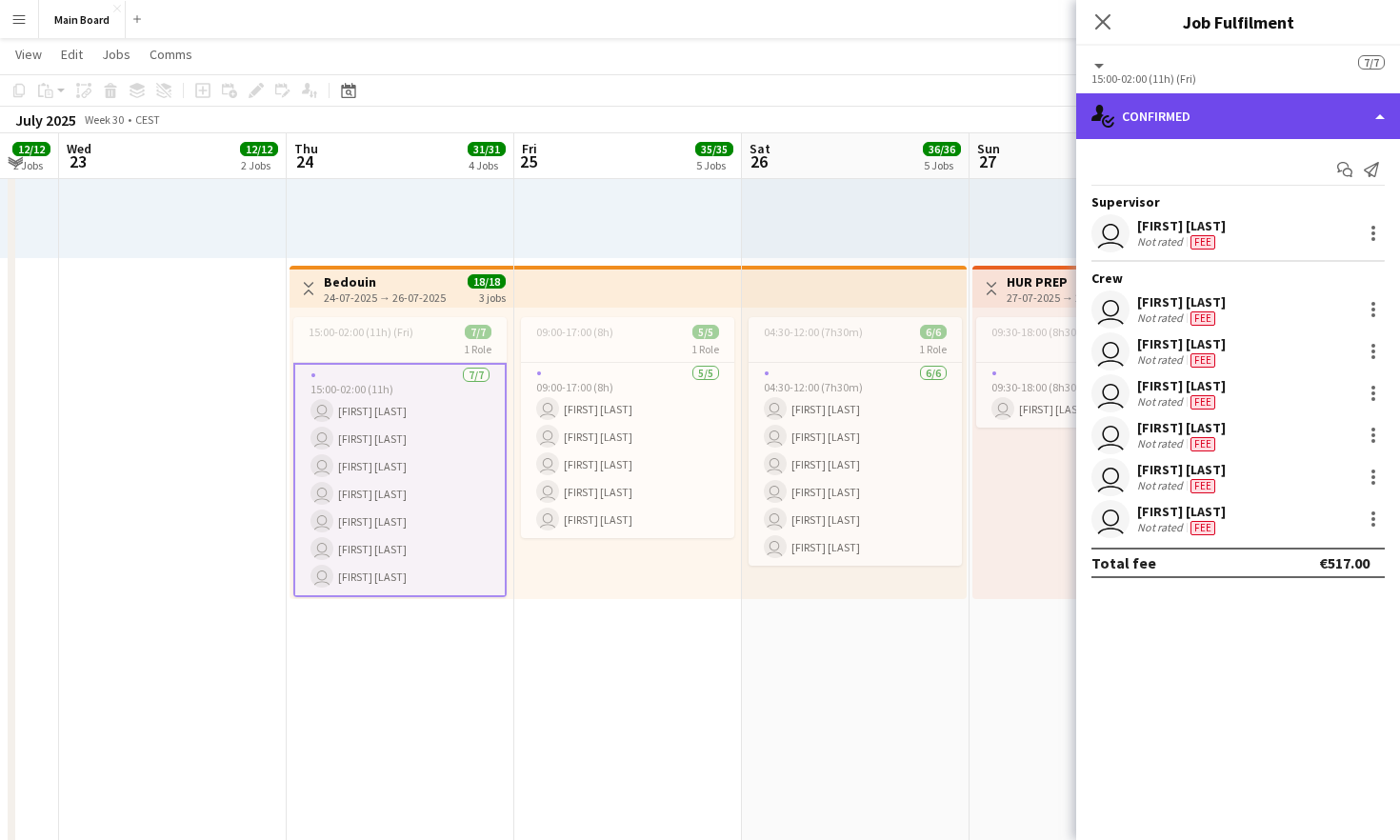 click on "single-neutral-actions-check-2
Confirmed" 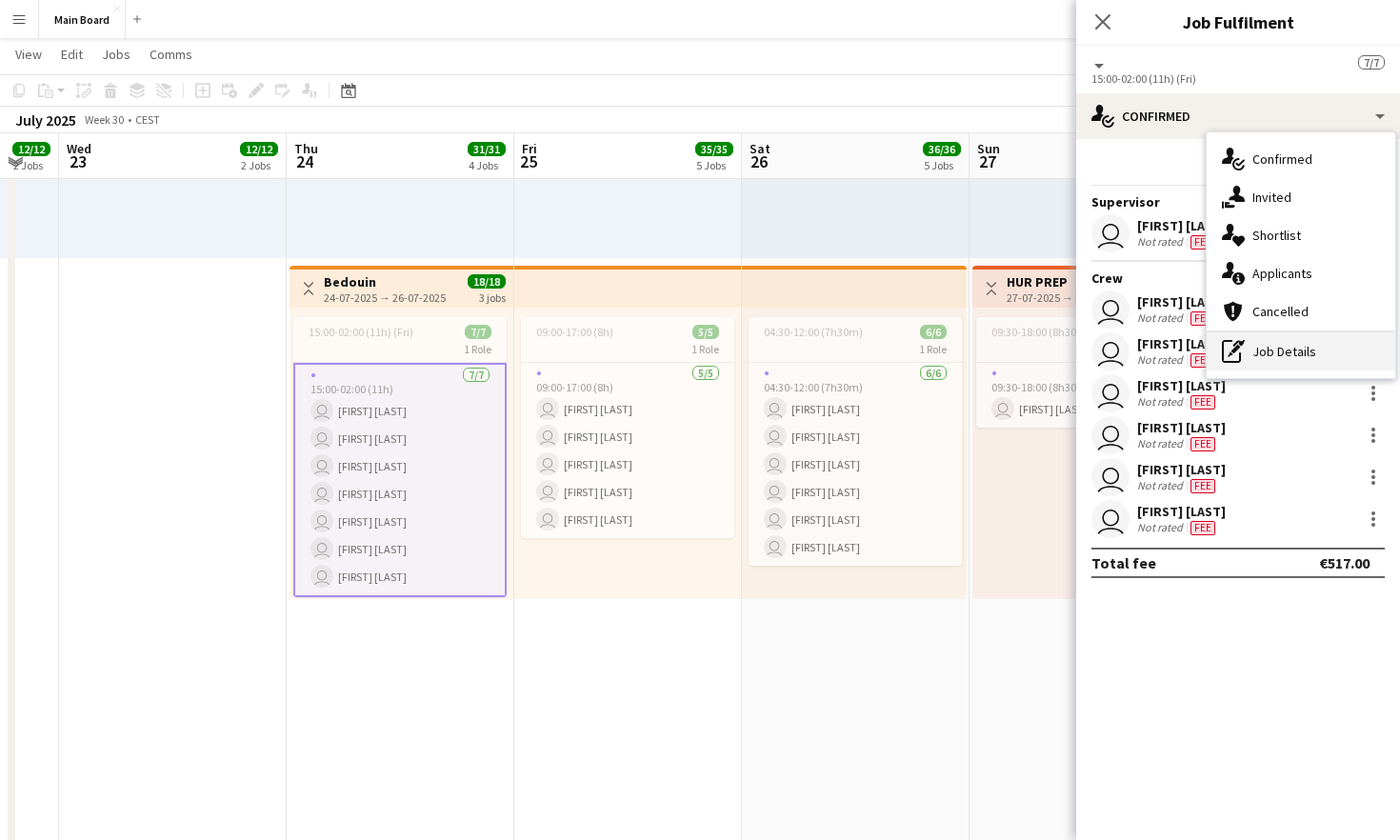 click on "pen-write
Job Details" at bounding box center [1301, 351] 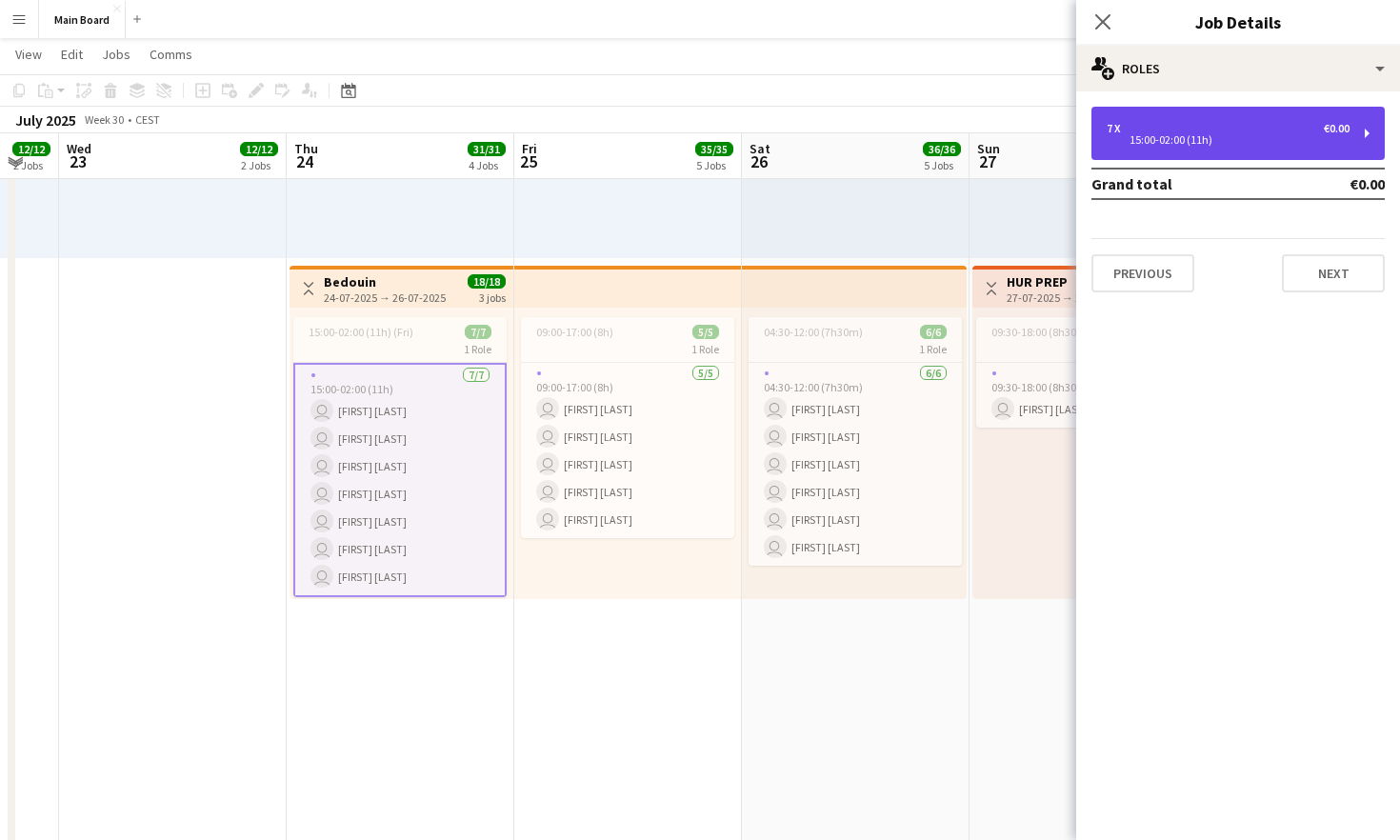 click on "15:00-02:00 (11h)" at bounding box center (1228, 140) 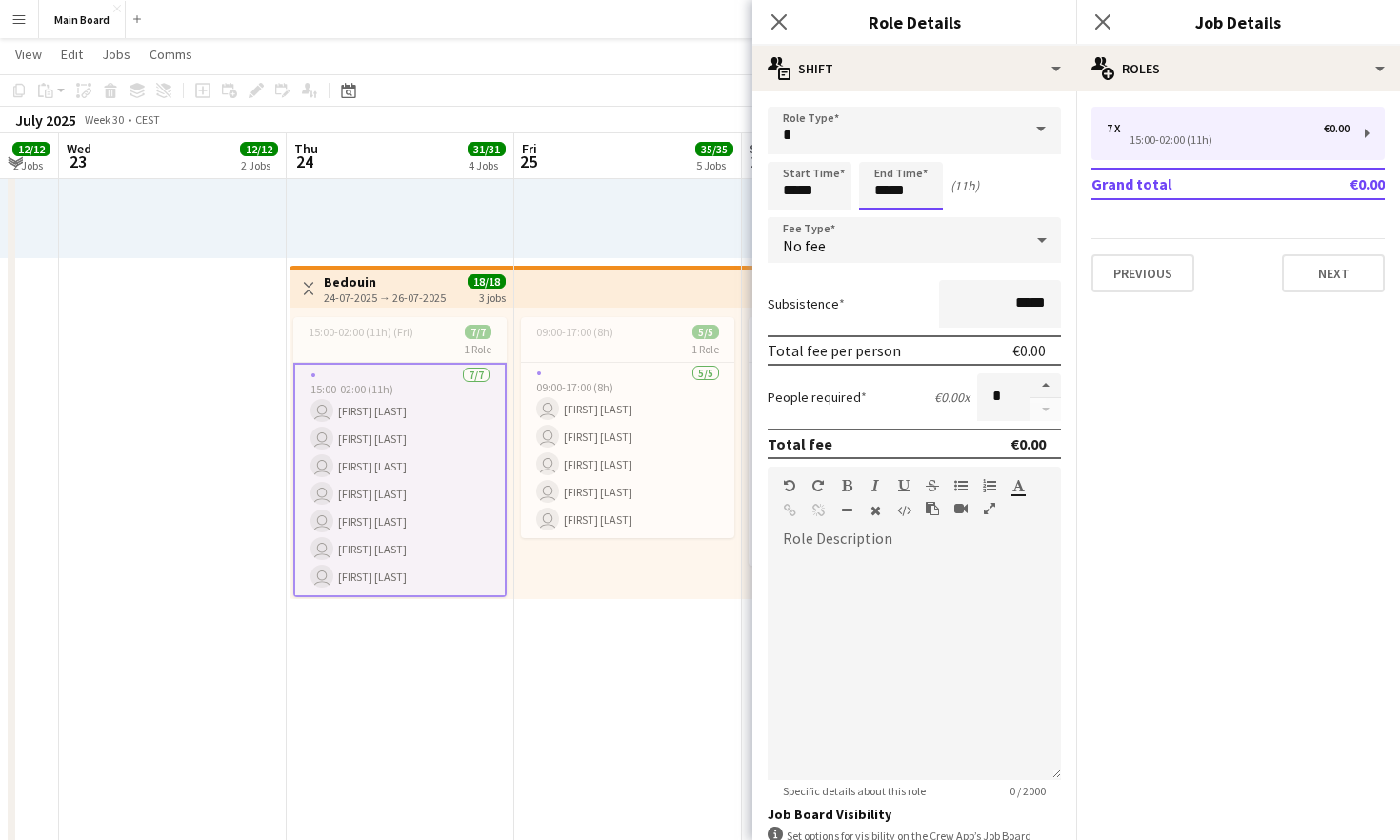 scroll, scrollTop: 0, scrollLeft: 0, axis: both 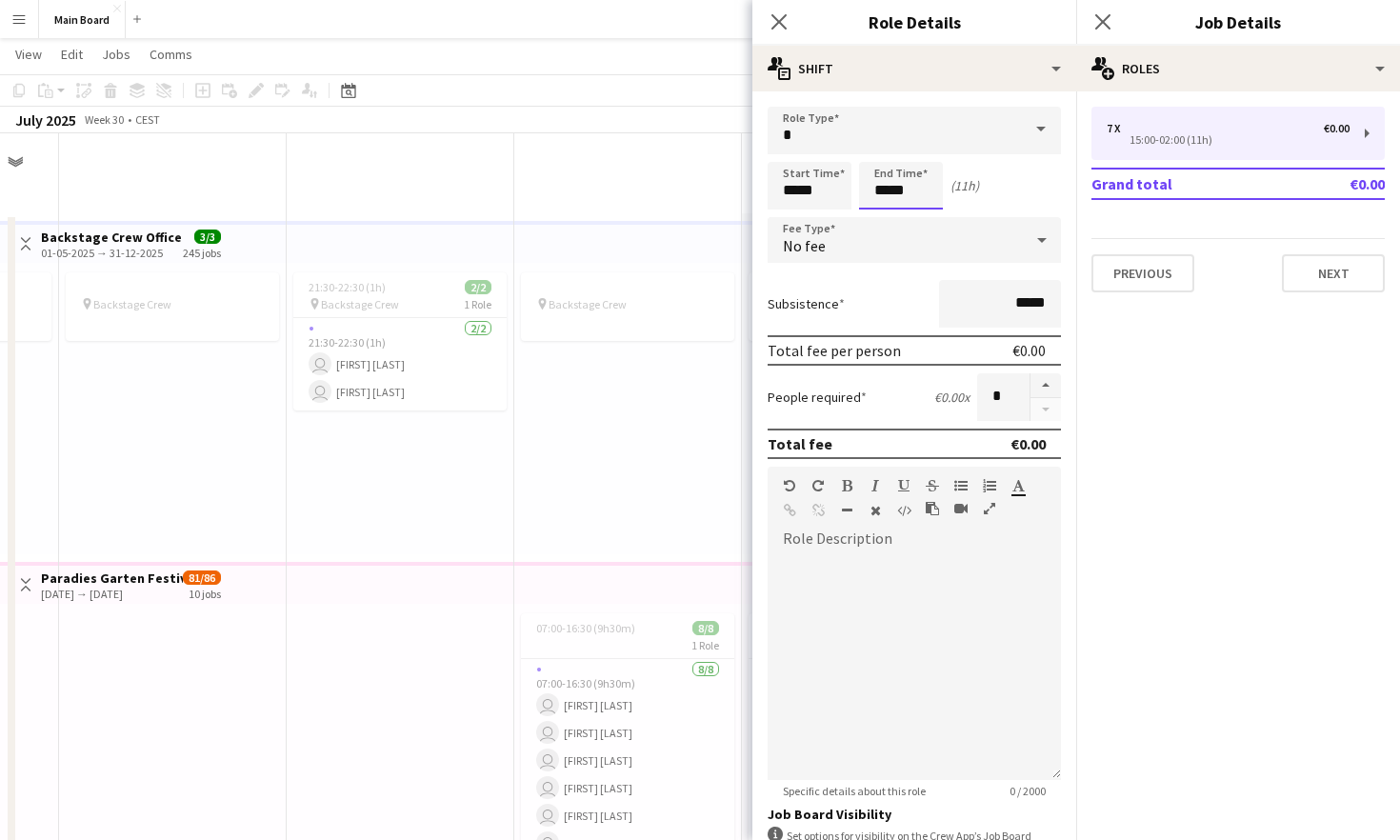 click on "Menu
Boards
Boards   Boards   All jobs   Status
Workforce
Workforce   My Workforce   Recruiting
Comms
Comms
Pay
Pay   Approvals   Payments   Reports
Platform Settings
Platform Settings   App settings   Your settings   Profiles
Training Academy
Training Academy
Knowledge Base
Knowledge Base
Product Updates
Product Updates   Log Out   Privacy   Main Board
Close
Add
Help
Notifications
Main Board   View  Day view expanded Day view collapsed Month view Date picker Jump to today Expand Linked Jobs Collapse Linked Jobs  Edit  Copy" at bounding box center (700, 1480) 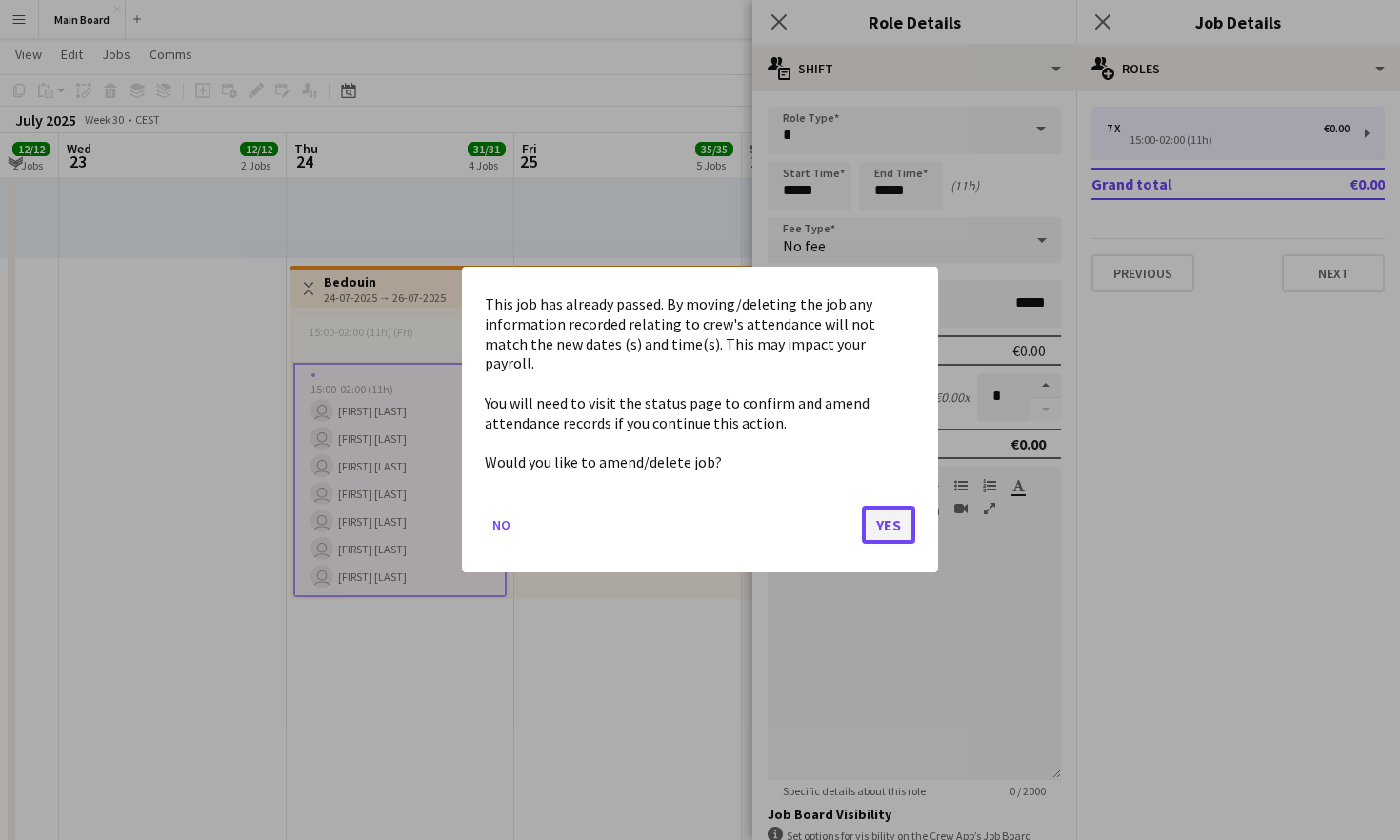 click on "Yes" 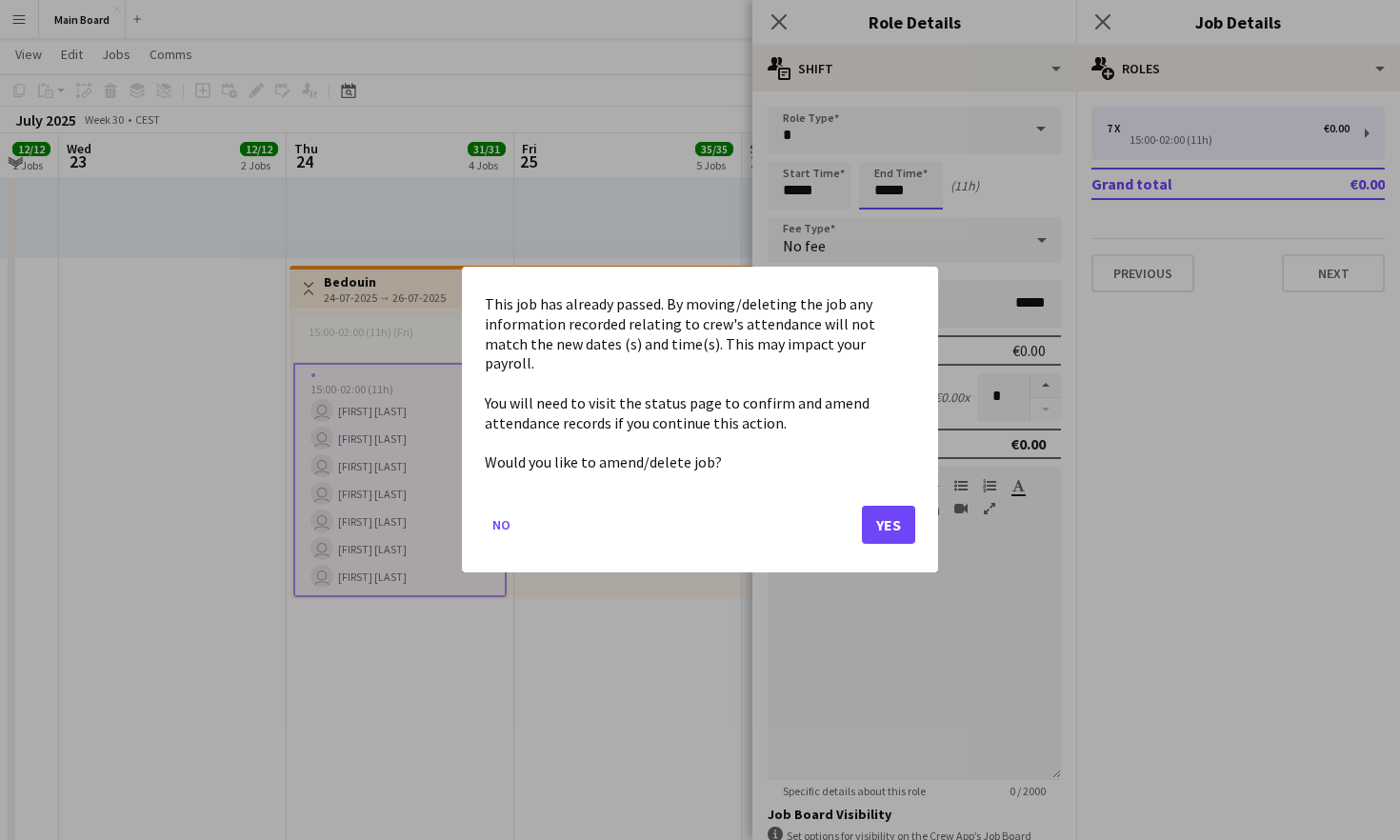 scroll, scrollTop: 1660, scrollLeft: 0, axis: vertical 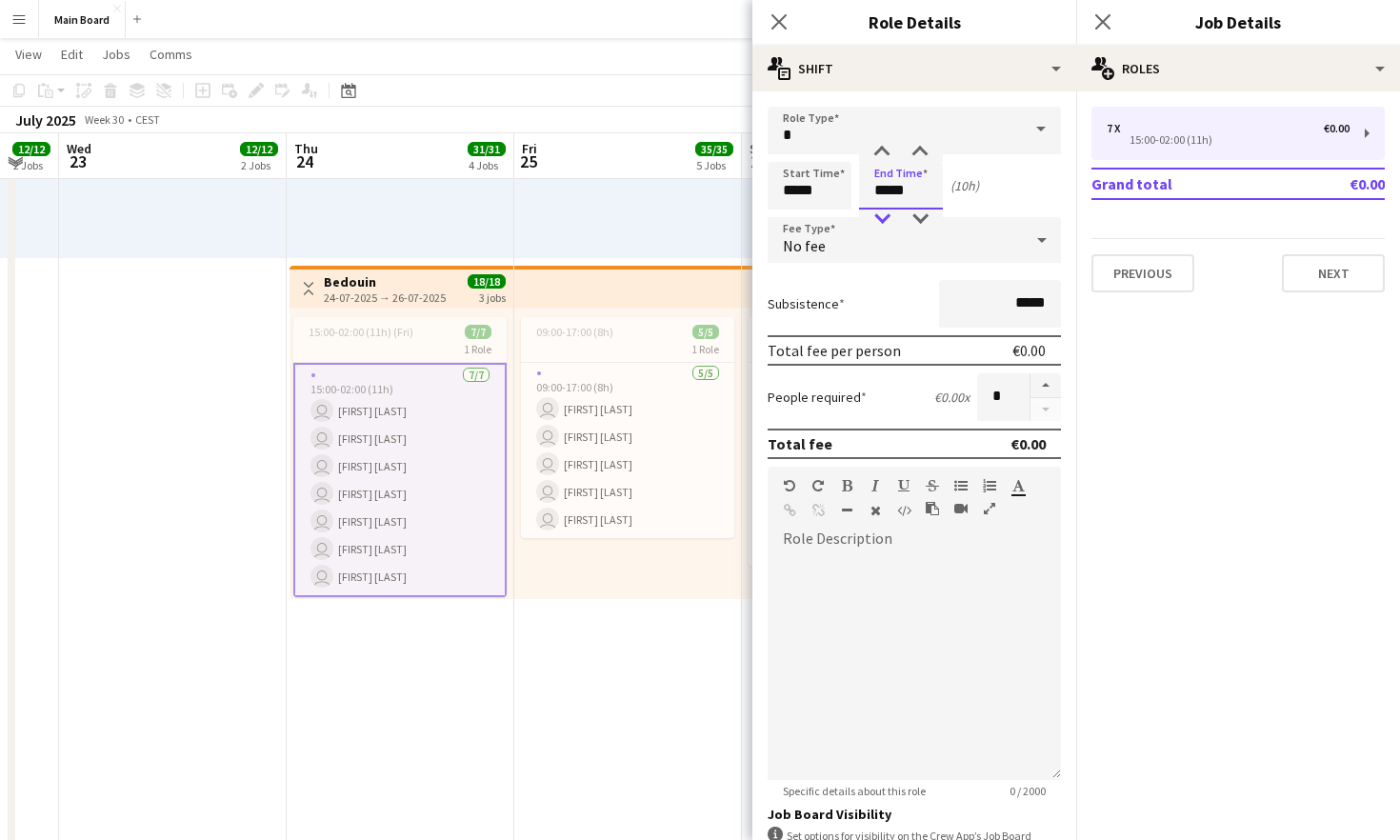 click at bounding box center [882, 219] 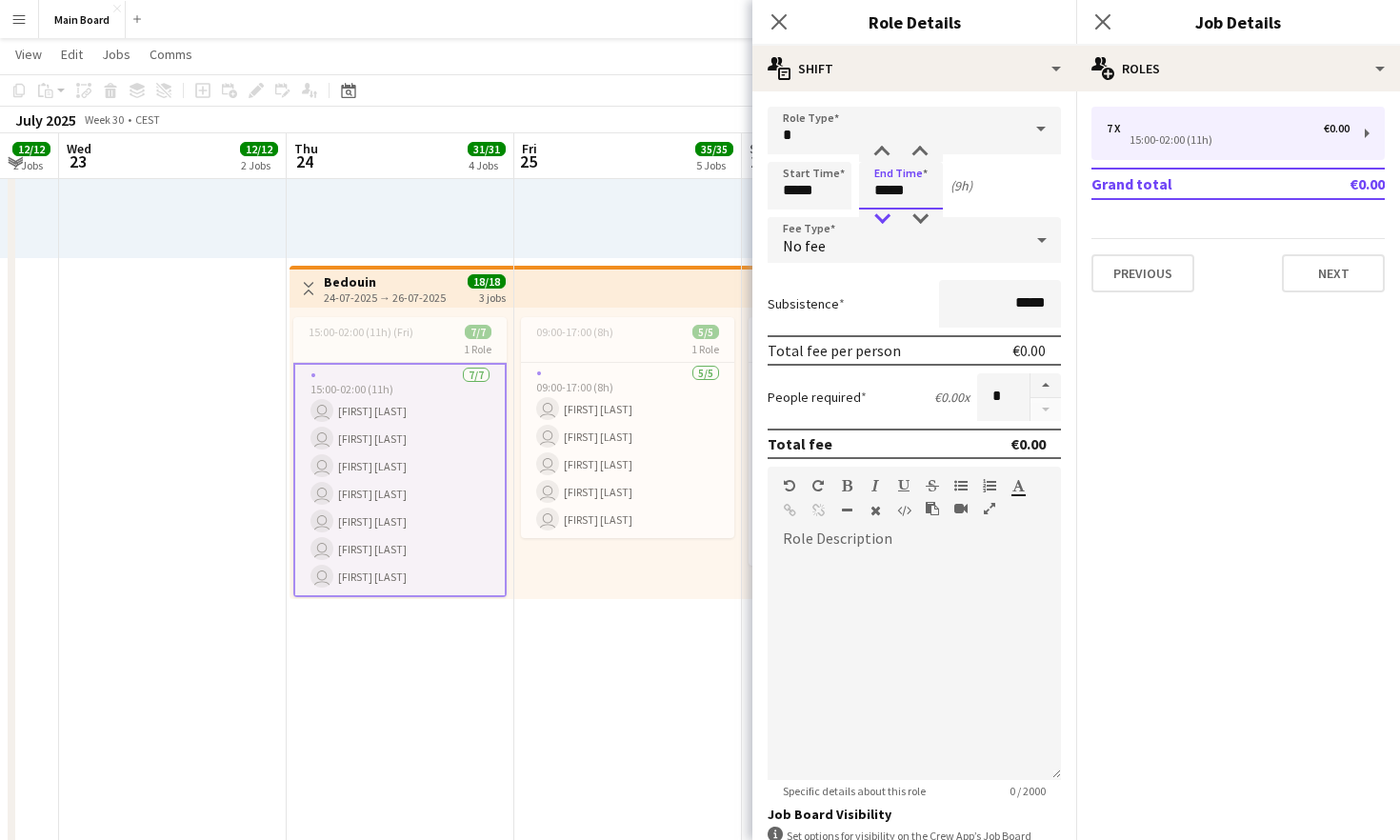 click at bounding box center (882, 219) 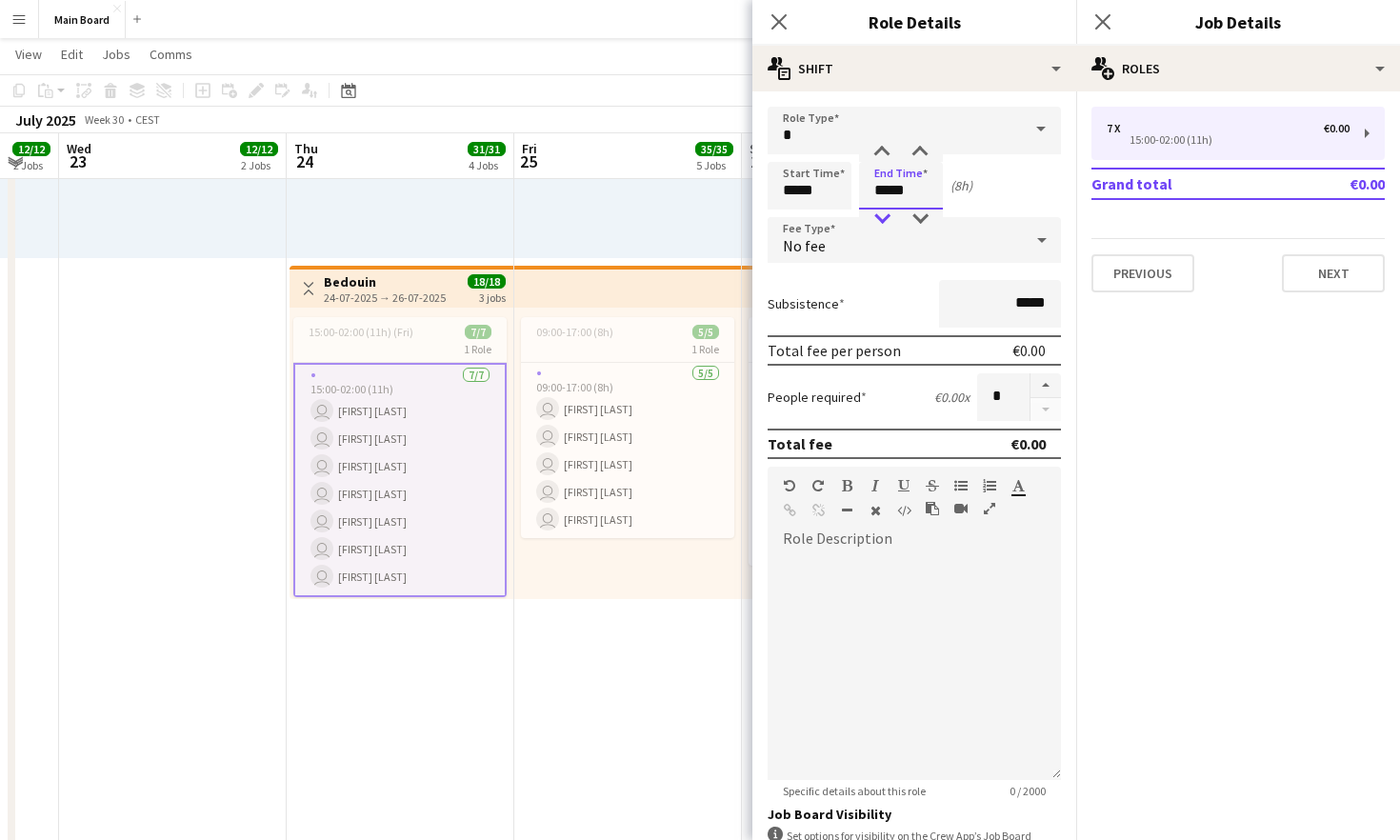 click at bounding box center (882, 219) 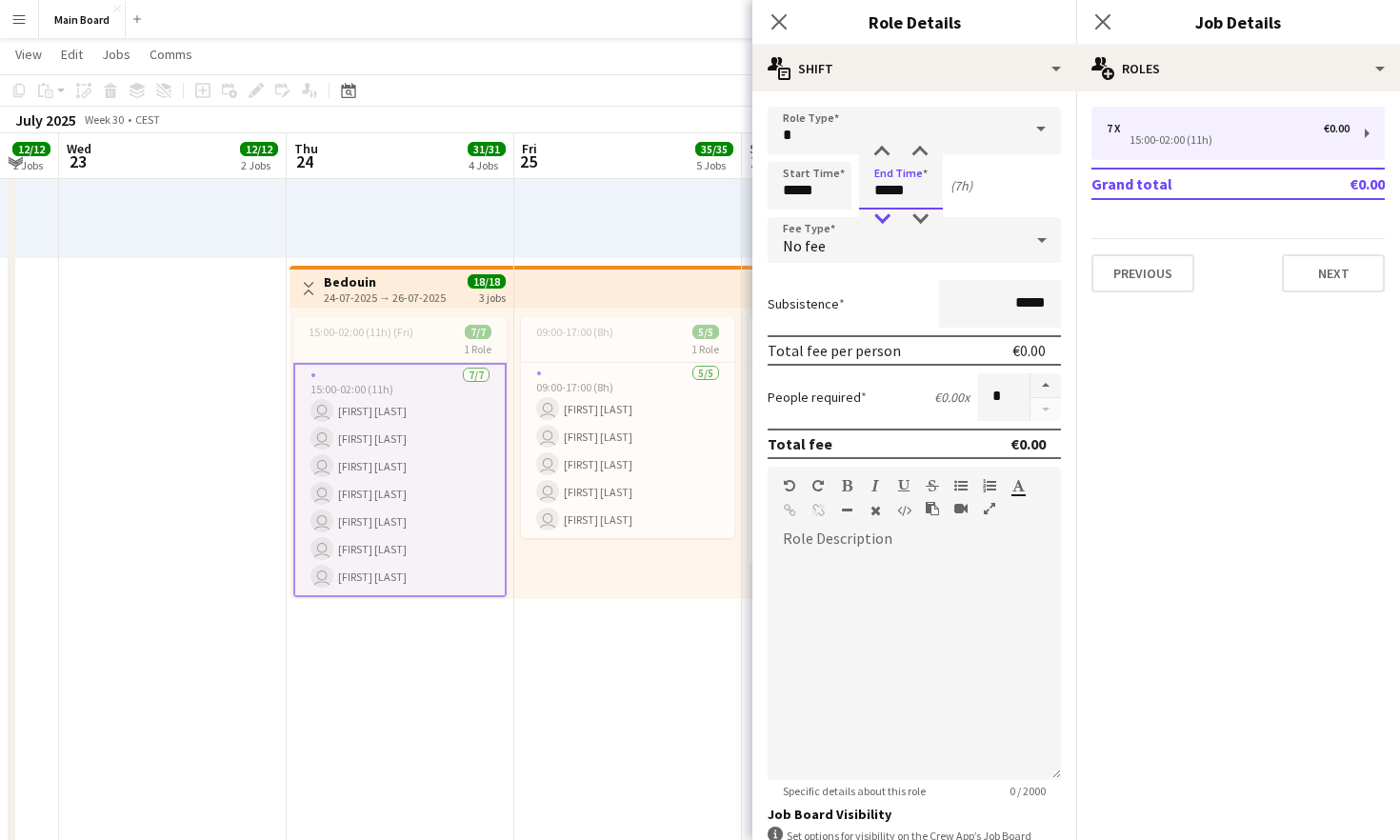 click at bounding box center (882, 219) 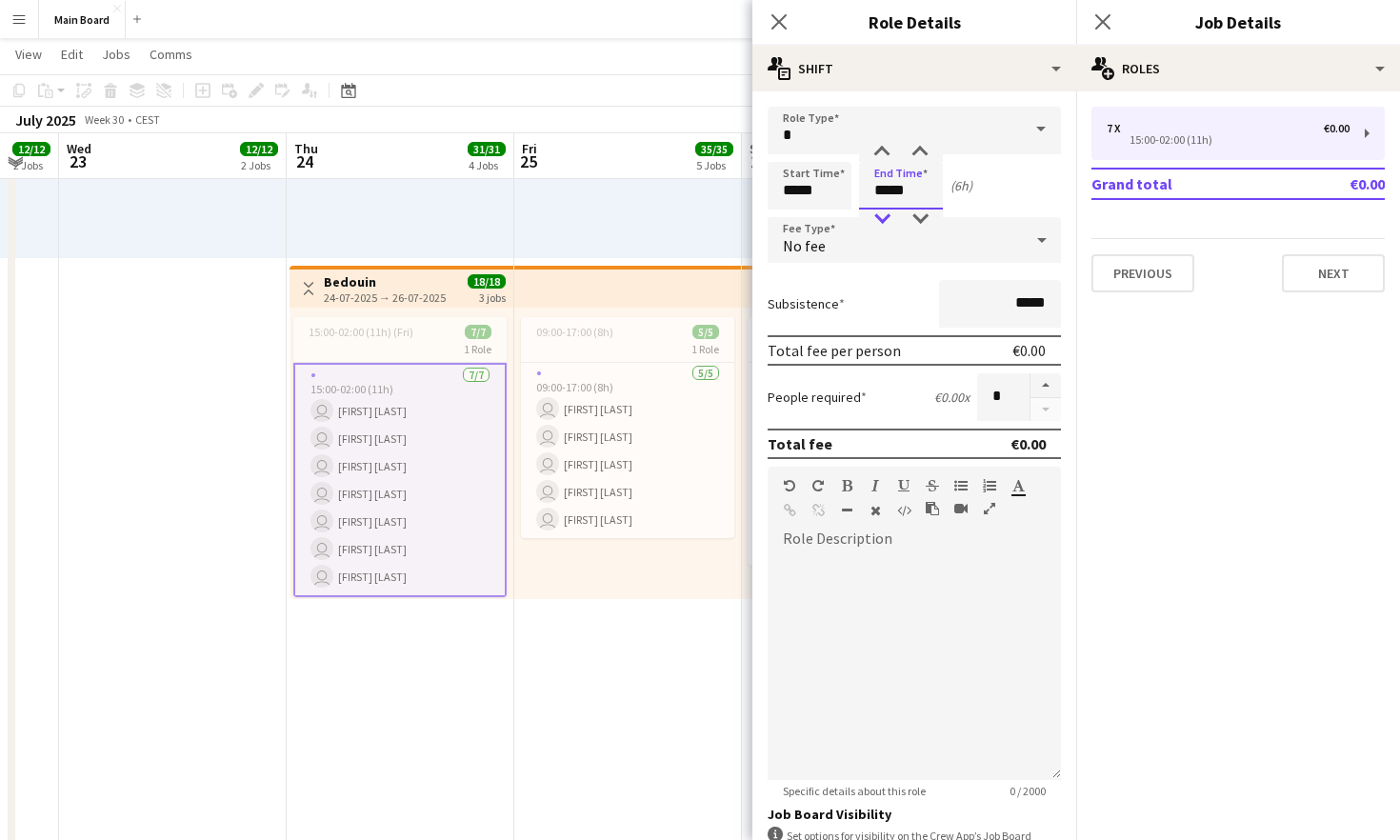 click at bounding box center (882, 219) 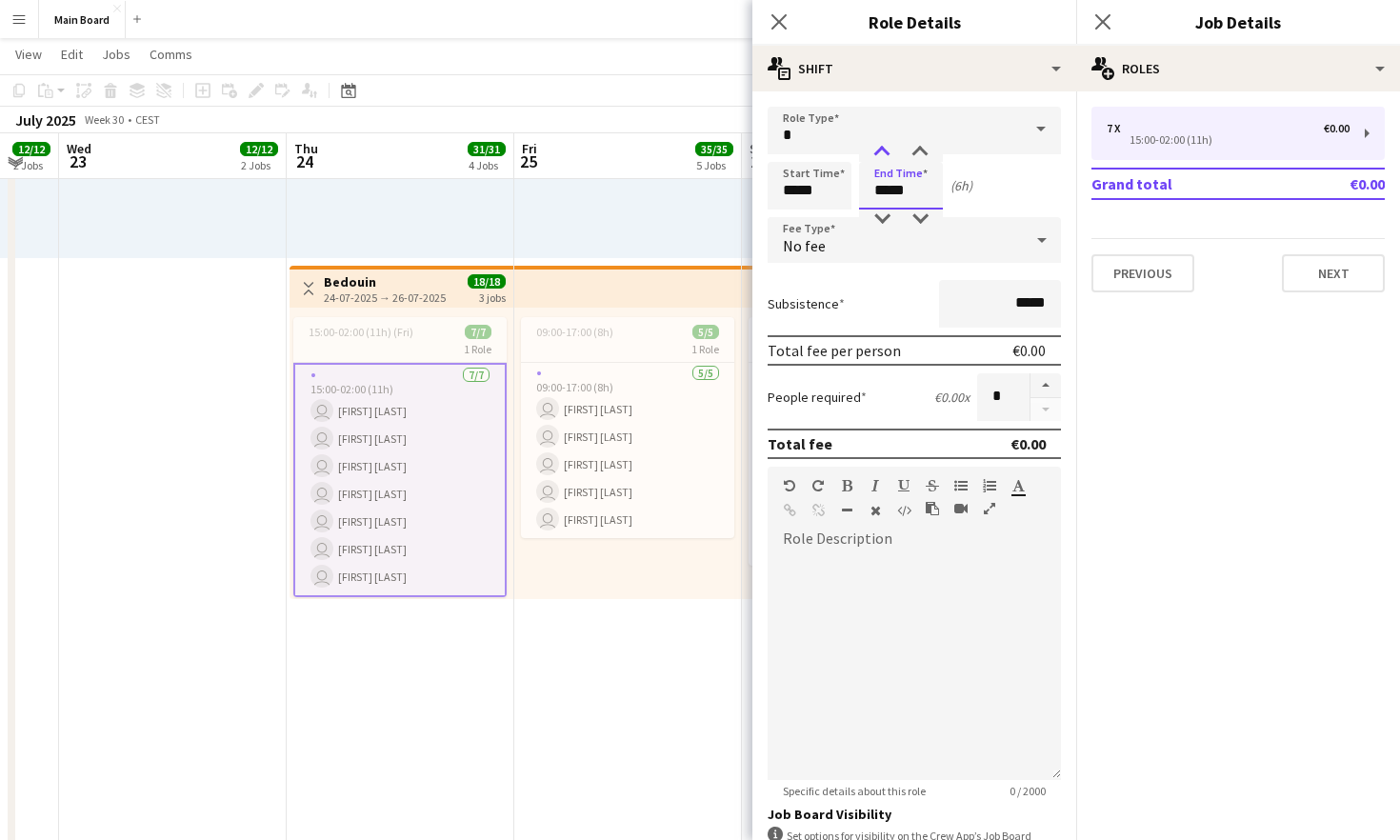 click at bounding box center [882, 152] 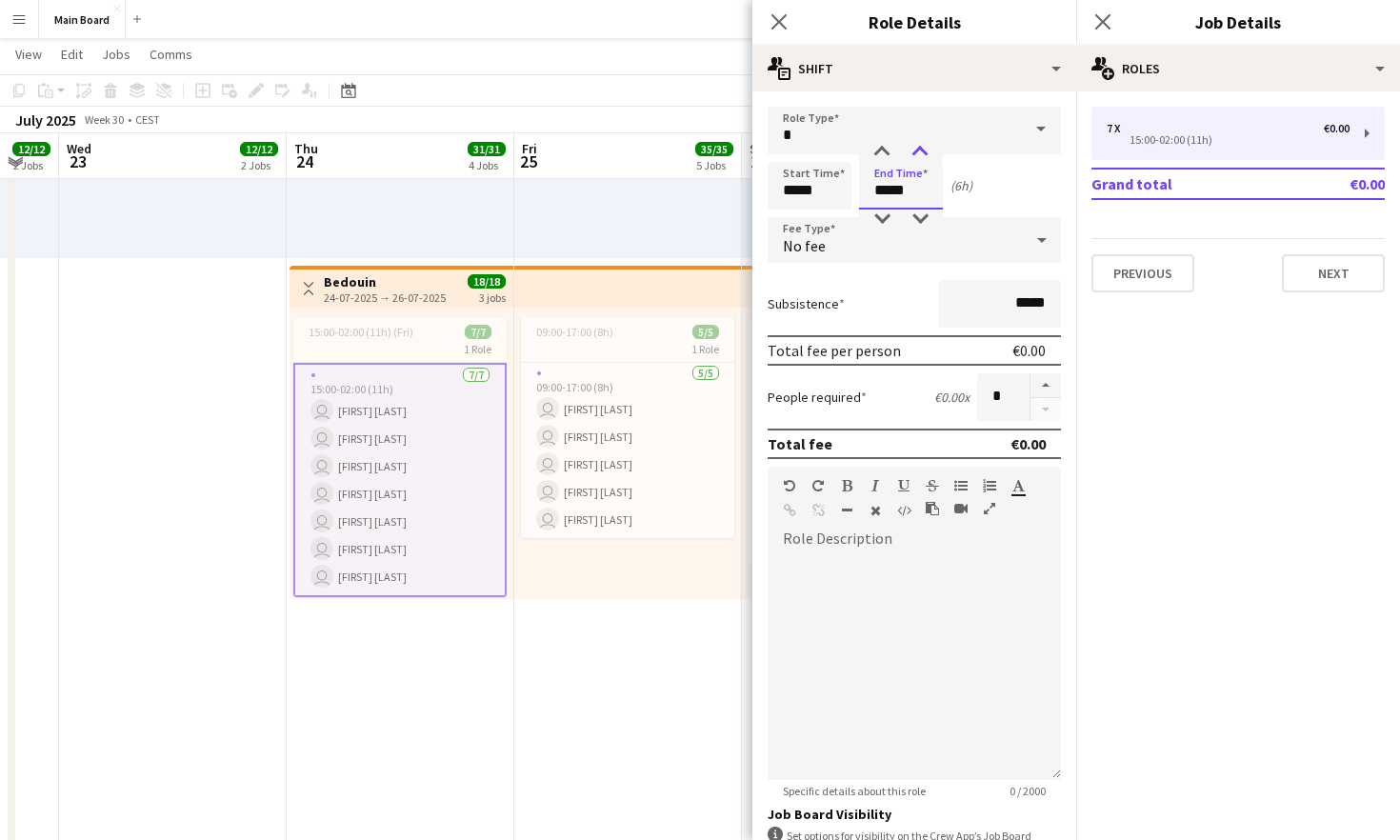 click at bounding box center [920, 152] 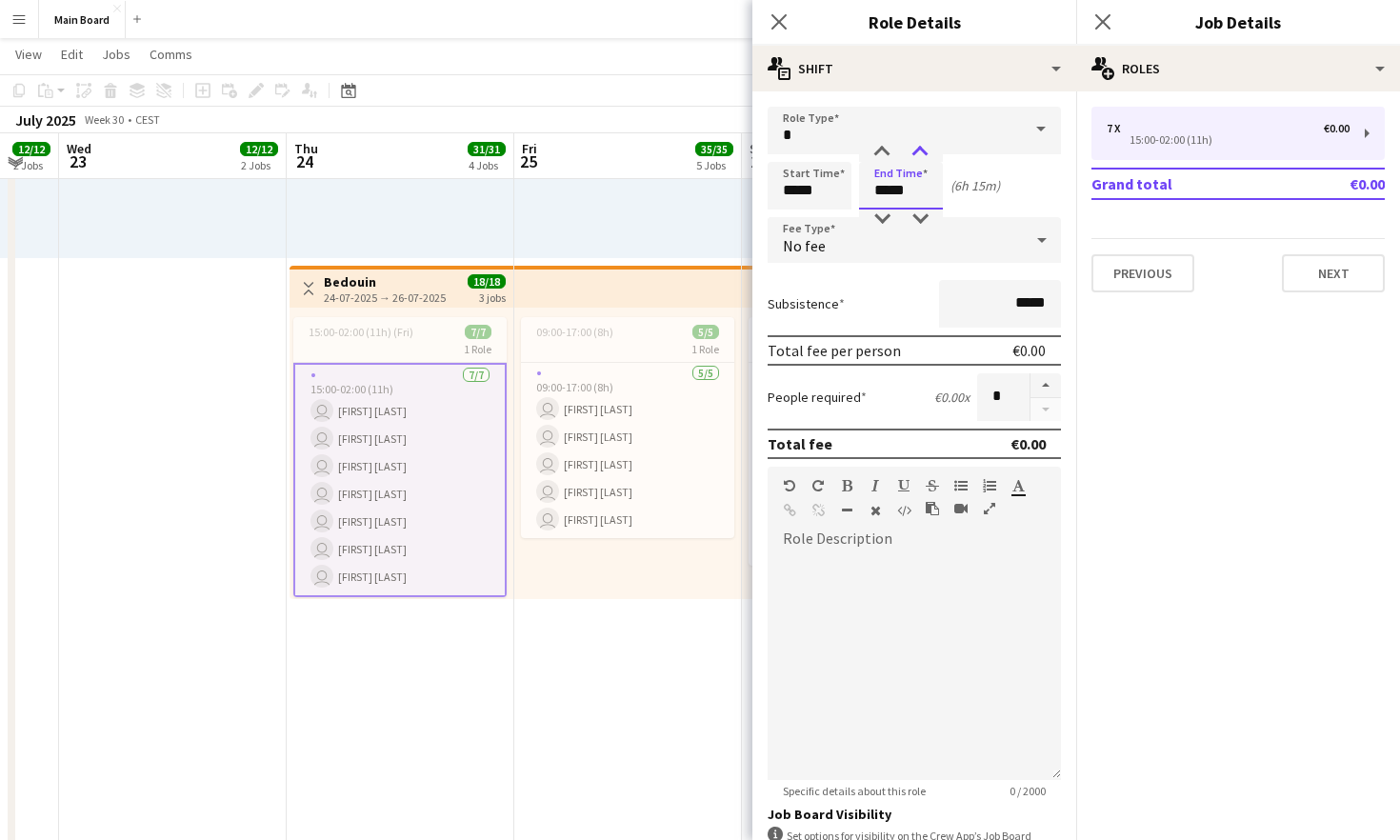 type on "*****" 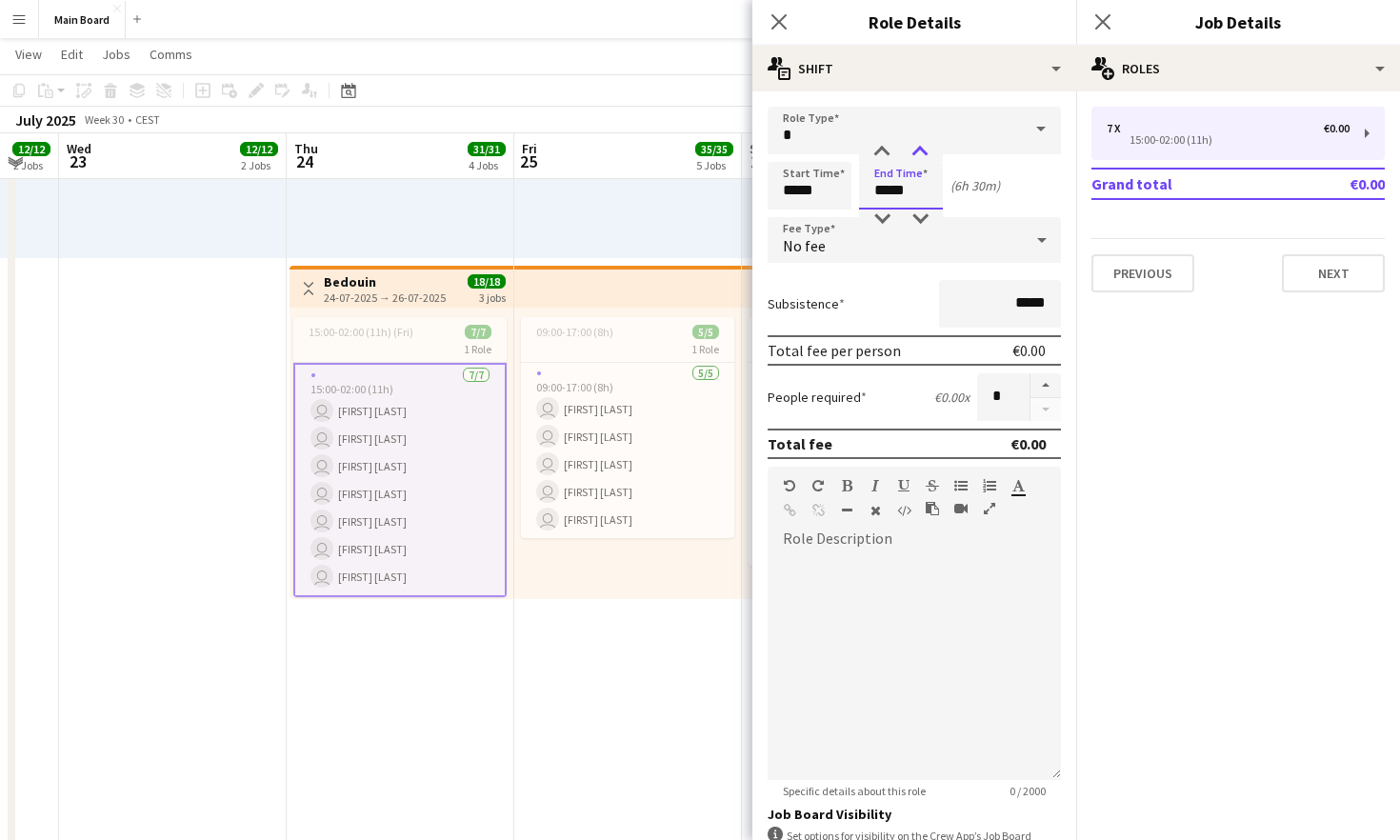 click at bounding box center [920, 152] 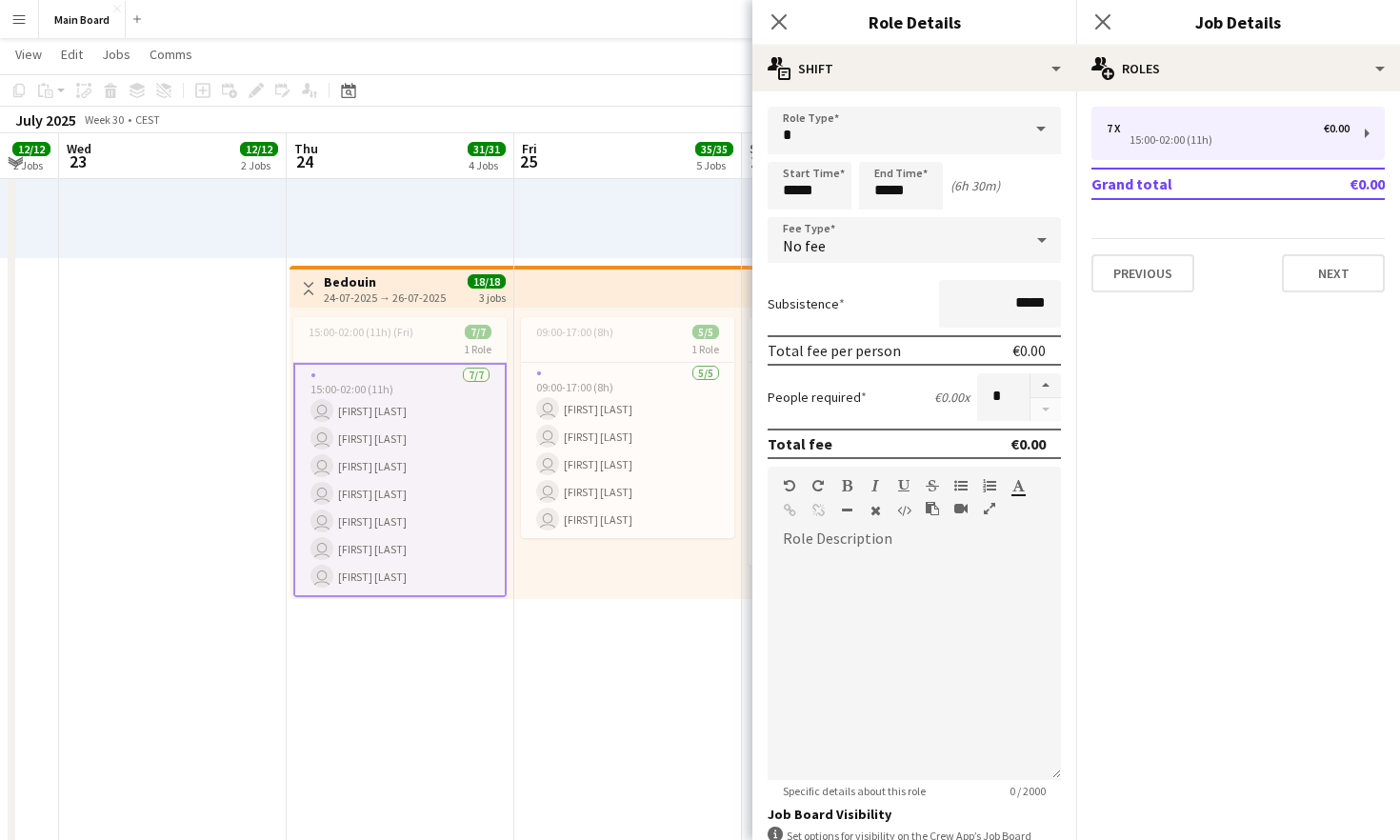 click on "Subsistence  *****" at bounding box center [914, 304] 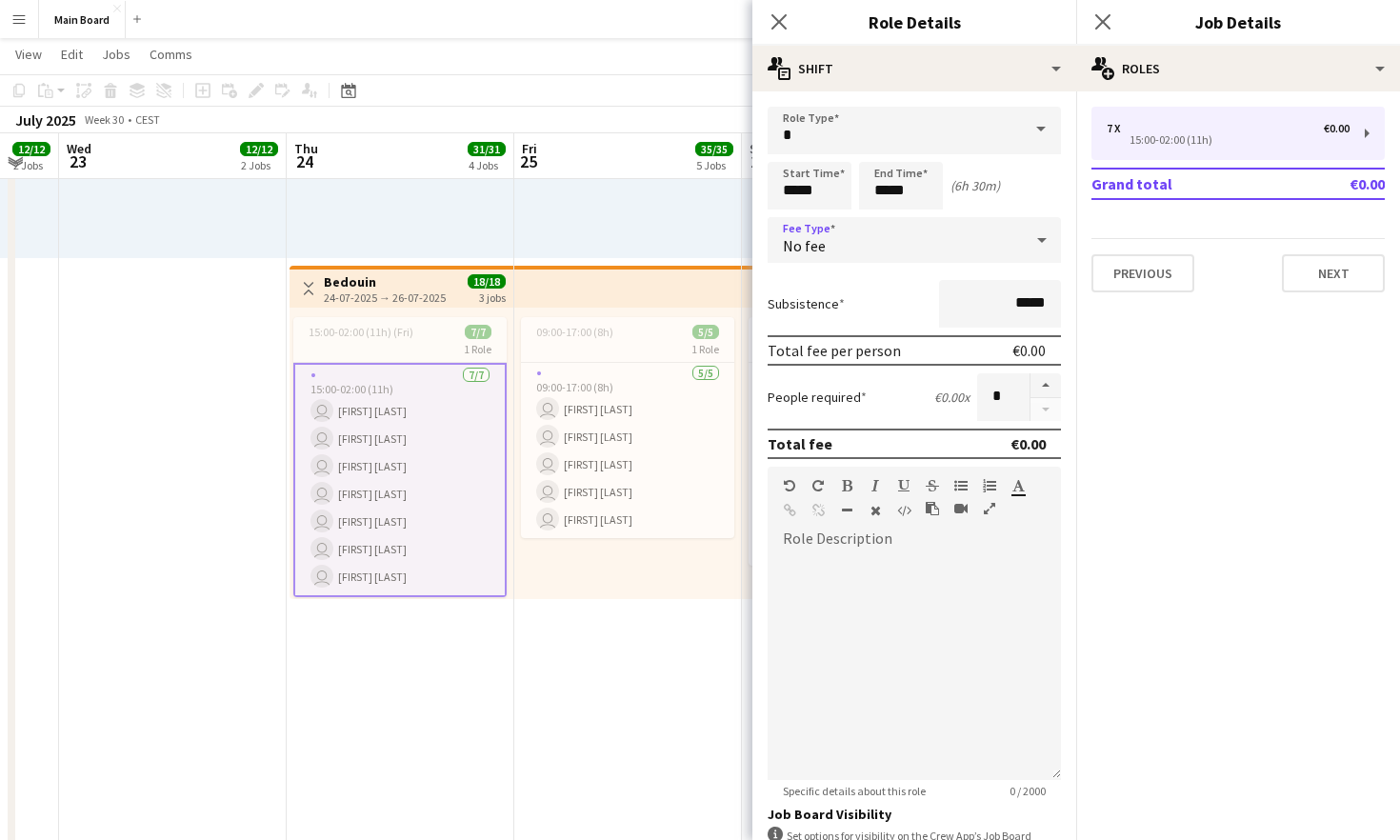 click on "No fee" at bounding box center [895, 240] 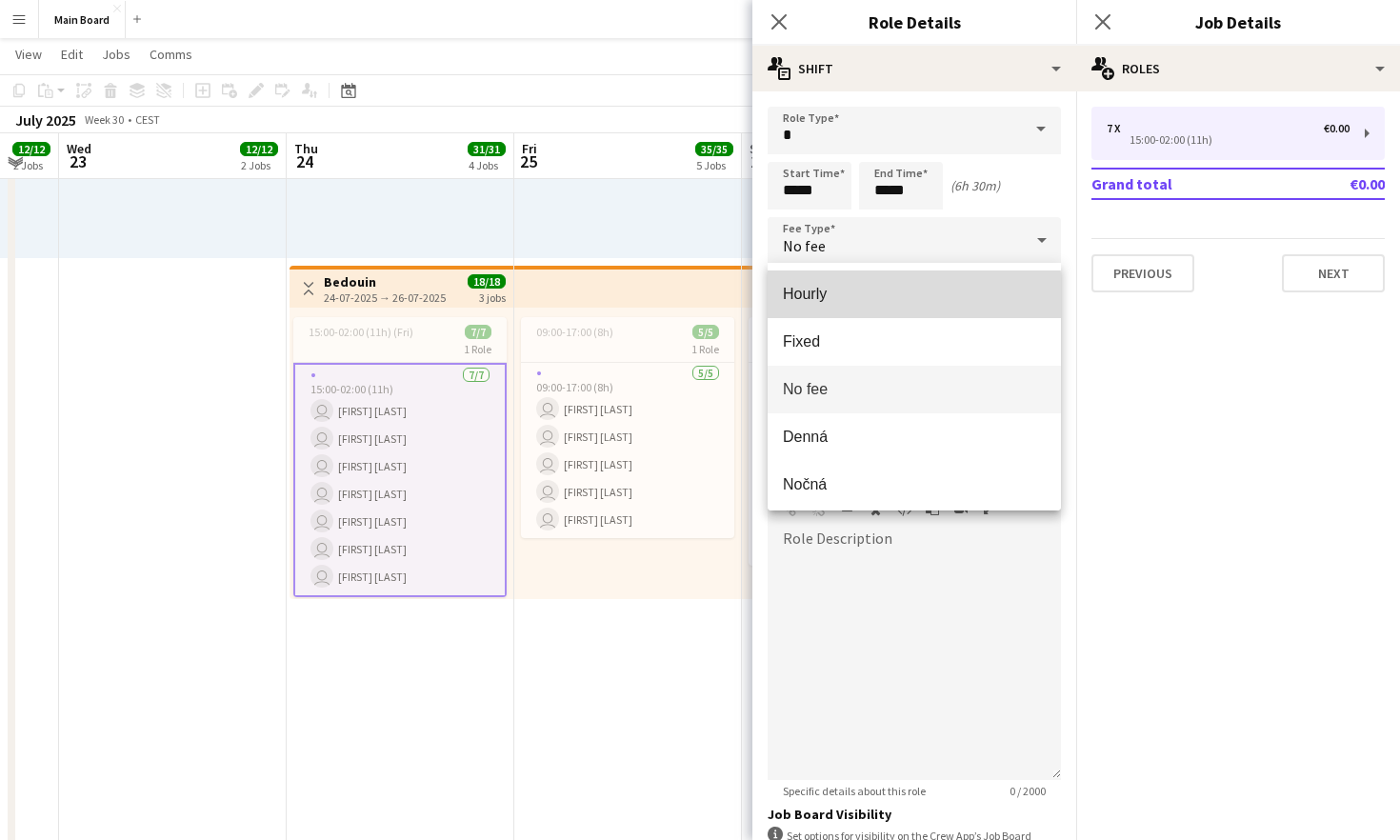 click on "Hourly" at bounding box center [914, 293] 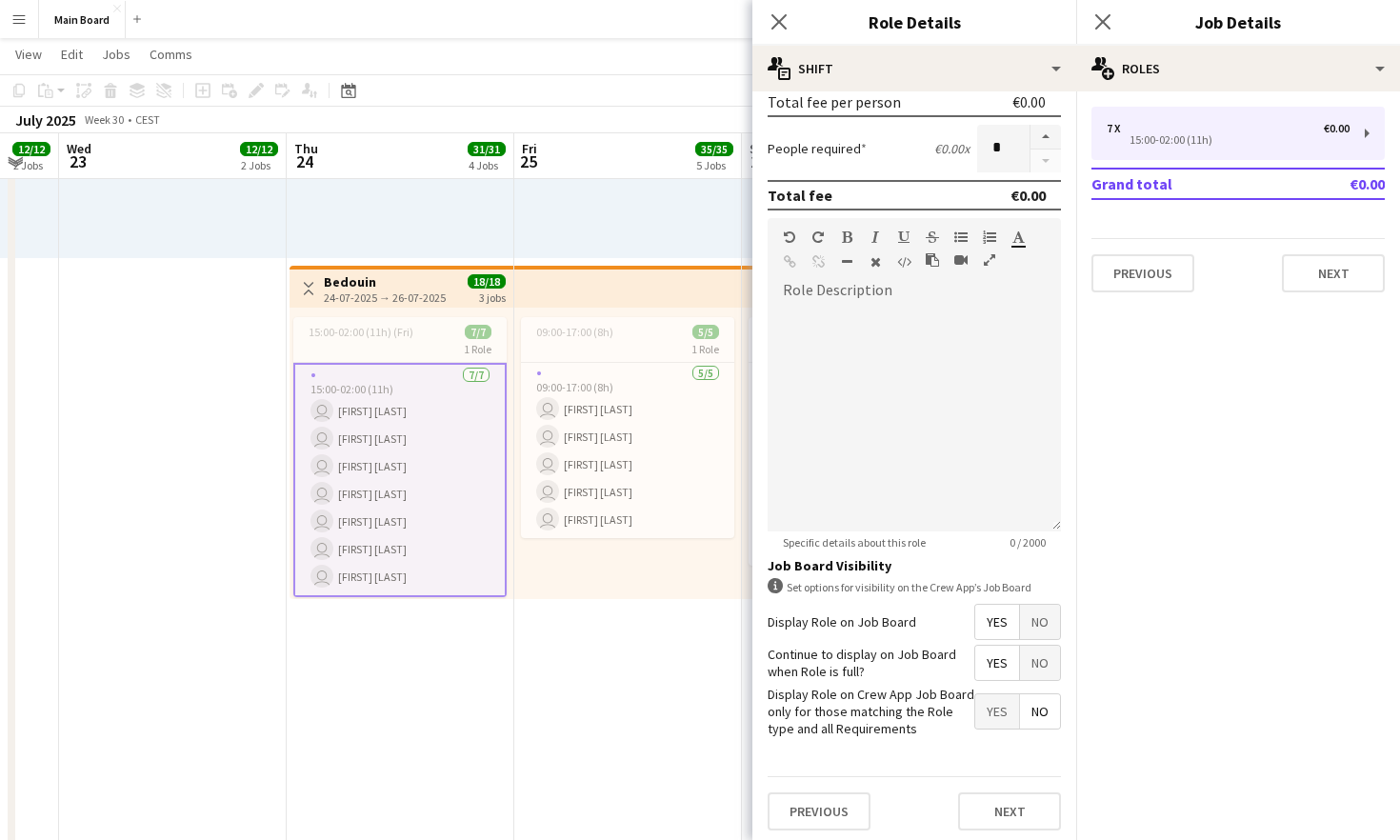scroll, scrollTop: 394, scrollLeft: 0, axis: vertical 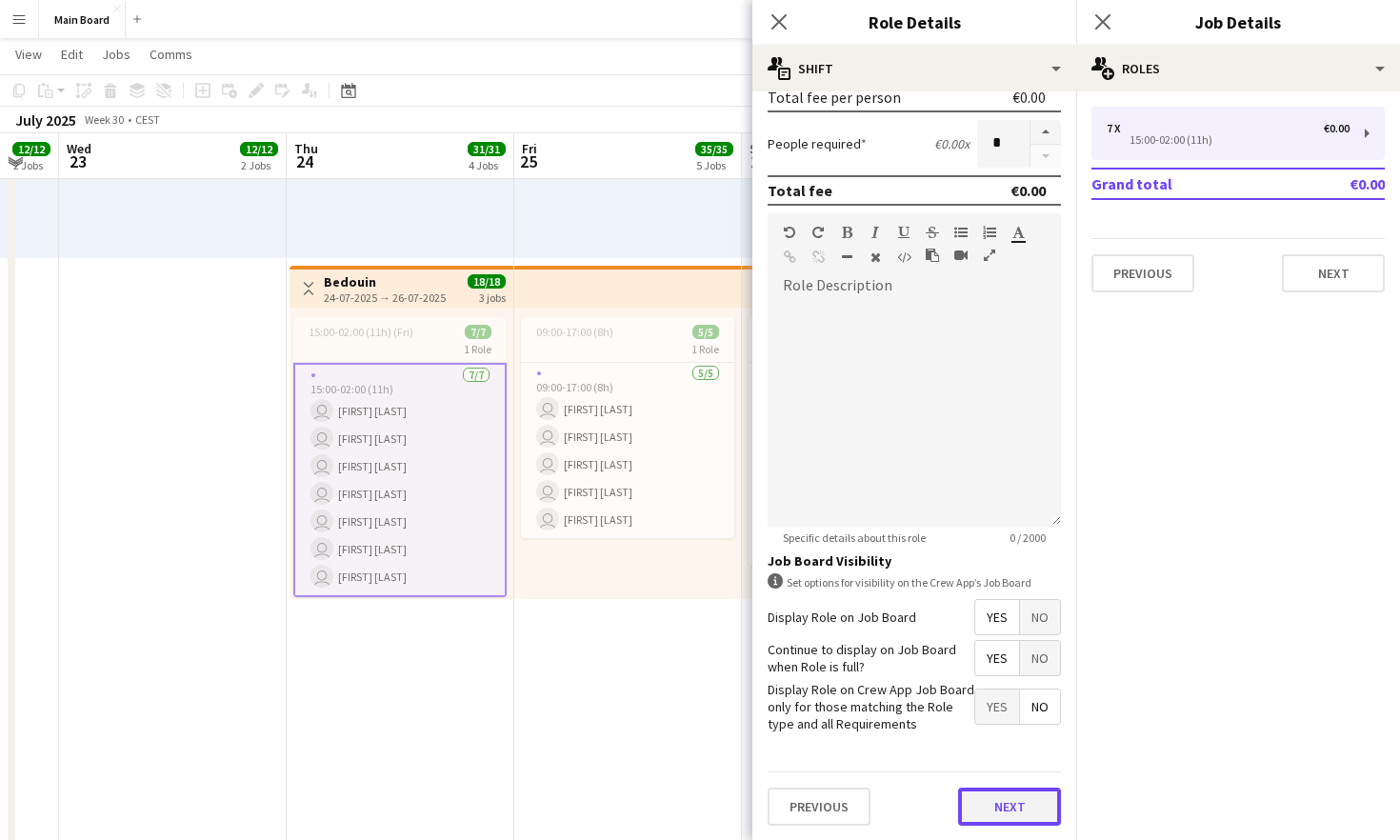 click on "Next" at bounding box center [1010, 807] 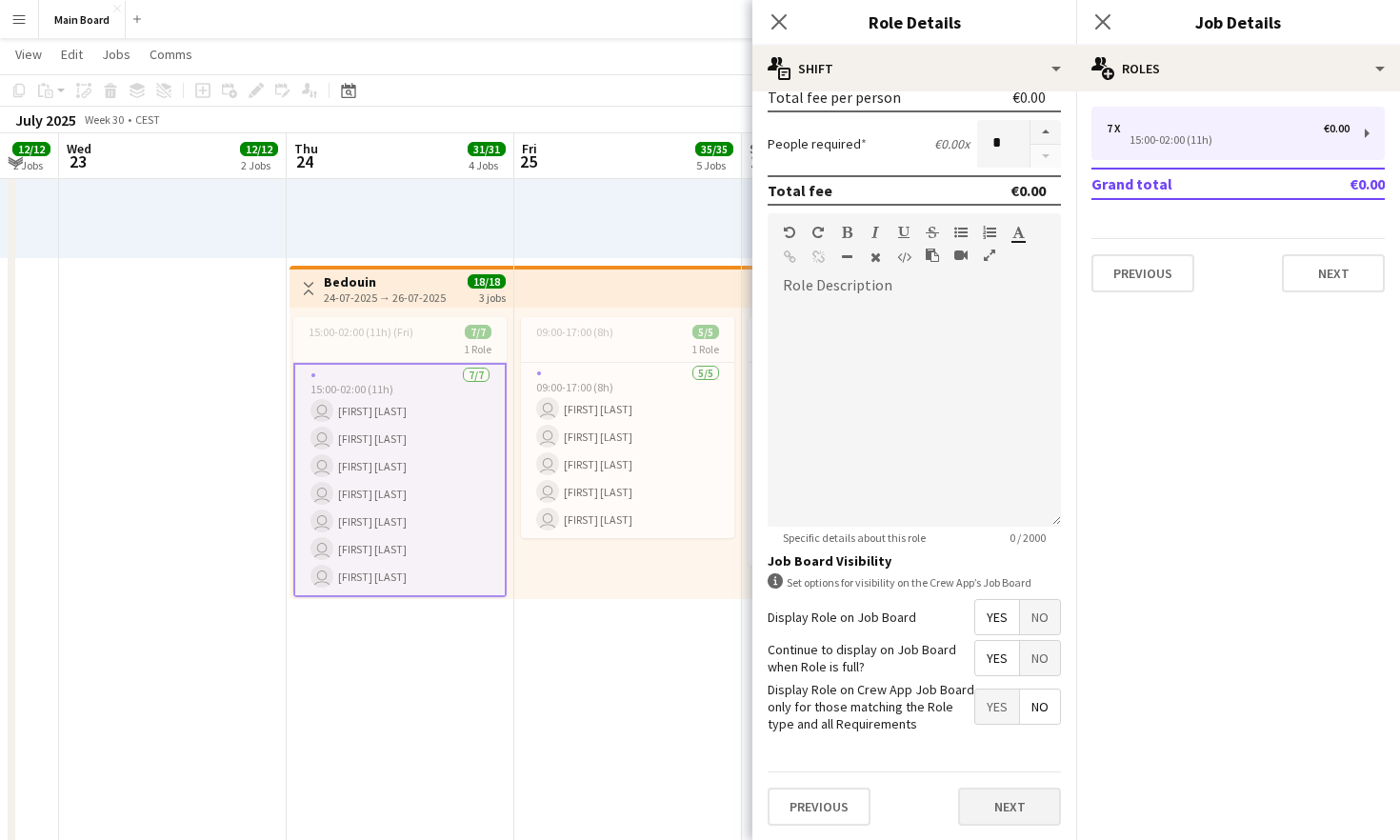 scroll, scrollTop: 0, scrollLeft: 0, axis: both 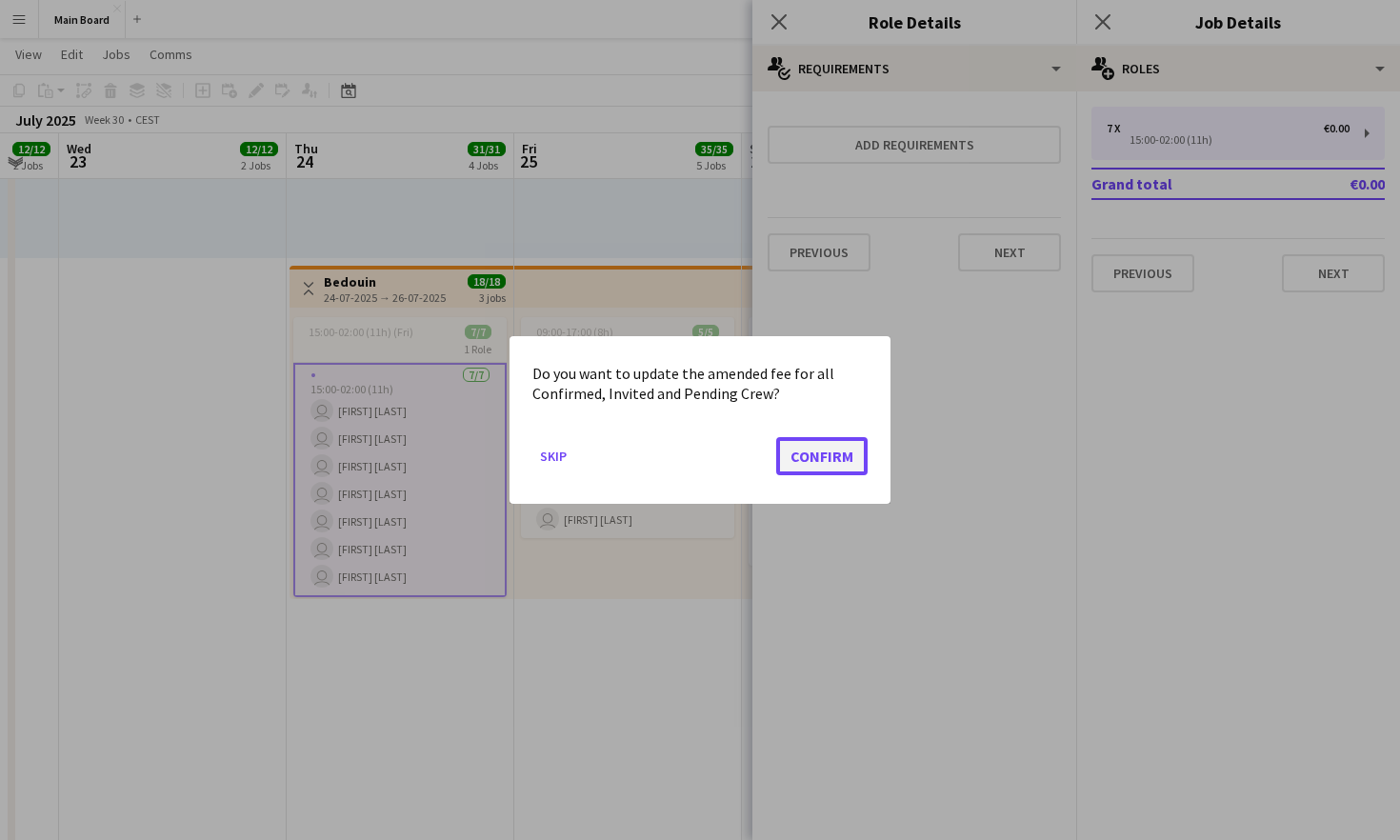 click on "Confirm" 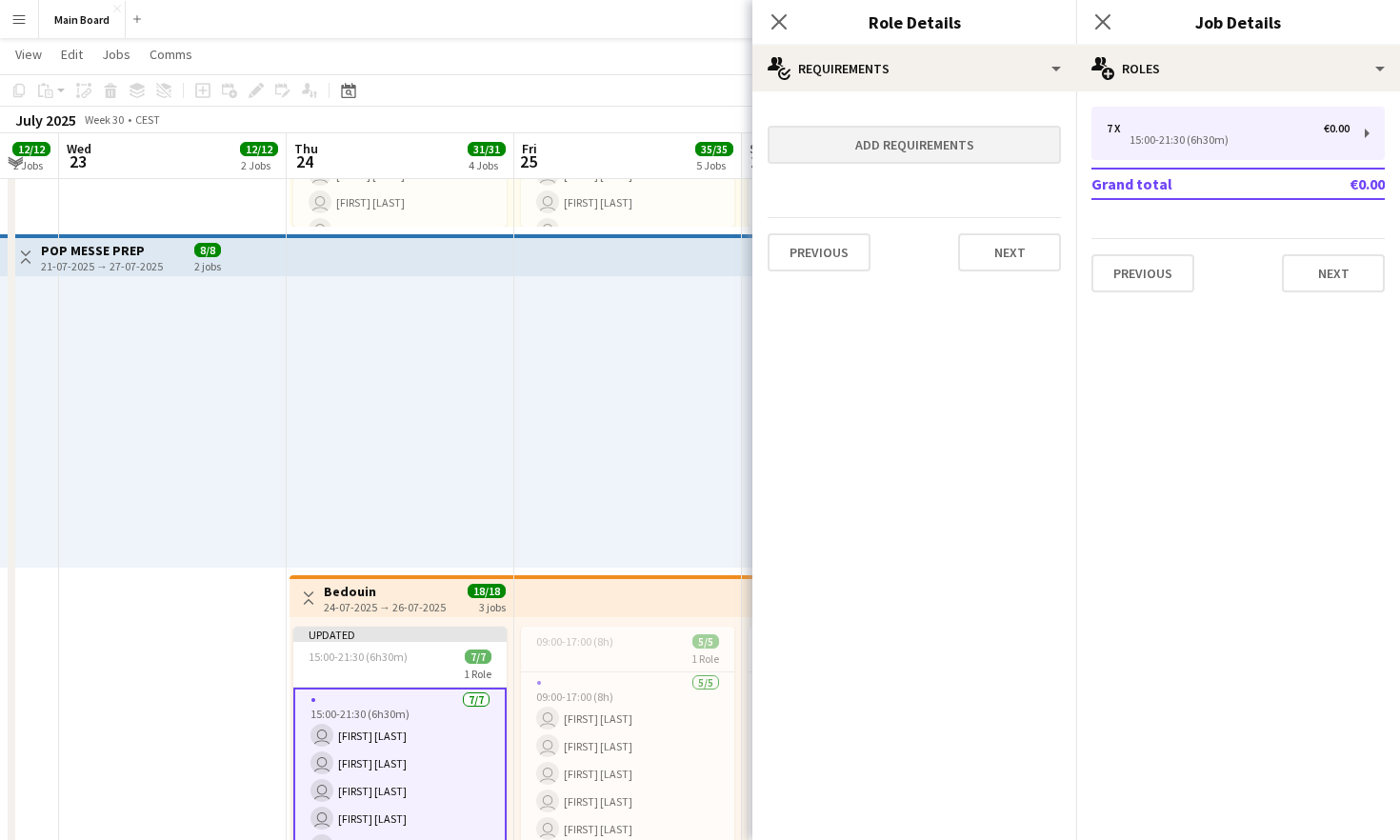 scroll, scrollTop: 1348, scrollLeft: 0, axis: vertical 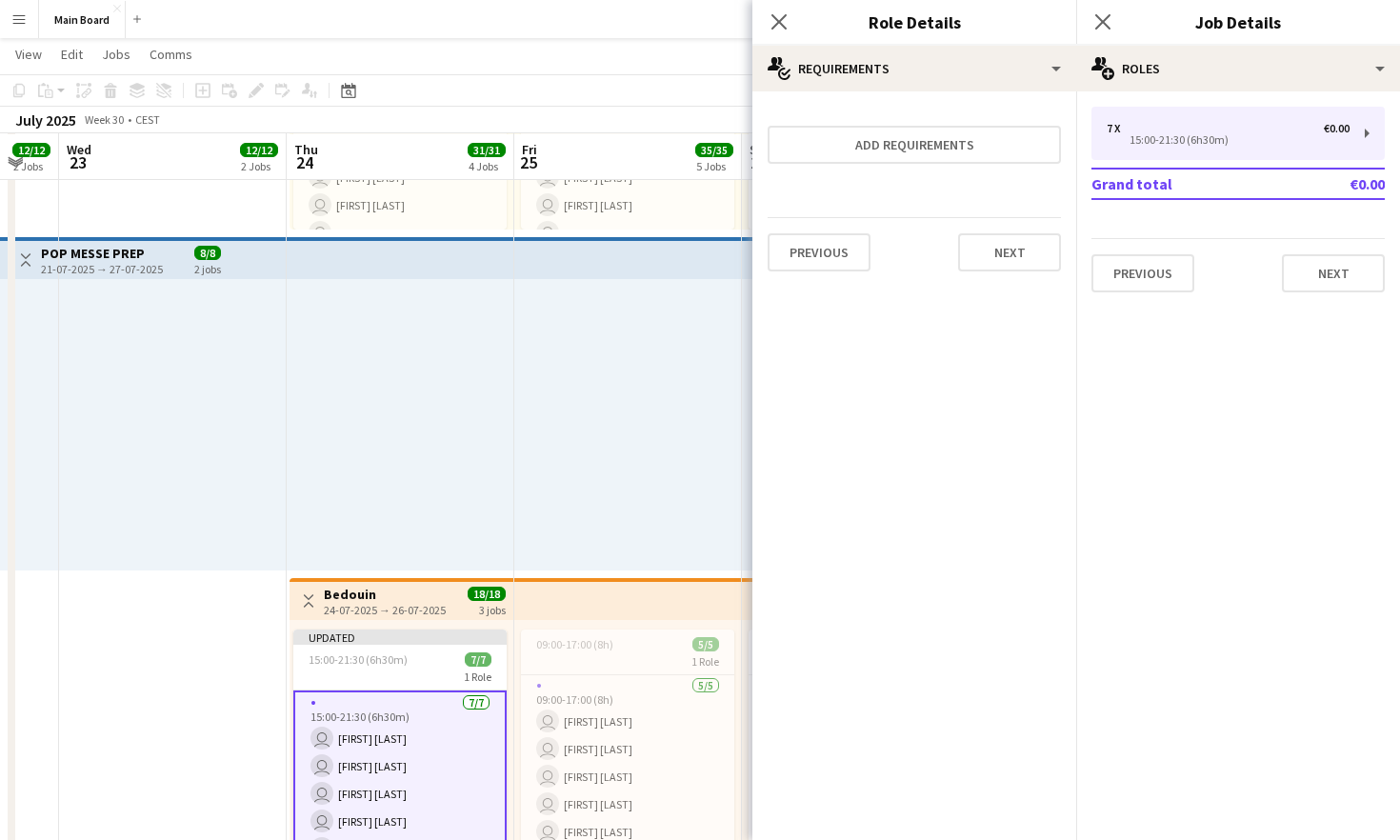 click on "Close pop-in" 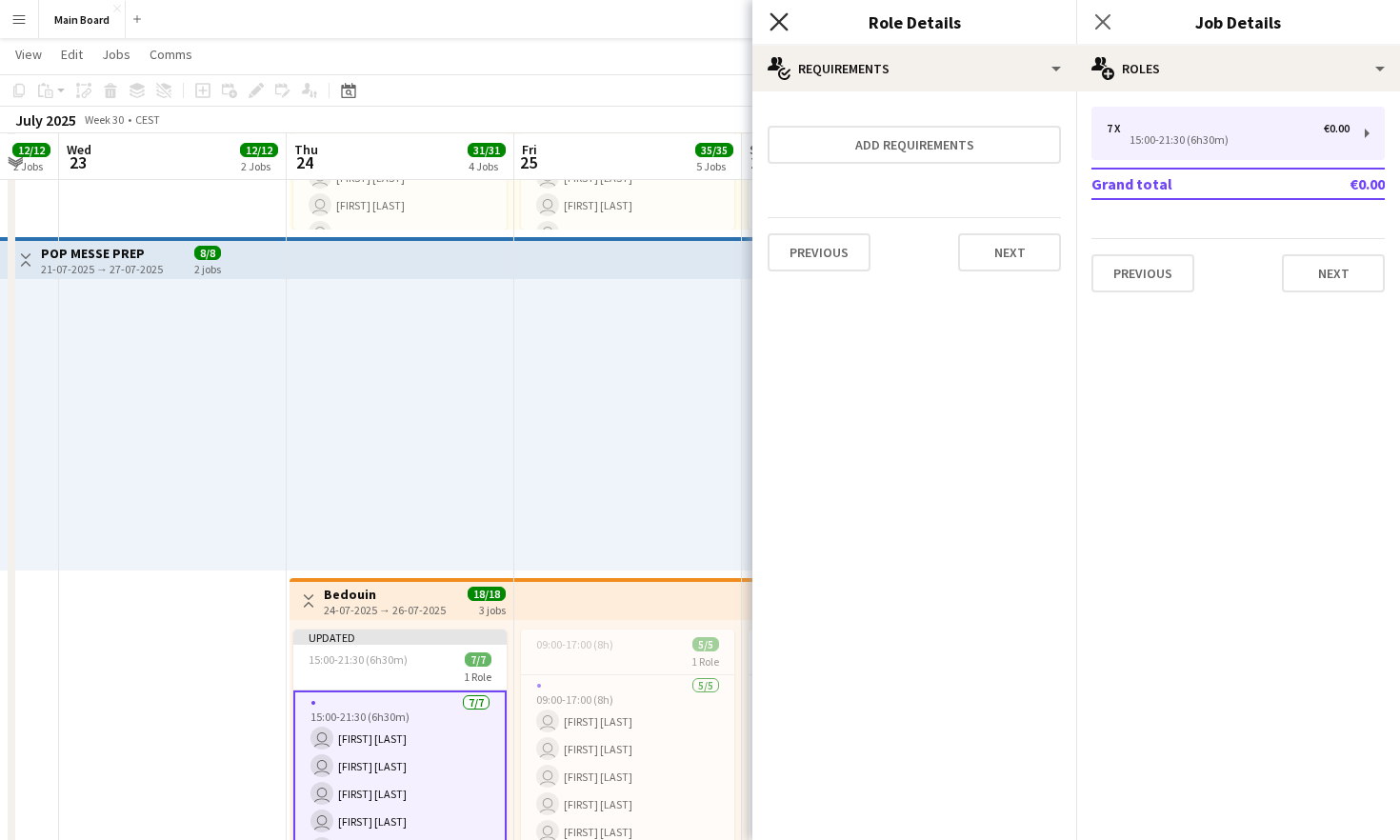 click on "Close pop-in" 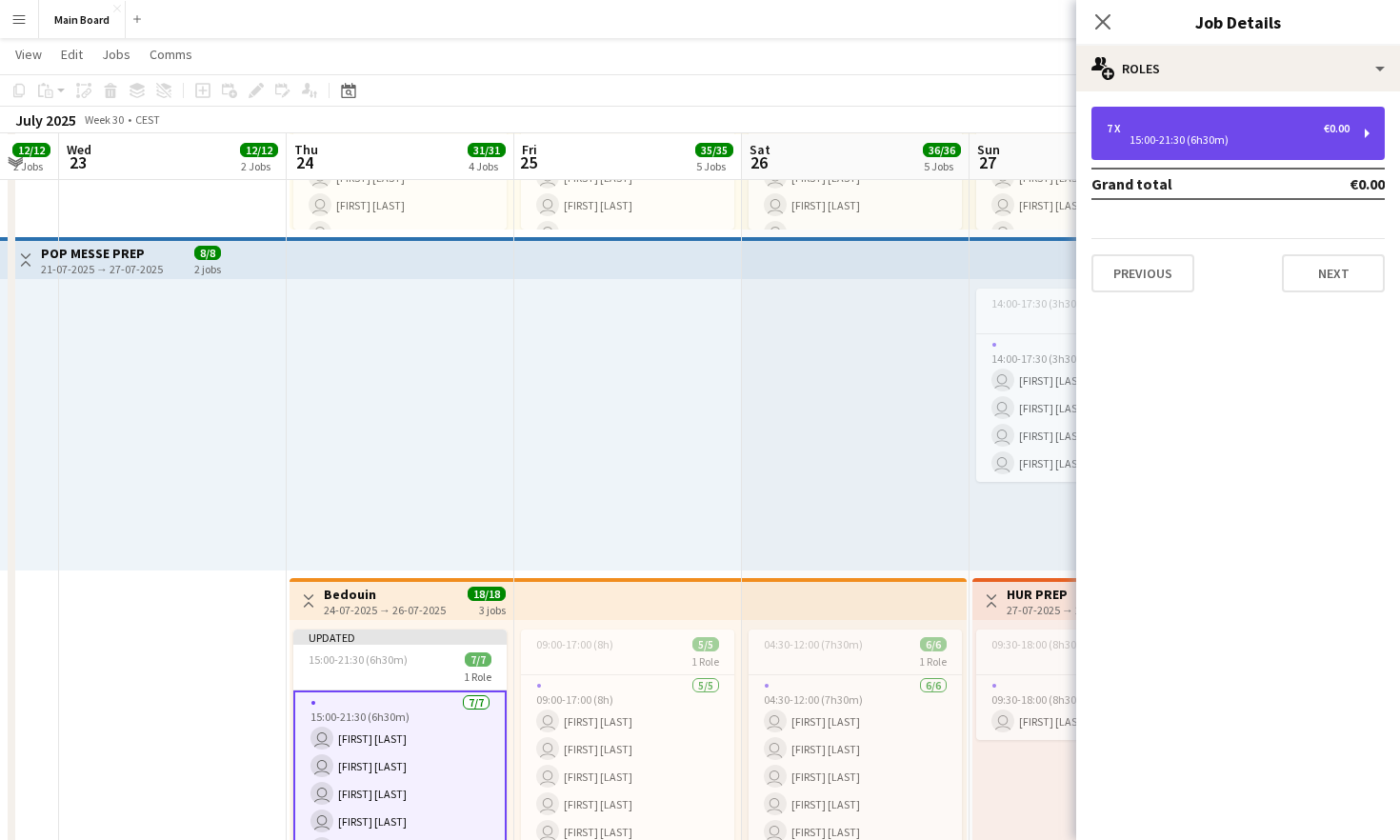 click on "15:00-21:30 (6h30m)" at bounding box center [1228, 140] 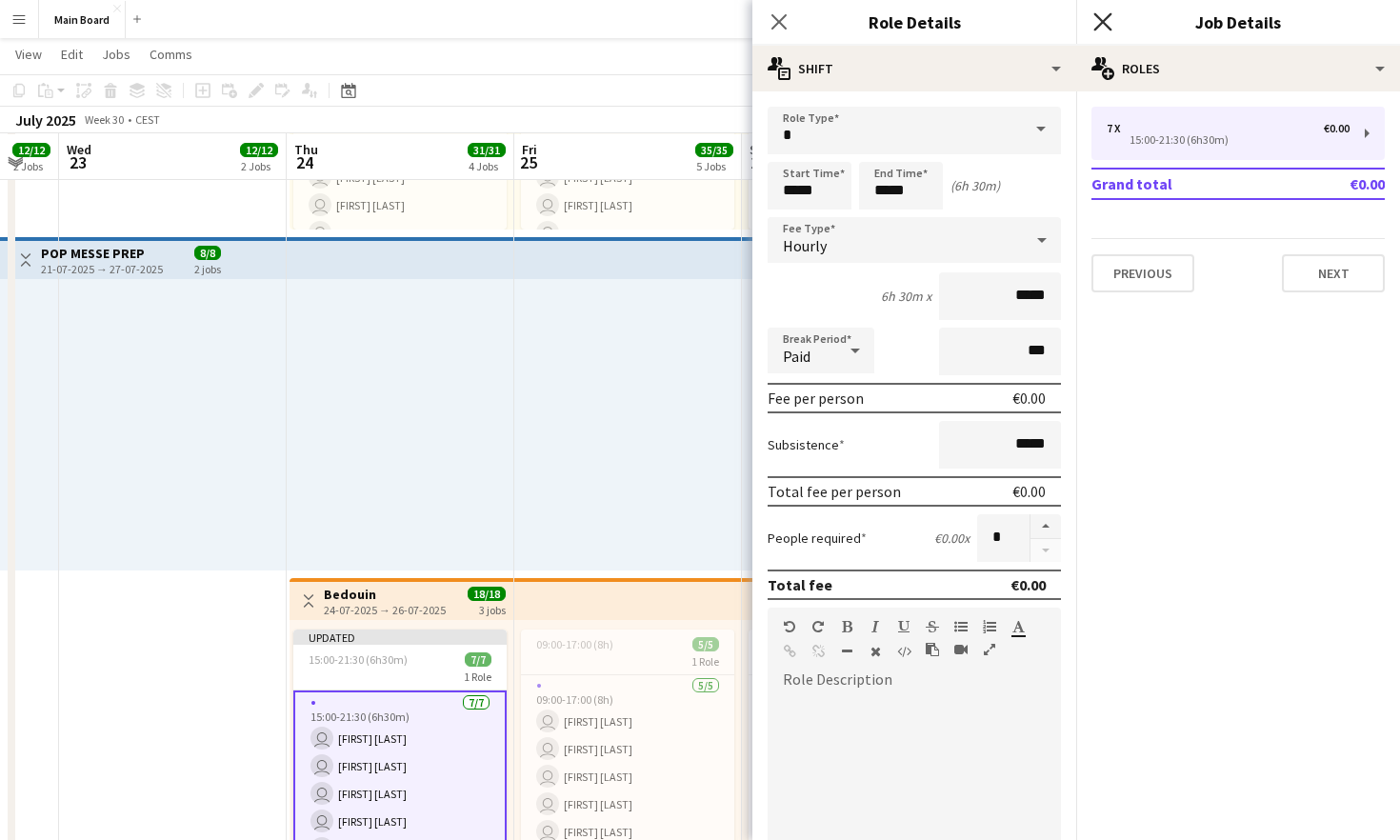 click on "Close pop-in" 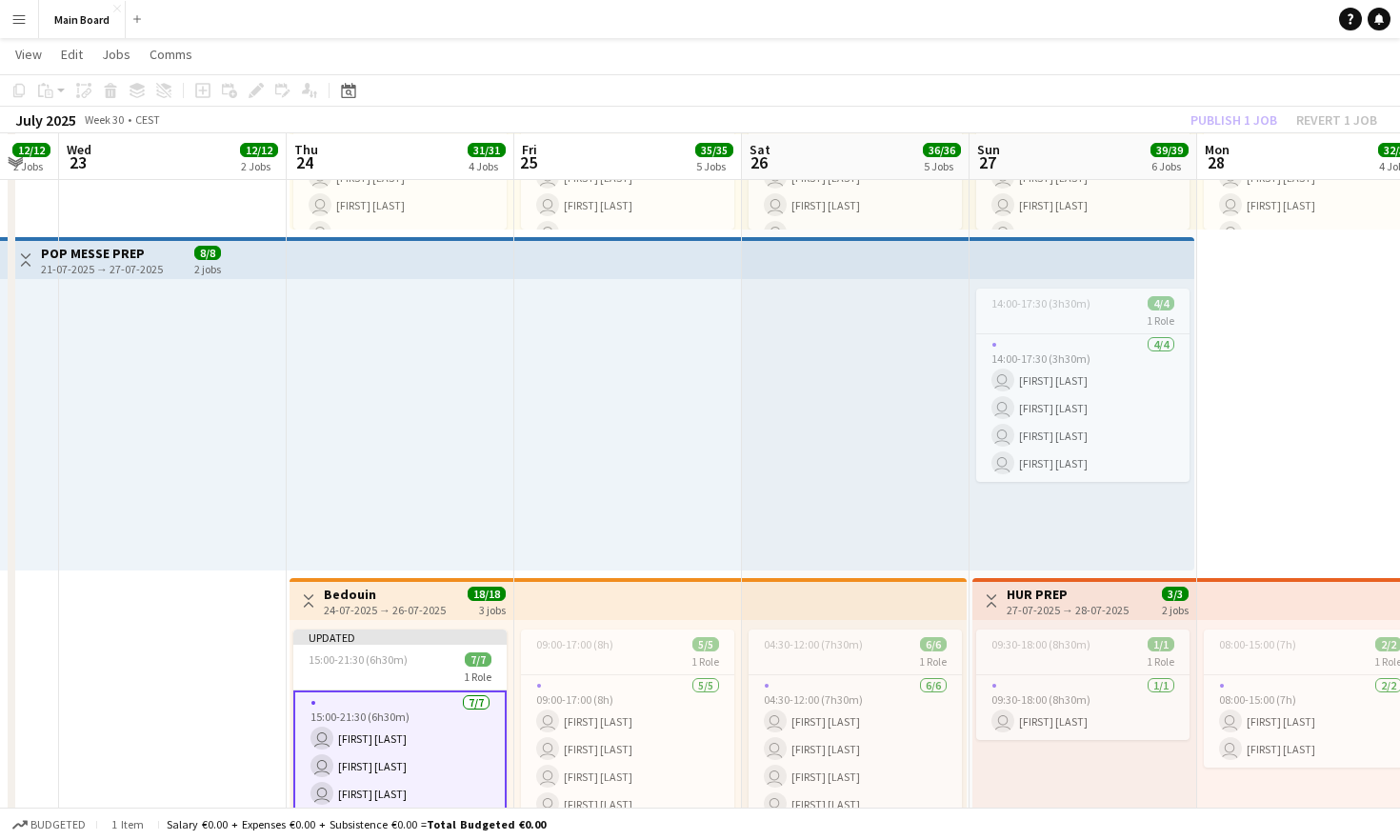 click on "7/7   15:00-21:30 (6h30m)
user
[FIRST] [LAST]
user
[FIRST] [LAST]
user
[FIRST] [LAST]
user
[FIRST] [LAST]
user
[FIRST] [LAST]
user
[FIRST] [LAST]
user
[FIRST] [LAST]" at bounding box center (400, 808) 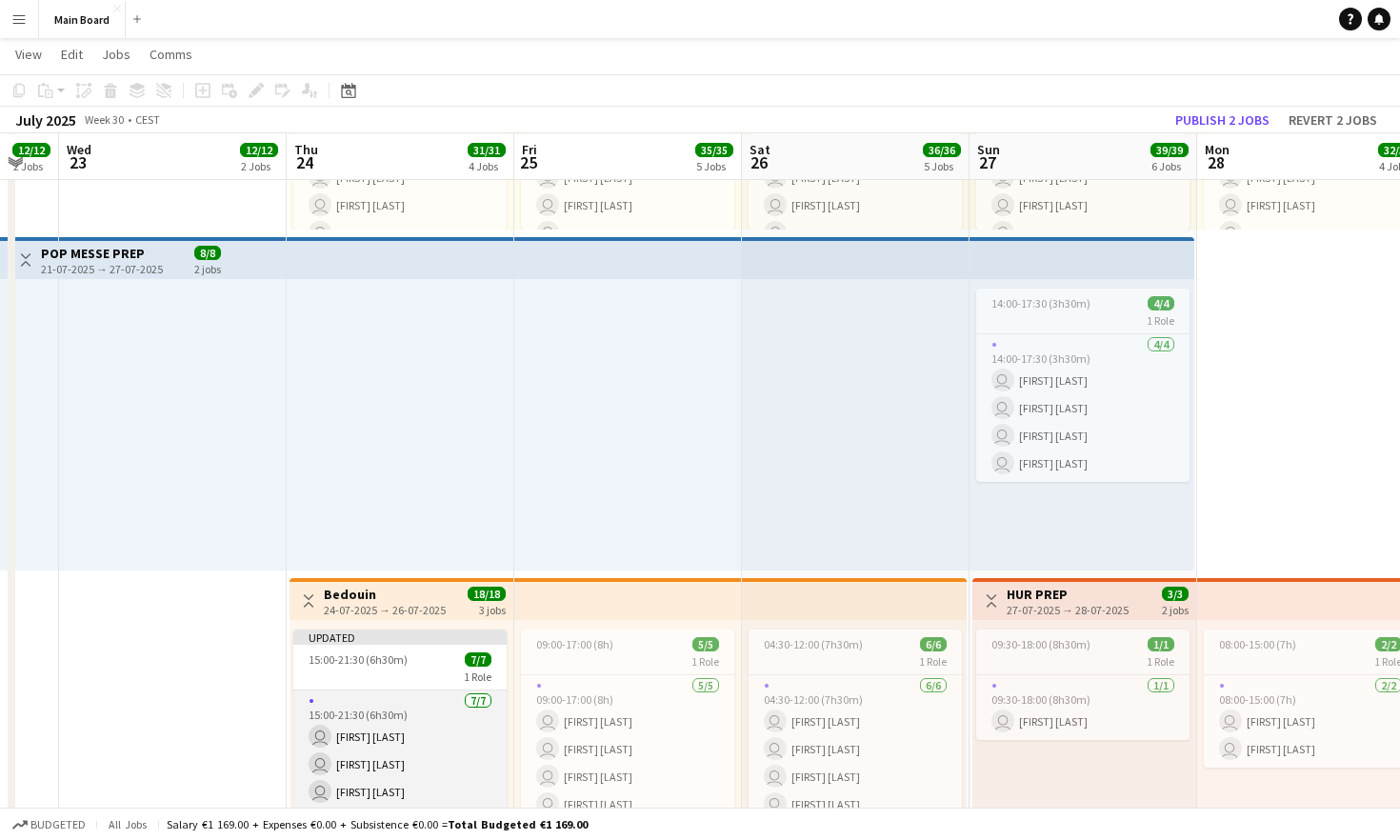 click on "7/7   15:00-21:30 (6h30m)
user
[FIRST] [LAST]
user
[FIRST] [LAST]
user
[FIRST] [LAST]
user
[FIRST] [LAST]
user
[FIRST] [LAST]
user
[FIRST] [LAST]
user
[FIRST] [LAST]" at bounding box center (400, 806) 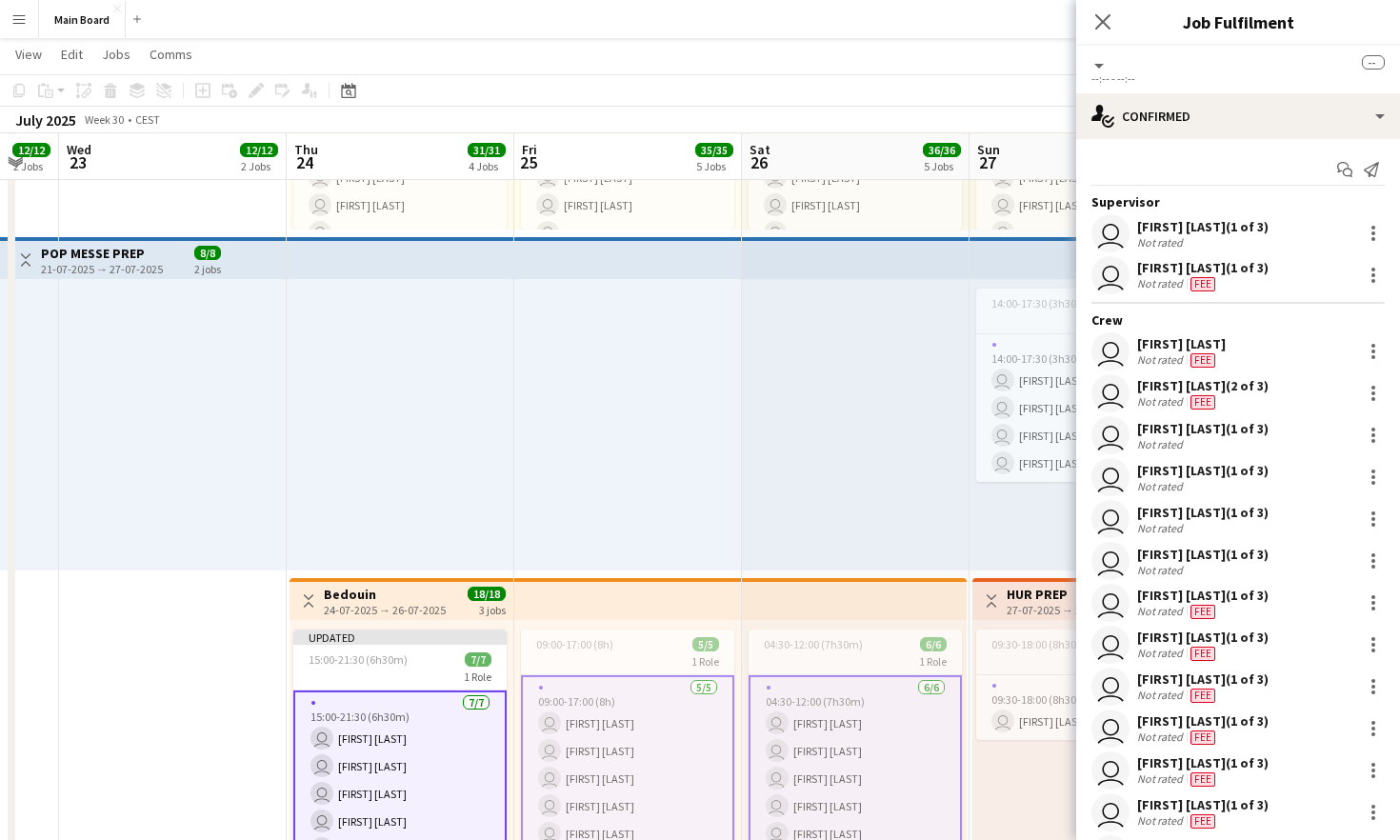 click on "7/7   15:00-21:30 (6h30m)
user
[FIRST] [LAST]
user
[FIRST] [LAST]
user
[FIRST] [LAST]
user
[FIRST] [LAST]
user
[FIRST] [LAST]
user
[FIRST] [LAST]
user
[FIRST] [LAST]" at bounding box center [400, 808] 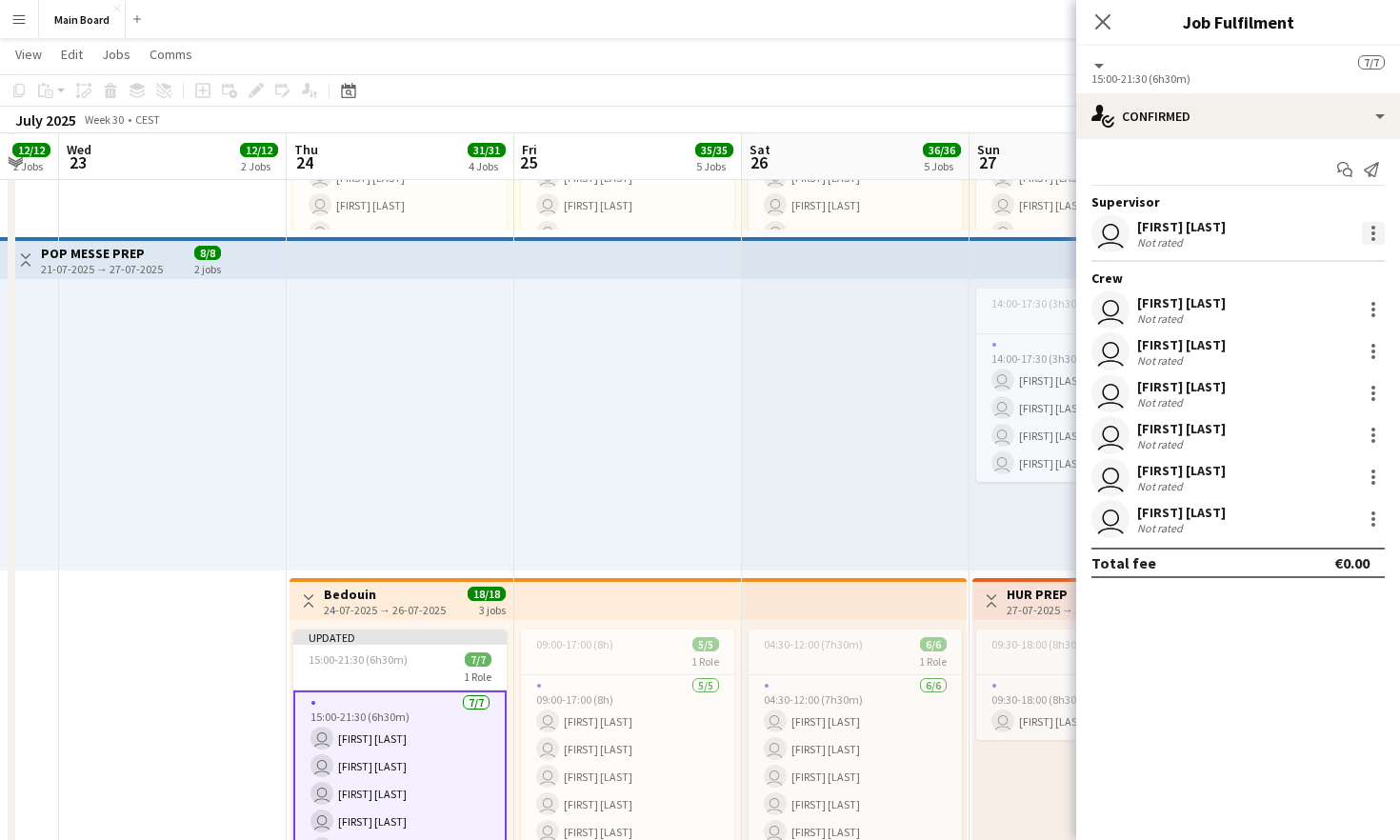 click at bounding box center [1373, 233] 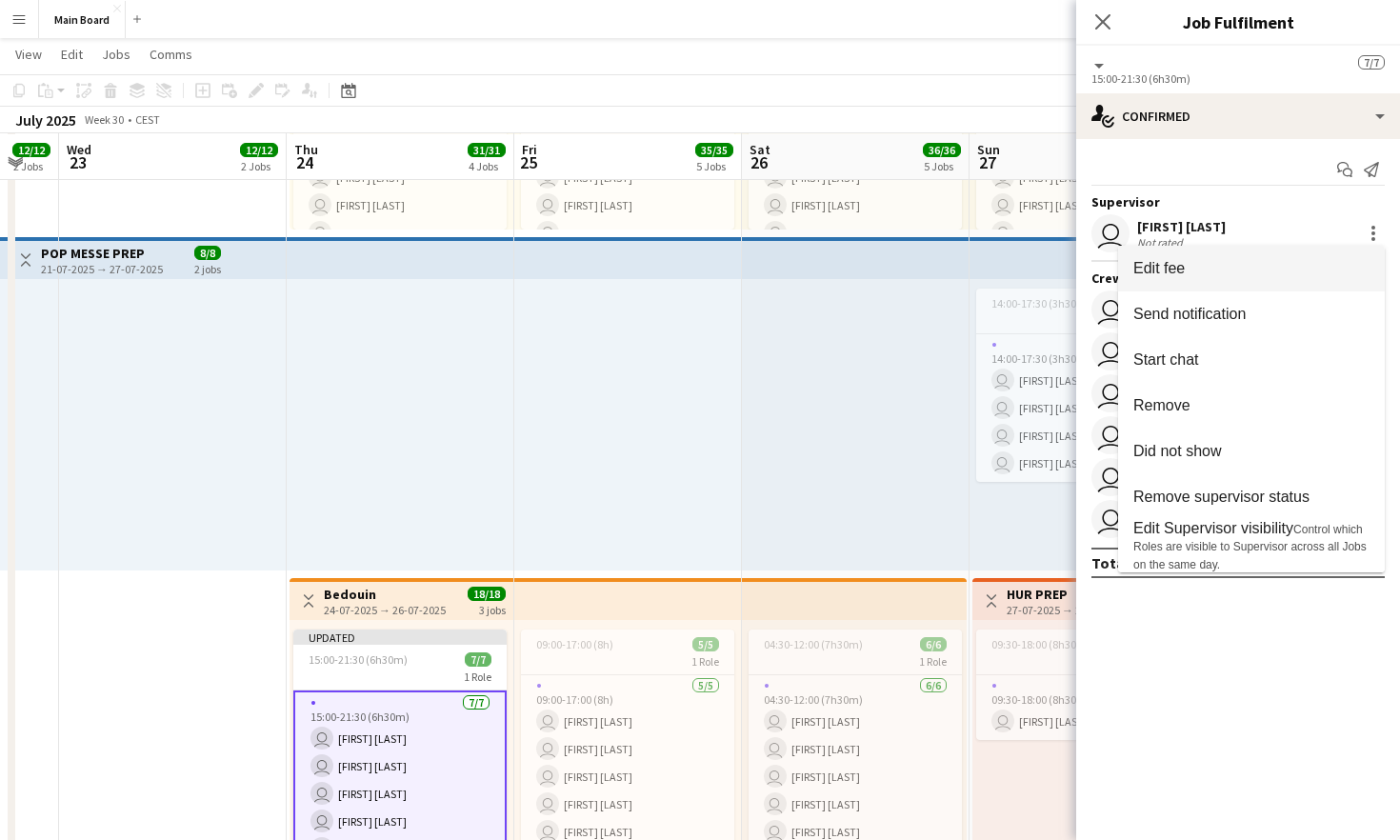 click on "Edit fee" at bounding box center (1251, 269) 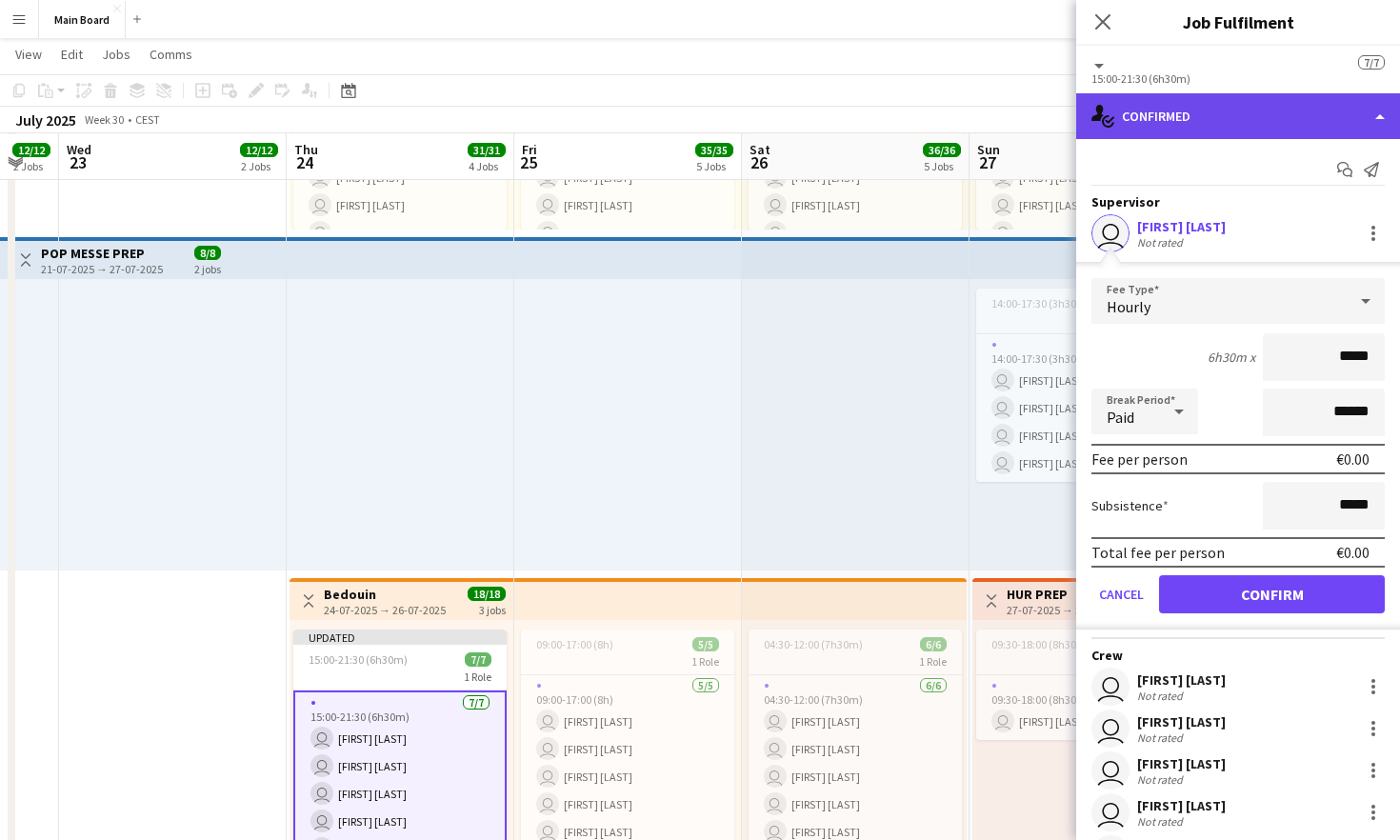 click on "single-neutral-actions-check-2
Confirmed" 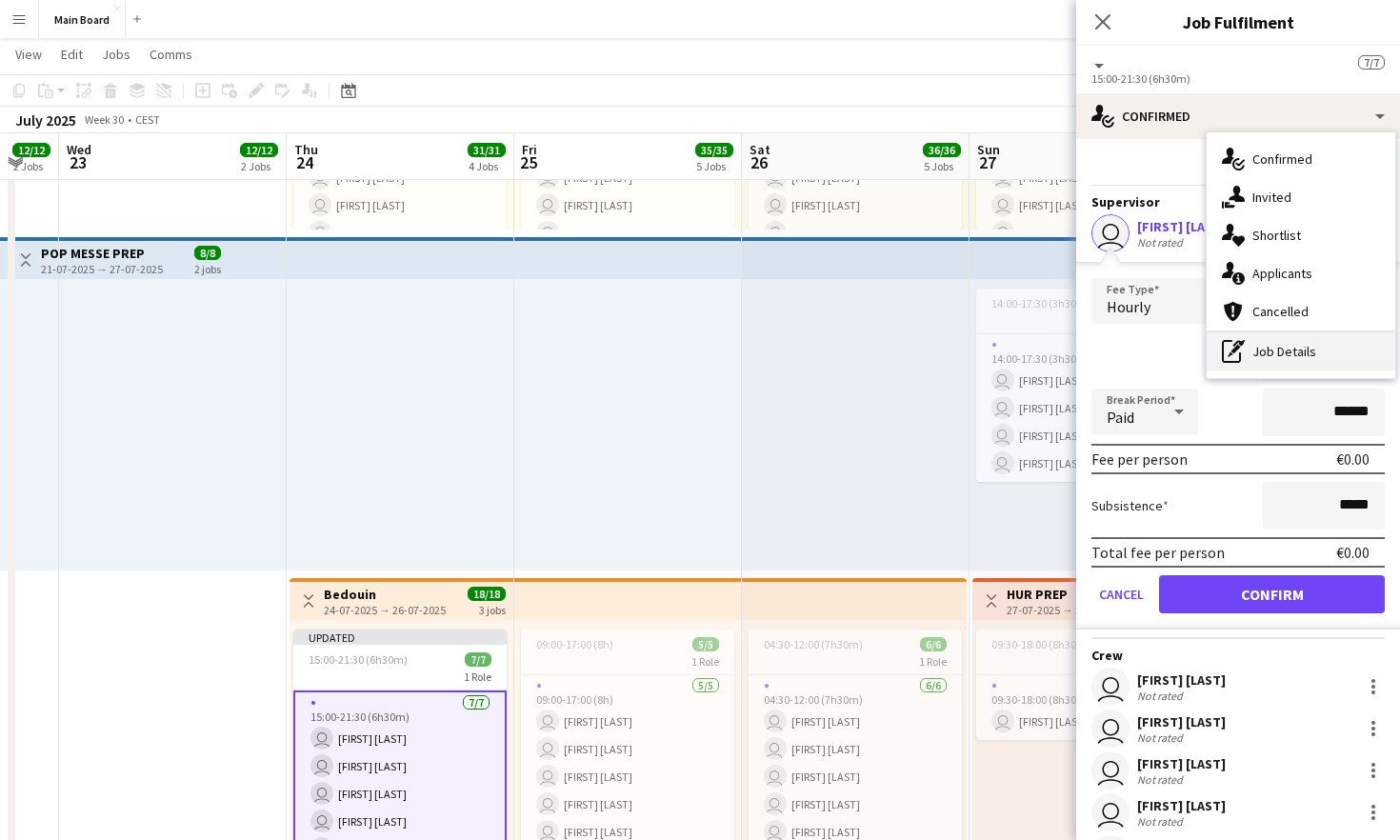 click on "pen-write
Job Details" at bounding box center [1301, 351] 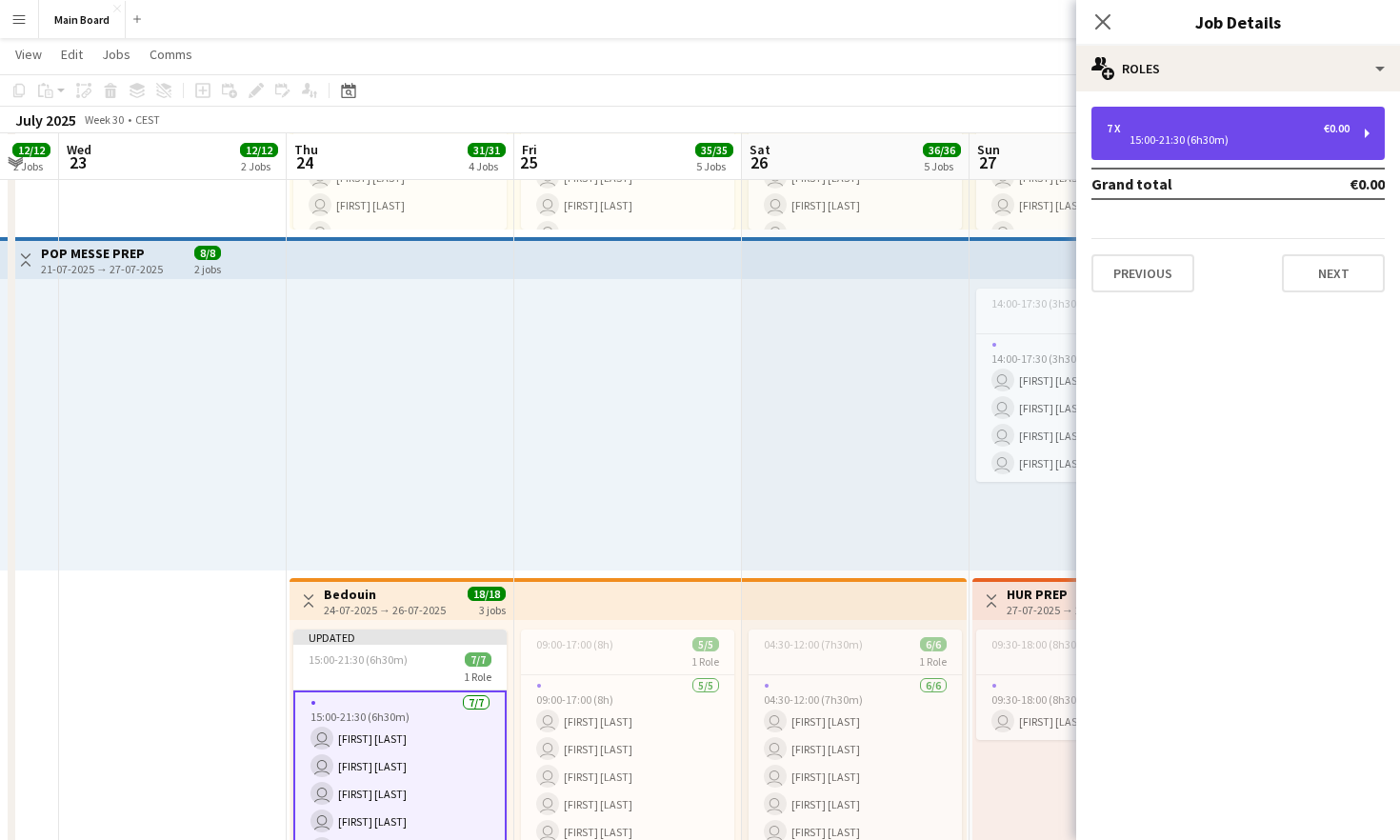 click on "15:00-21:30 (6h30m)" at bounding box center (1228, 140) 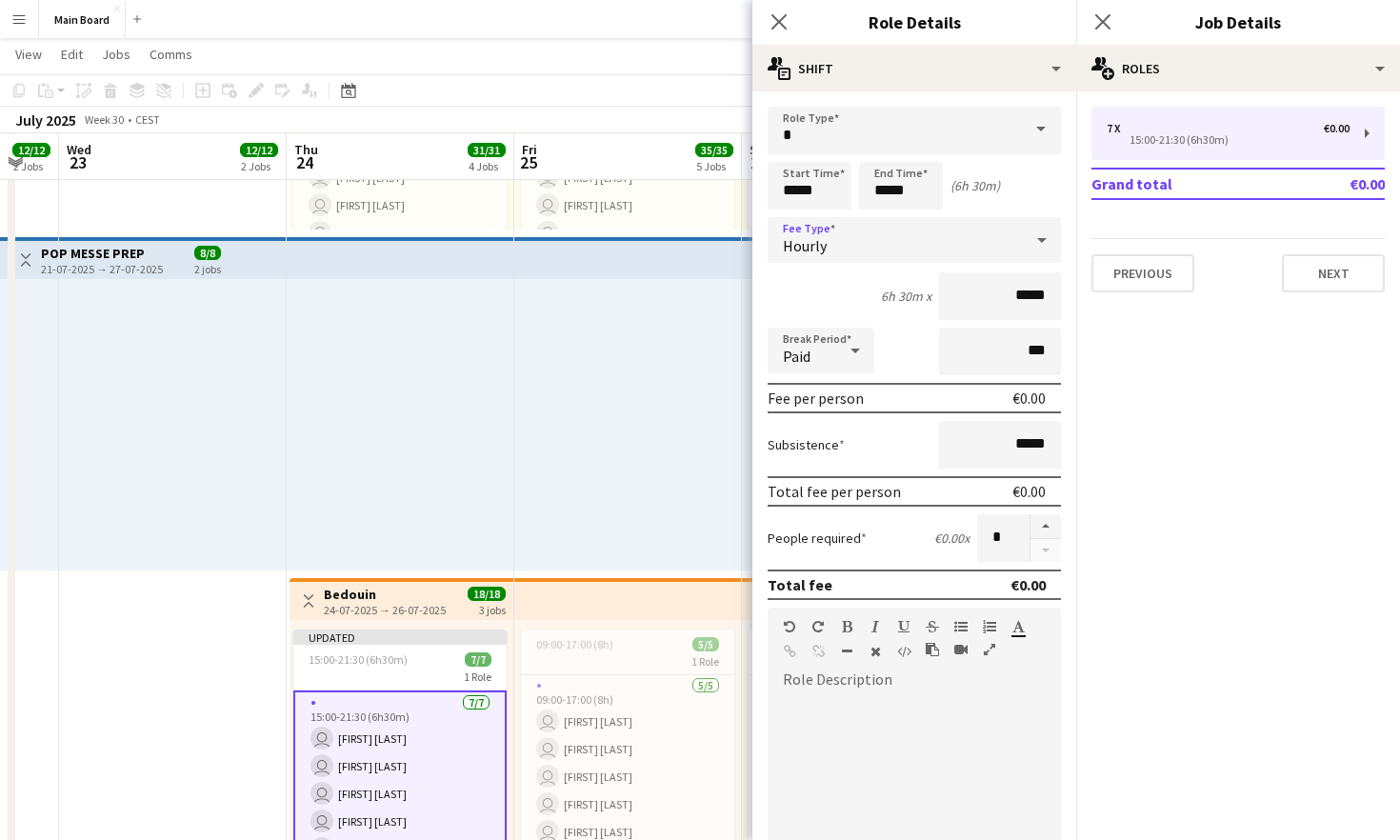click on "Hourly" at bounding box center [895, 240] 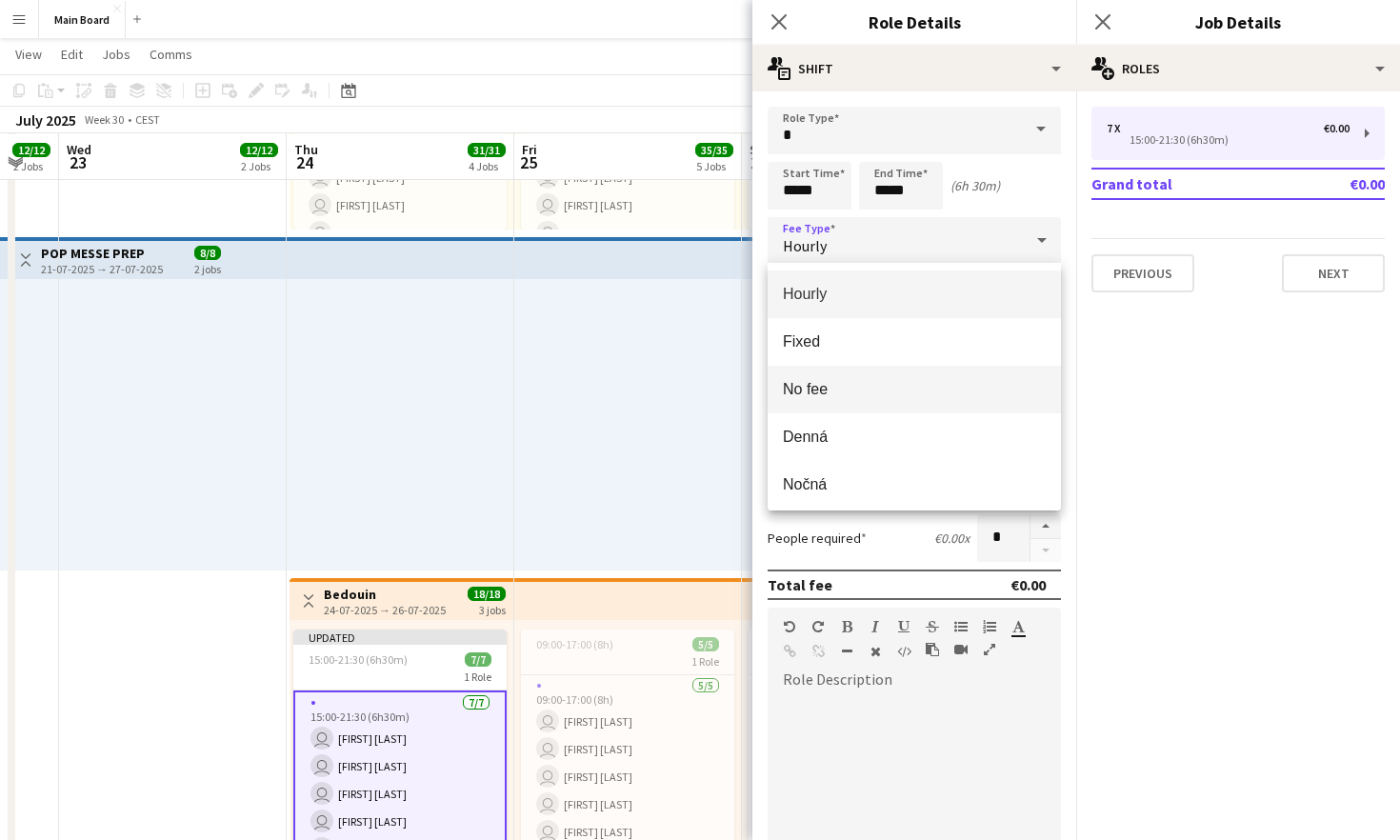 click on "No fee" at bounding box center (914, 390) 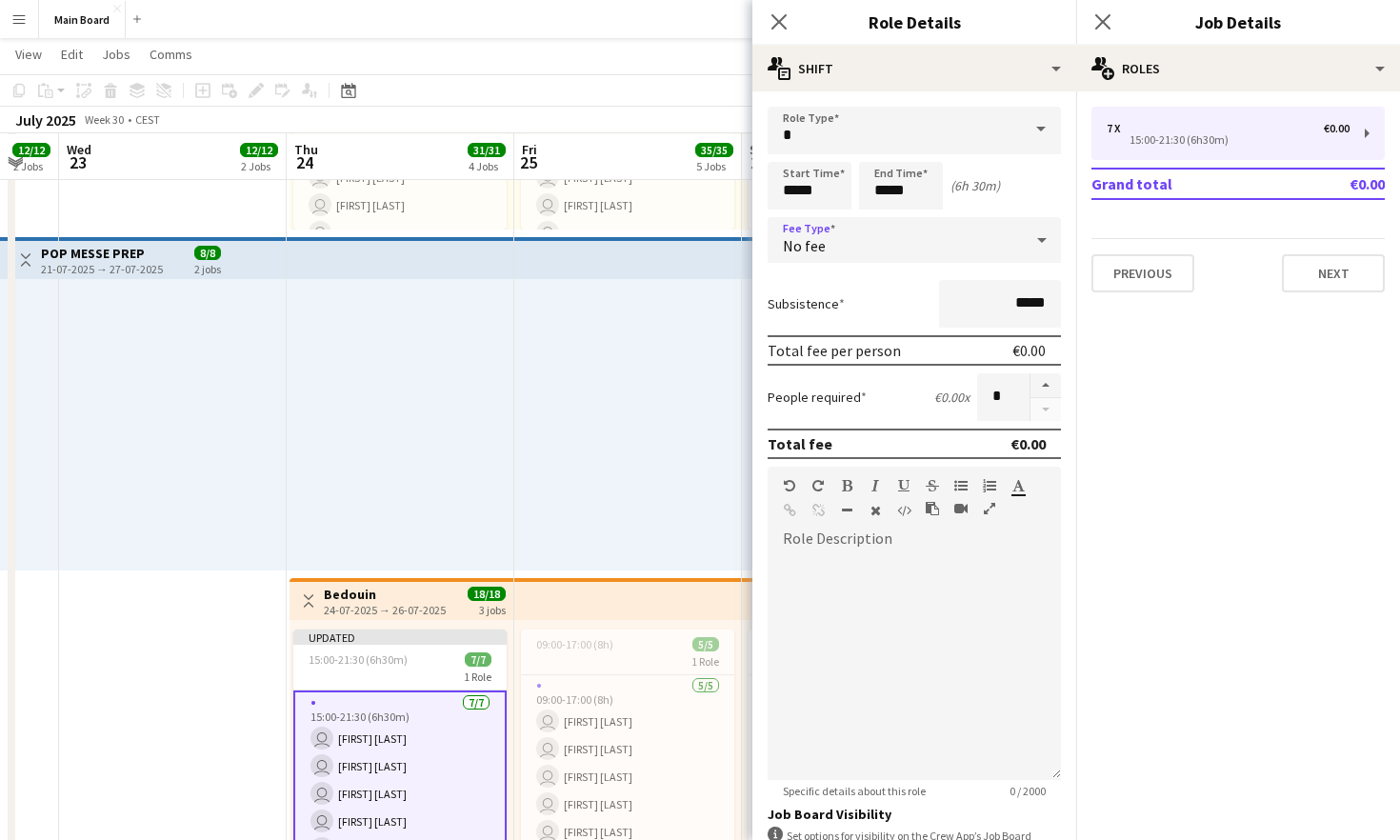 scroll, scrollTop: 253, scrollLeft: 0, axis: vertical 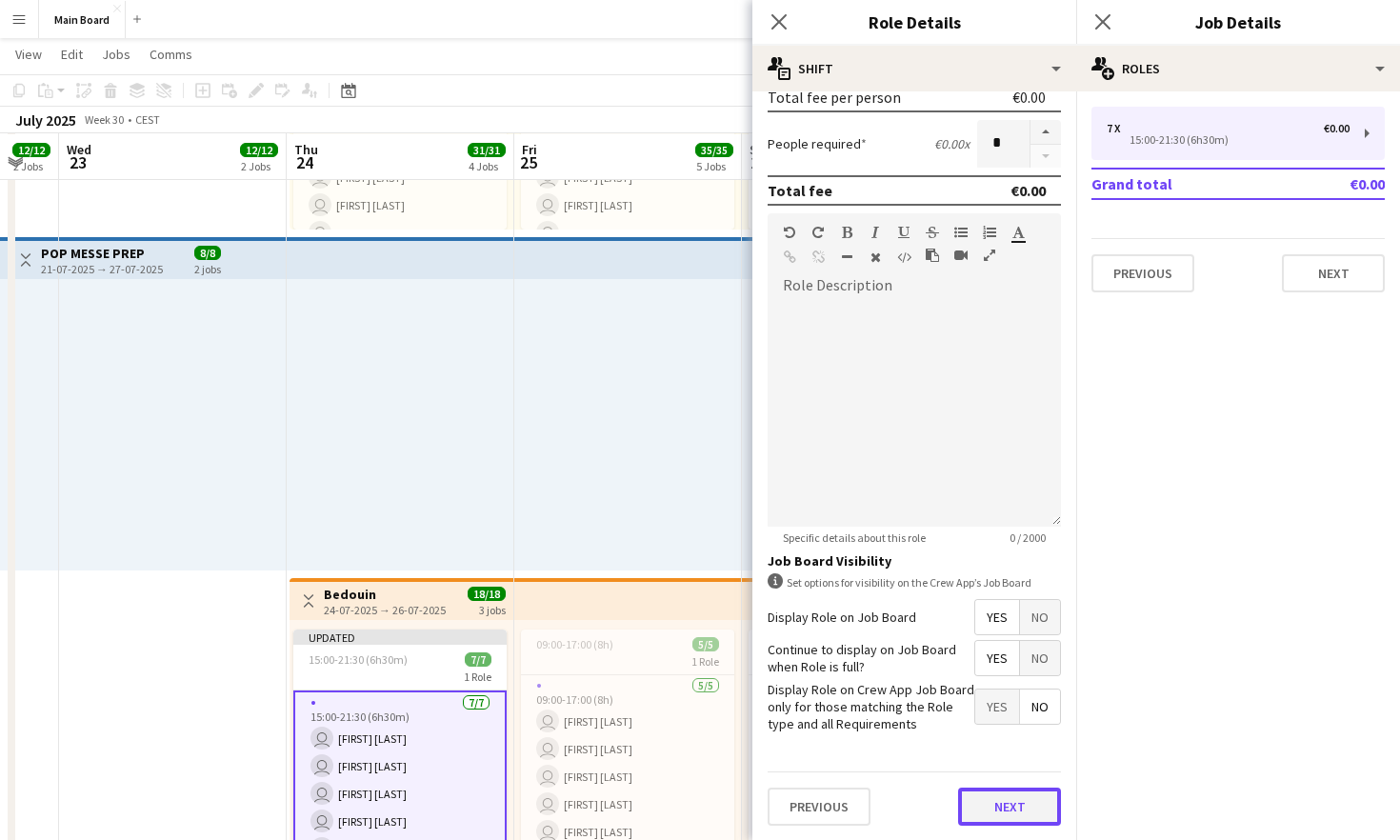 click on "Next" at bounding box center [1010, 807] 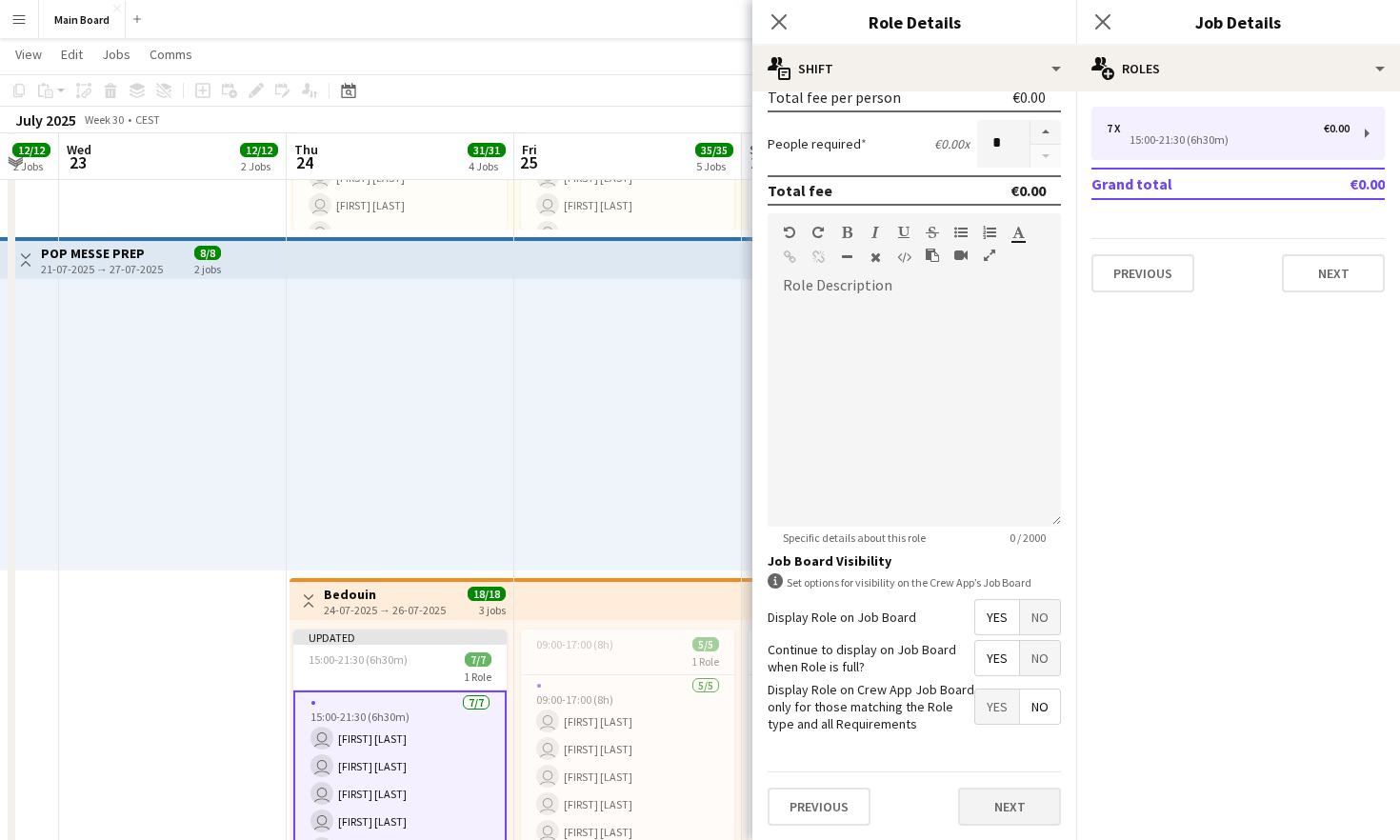 scroll, scrollTop: 0, scrollLeft: 0, axis: both 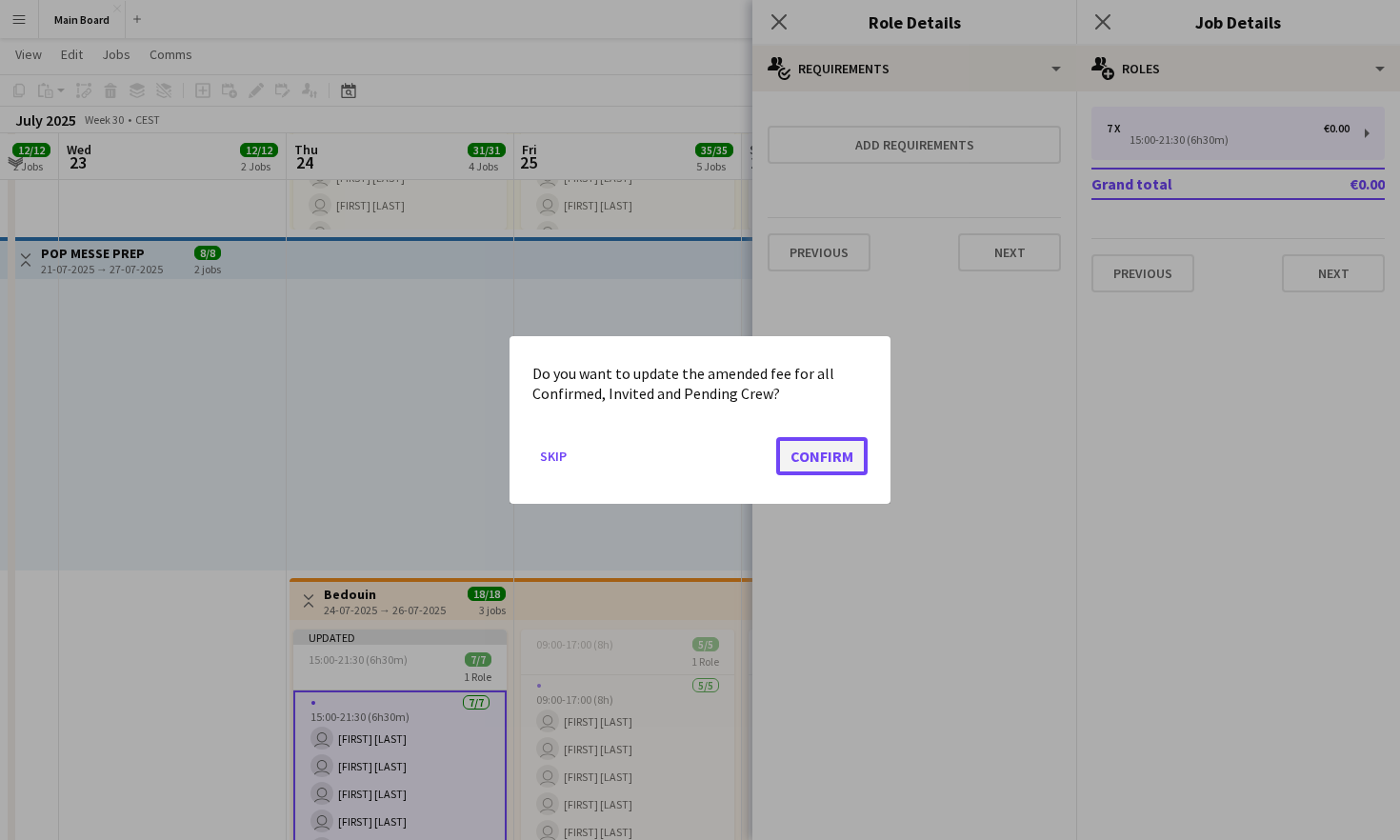 click on "Confirm" 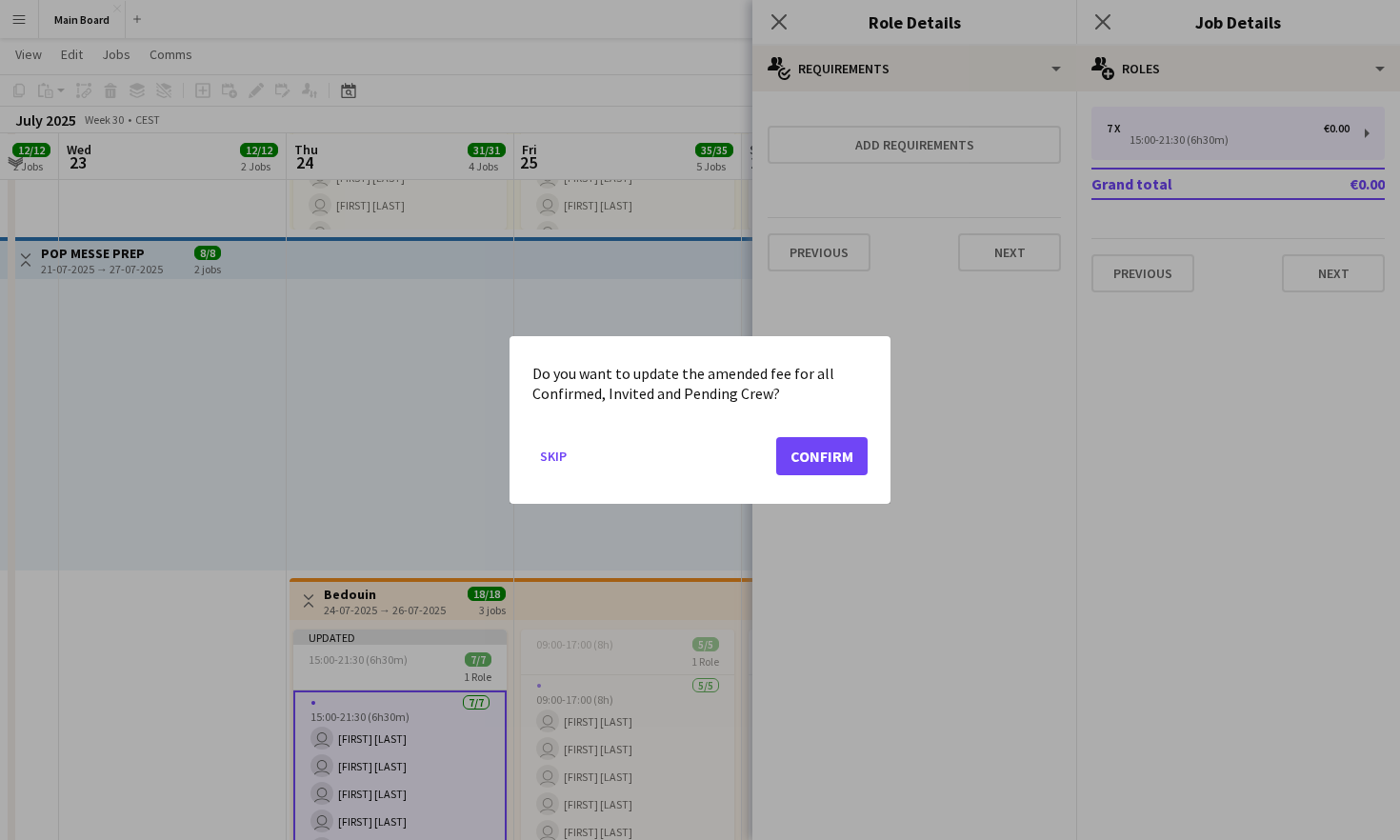 scroll, scrollTop: 1348, scrollLeft: 0, axis: vertical 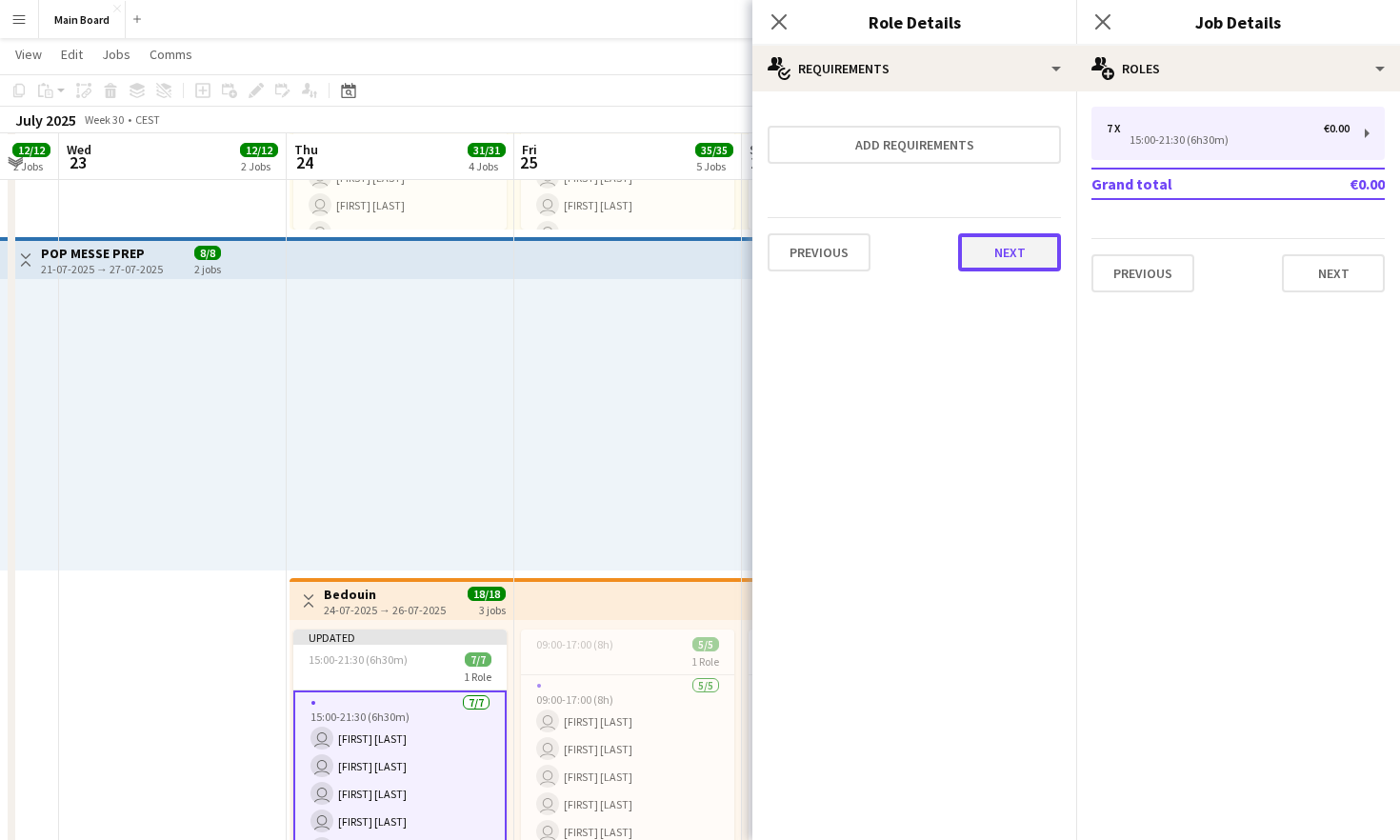 click on "Next" at bounding box center (1010, 252) 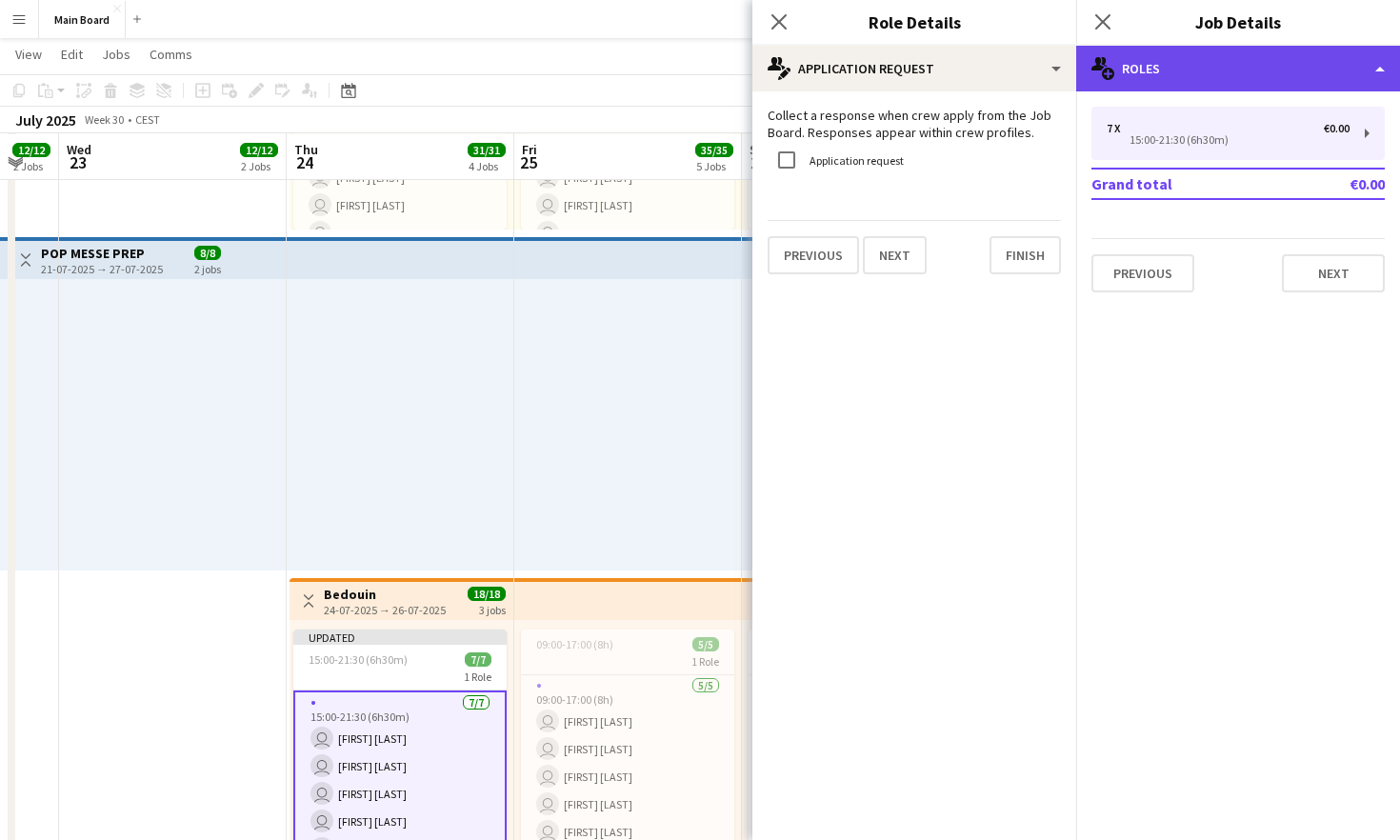 click on "multiple-users-add
Roles" 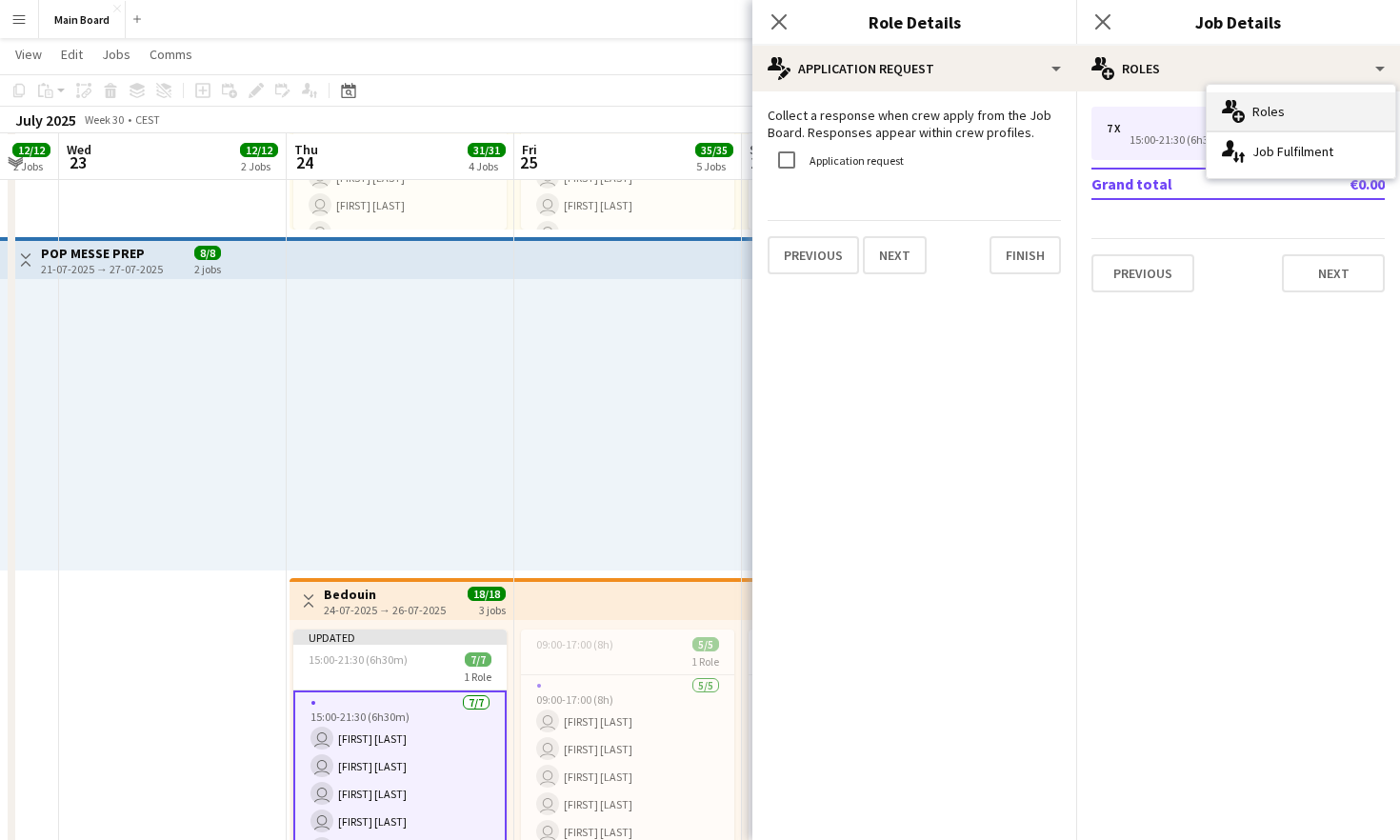 click on "multiple-users-add
Roles" at bounding box center (1301, 111) 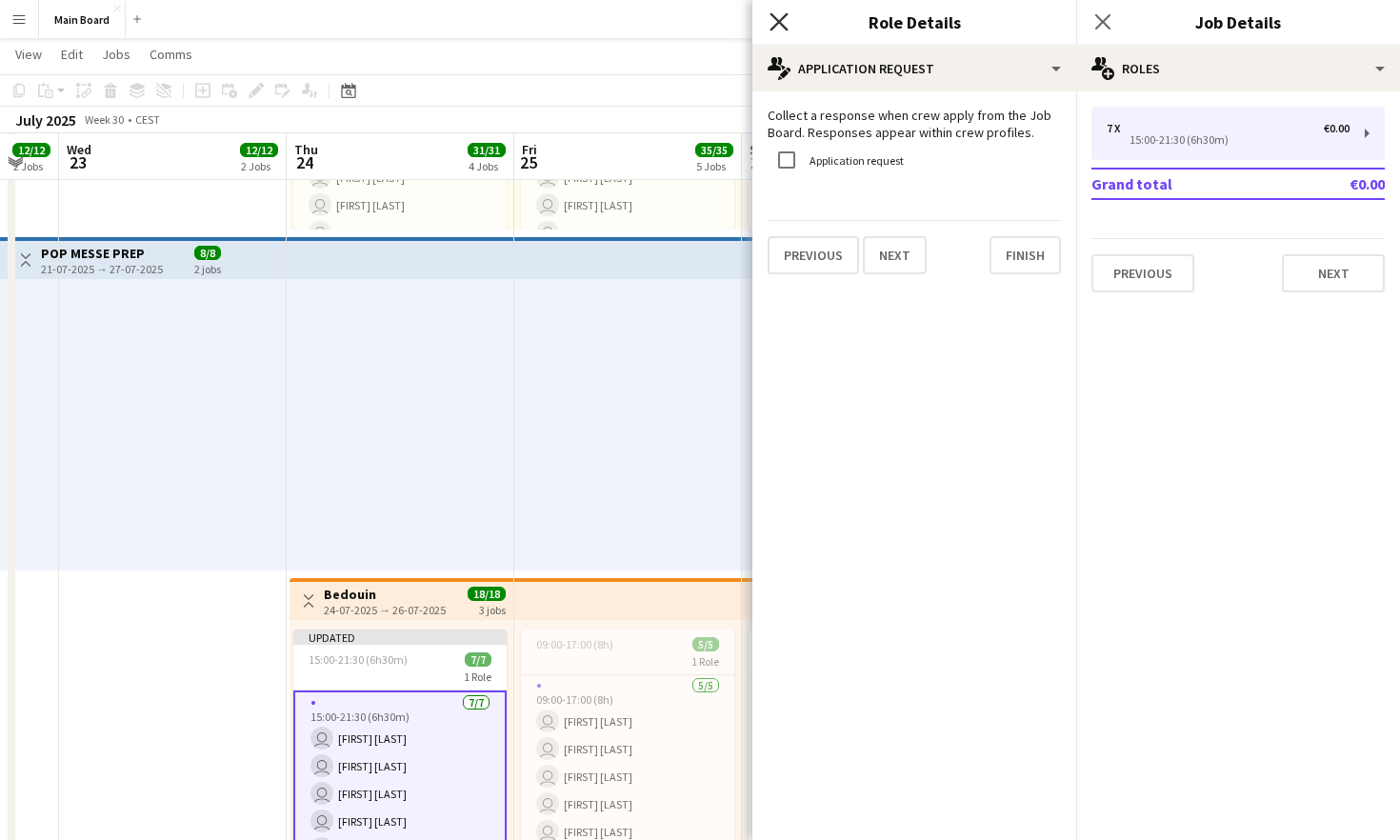 click on "Close pop-in" 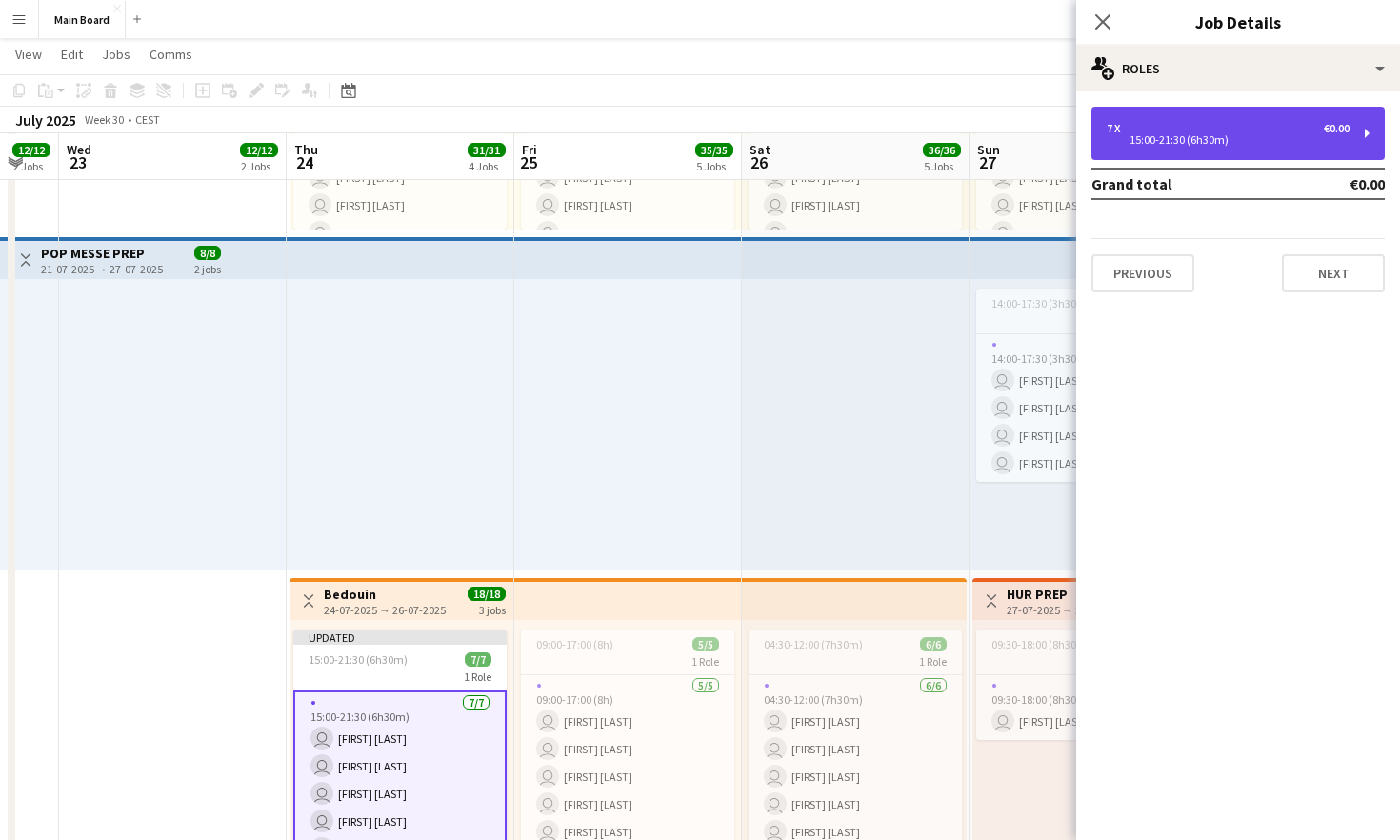 click on "7 x       €0.00   15:00-21:30 (6h30m)" at bounding box center [1238, 133] 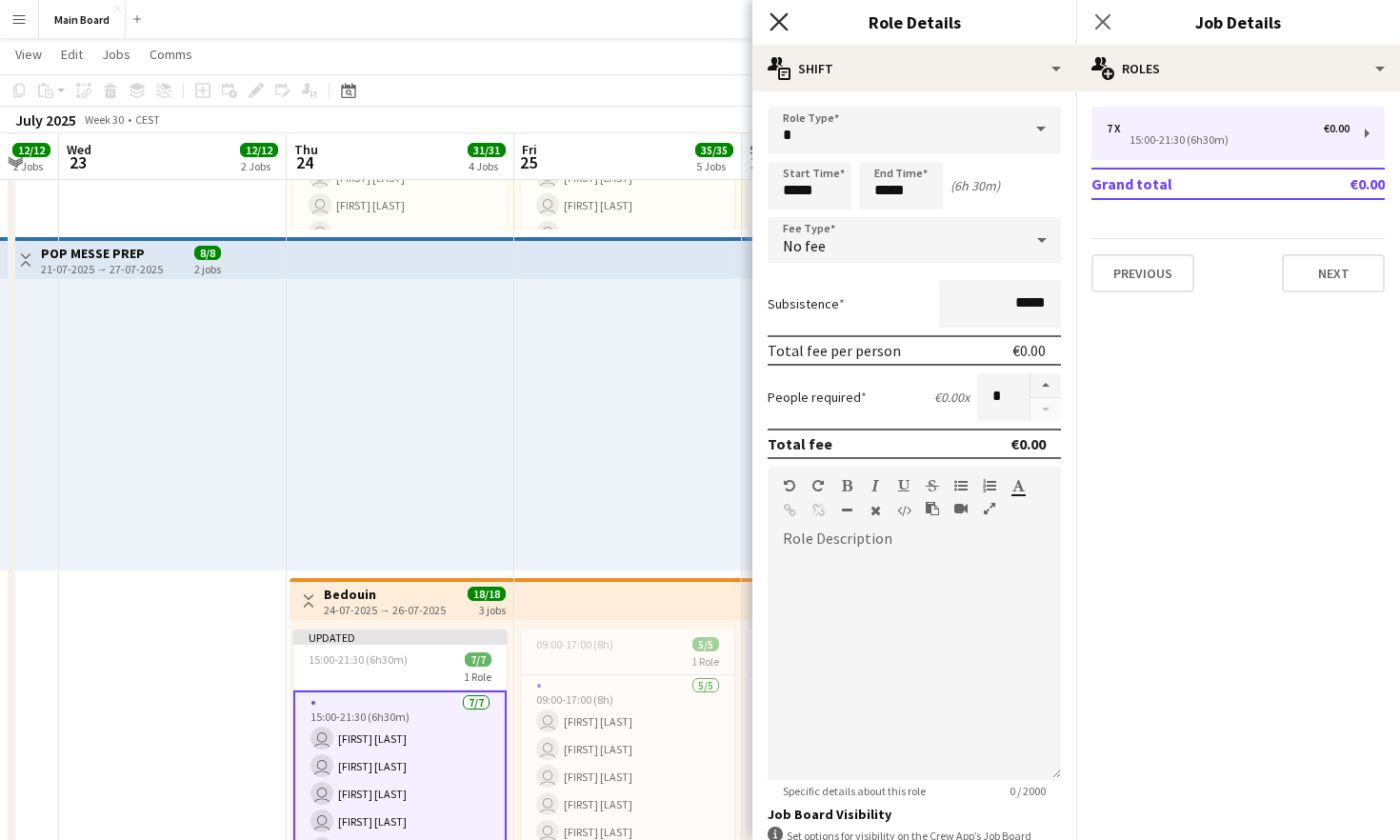 click 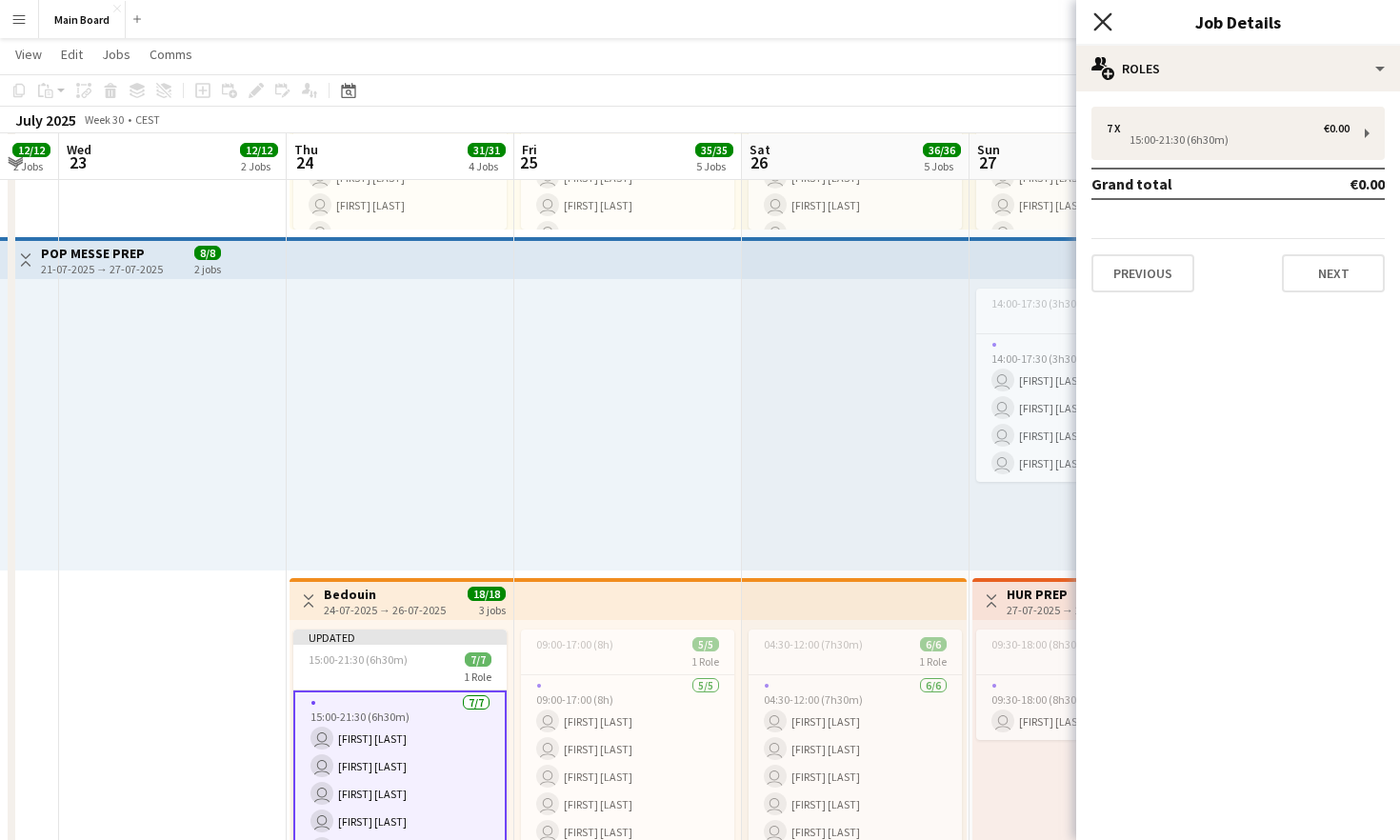 click 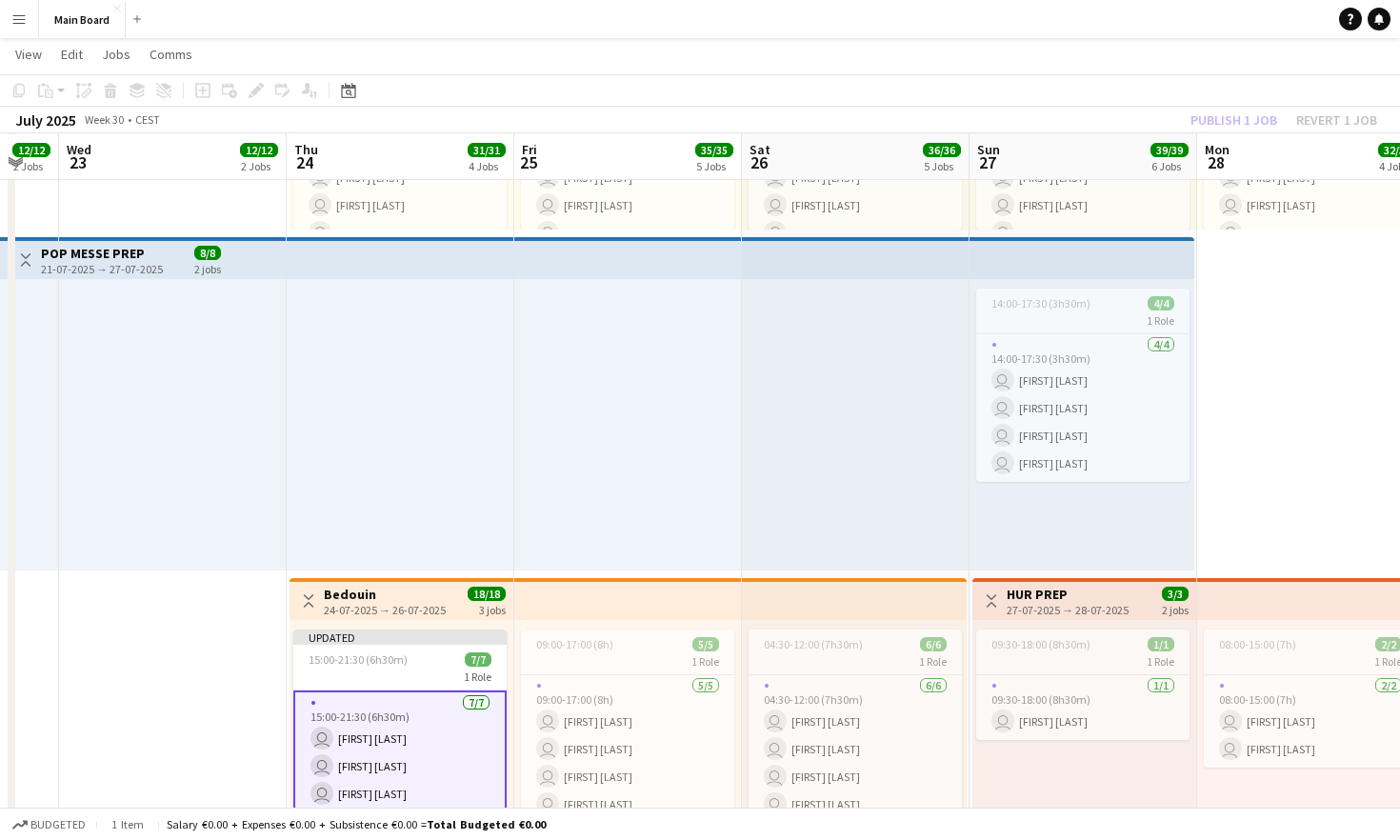 click on "7/7   15:00-21:30 (6h30m)
user
[FIRST] [LAST]
user
[FIRST] [LAST]
user
[FIRST] [LAST]
user
[FIRST] [LAST]
user
[FIRST] [LAST]
user
[FIRST] [LAST]
user
[FIRST] [LAST]" at bounding box center [400, 808] 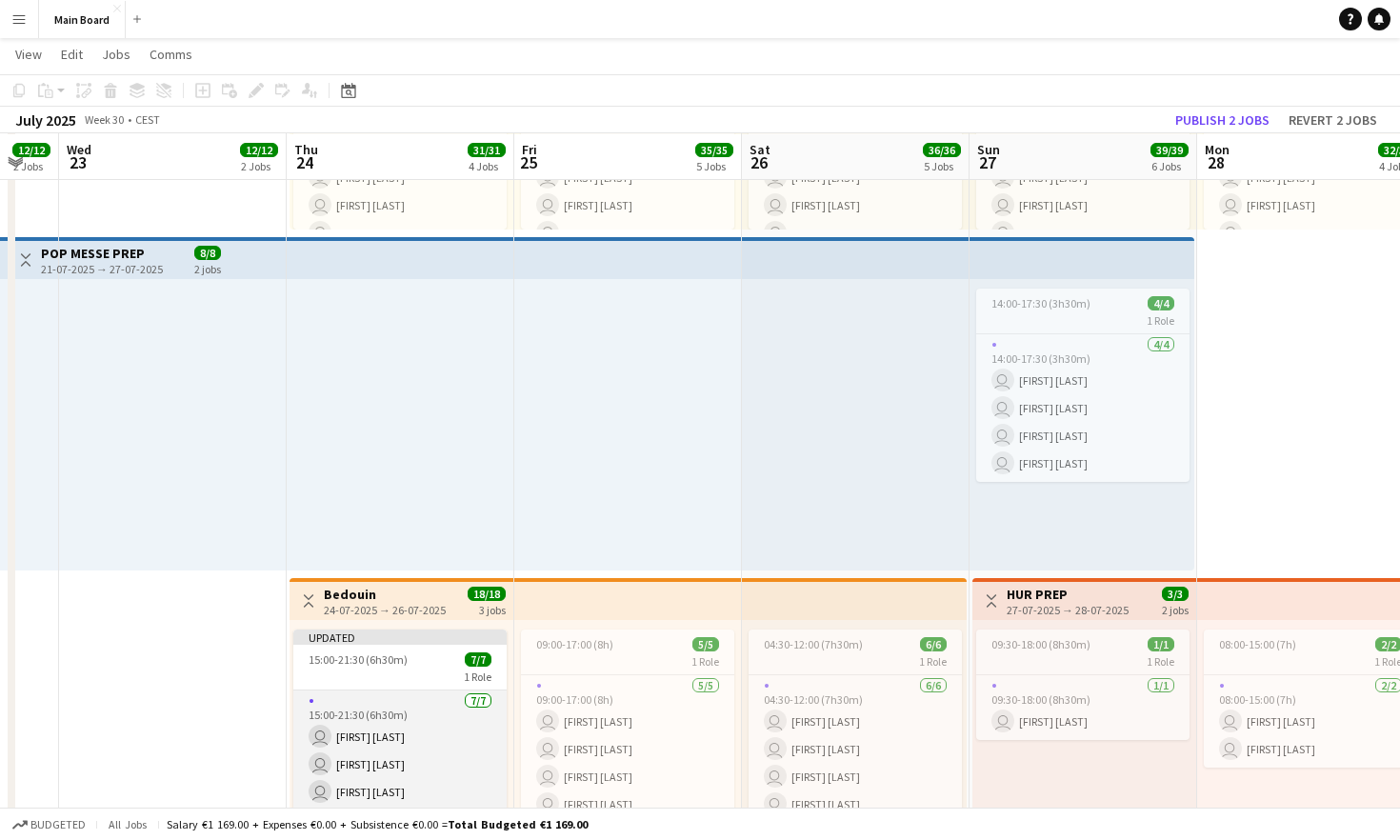 click on "7/7   15:00-21:30 (6h30m)
user
[FIRST] [LAST]
user
[FIRST] [LAST]
user
[FIRST] [LAST]
user
[FIRST] [LAST]
user
[FIRST] [LAST]
user
[FIRST] [LAST]
user
[FIRST] [LAST]" at bounding box center (400, 806) 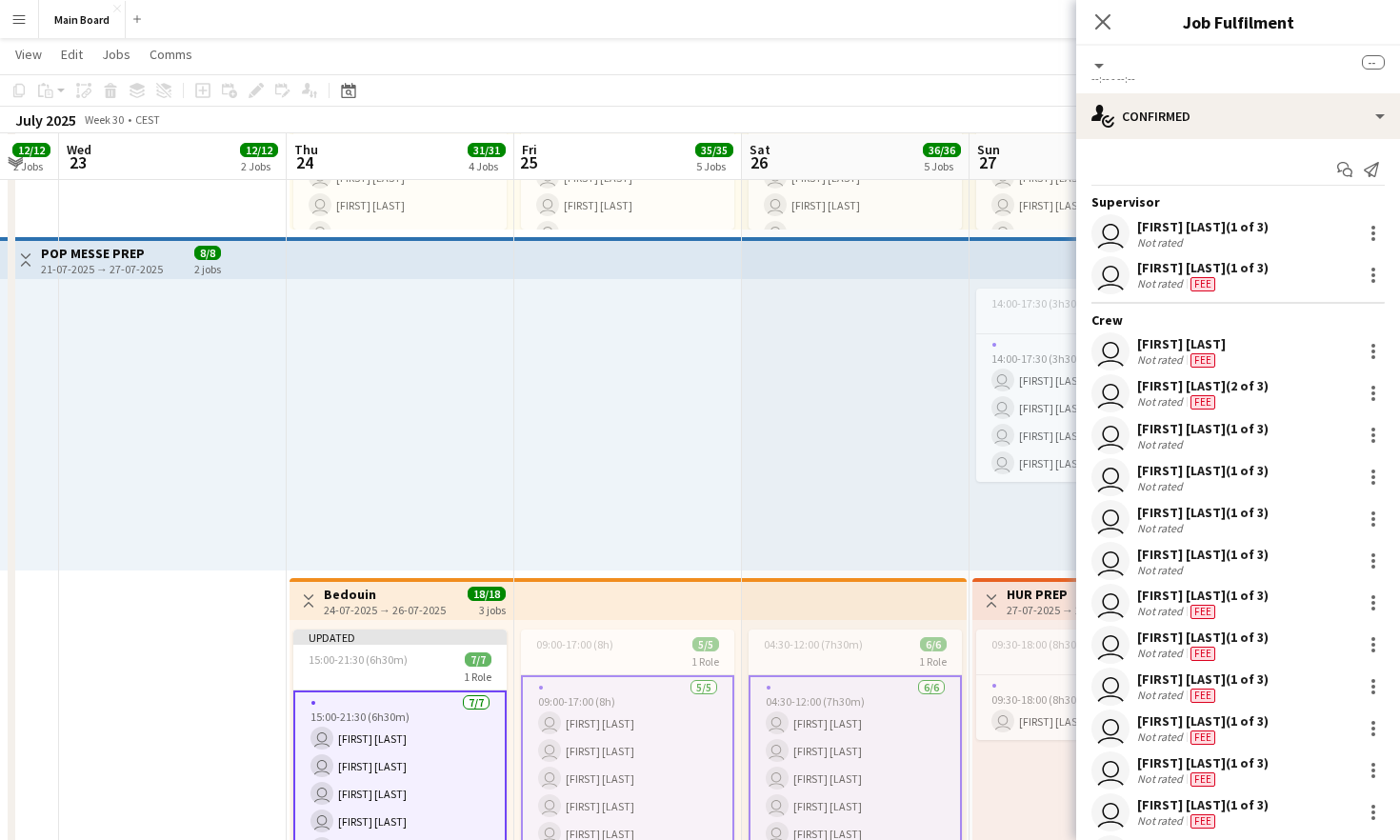 click on "7/7   15:00-21:30 (6h30m)
user
[FIRST] [LAST]
user
[FIRST] [LAST]
user
[FIRST] [LAST]
user
[FIRST] [LAST]
user
[FIRST] [LAST]
user
[FIRST] [LAST]
user
[FIRST] [LAST]" at bounding box center [400, 808] 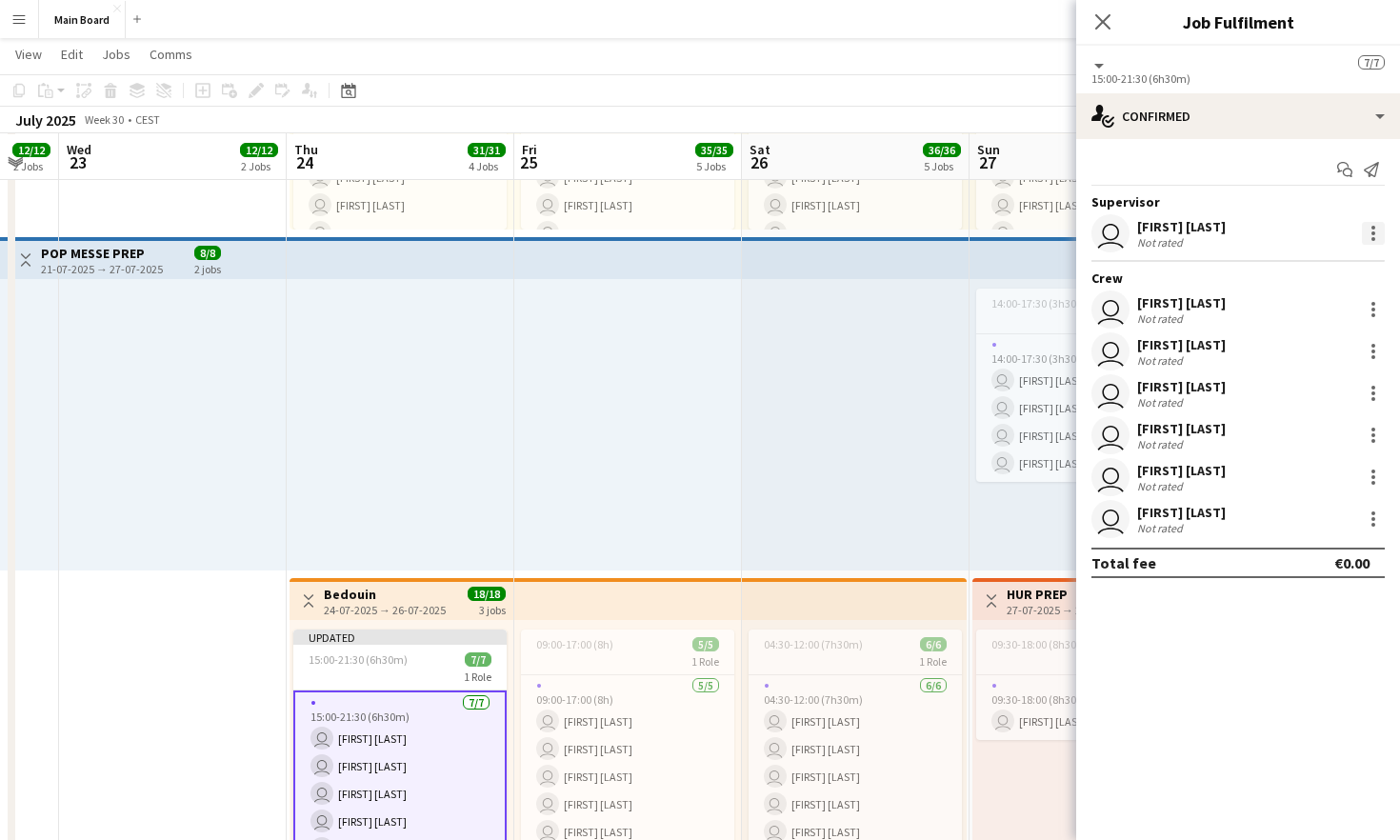 click at bounding box center [1373, 228] 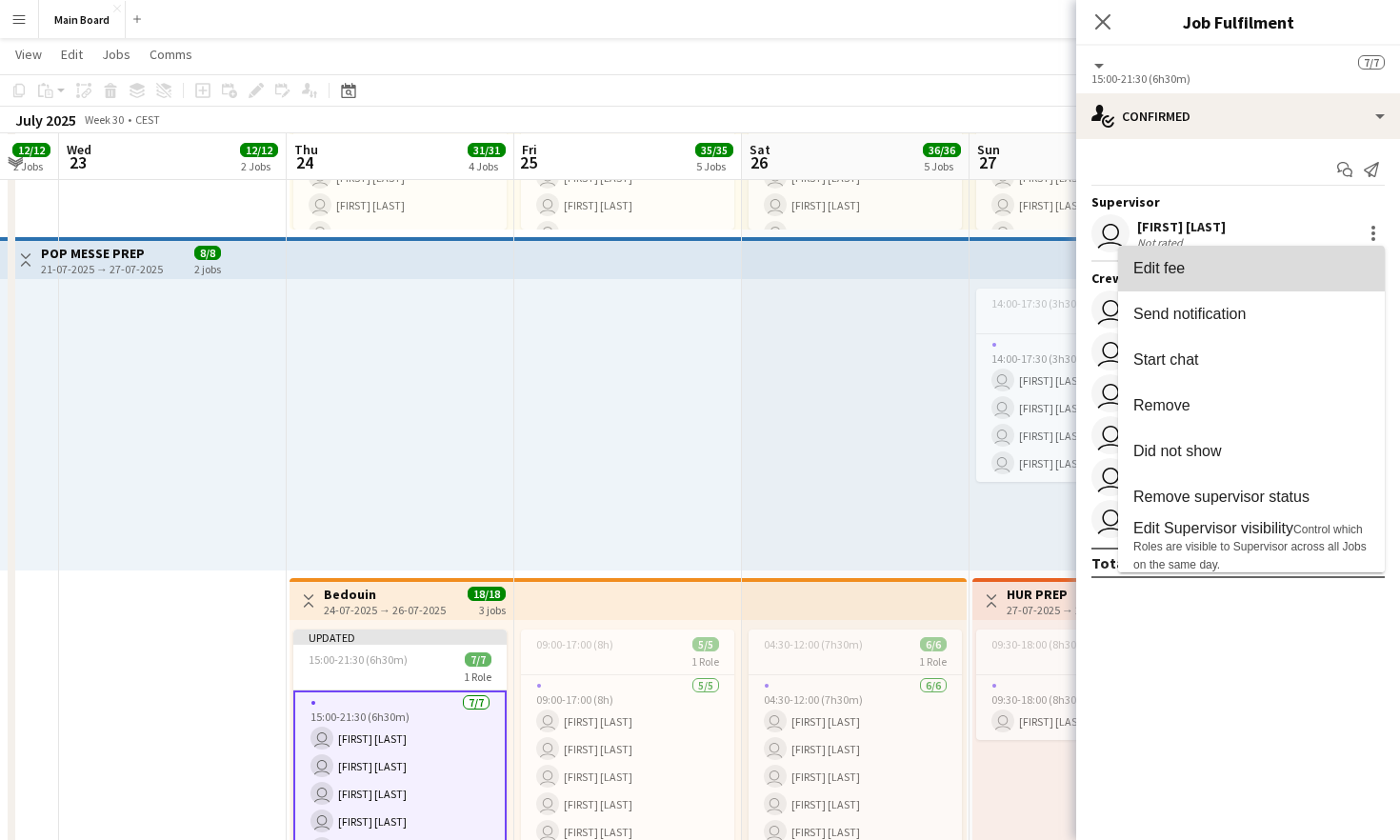 click on "Edit fee" at bounding box center [1251, 269] 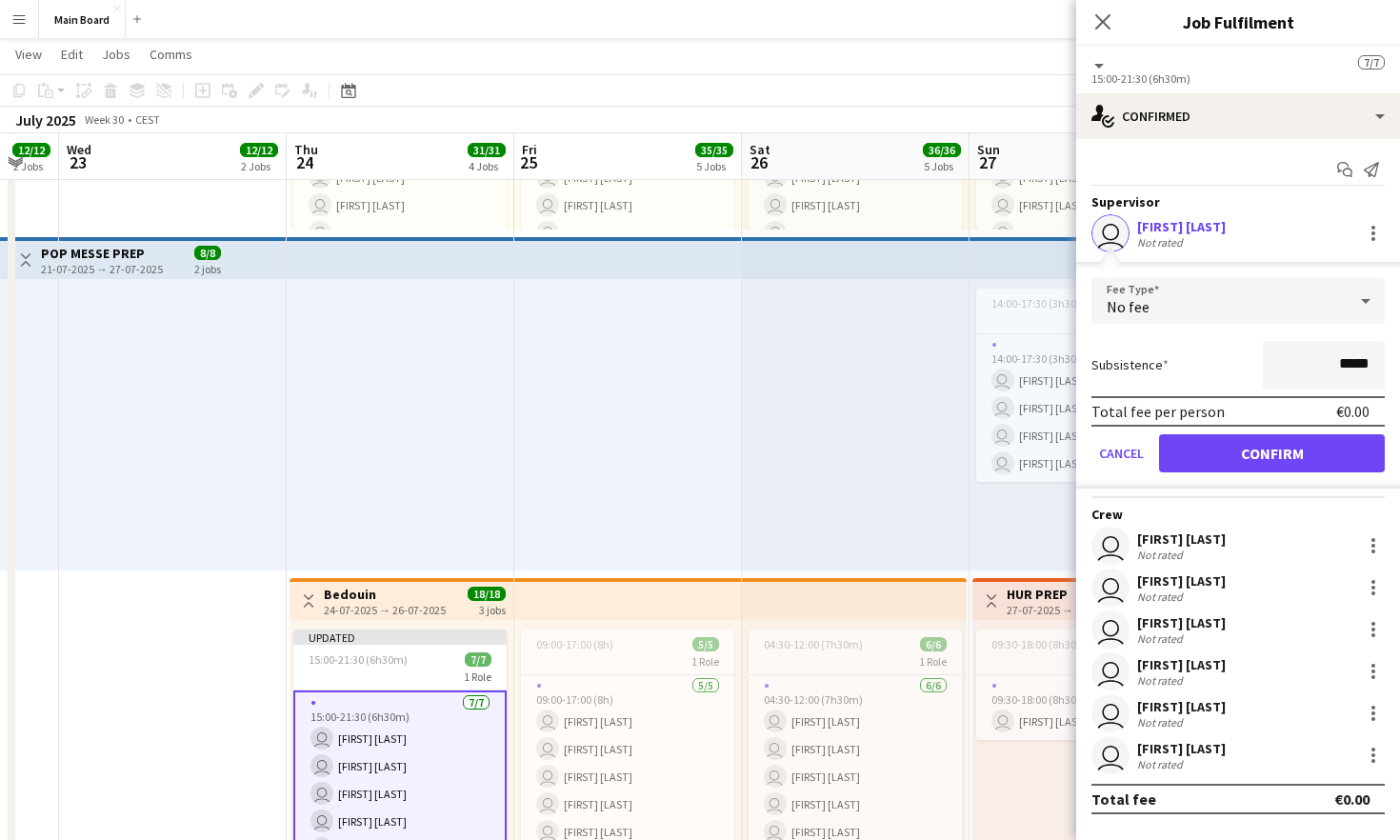 click on "No fee" at bounding box center (1219, 301) 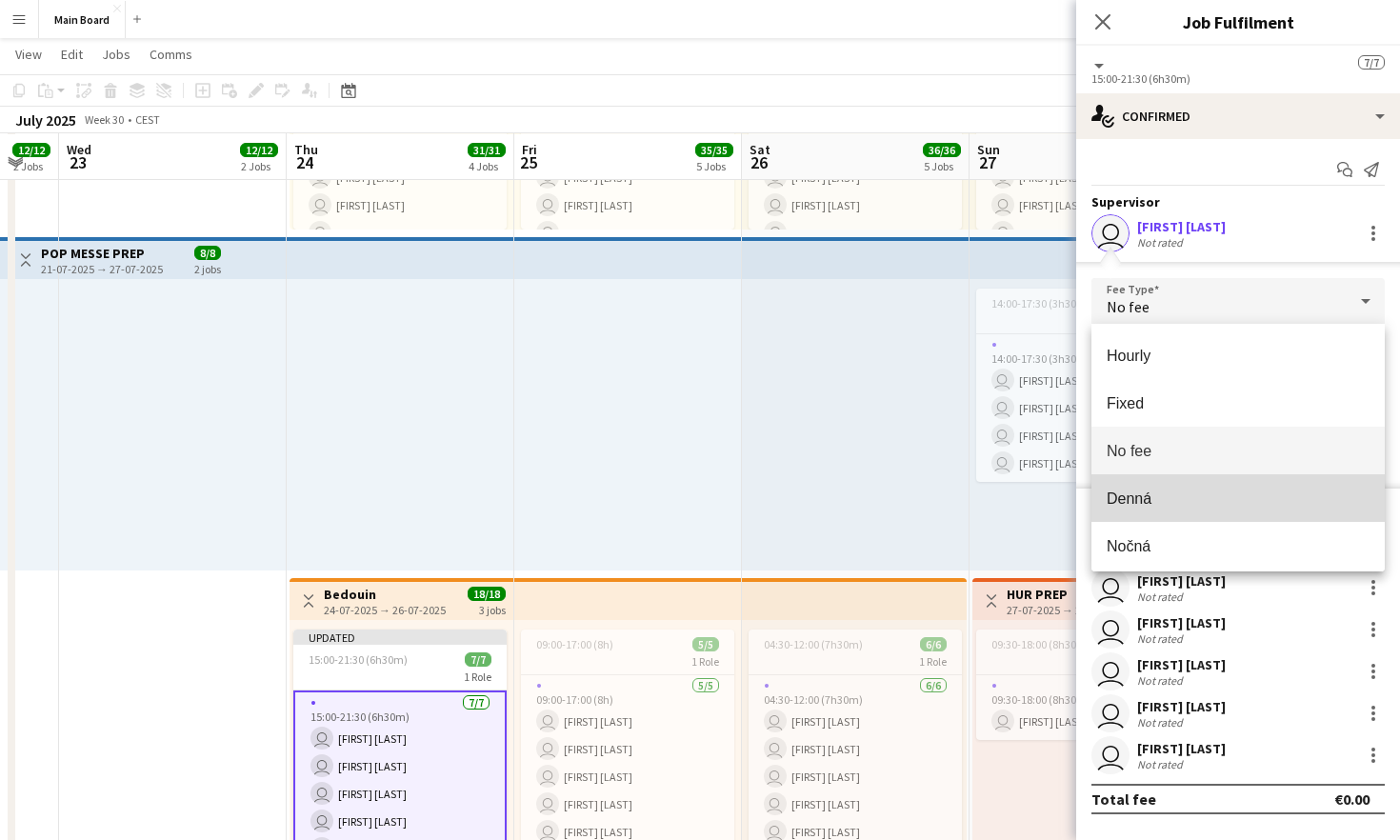 click on "Denná" at bounding box center [1238, 498] 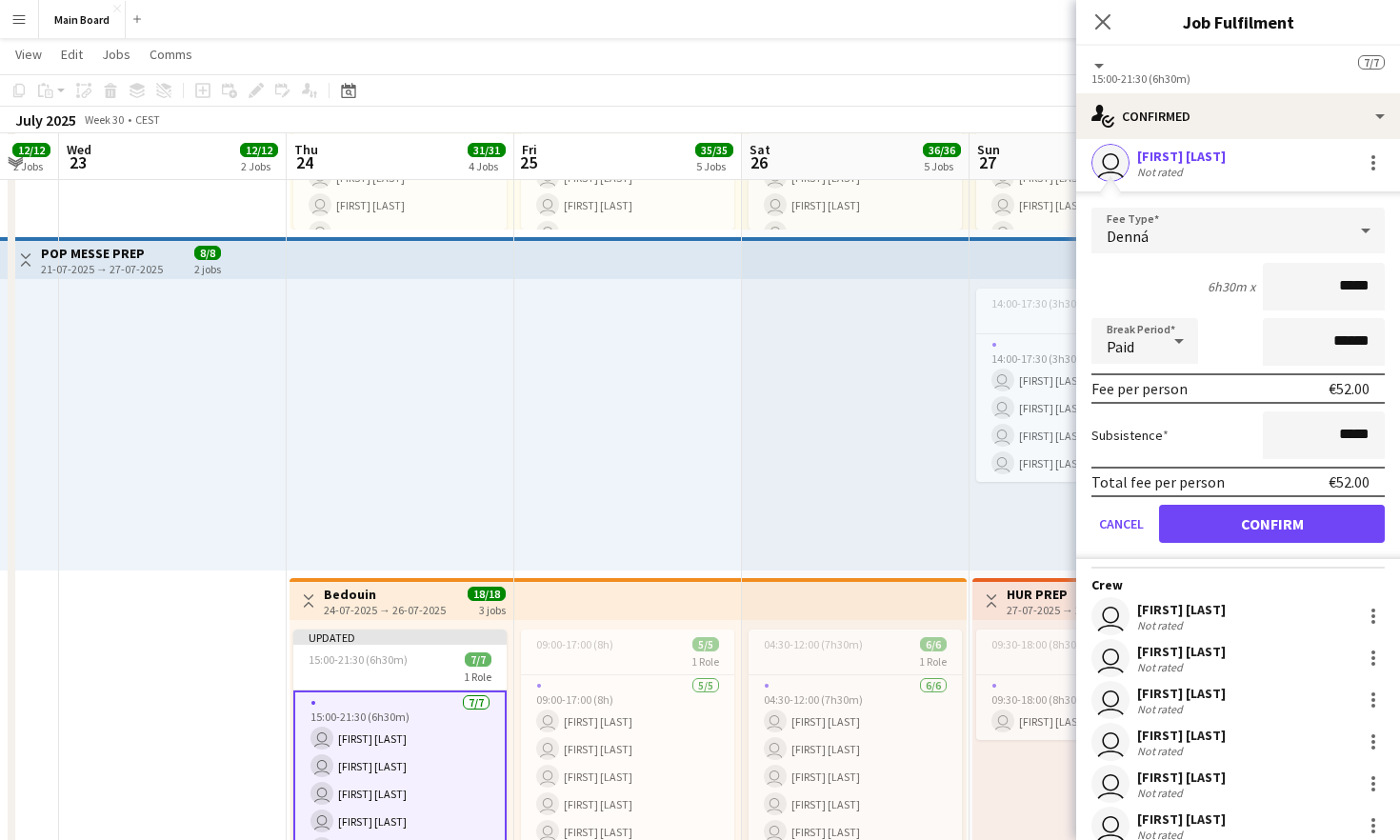 scroll, scrollTop: 72, scrollLeft: 0, axis: vertical 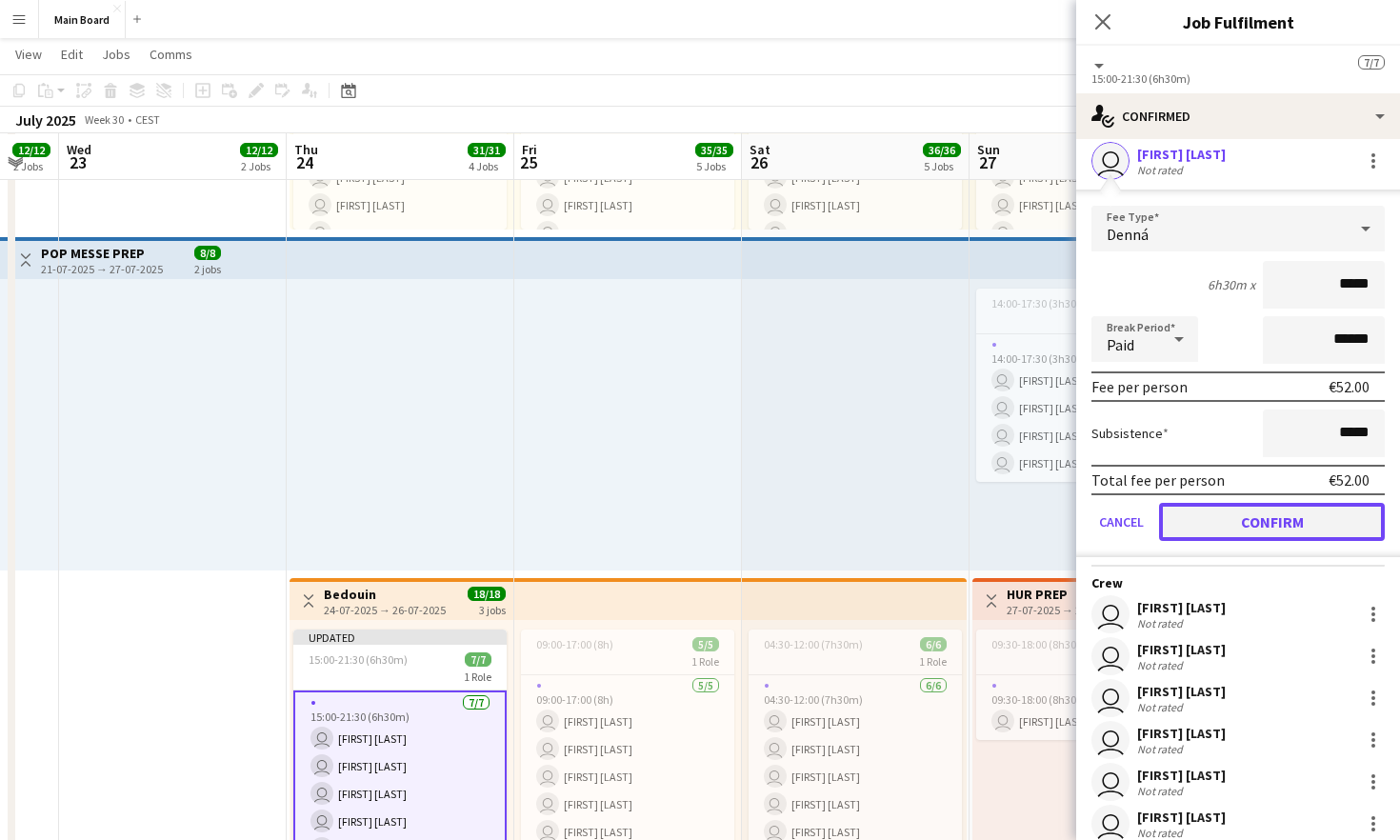 click on "Confirm" at bounding box center [1271, 522] 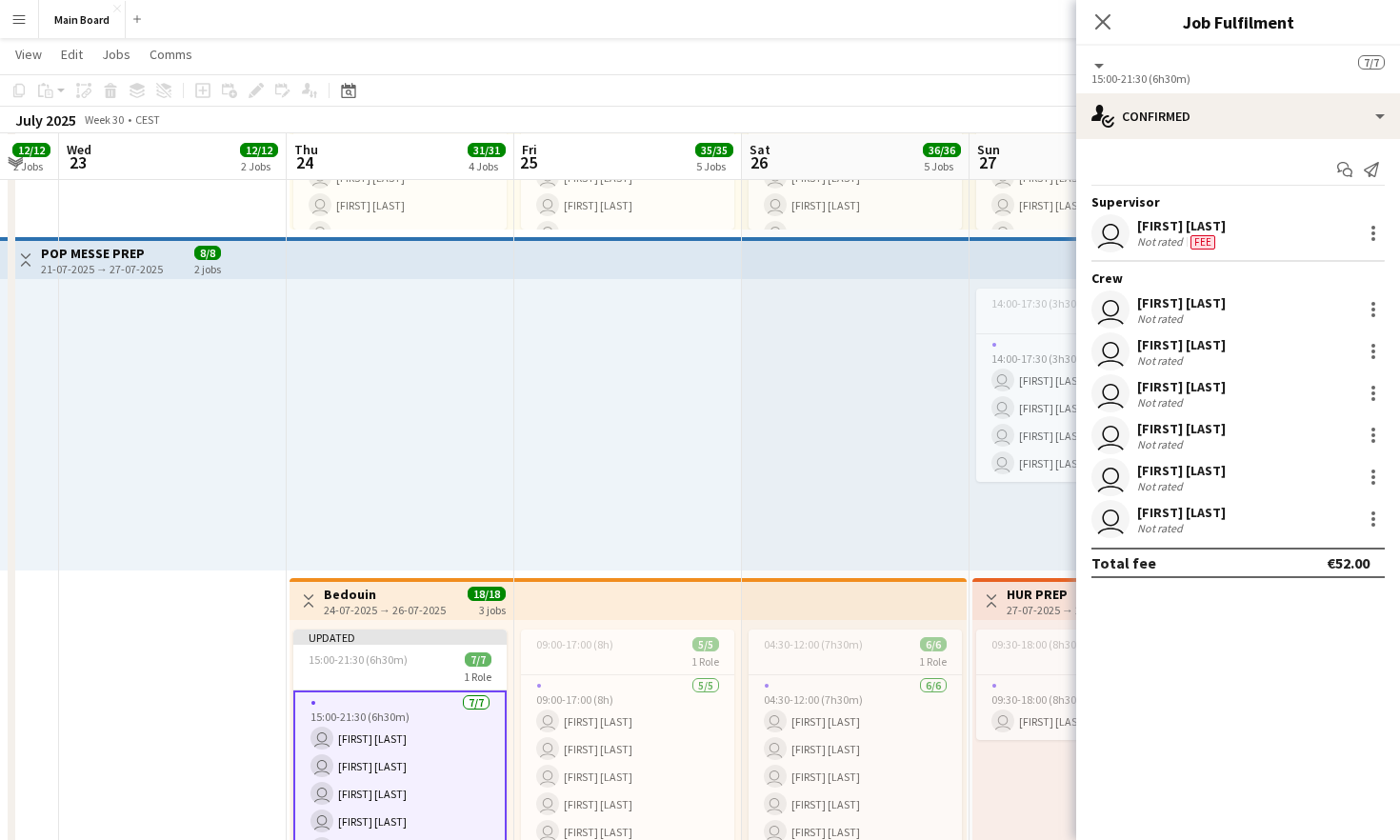 scroll, scrollTop: 0, scrollLeft: 0, axis: both 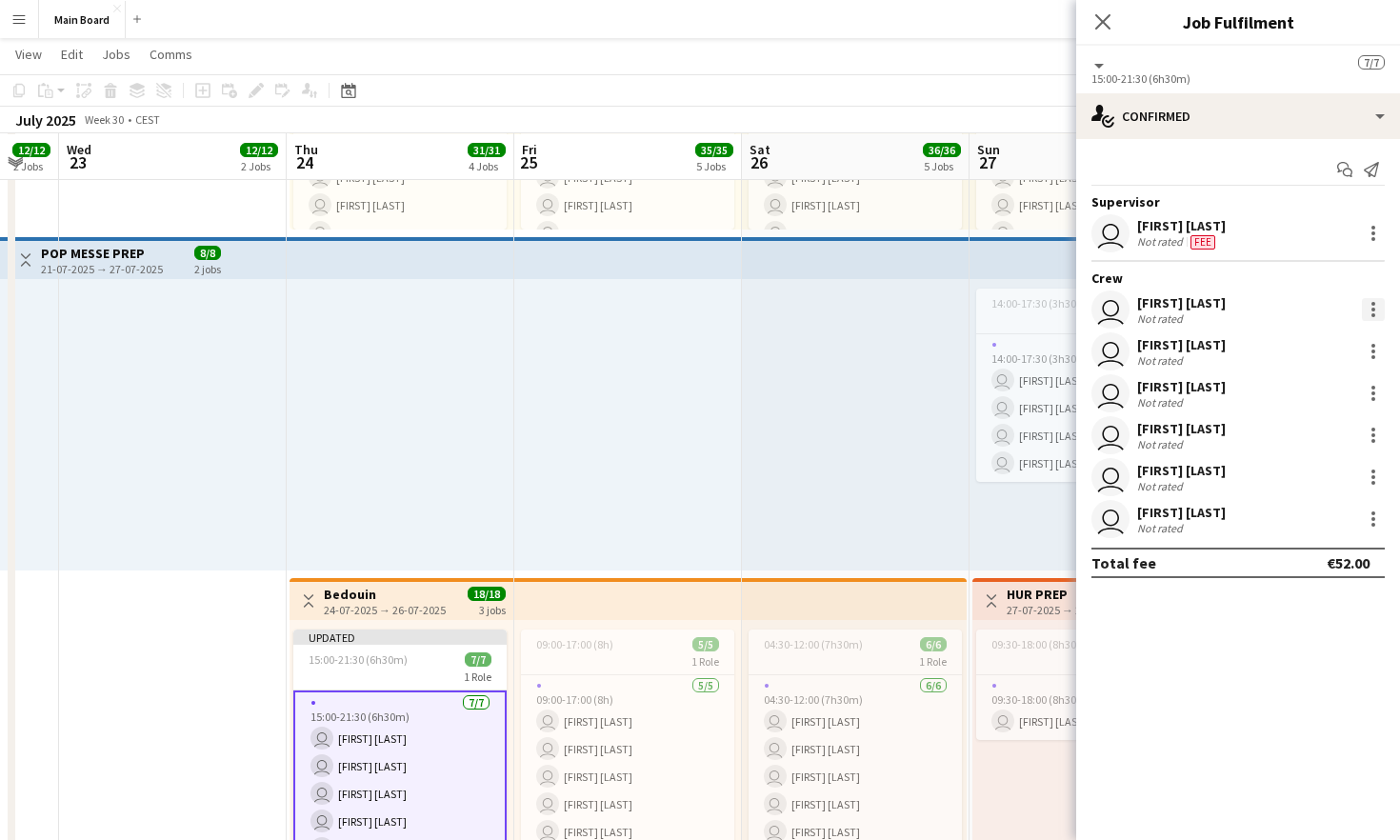 click at bounding box center (1373, 310) 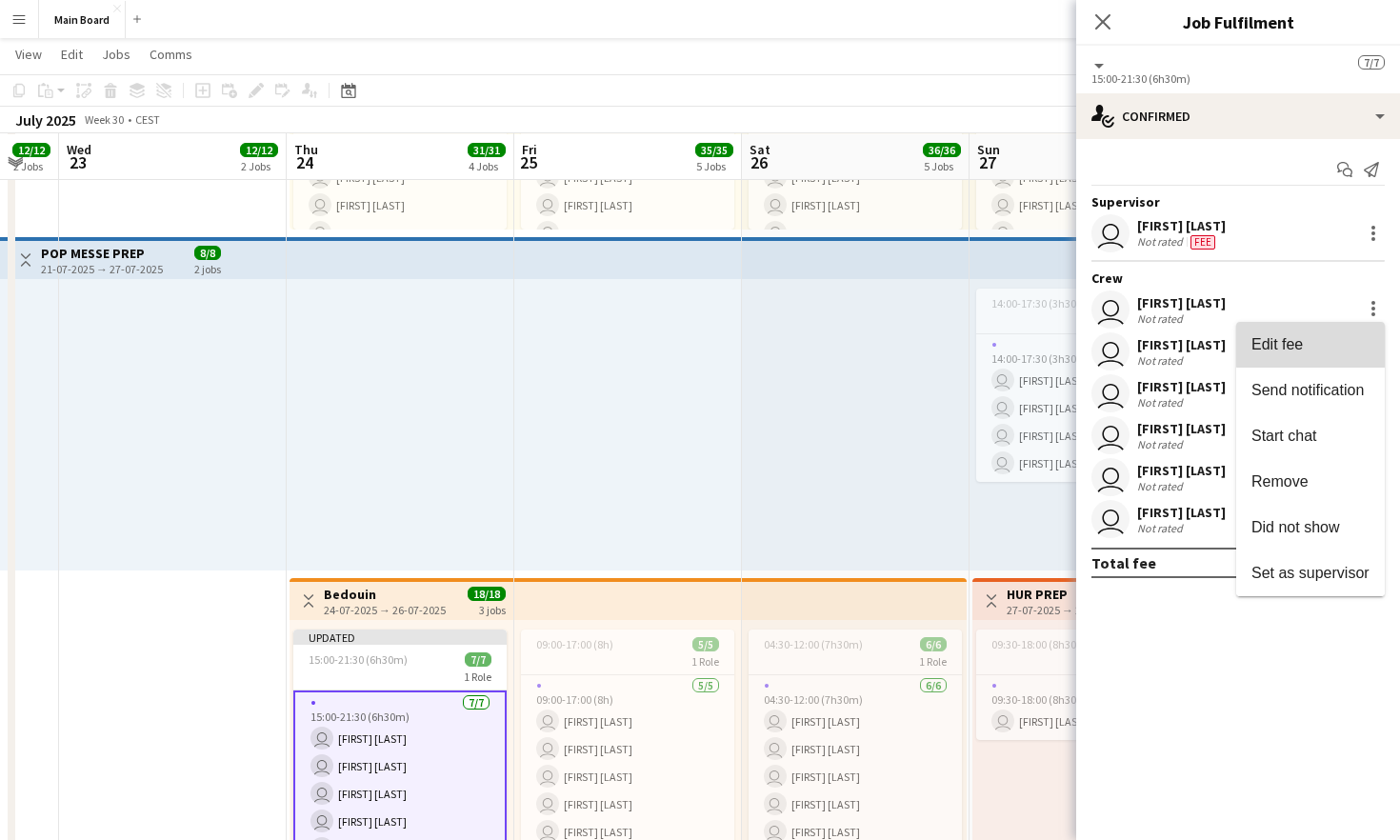 click on "Edit fee" at bounding box center (1310, 345) 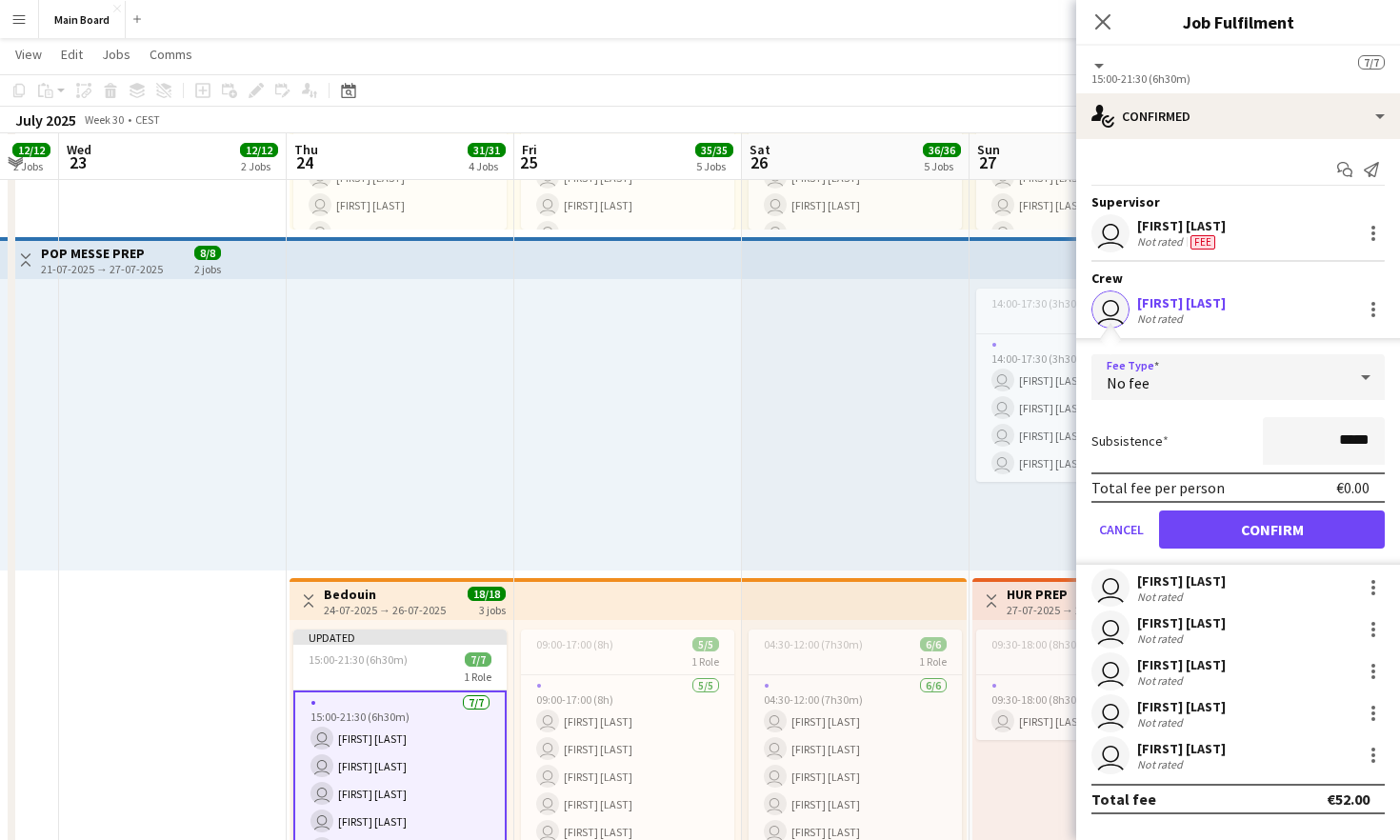click on "No fee" at bounding box center [1219, 377] 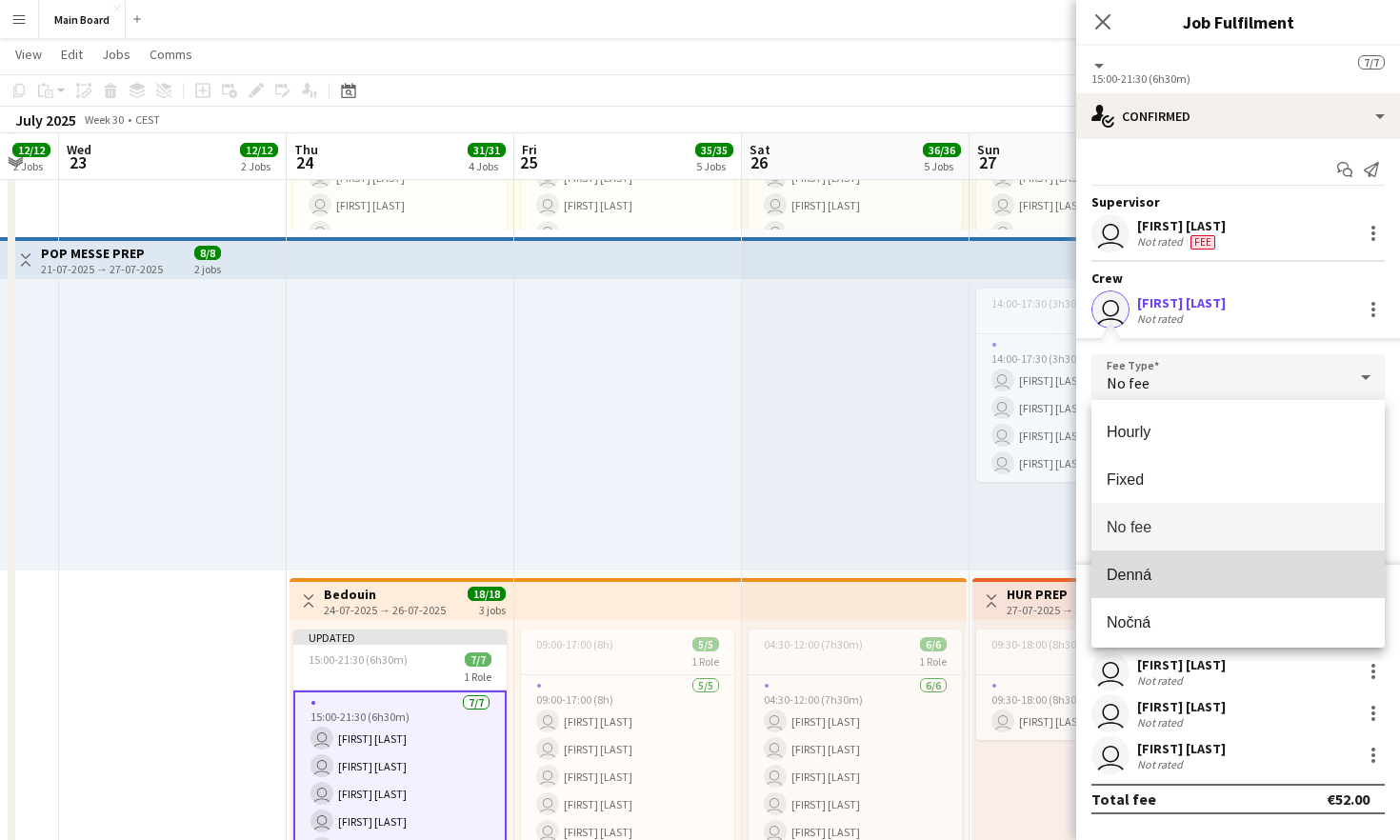 click on "Denná" at bounding box center [1238, 574] 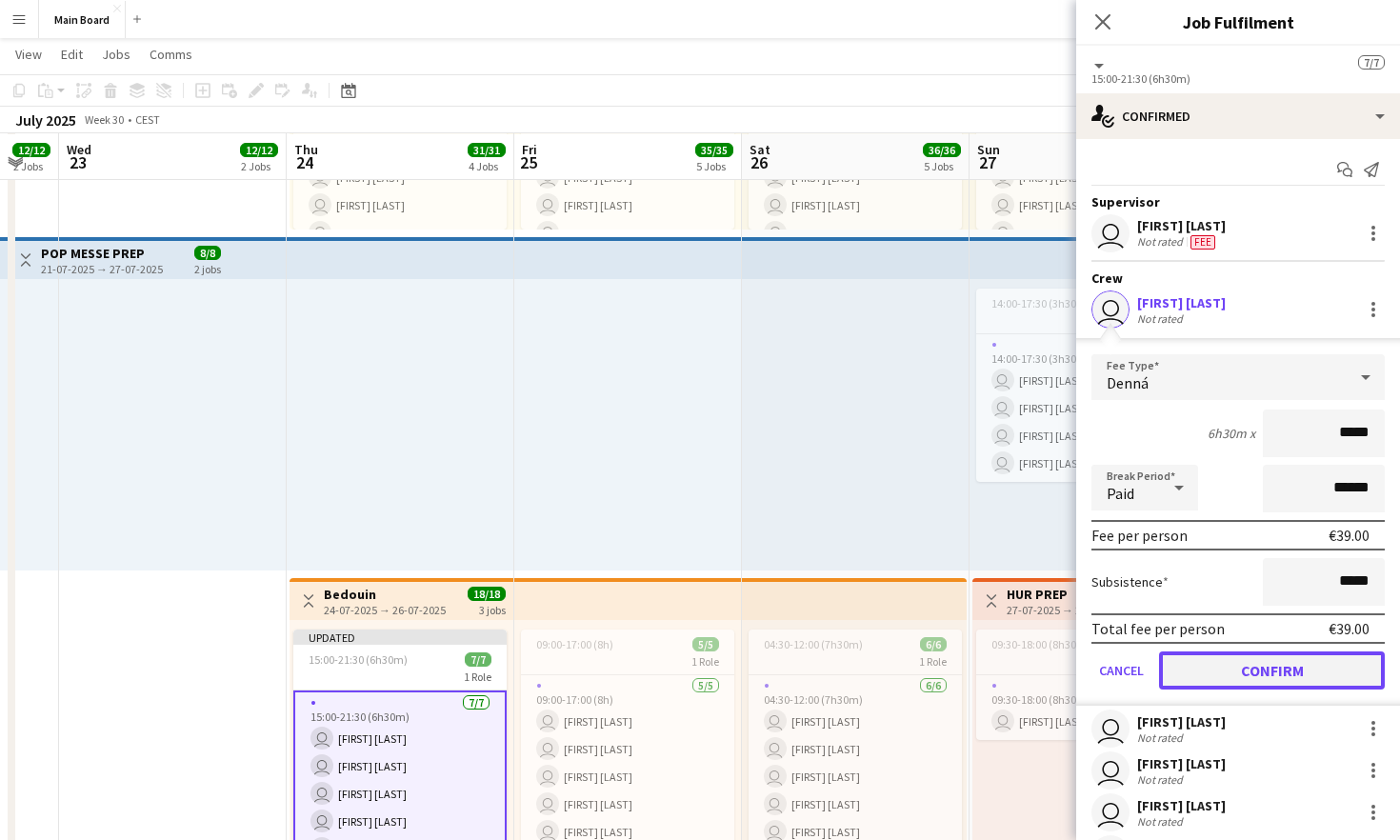 click on "Confirm" at bounding box center [1271, 670] 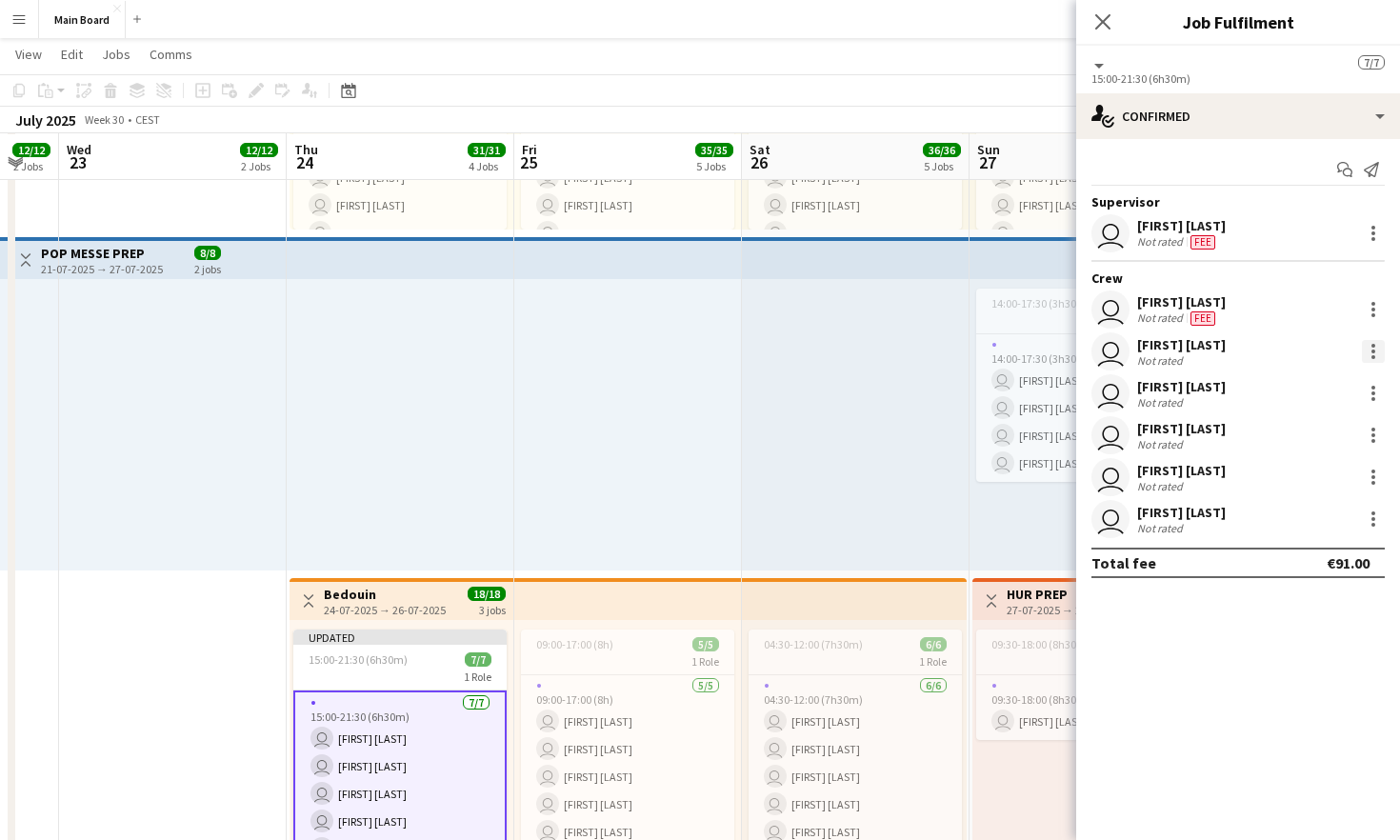 click at bounding box center (1373, 351) 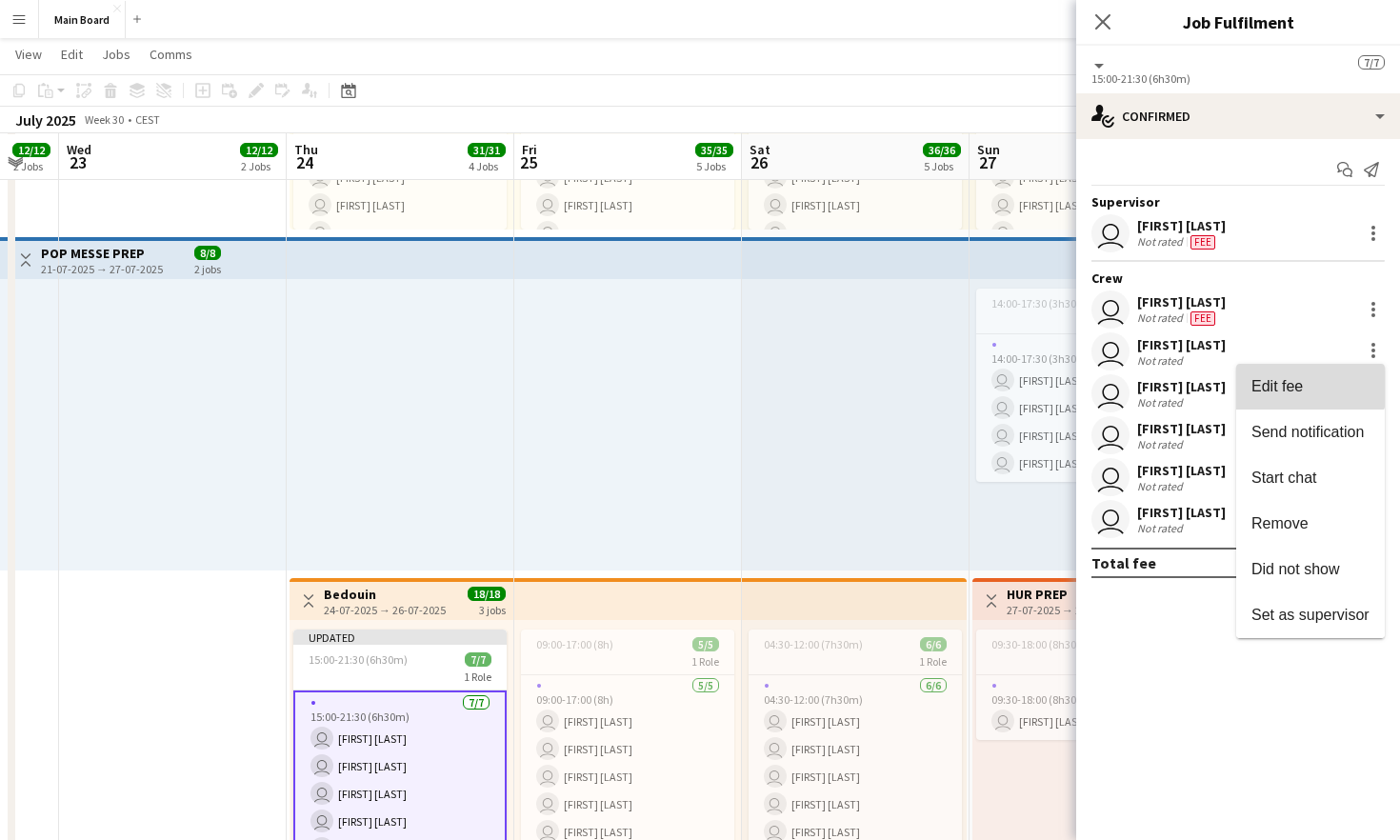 click on "Edit fee" at bounding box center (1310, 387) 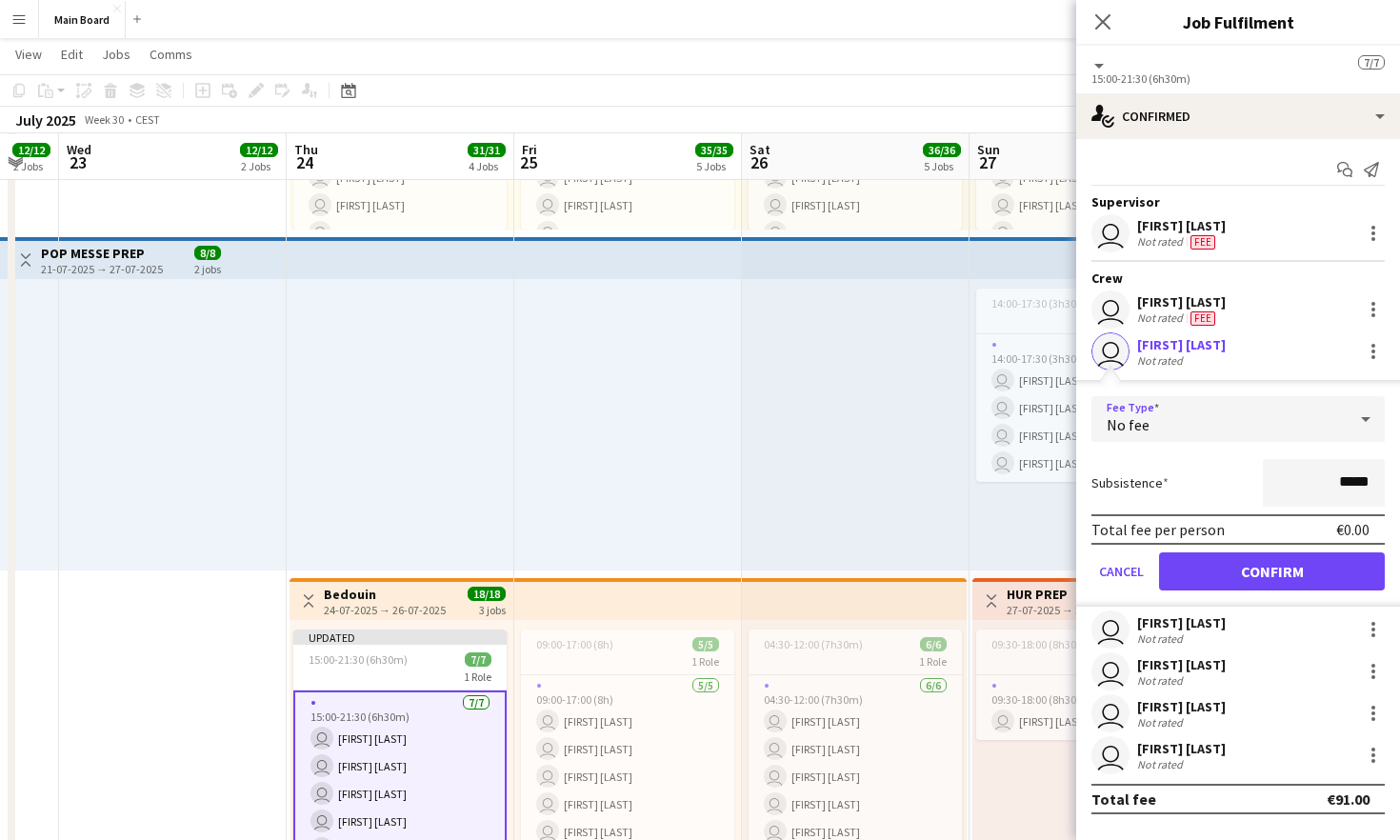click on "No fee" at bounding box center [1219, 419] 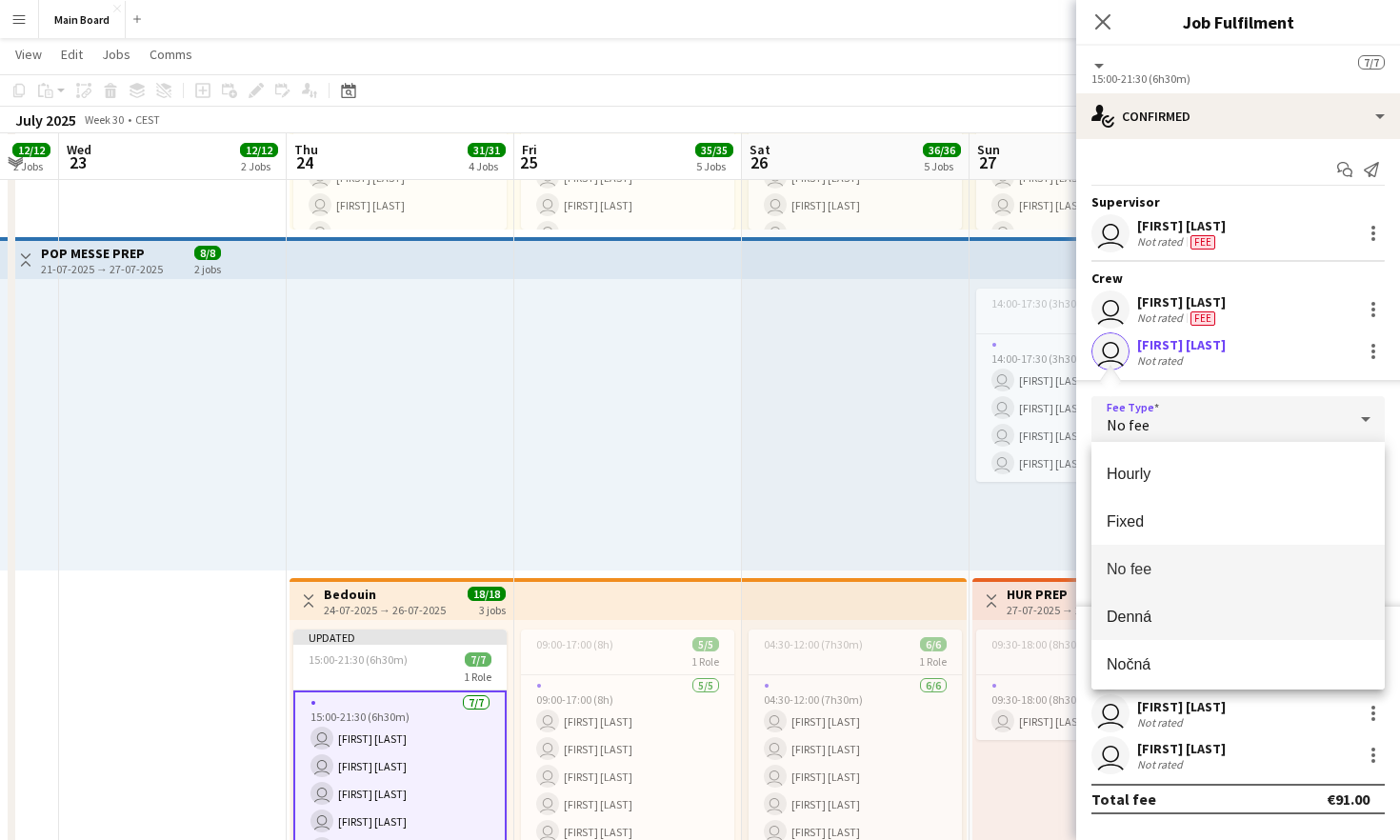 click on "Denná" at bounding box center (1238, 616) 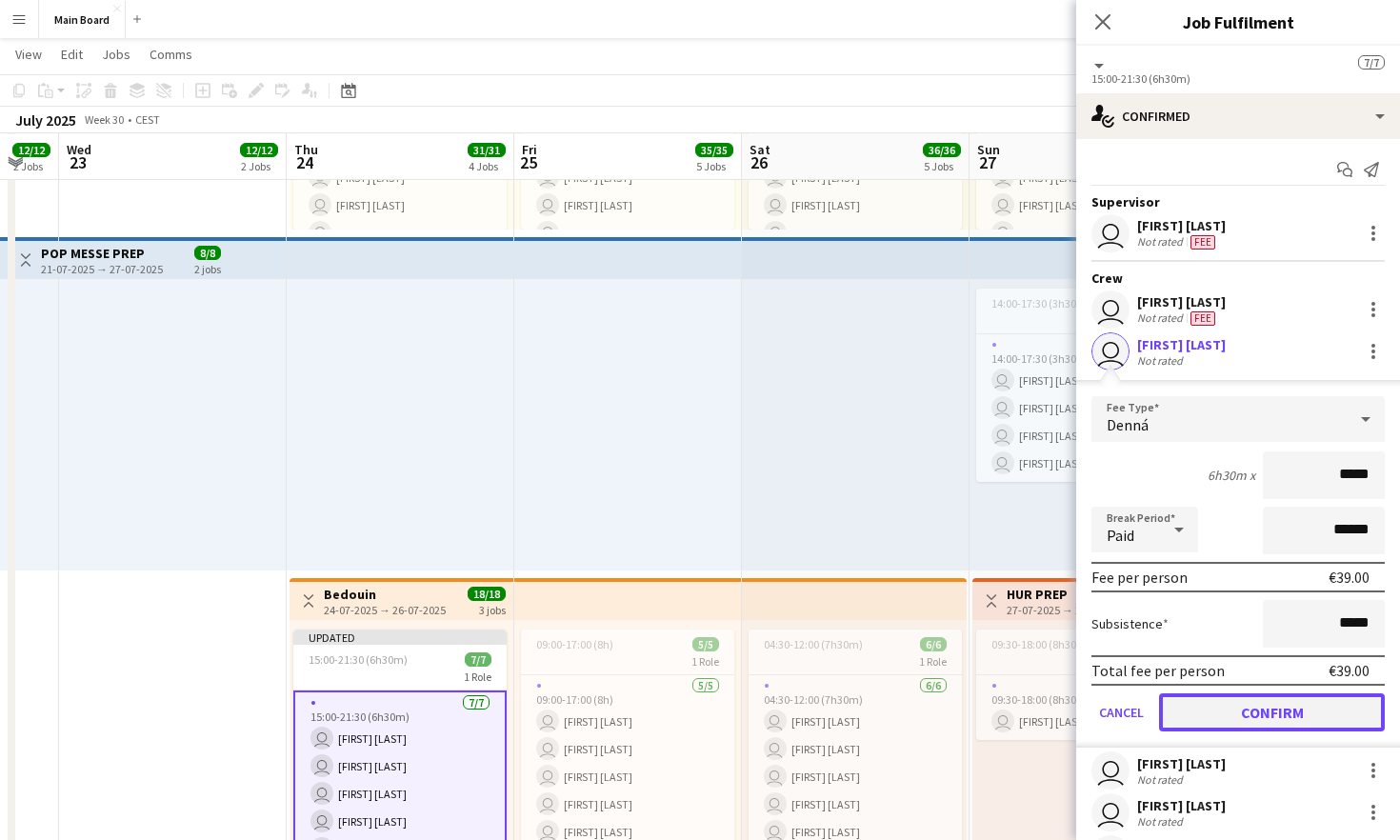 click on "Confirm" at bounding box center (1271, 712) 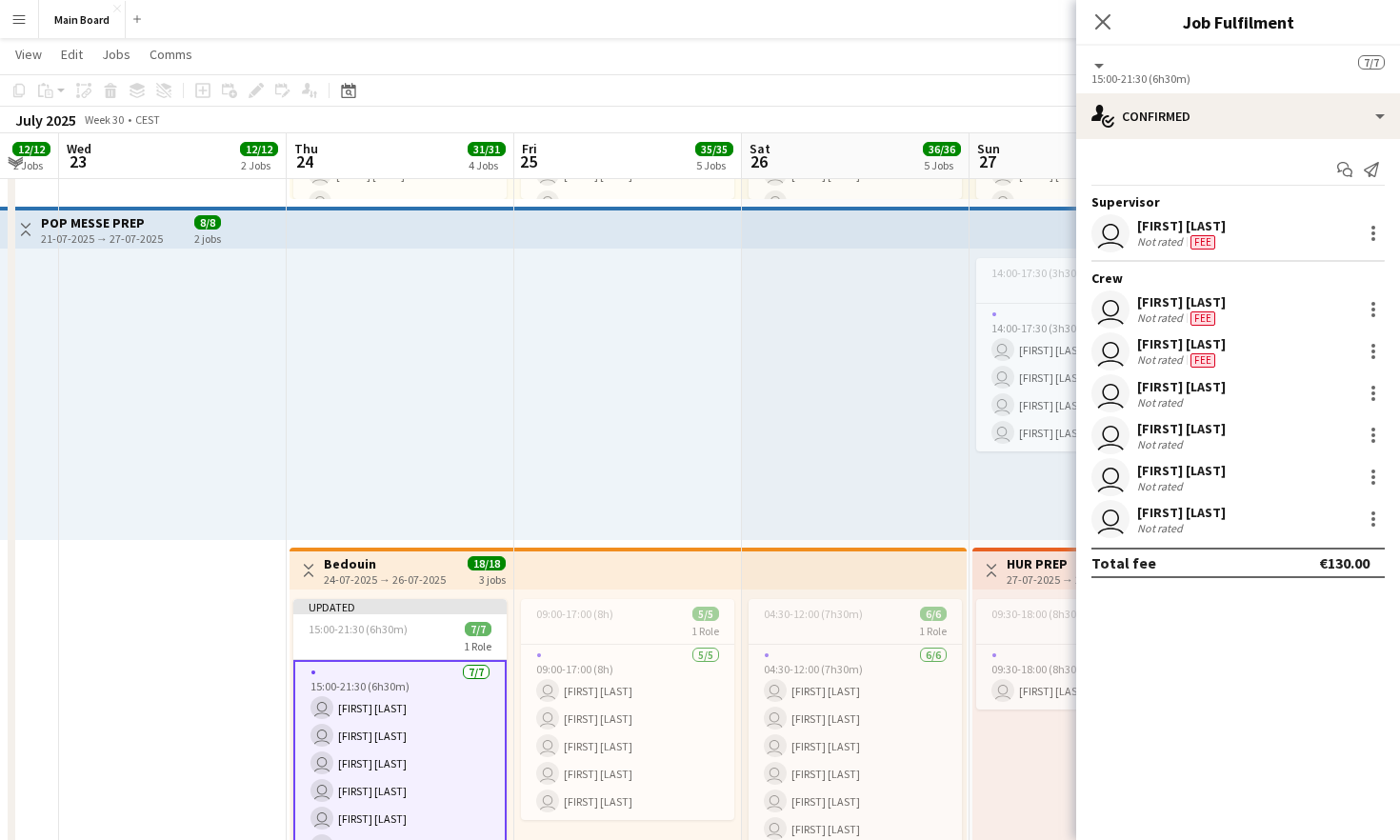scroll, scrollTop: 557, scrollLeft: 0, axis: vertical 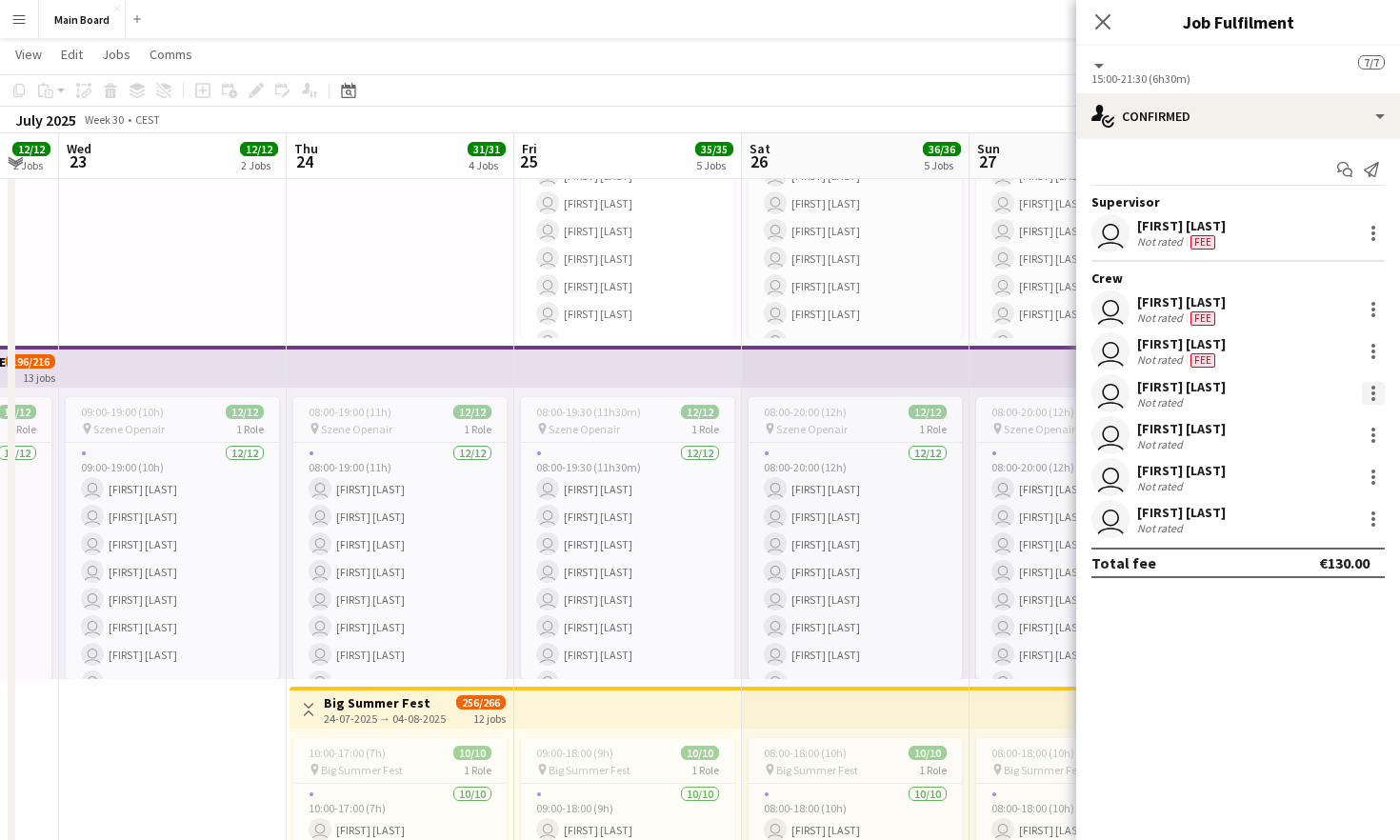 click at bounding box center [1373, 393] 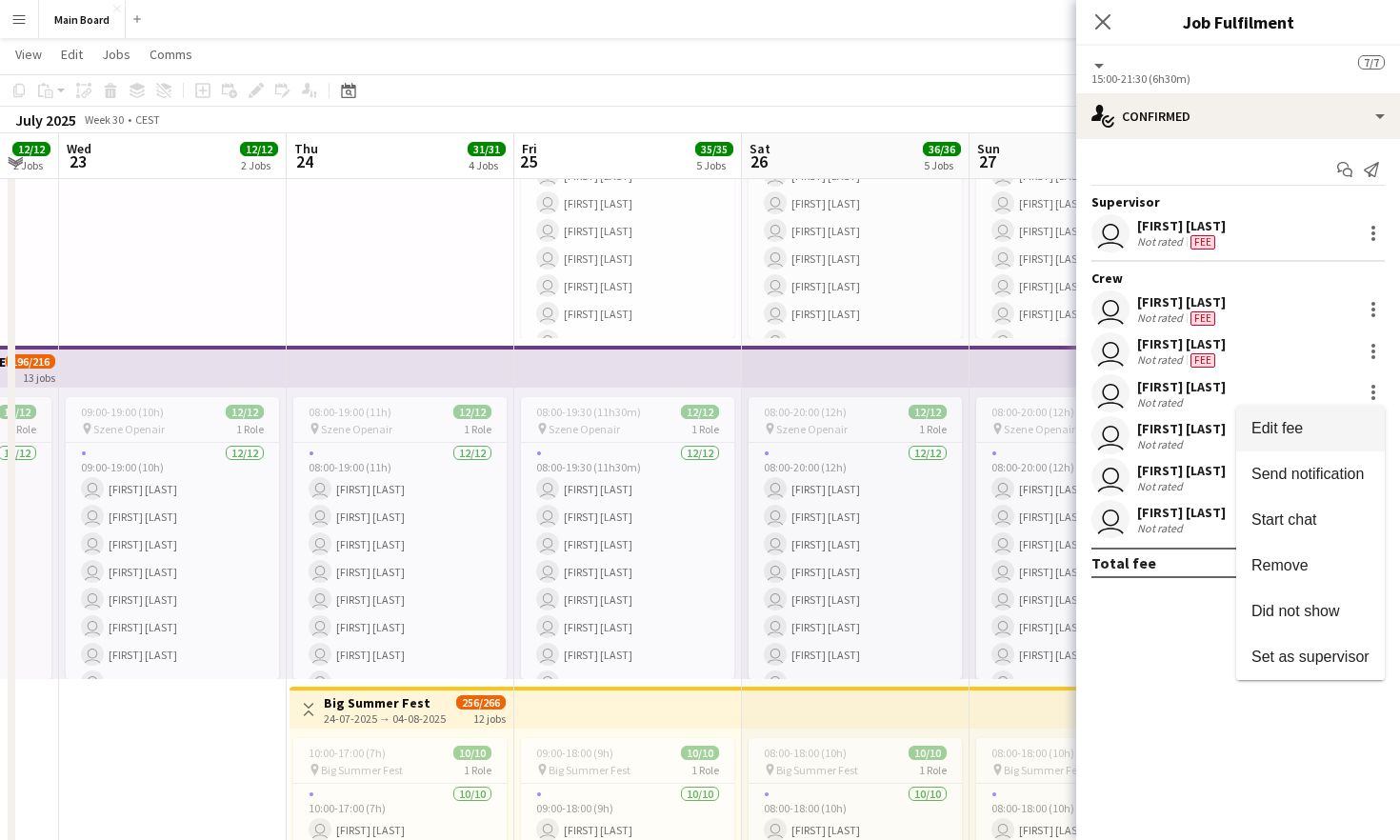 click on "Edit fee" at bounding box center (1310, 429) 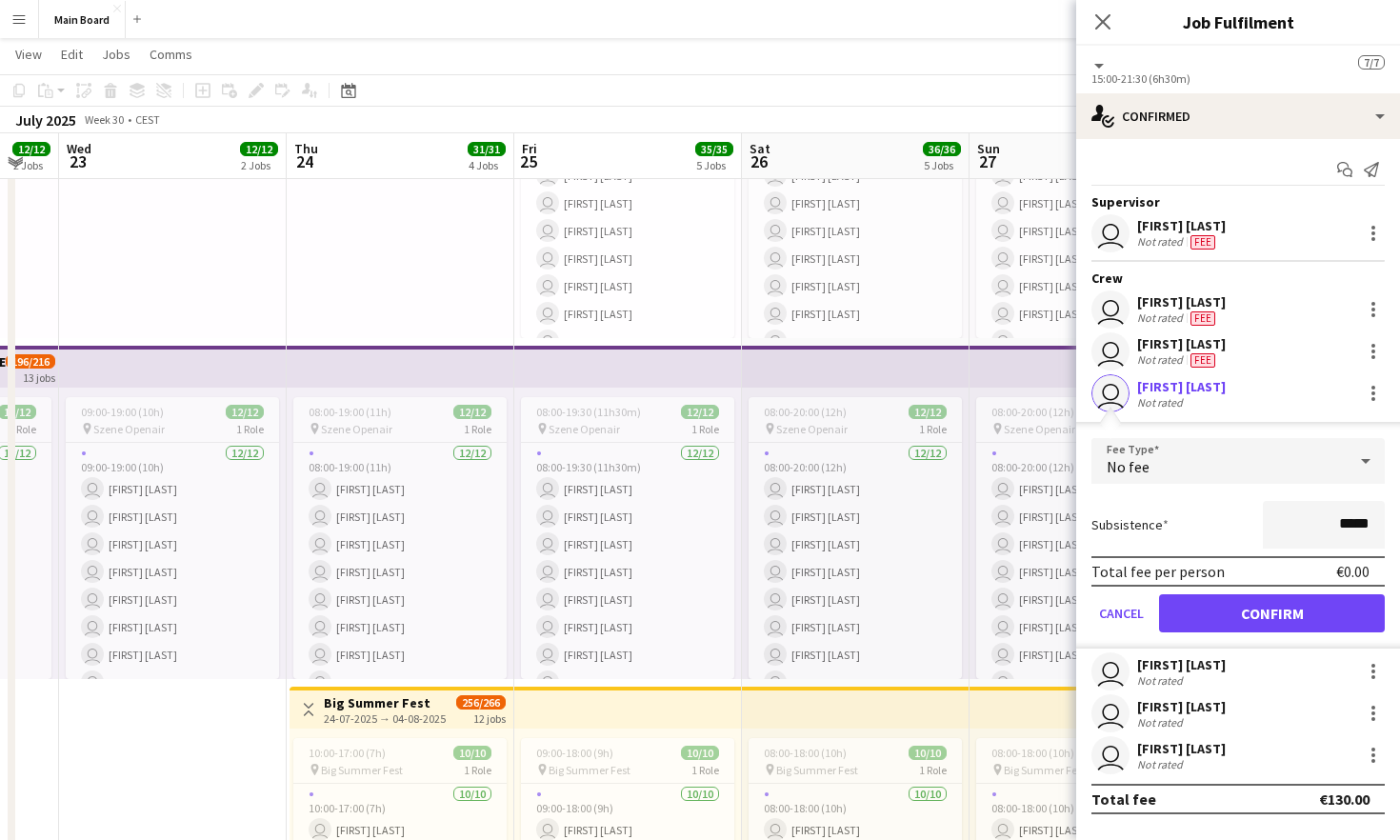 click on "No fee" at bounding box center [1219, 461] 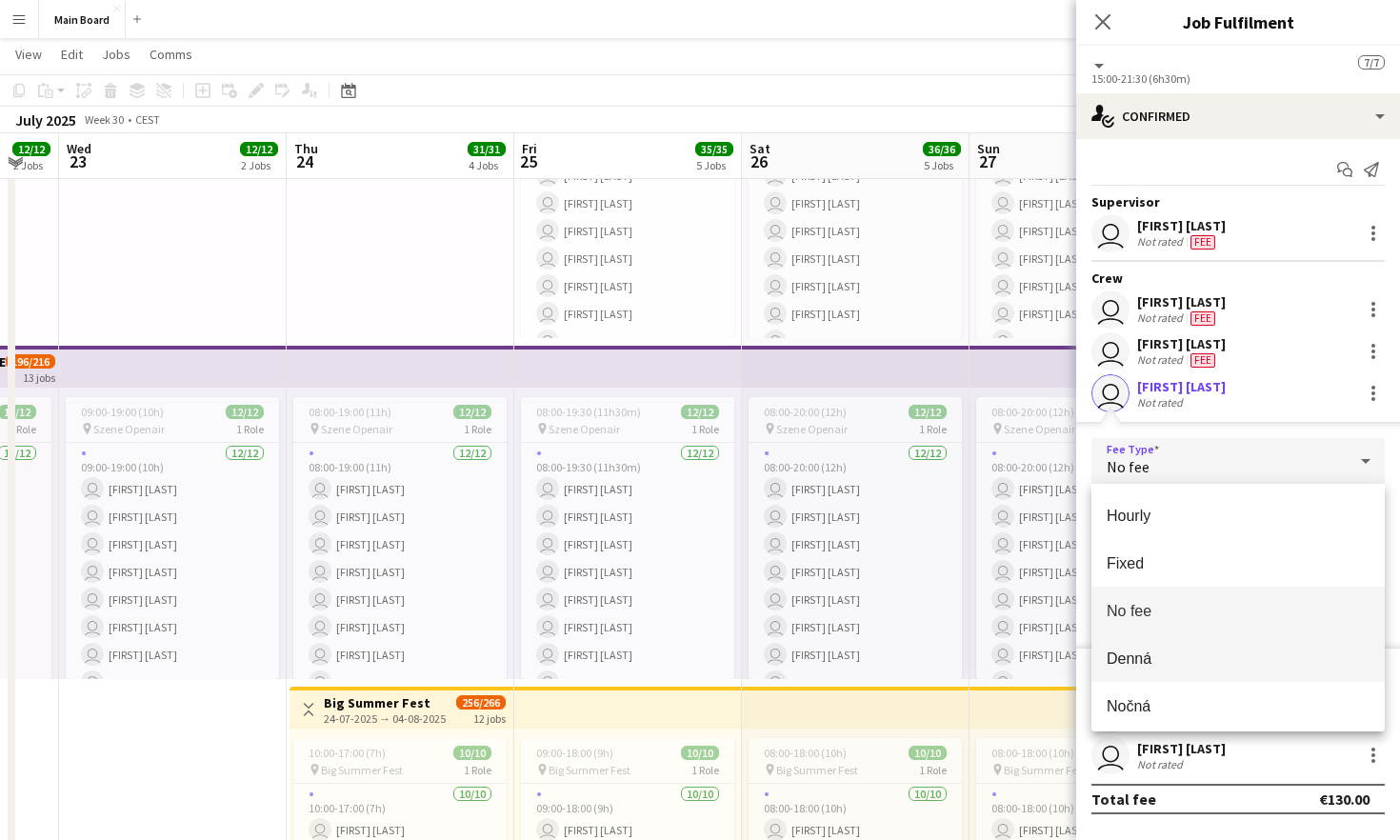 click on "Denná" at bounding box center (1238, 658) 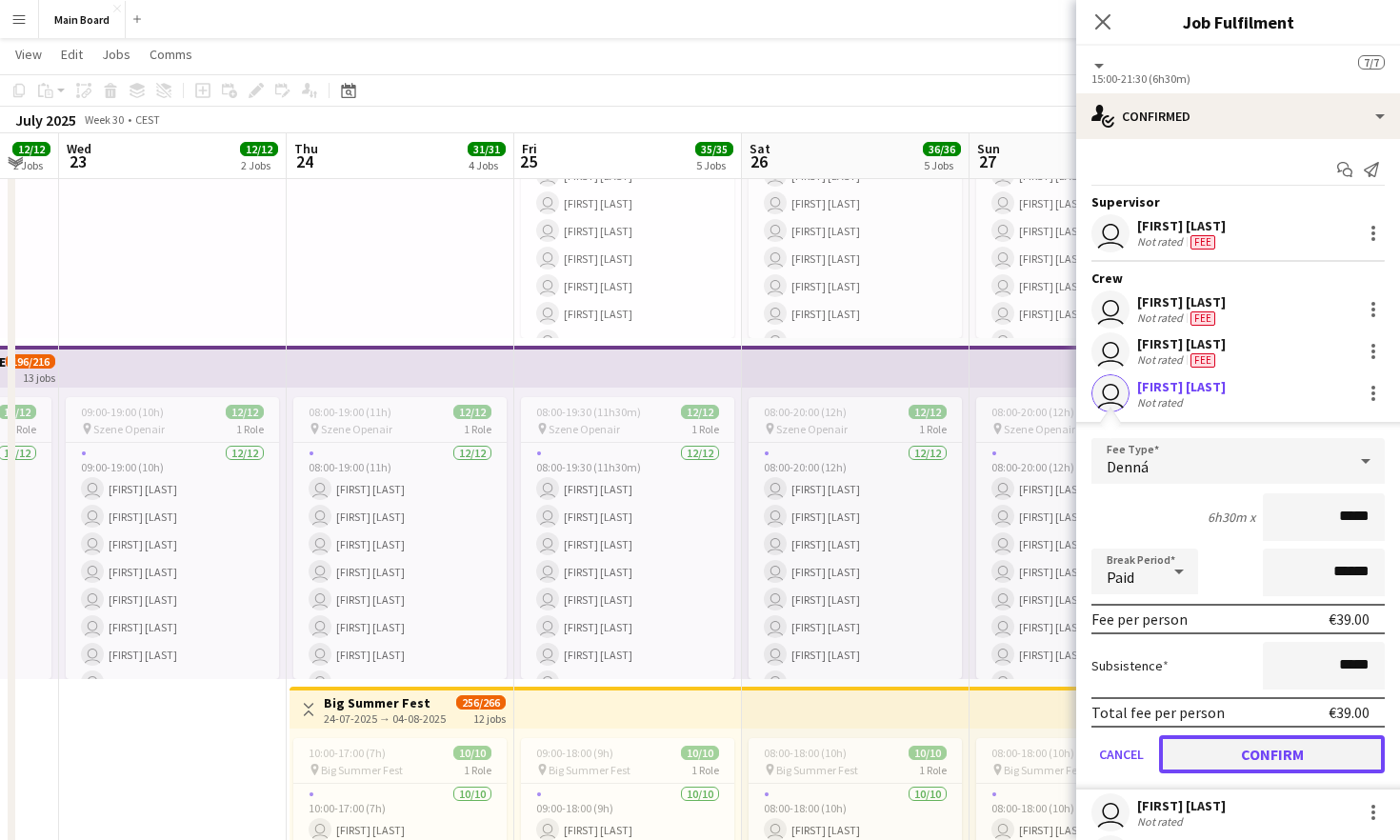 click on "Confirm" at bounding box center (1271, 754) 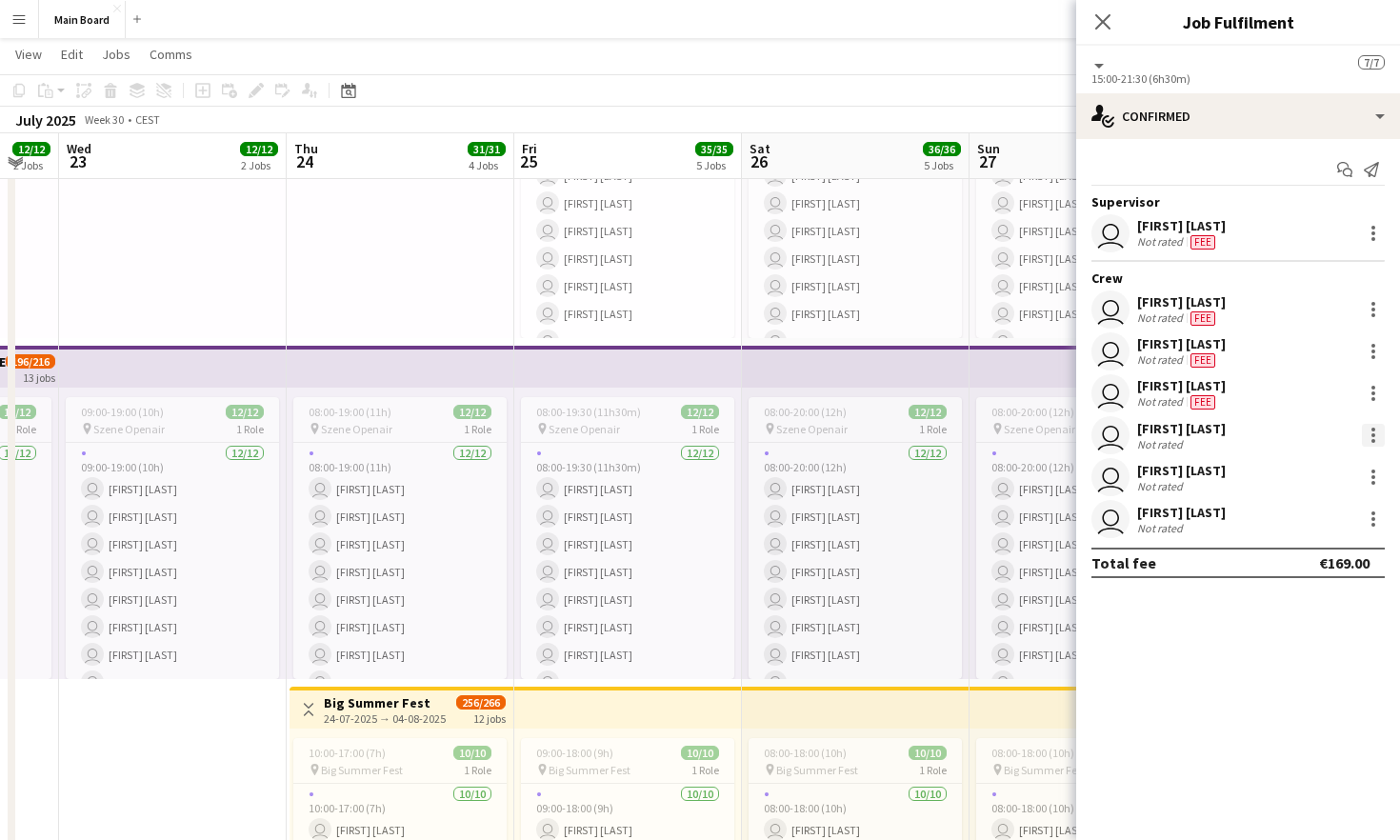 click at bounding box center [1373, 435] 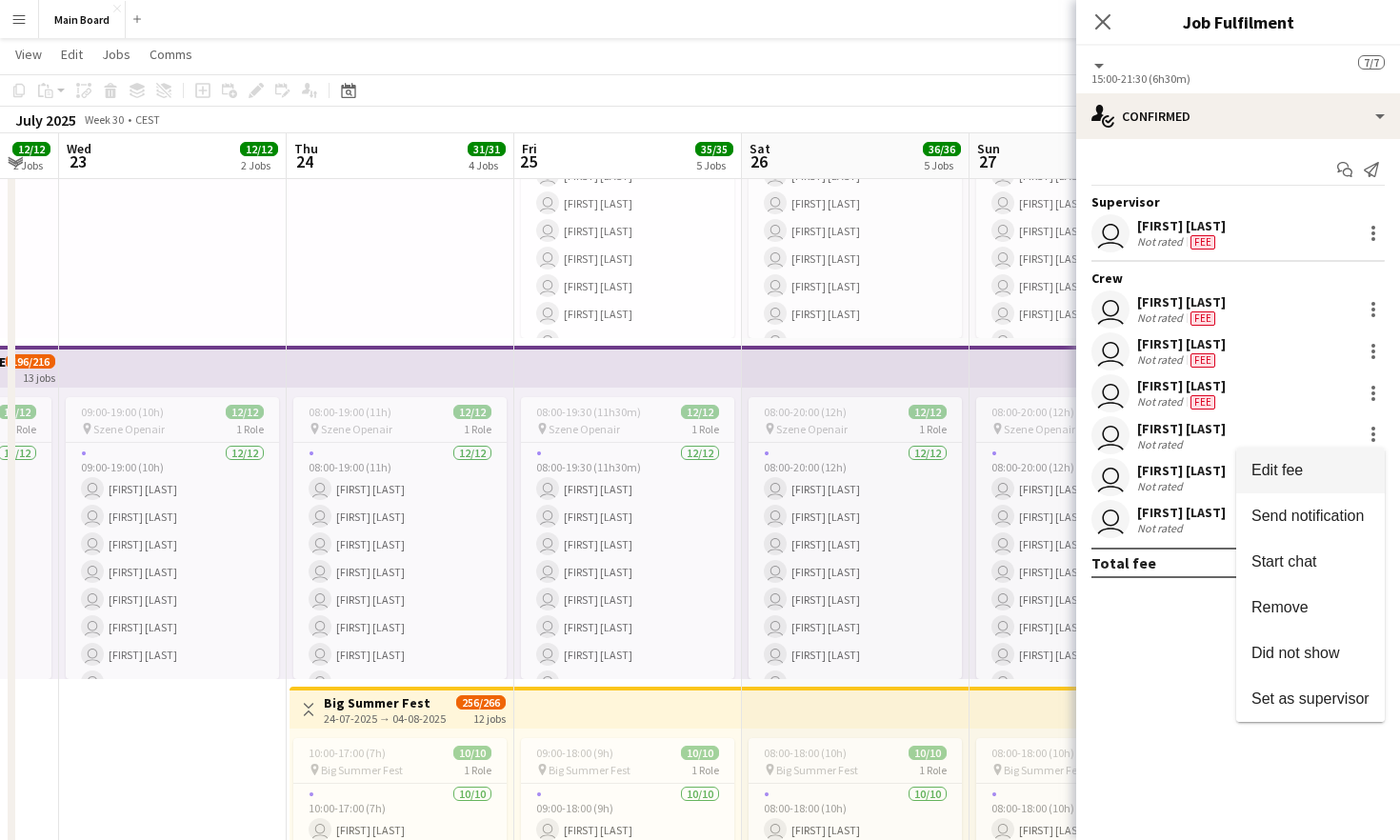 click on "Edit fee" at bounding box center (1310, 470) 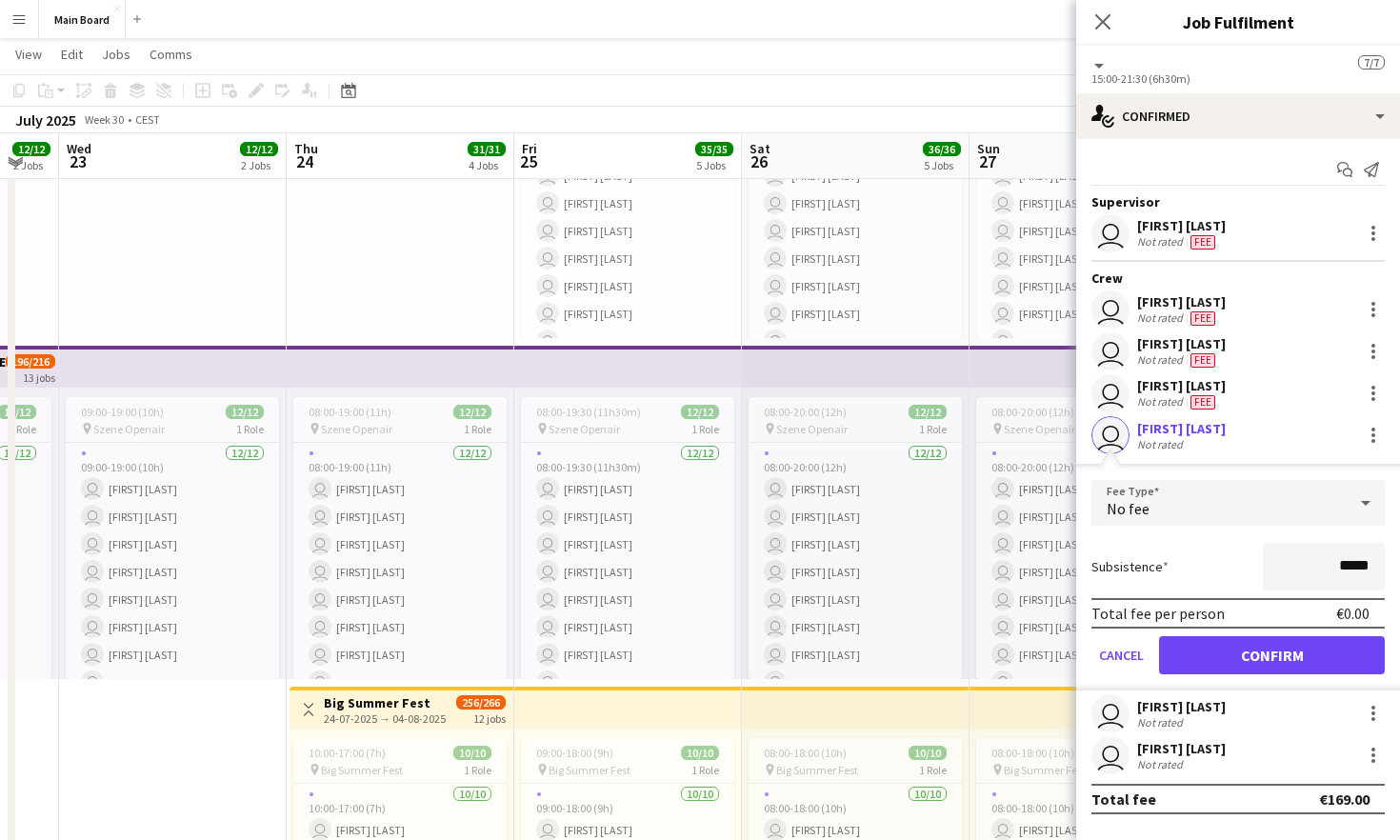 click on "No fee" at bounding box center (1219, 503) 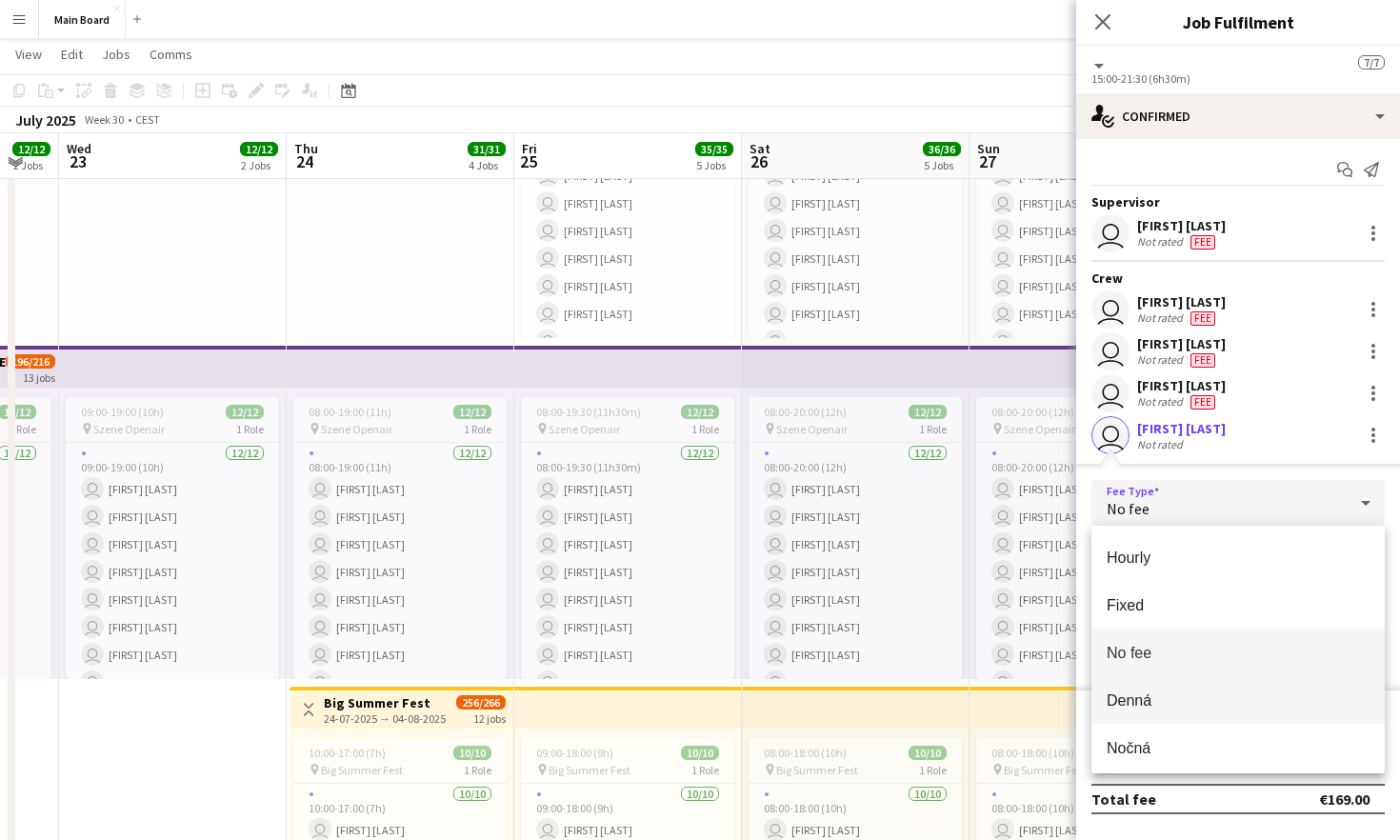 click on "Denná" at bounding box center (1238, 700) 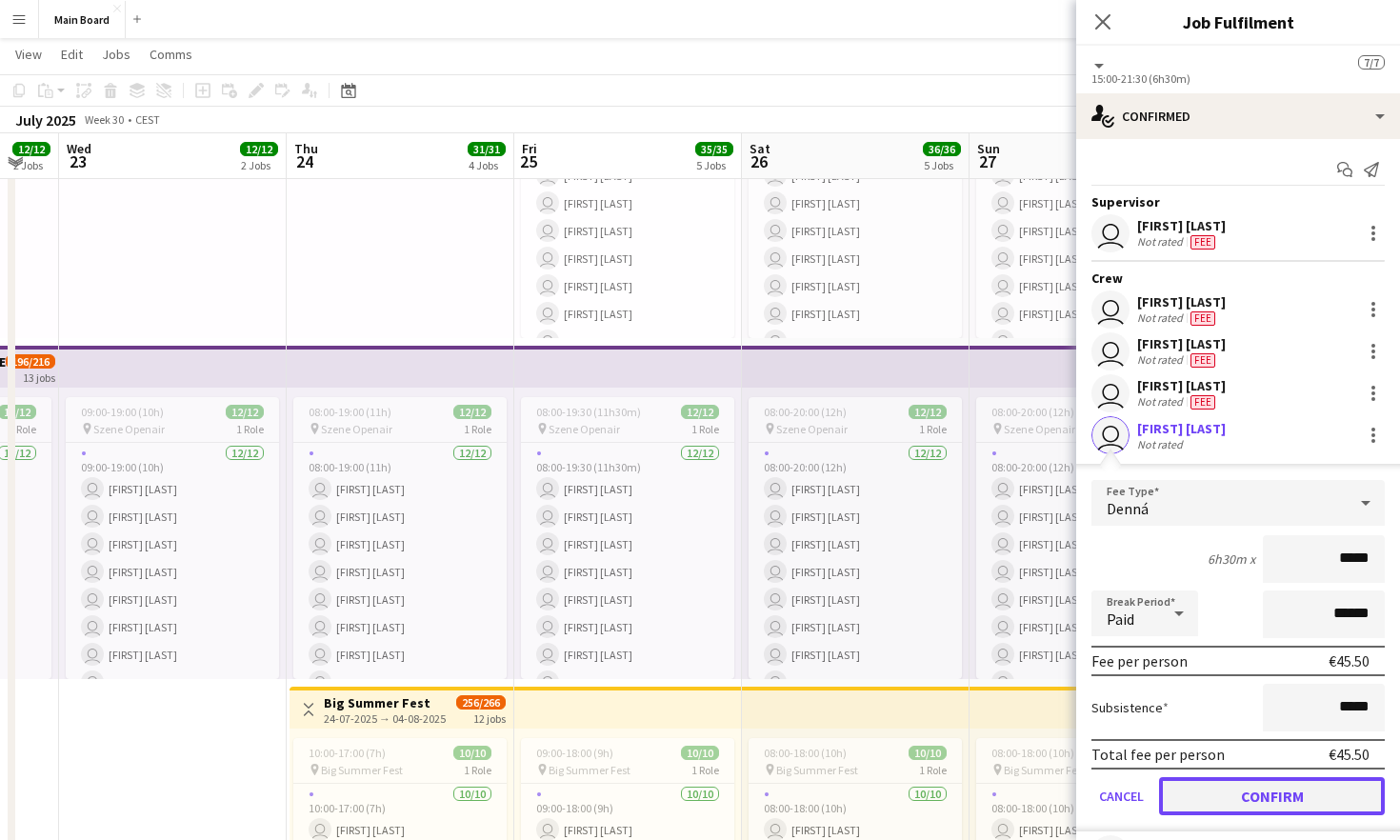 click on "Confirm" at bounding box center (1271, 796) 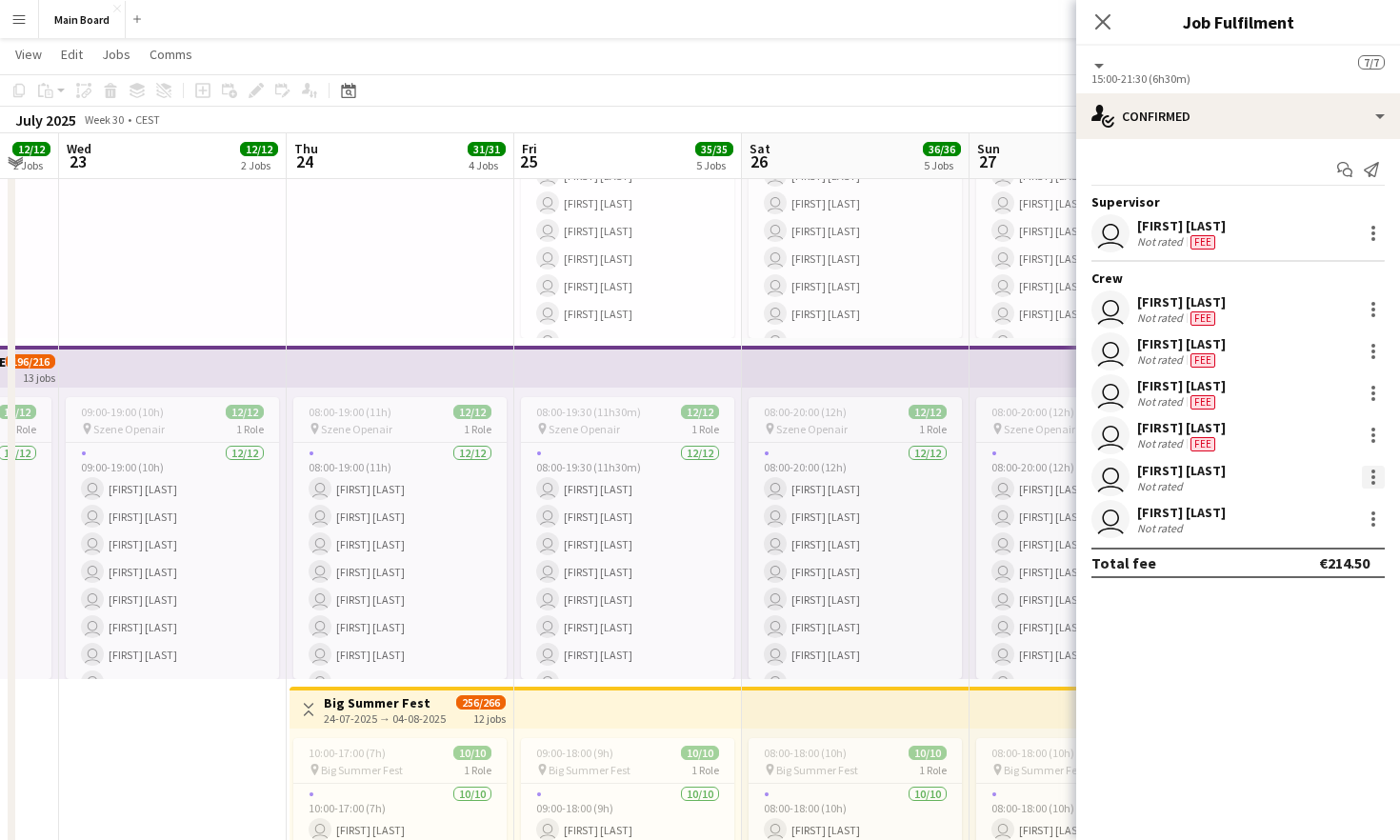 click at bounding box center [1373, 477] 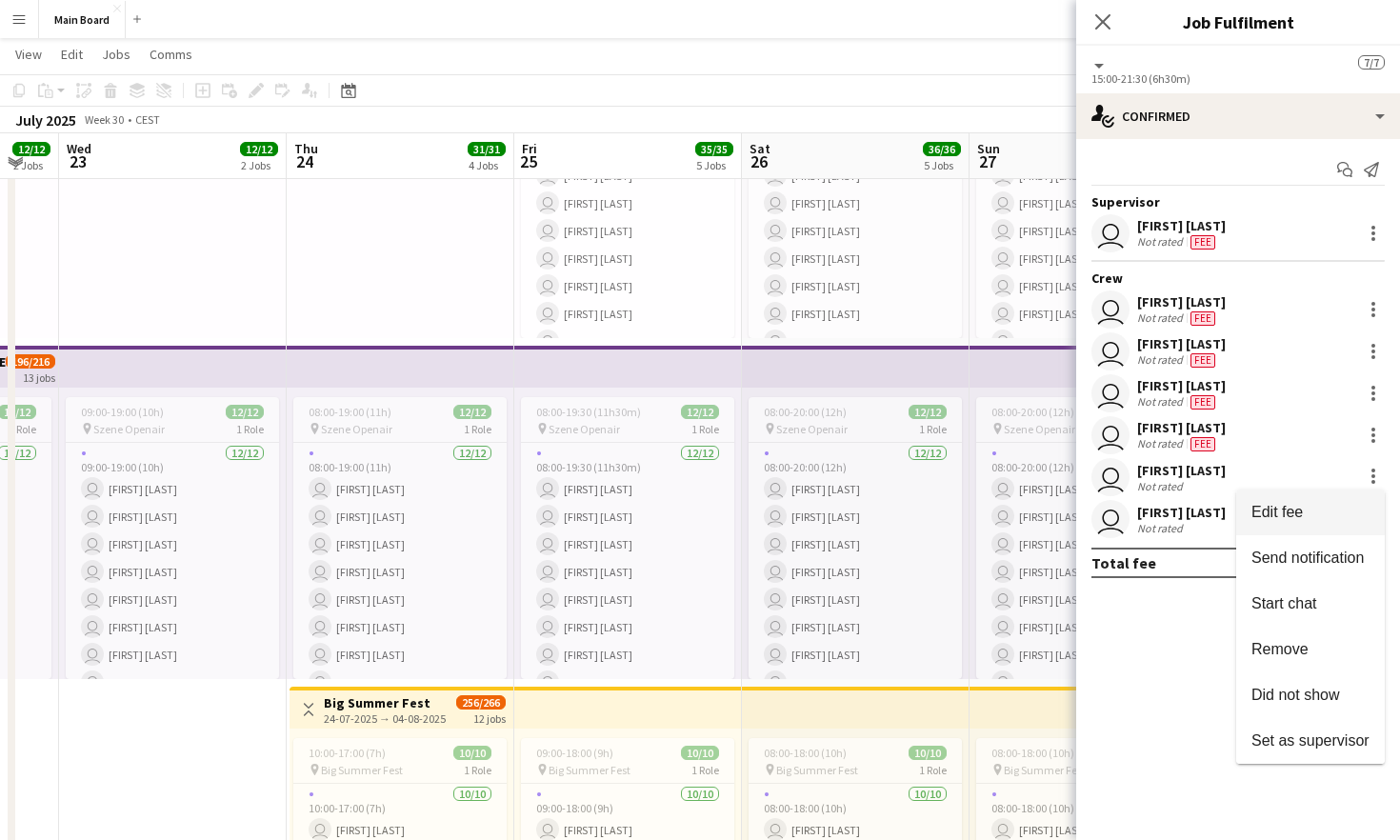 click on "Edit fee" at bounding box center [1277, 511] 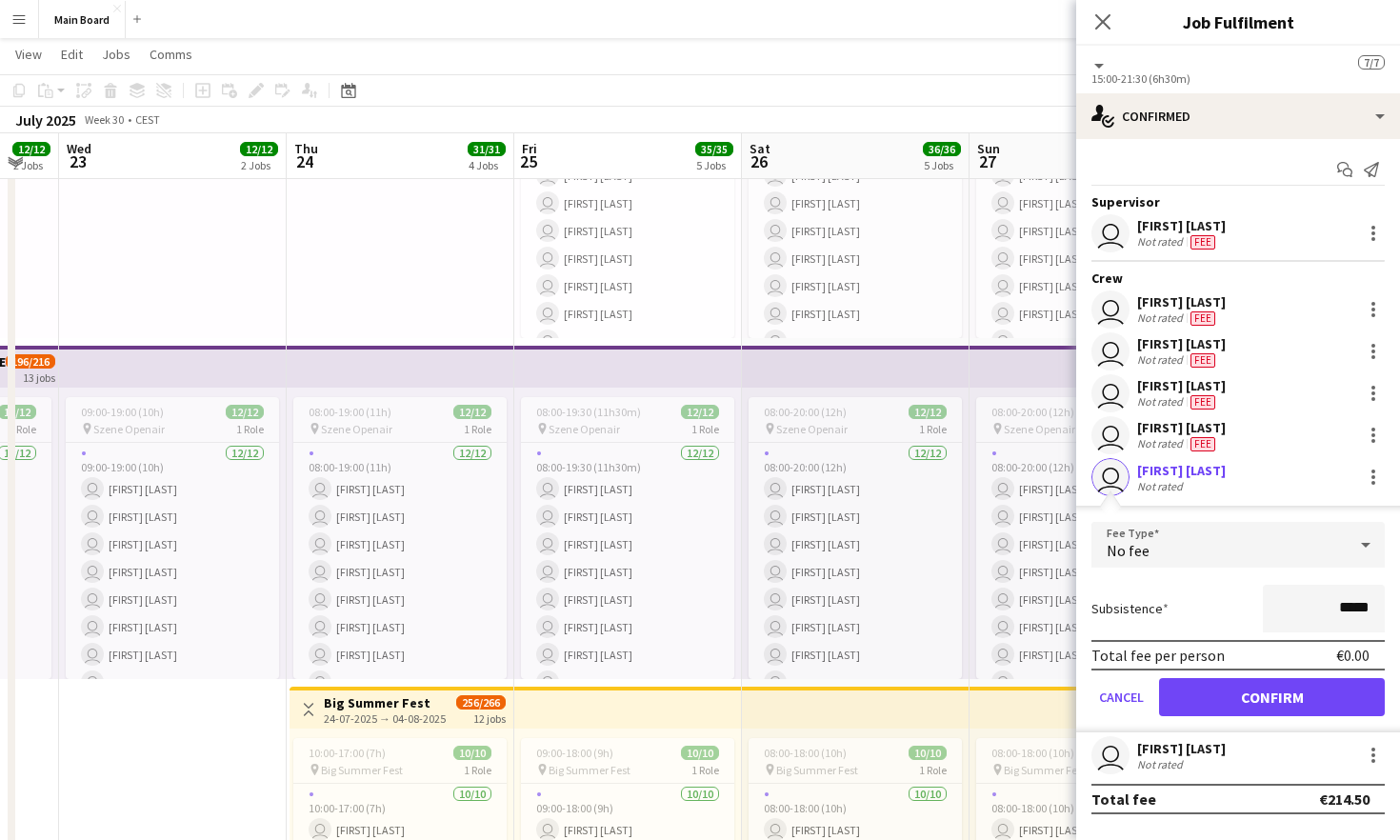 click on "No fee" at bounding box center [1219, 545] 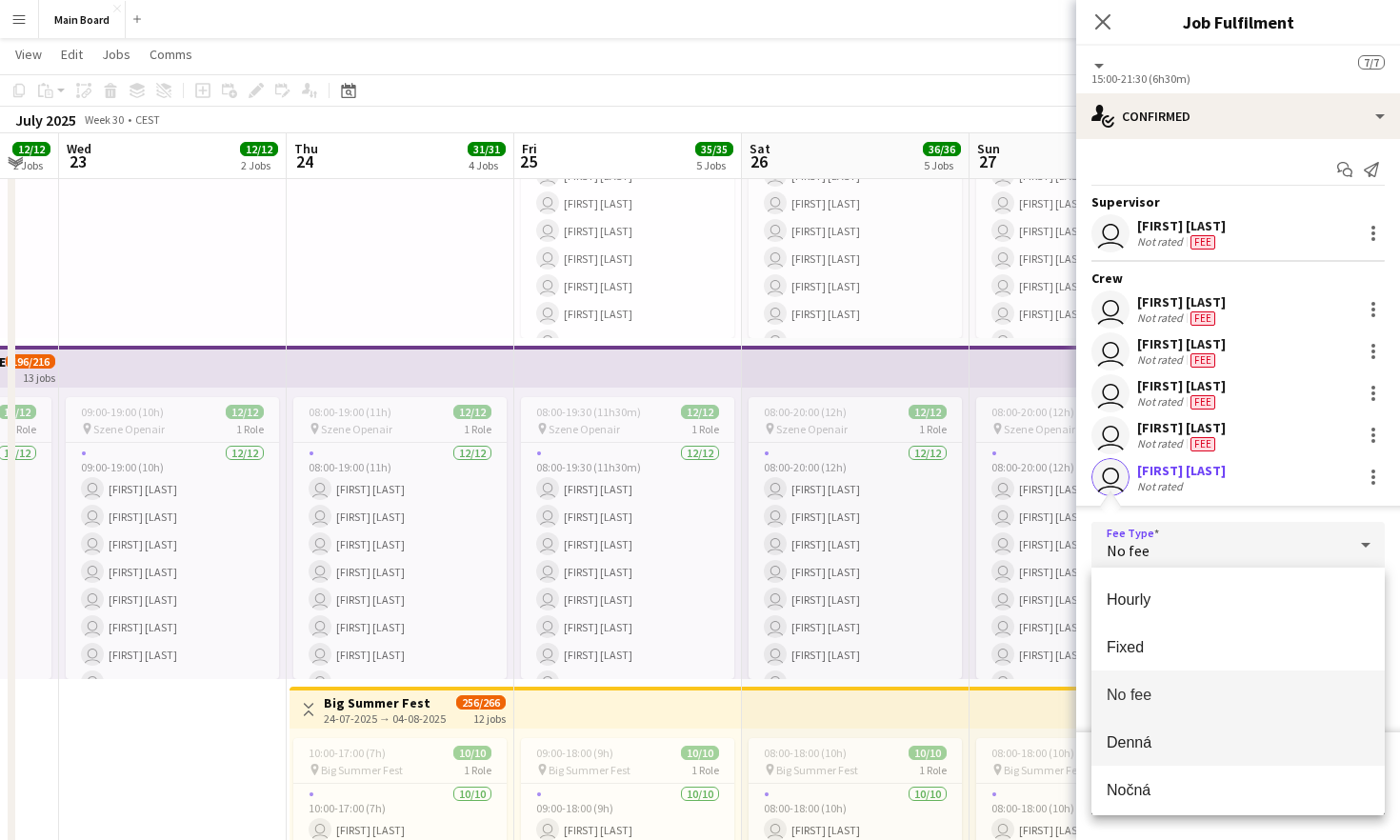 click on "Denná" at bounding box center [1238, 742] 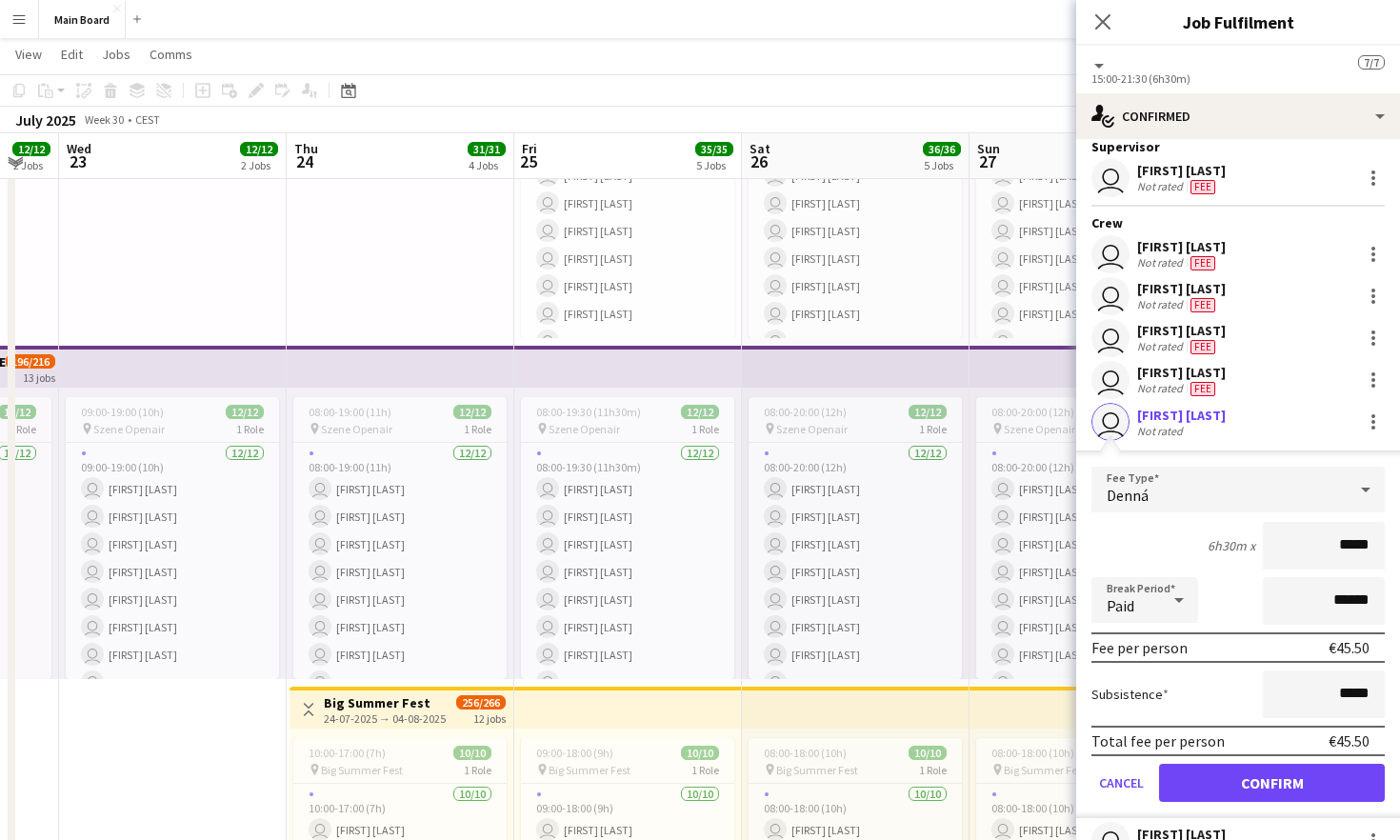 scroll, scrollTop: 56, scrollLeft: 0, axis: vertical 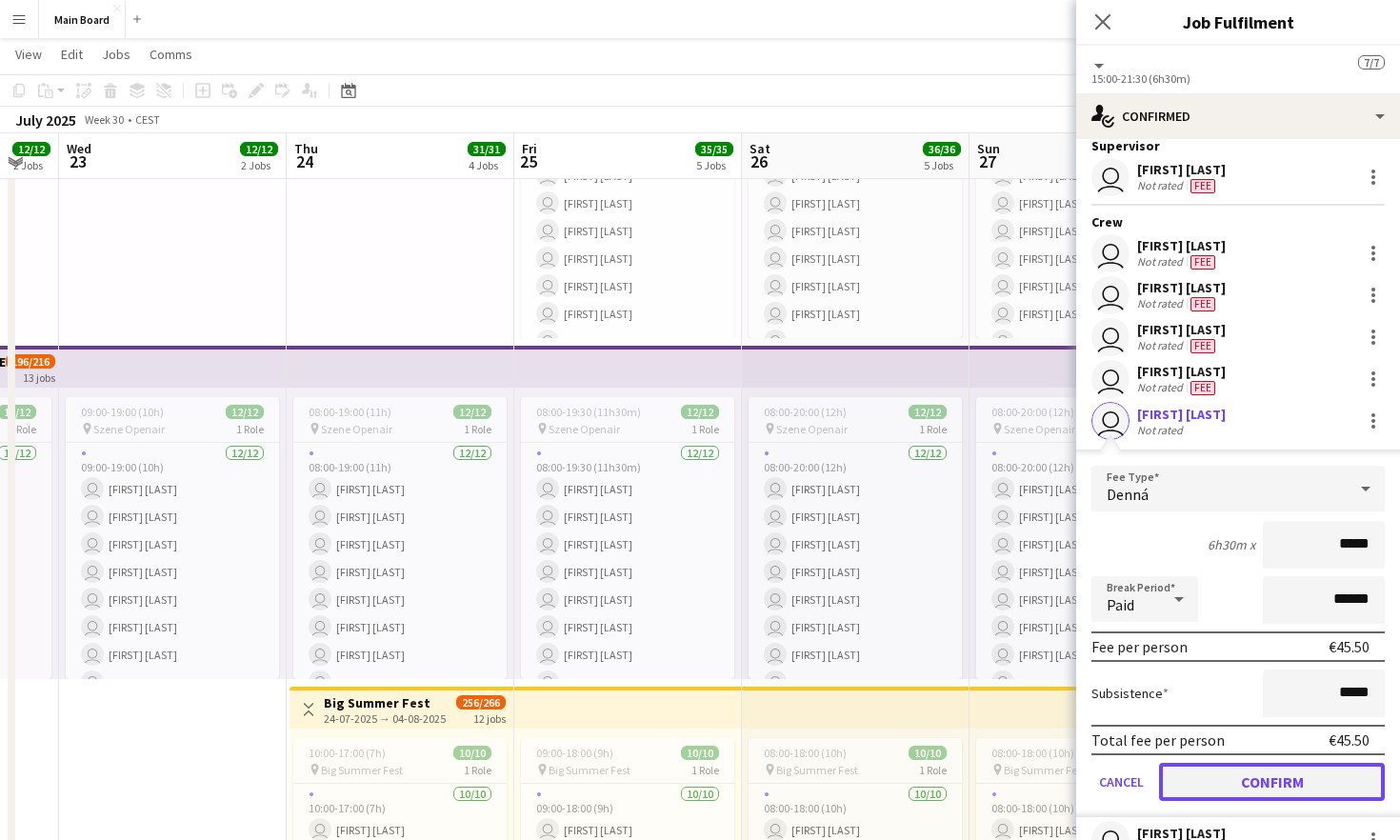 click on "Confirm" at bounding box center [1271, 782] 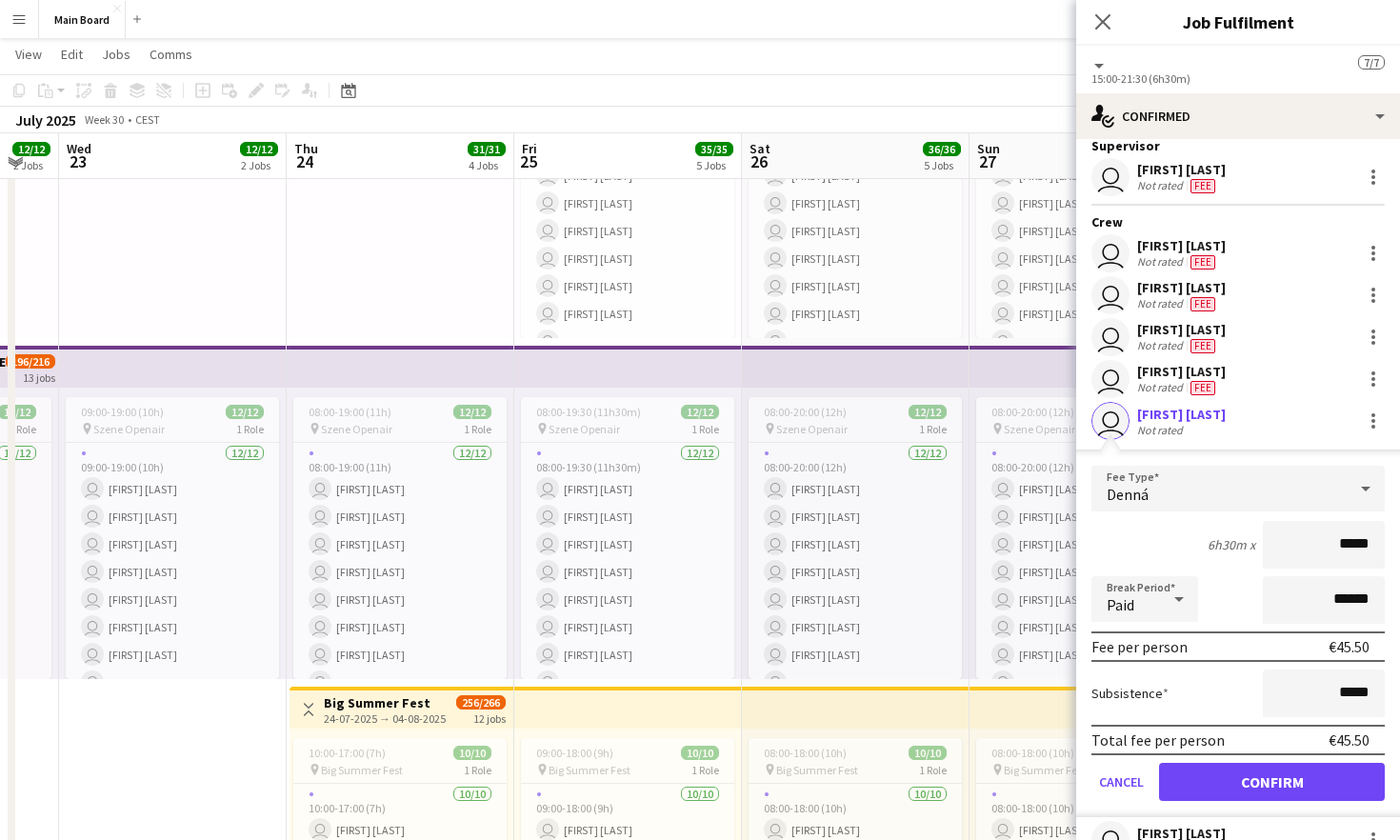 scroll, scrollTop: 0, scrollLeft: 0, axis: both 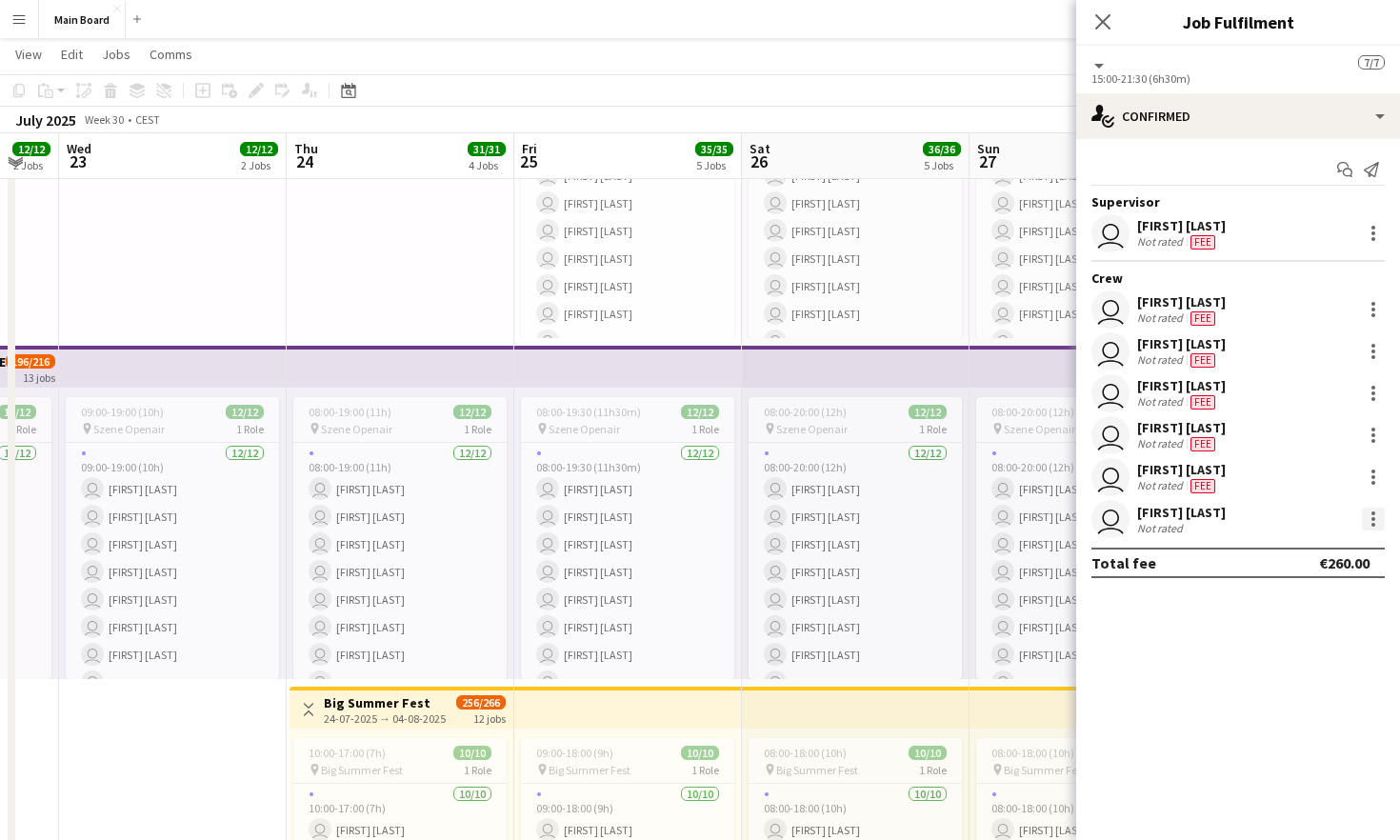 click at bounding box center [1373, 519] 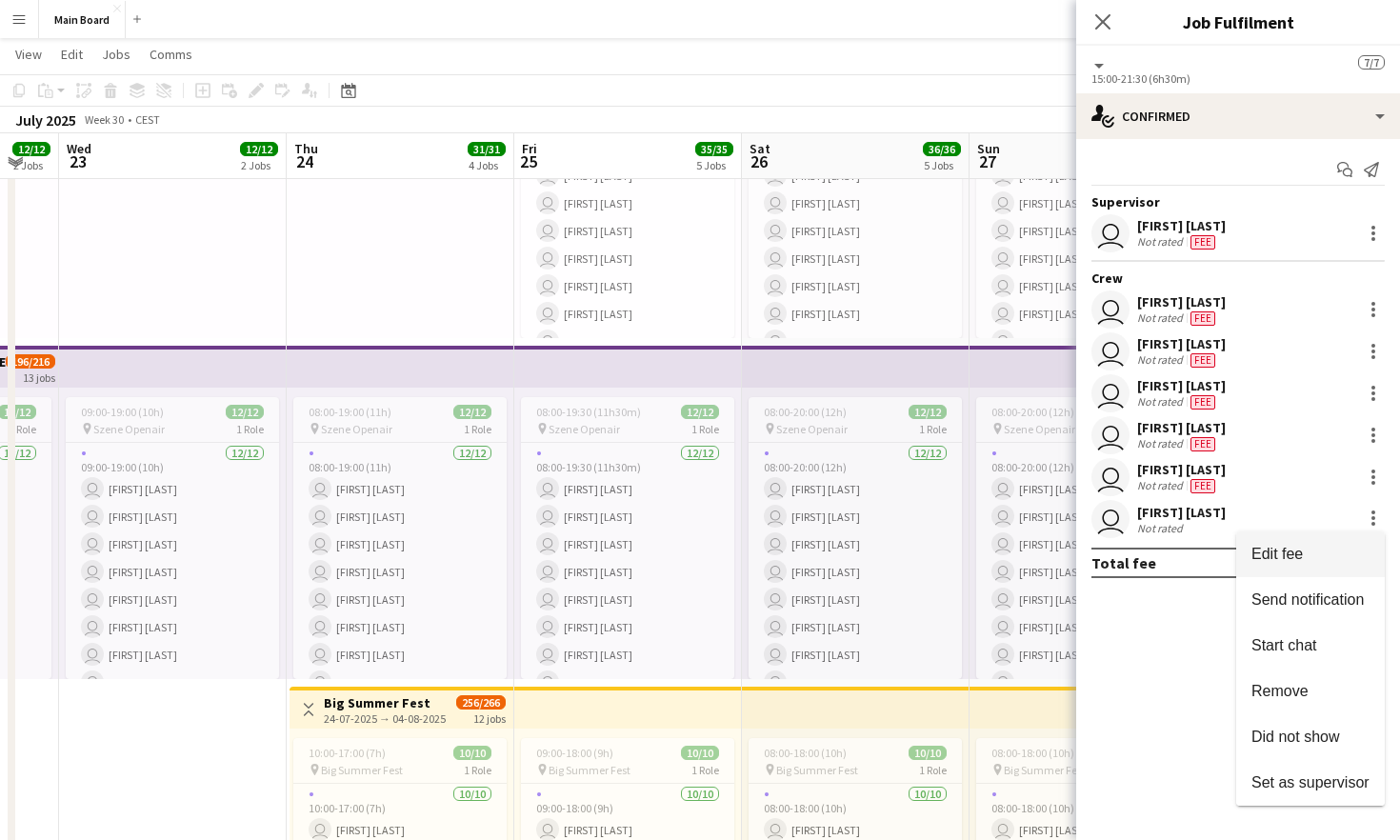 click on "Edit fee" at bounding box center [1310, 554] 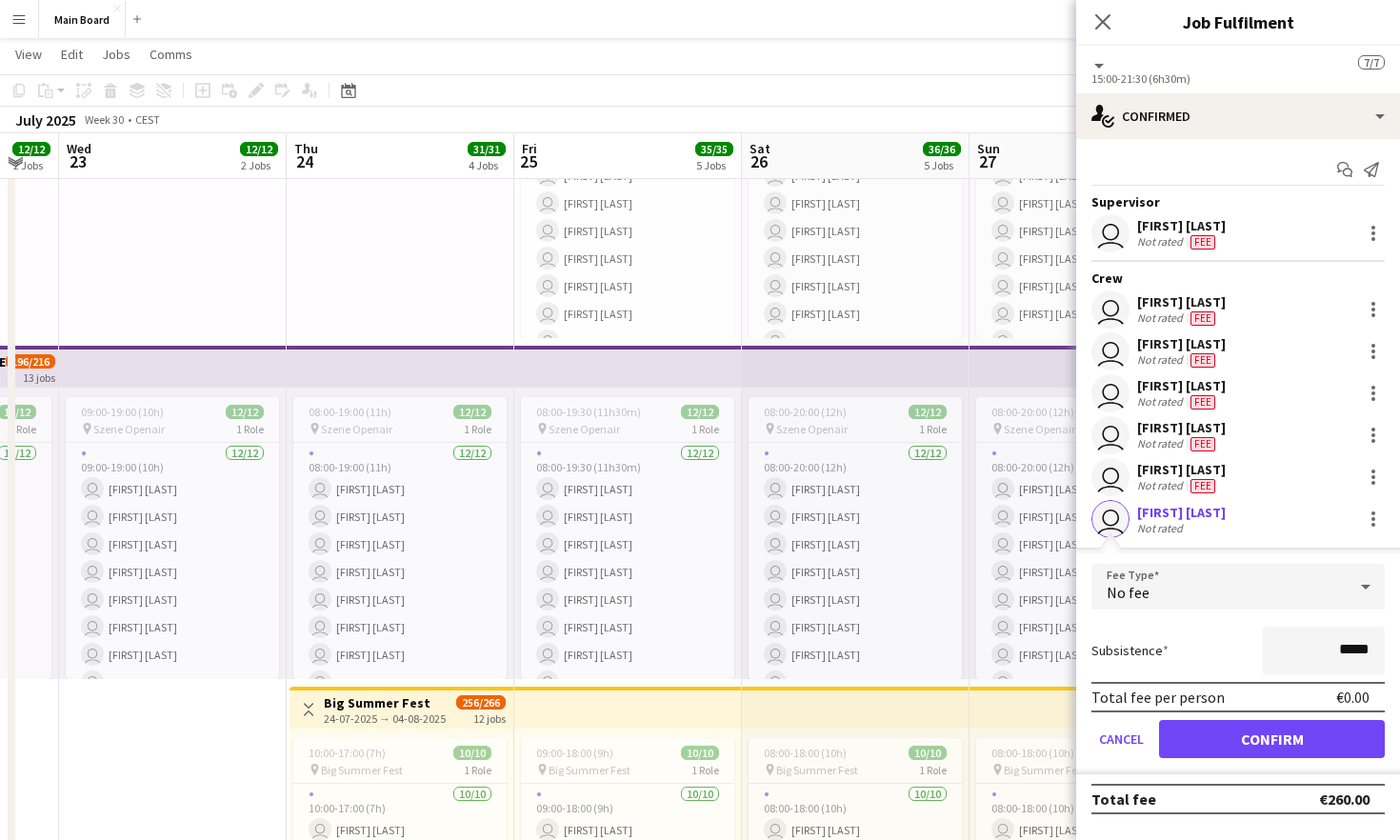 click on "No fee" at bounding box center (1219, 587) 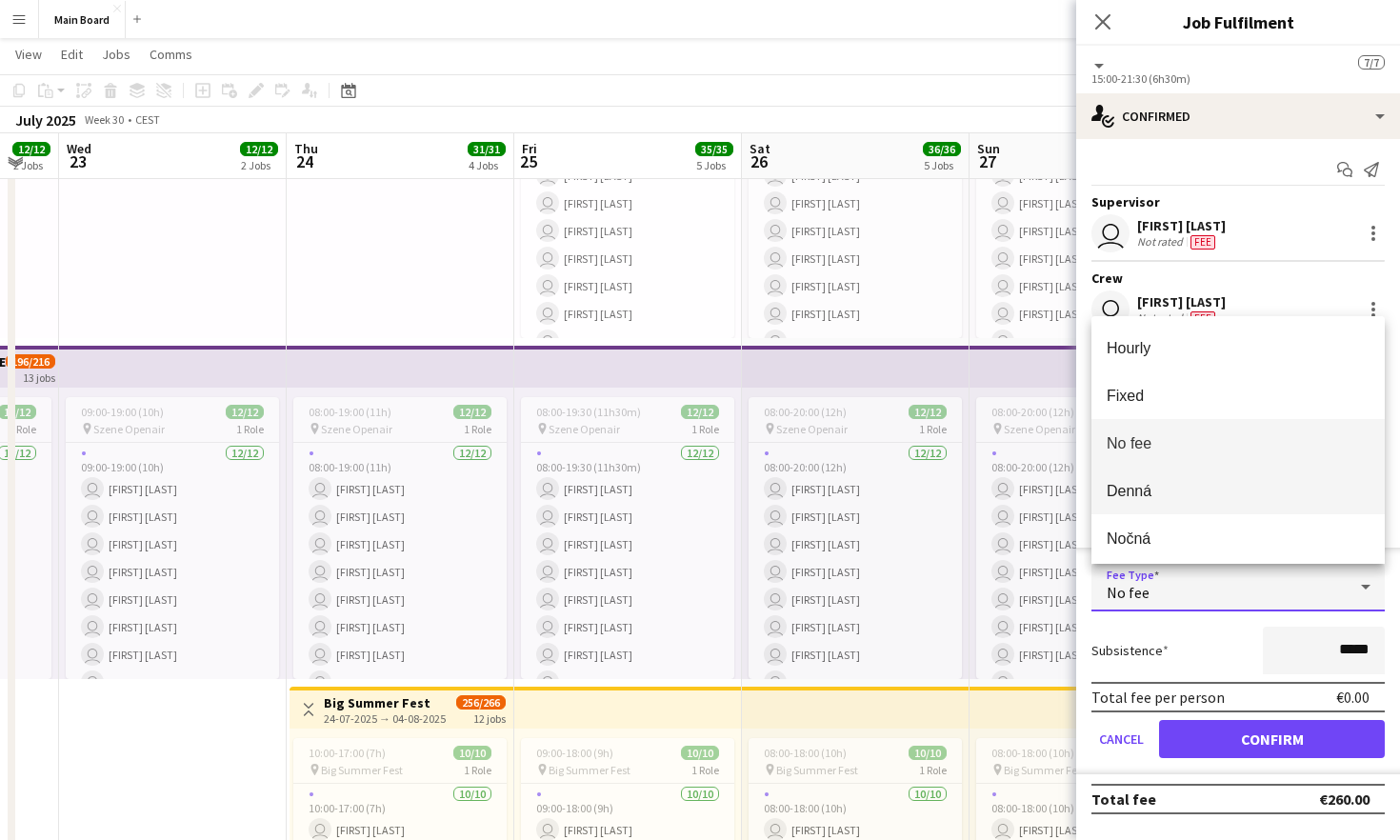 click on "Denná" at bounding box center [1238, 490] 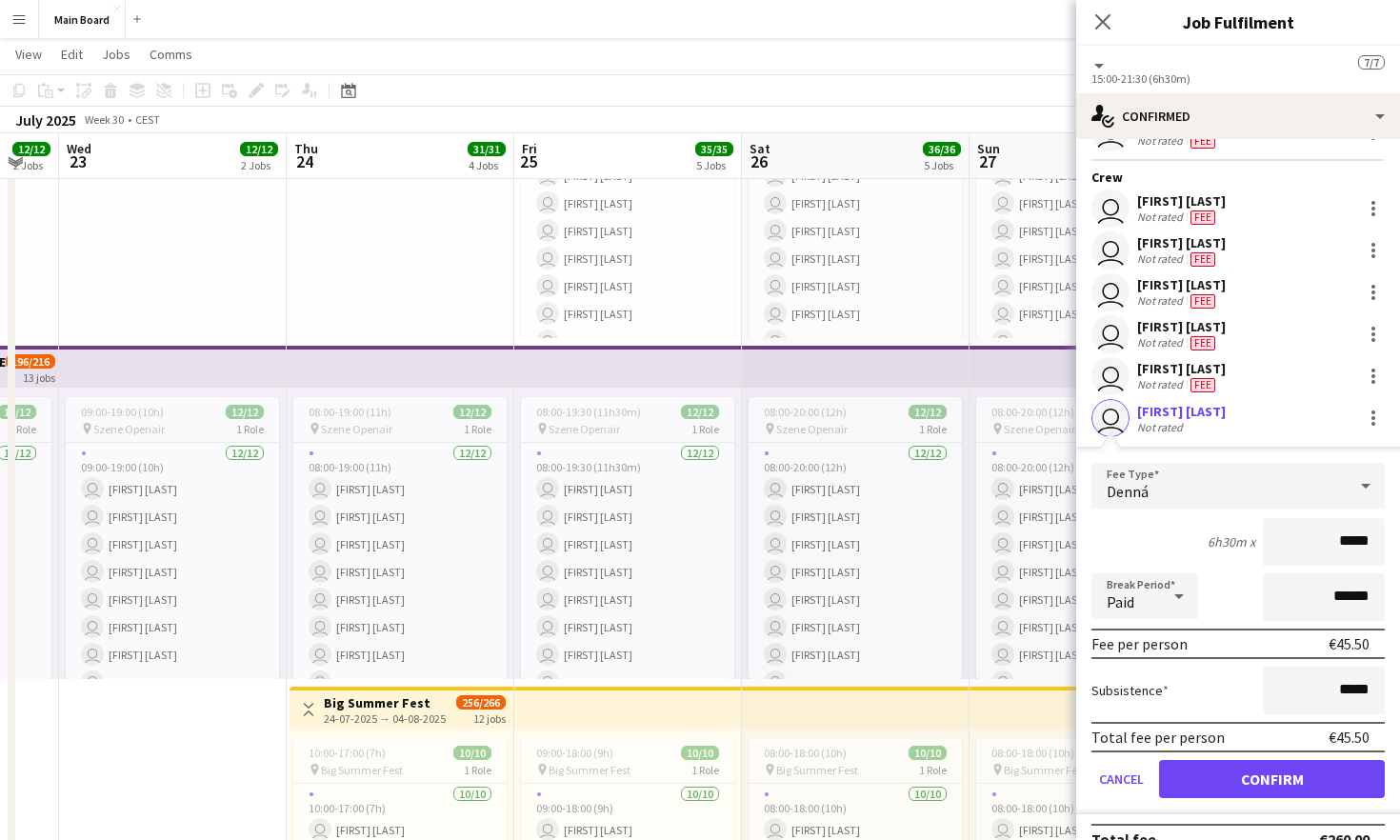 scroll, scrollTop: 130, scrollLeft: 0, axis: vertical 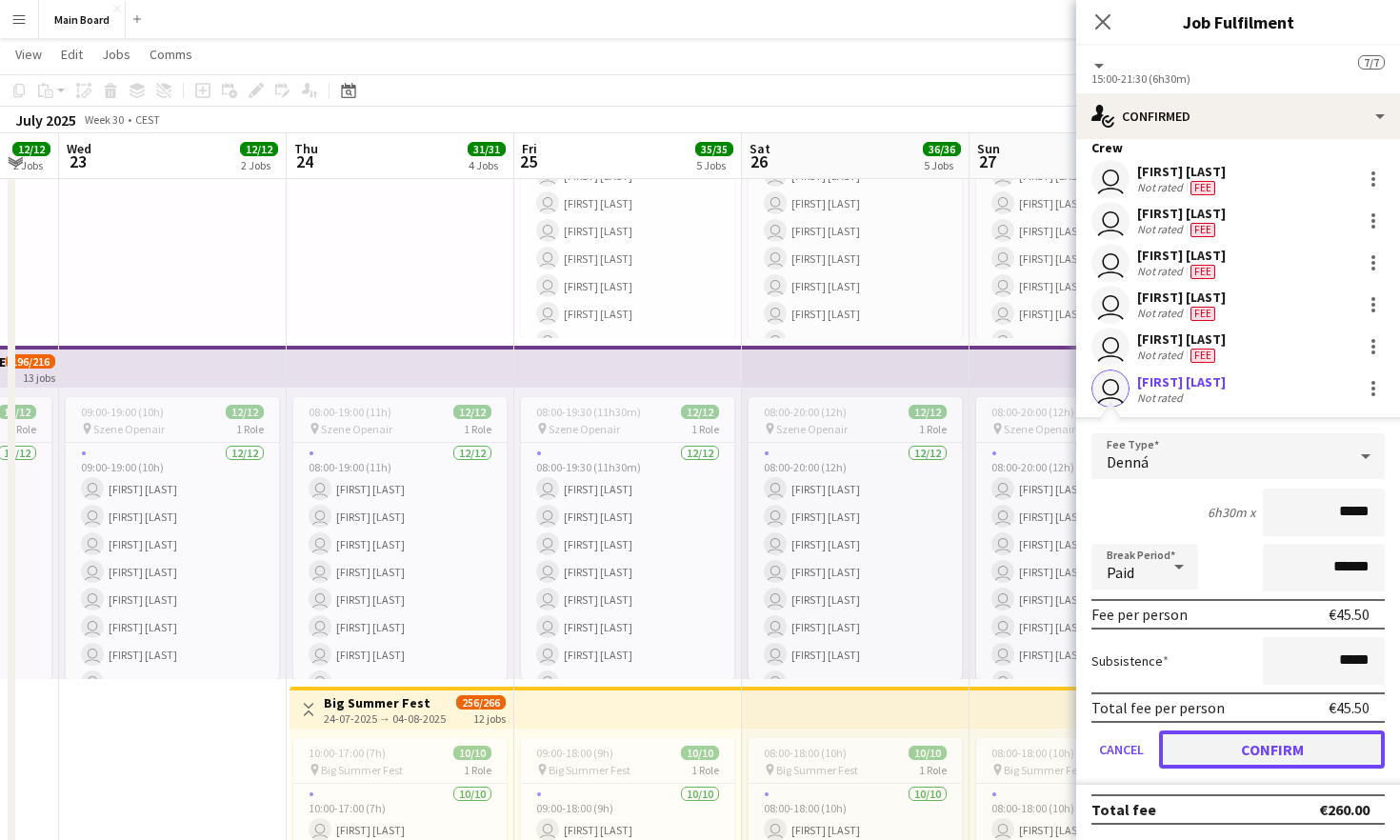 click on "Confirm" at bounding box center [1271, 750] 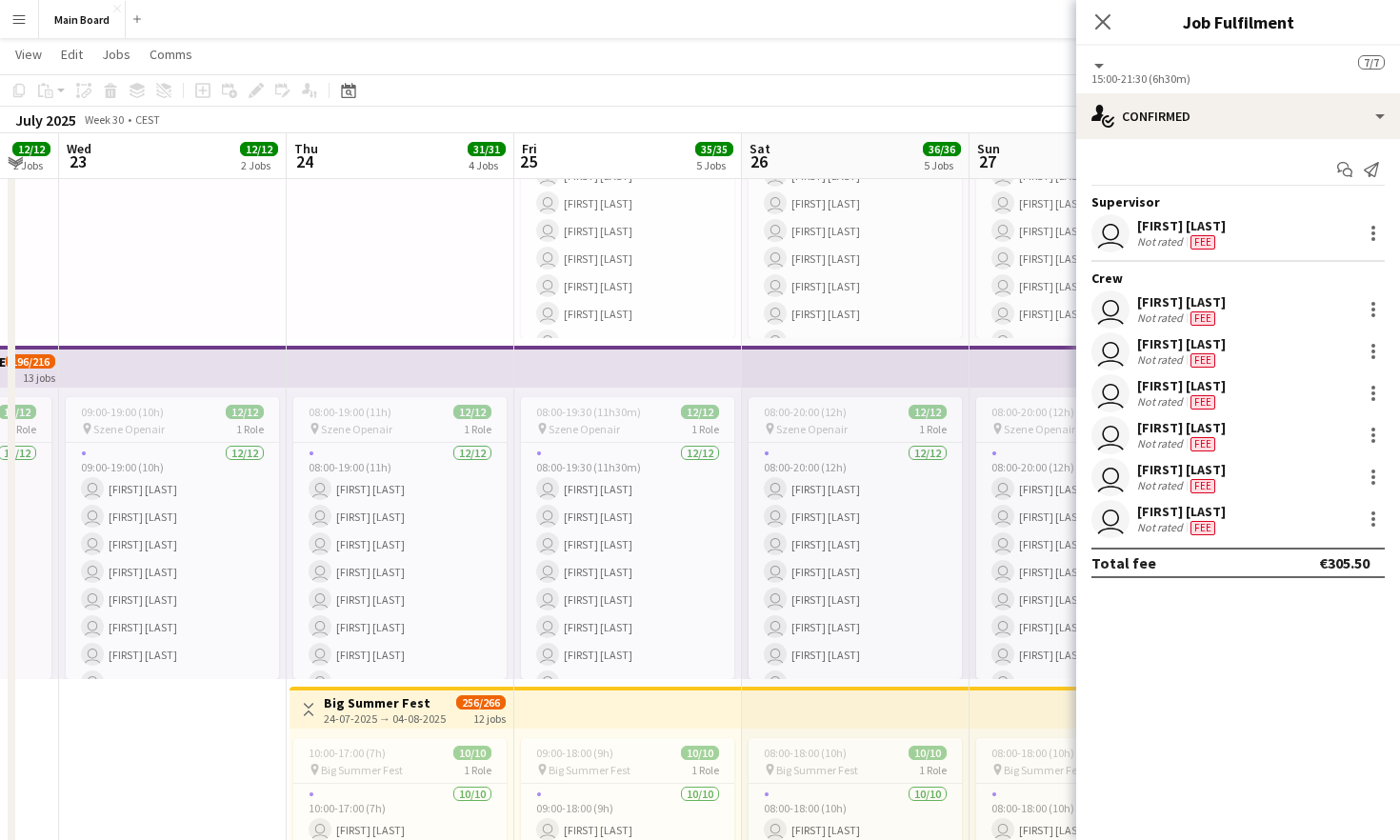 scroll, scrollTop: 0, scrollLeft: 0, axis: both 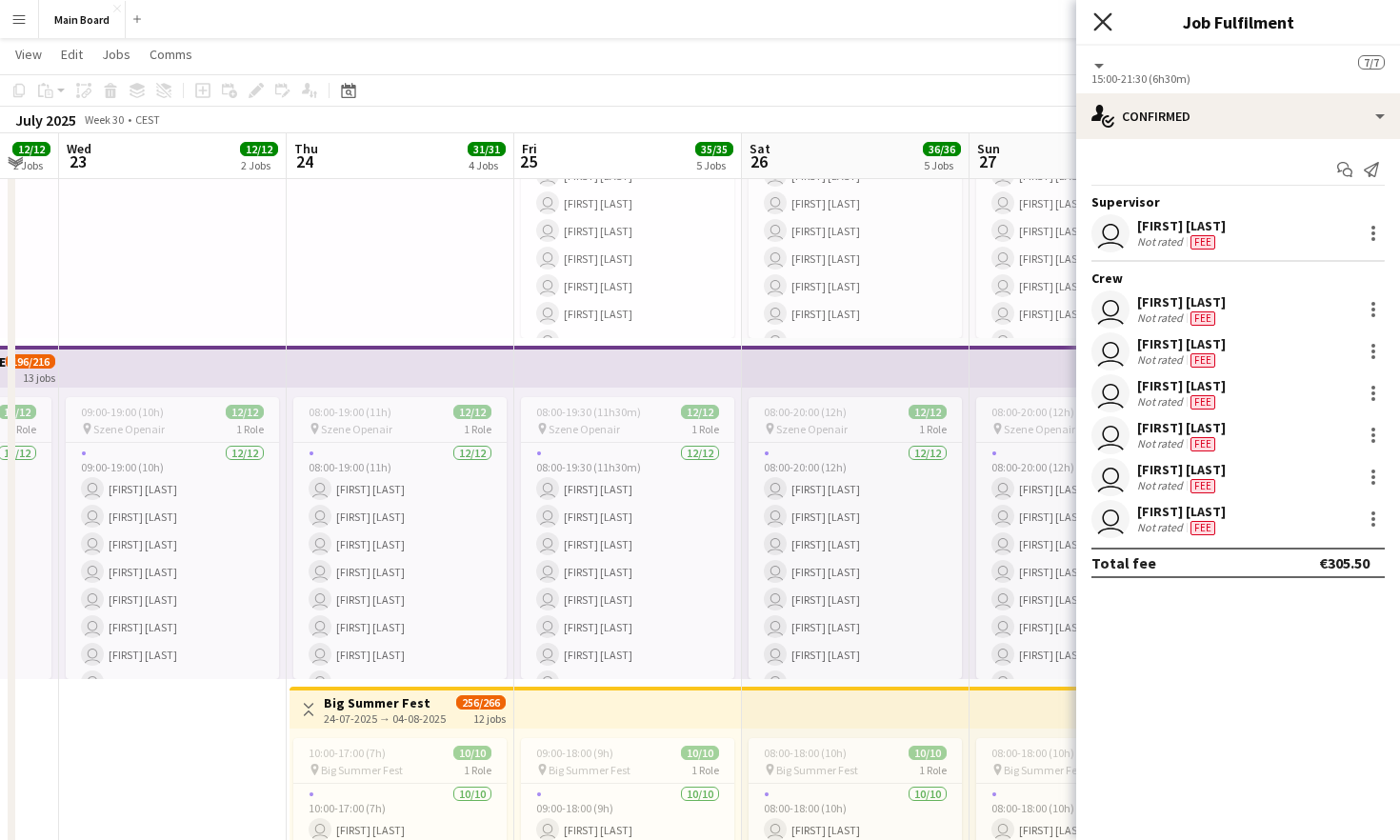 click 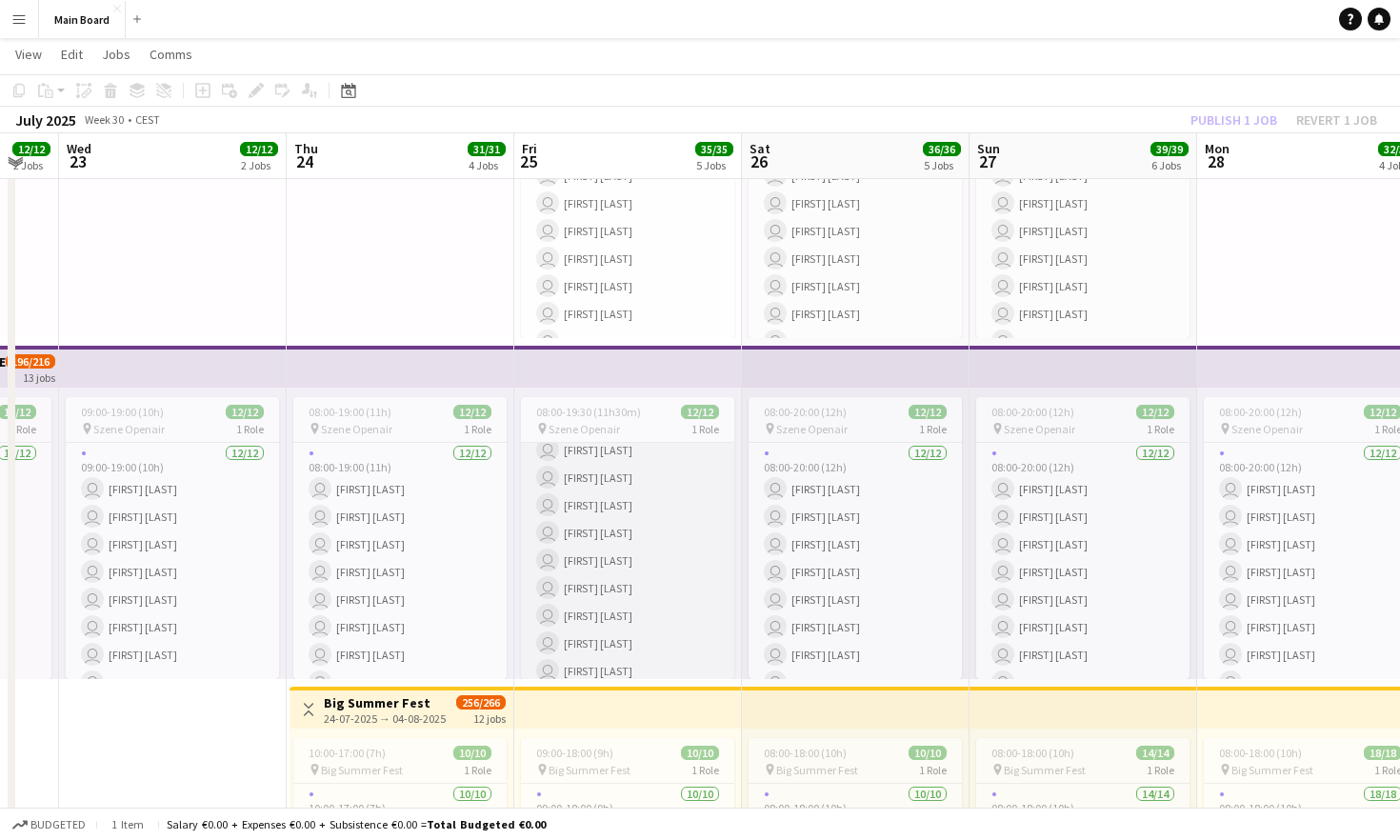 scroll, scrollTop: 123, scrollLeft: 0, axis: vertical 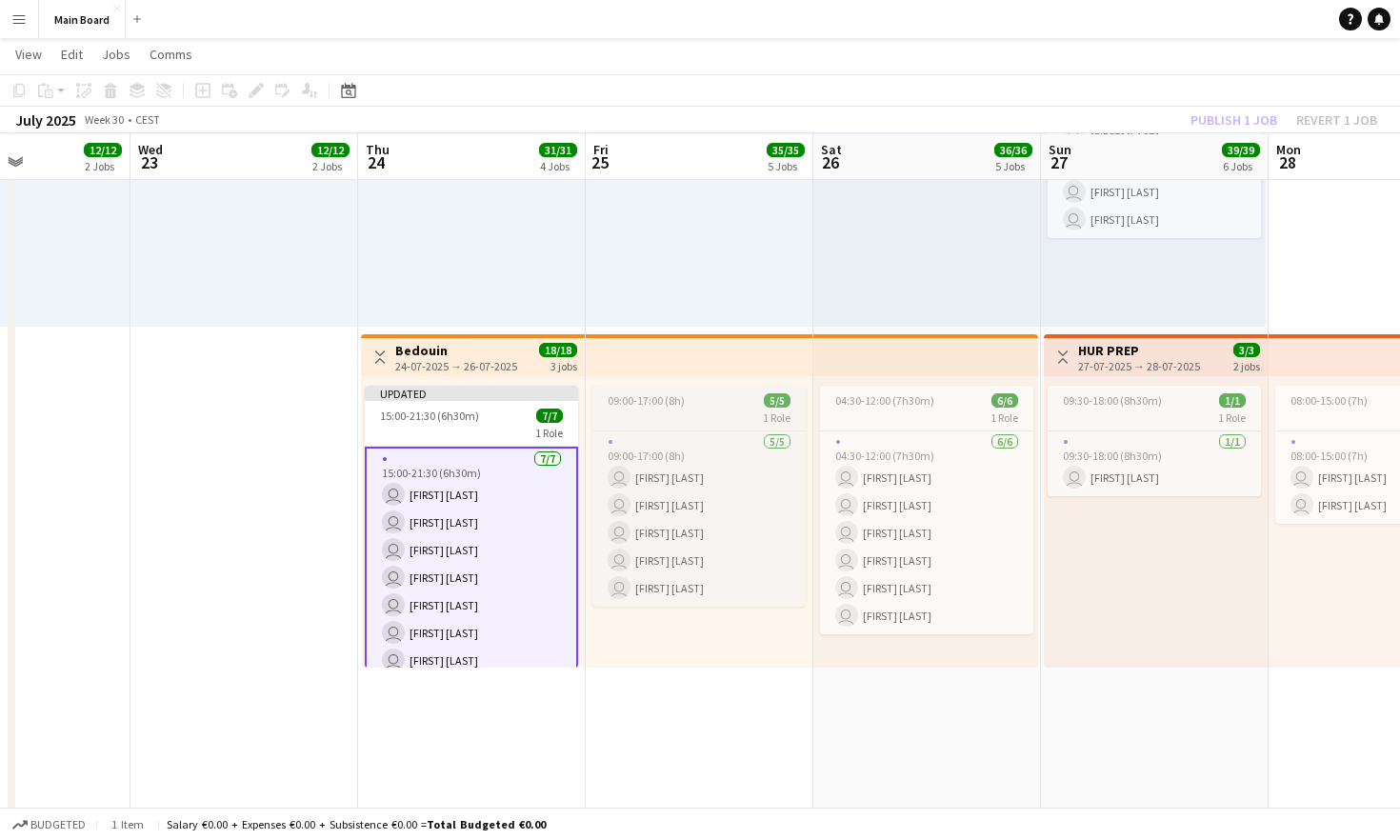 click on "09:00-17:00 (8h)    5/5" at bounding box center [699, 400] 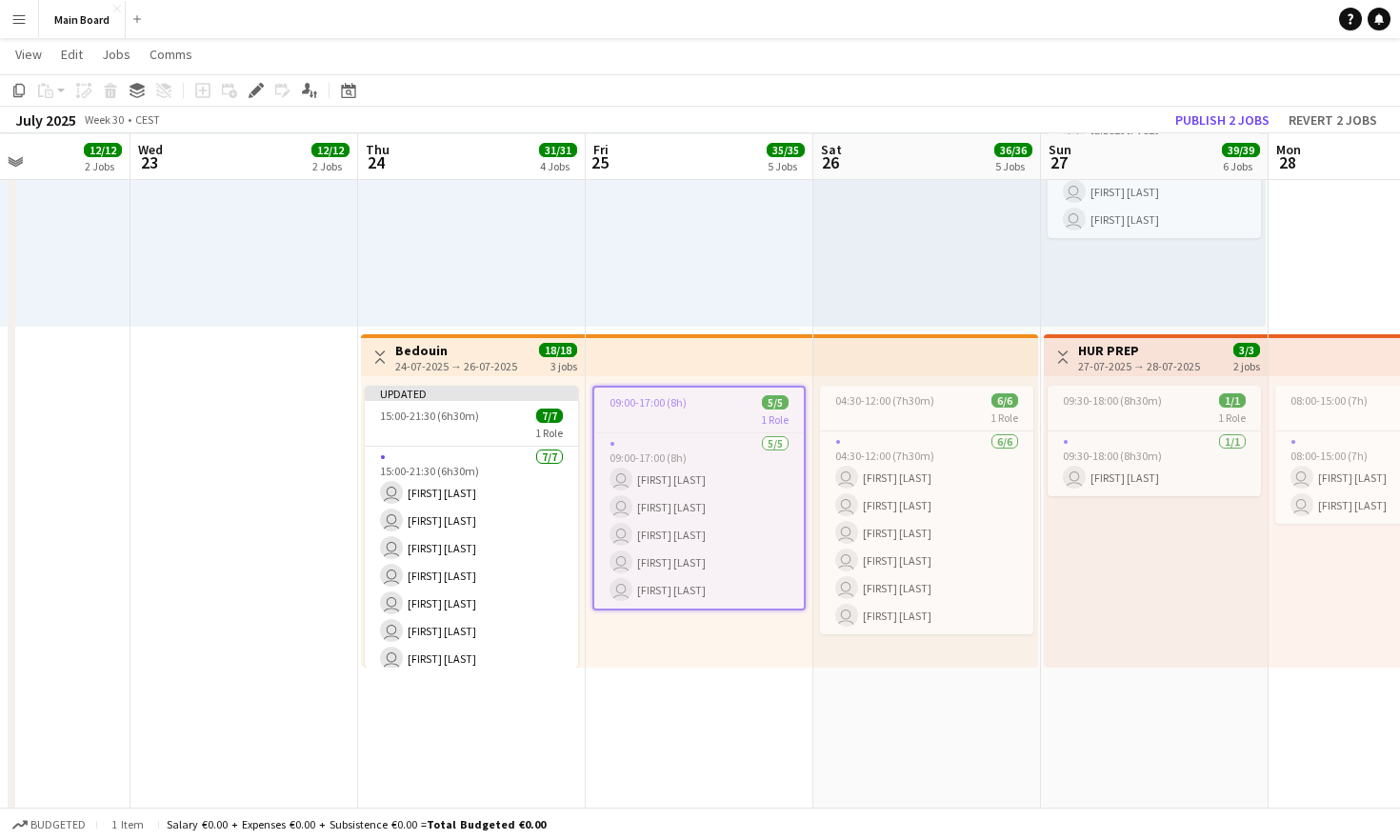click on "1 Role" at bounding box center (699, 419) 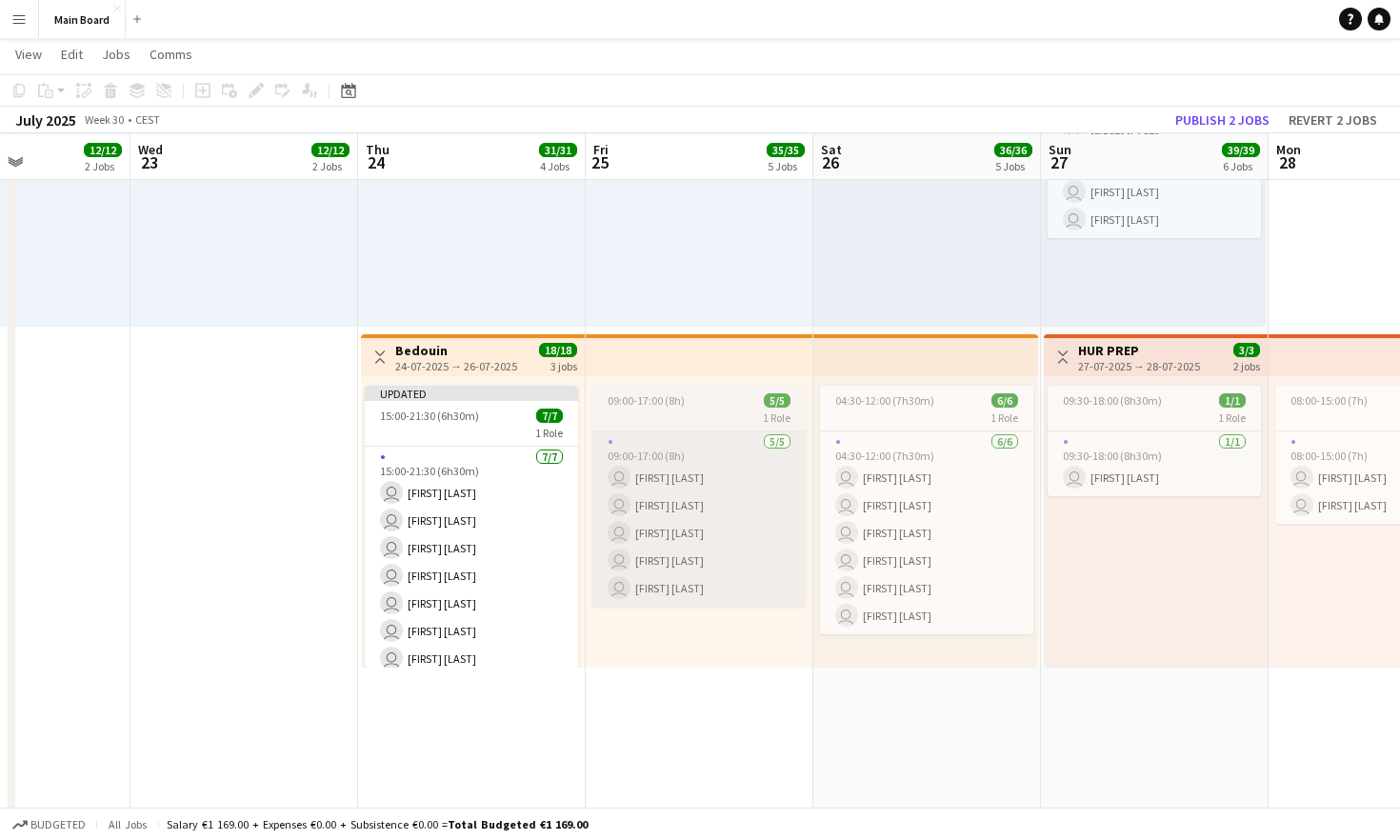 click on "5/5   09:00-17:00 (8h)
user
[FIRST] [LAST]
user
[FIRST] [LAST]
user
[FIRST] [LAST]
user
[FIRST] [LAST]
user
[FIRST] [LAST]" at bounding box center [699, 519] 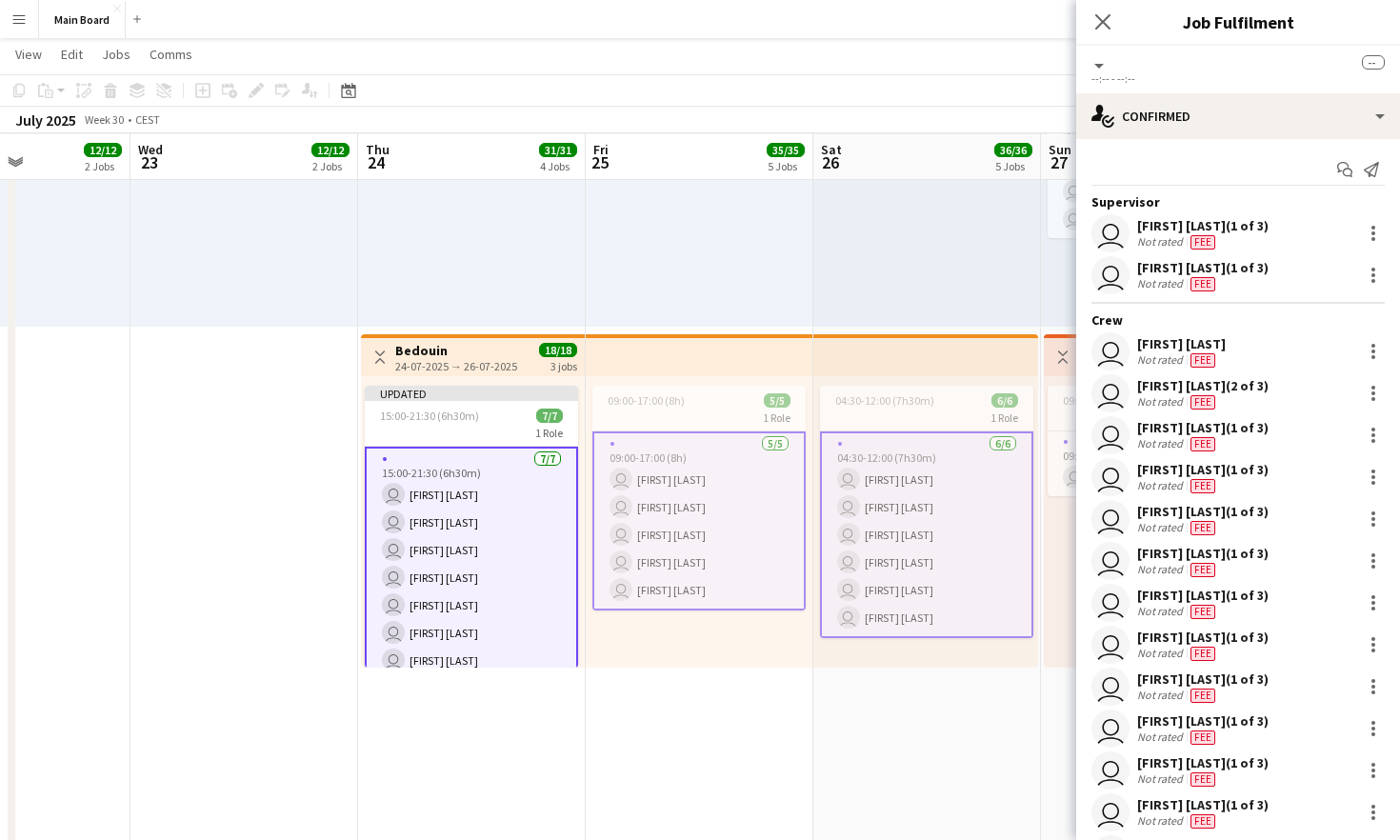 click on "5/5   09:00-17:00 (8h)
user
[FIRST] [LAST]
user
[FIRST] [LAST]
user
[FIRST] [LAST]
user
[FIRST] [LAST]
user
[FIRST] [LAST]" at bounding box center (699, 521) 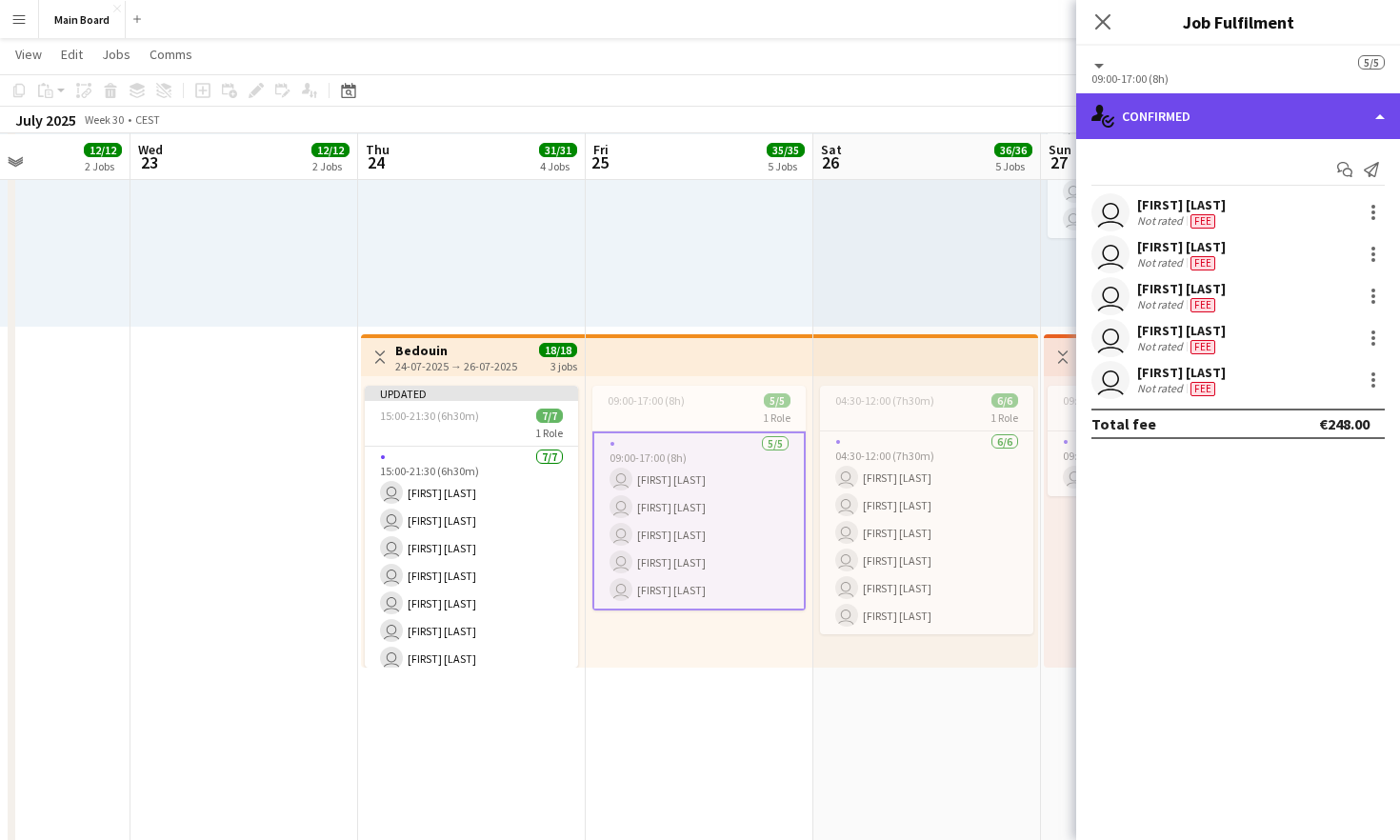 click on "single-neutral-actions-check-2
Confirmed" 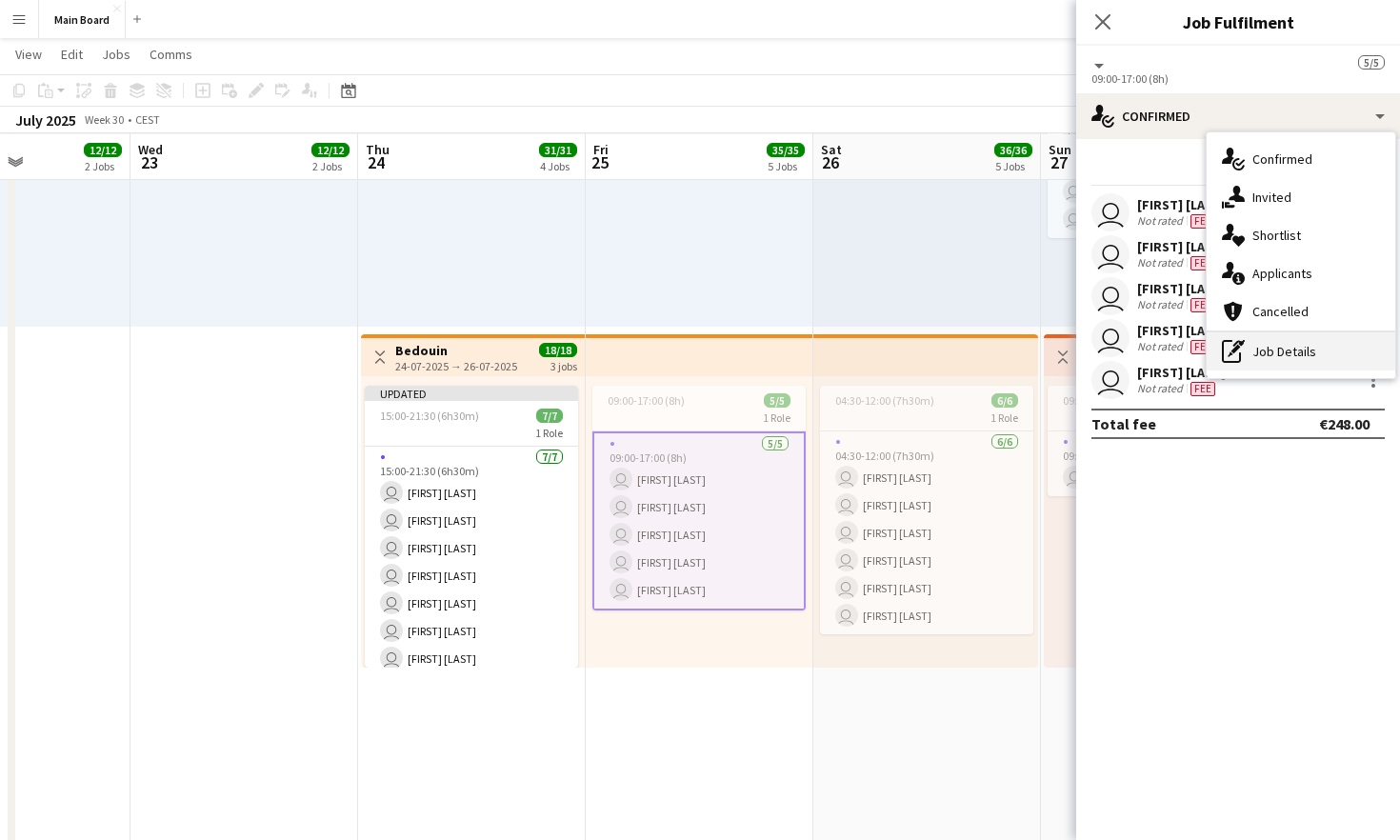 click on "pen-write
Job Details" at bounding box center [1301, 351] 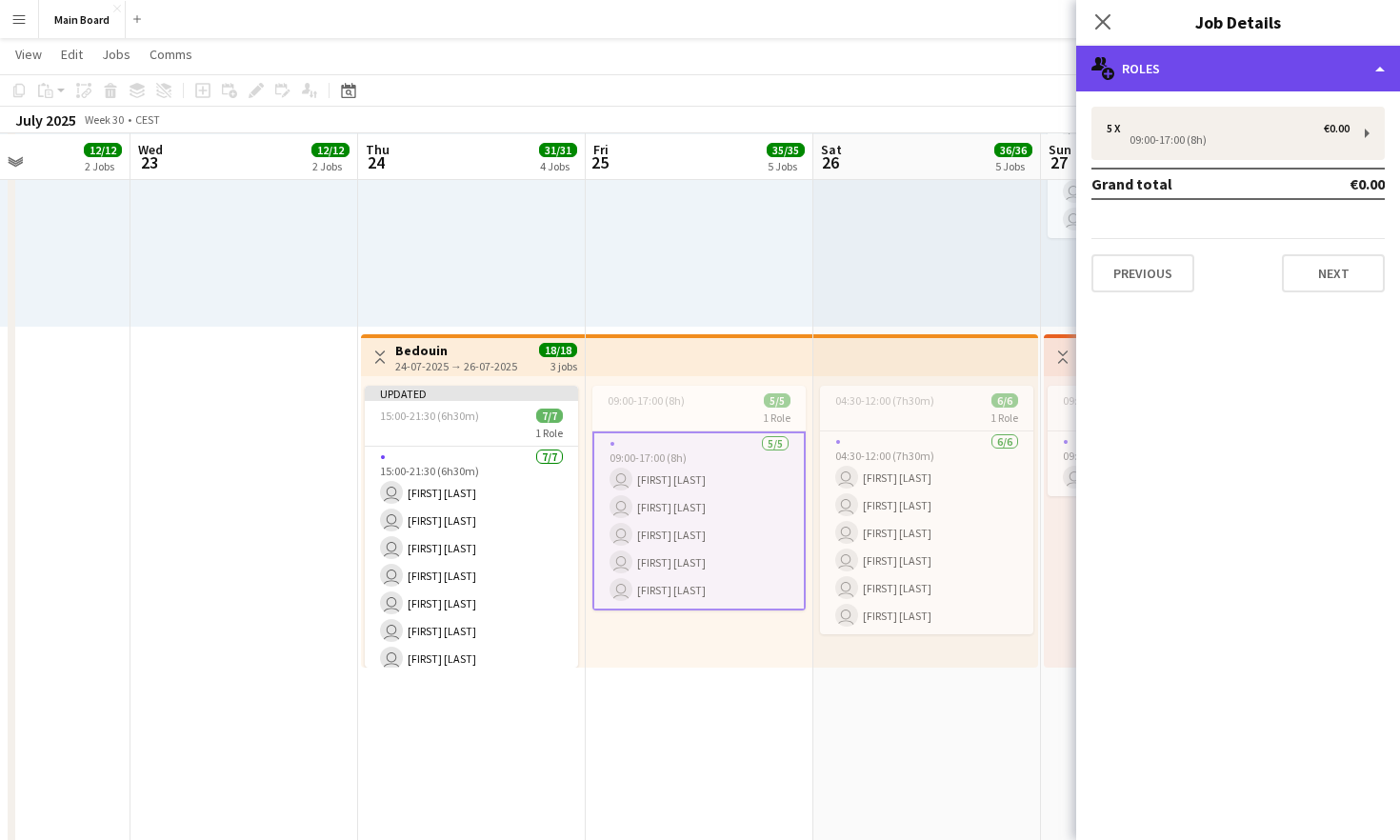 click on "multiple-users-add
Roles" 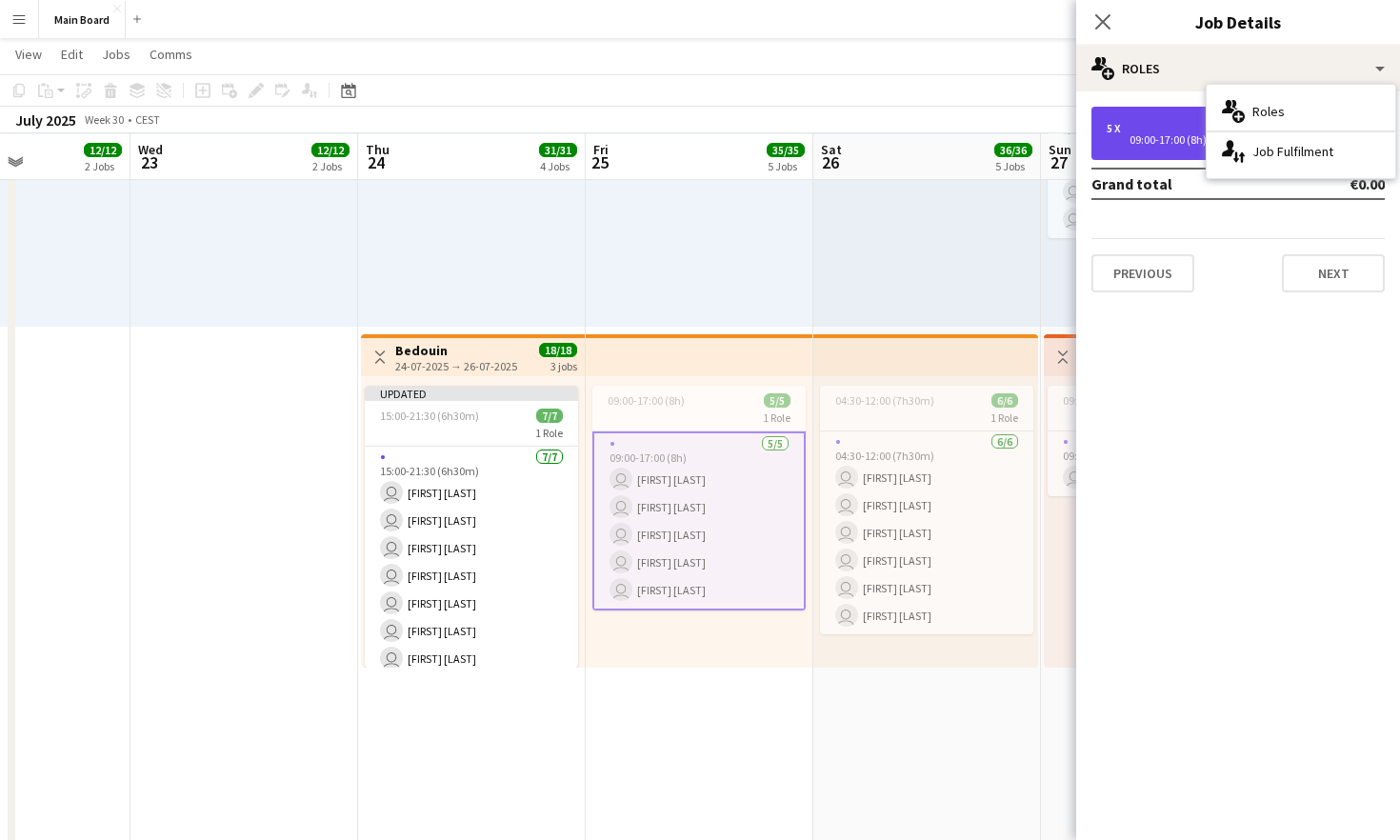 click on "5 x       €0.00   09:00-17:00 (8h)" at bounding box center (1238, 133) 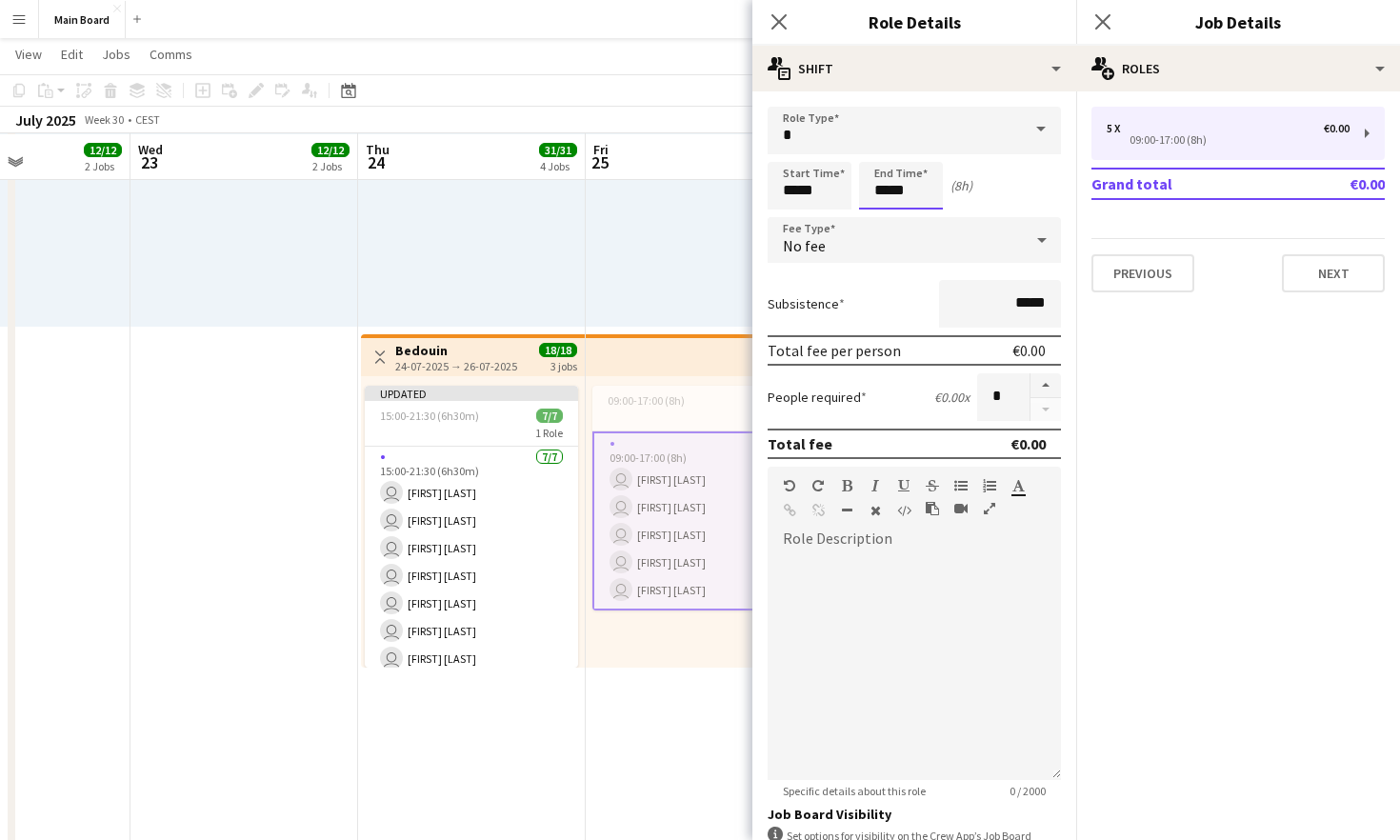 scroll, scrollTop: 0, scrollLeft: 0, axis: both 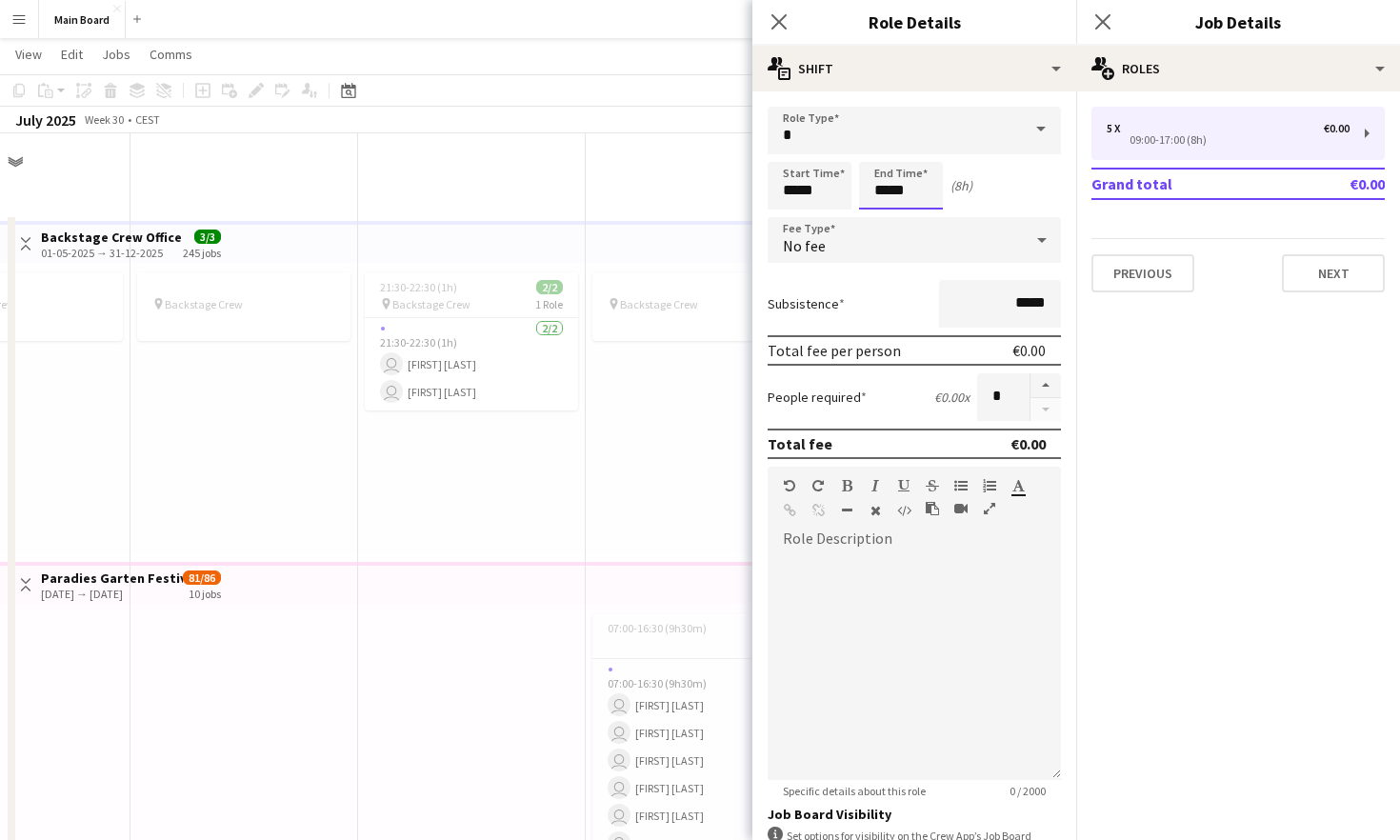 click on "Menu
Boards
Boards   Boards   All jobs   Status
Workforce
Workforce   My Workforce   Recruiting
Comms
Comms
Pay
Pay   Approvals   Payments   Reports
Platform Settings
Platform Settings   App settings   Your settings   Profiles
Training Academy
Training Academy
Knowledge Base
Knowledge Base
Product Updates
Product Updates   Log Out   Privacy   Main Board
Close
Add
Help
Notifications
Main Board   View  Day view expanded Day view collapsed Month view Date picker Jump to today Expand Linked Jobs Collapse Linked Jobs  Edit  Copy" at bounding box center [700, 1480] 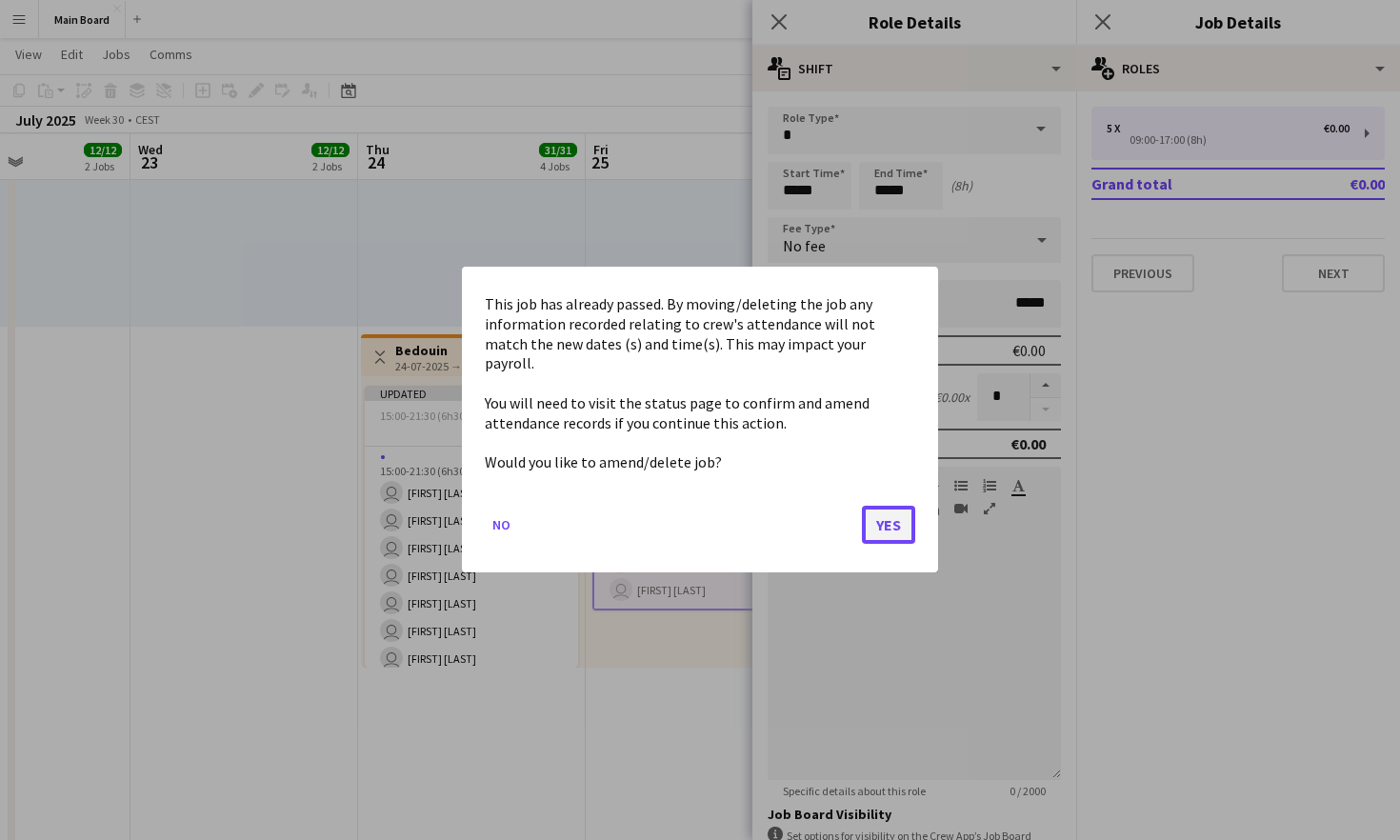 click on "Yes" 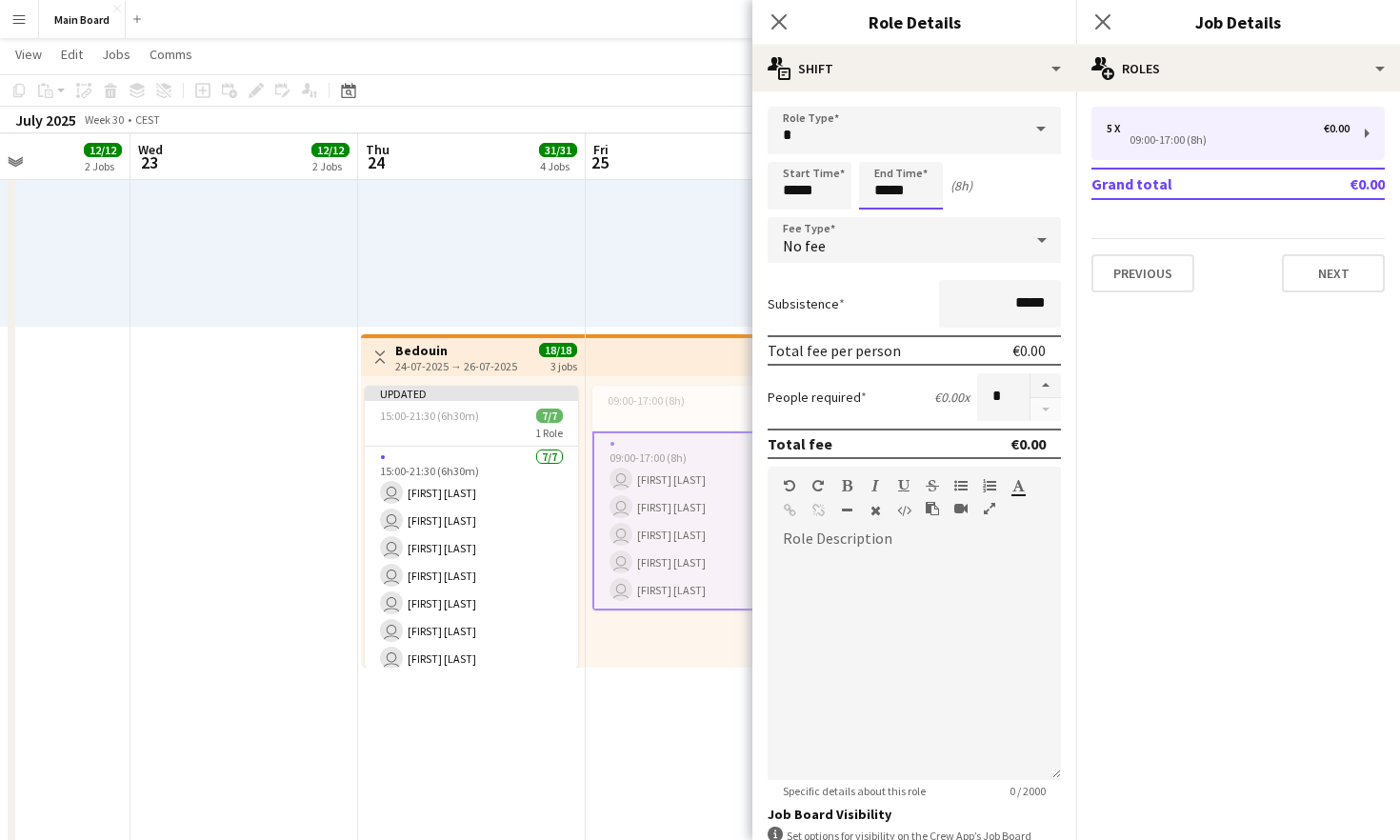 scroll, scrollTop: 1591, scrollLeft: 0, axis: vertical 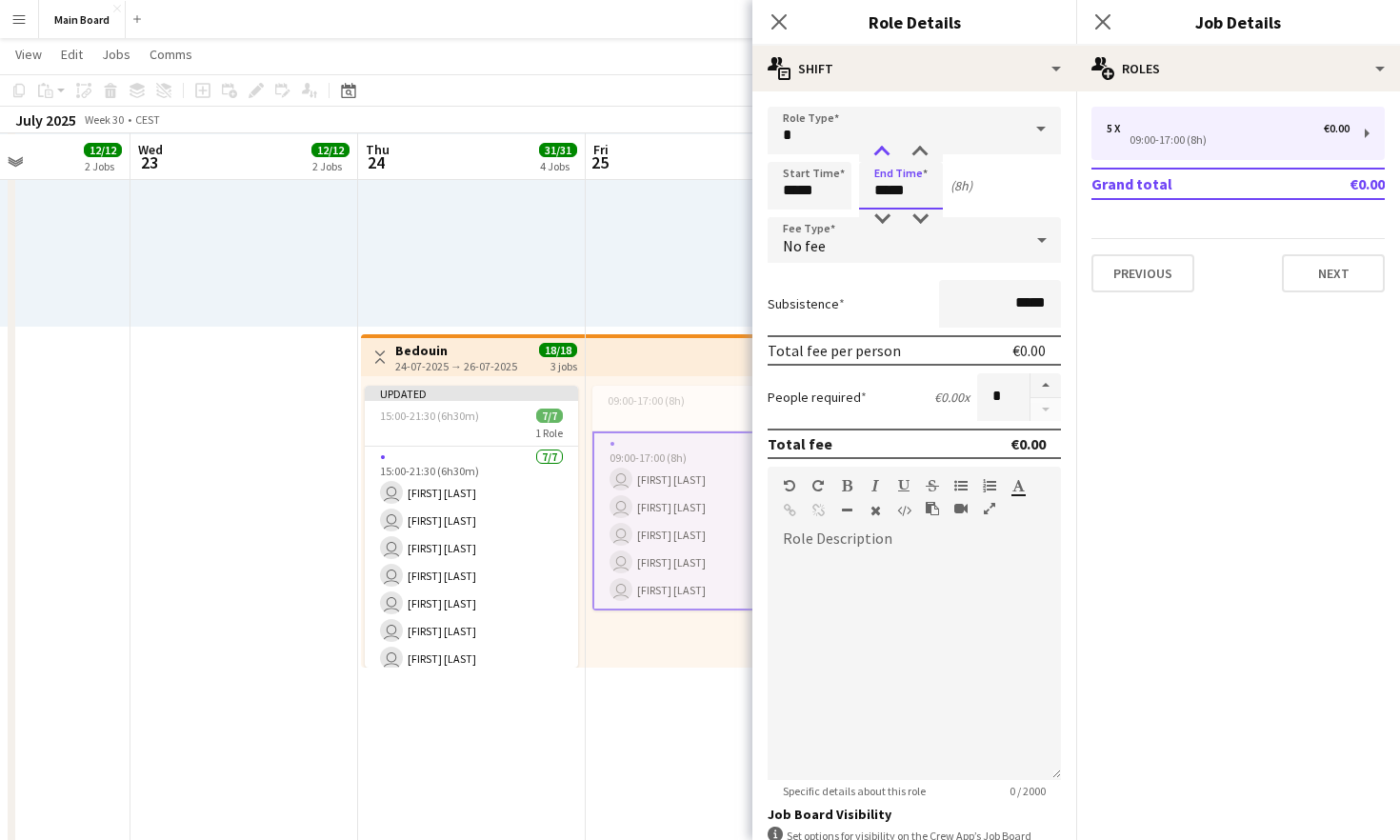 click at bounding box center (882, 152) 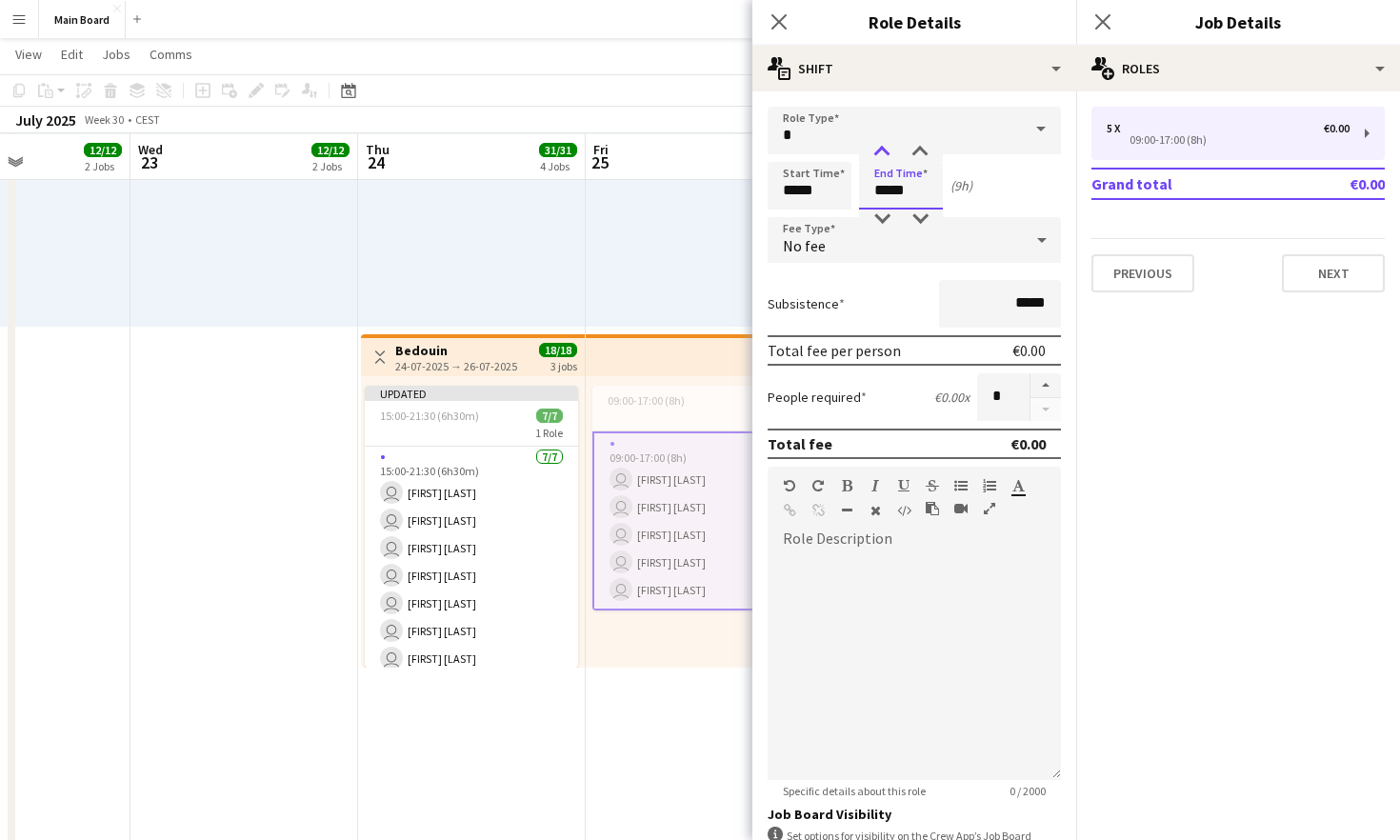 click at bounding box center (882, 152) 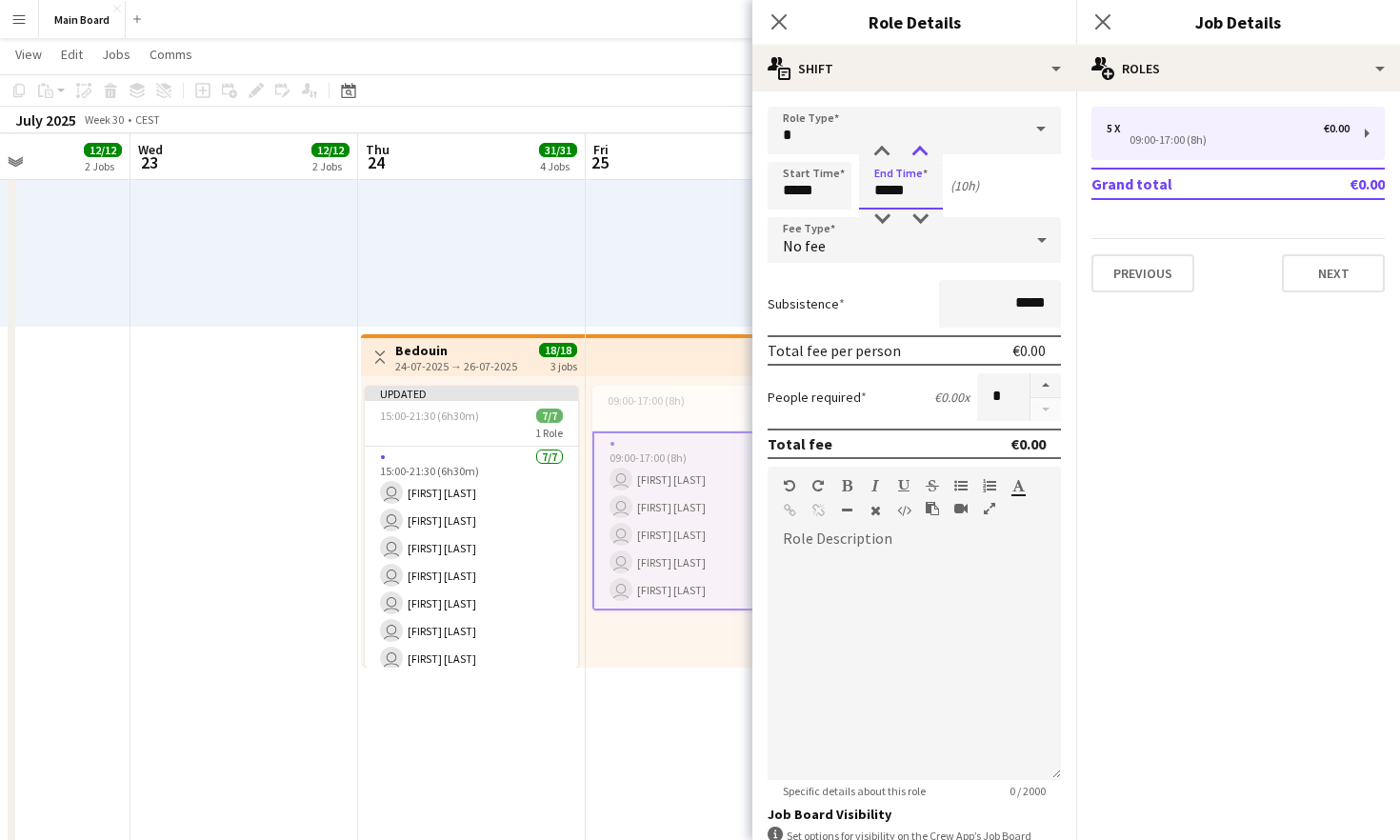 click at bounding box center [920, 152] 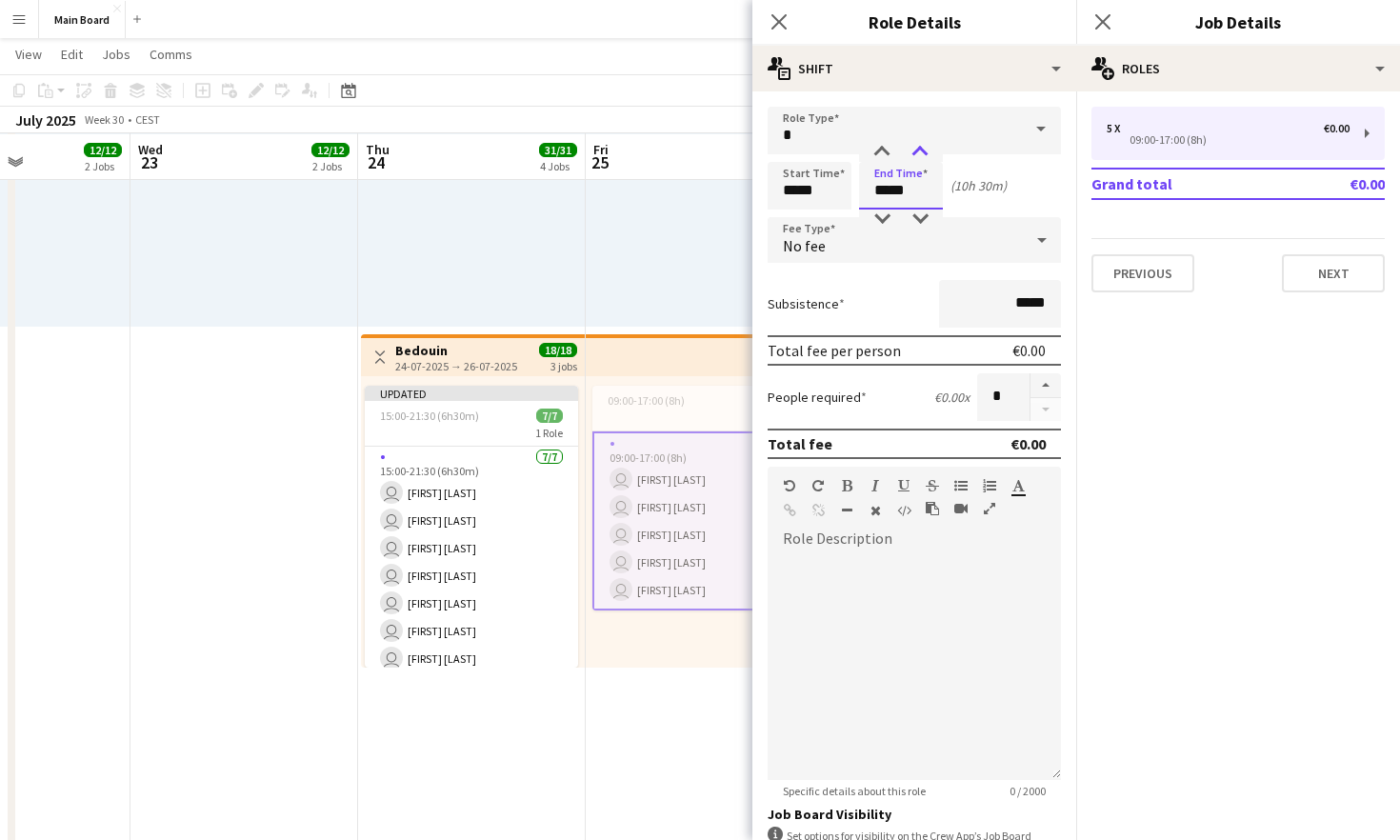 click at bounding box center [920, 152] 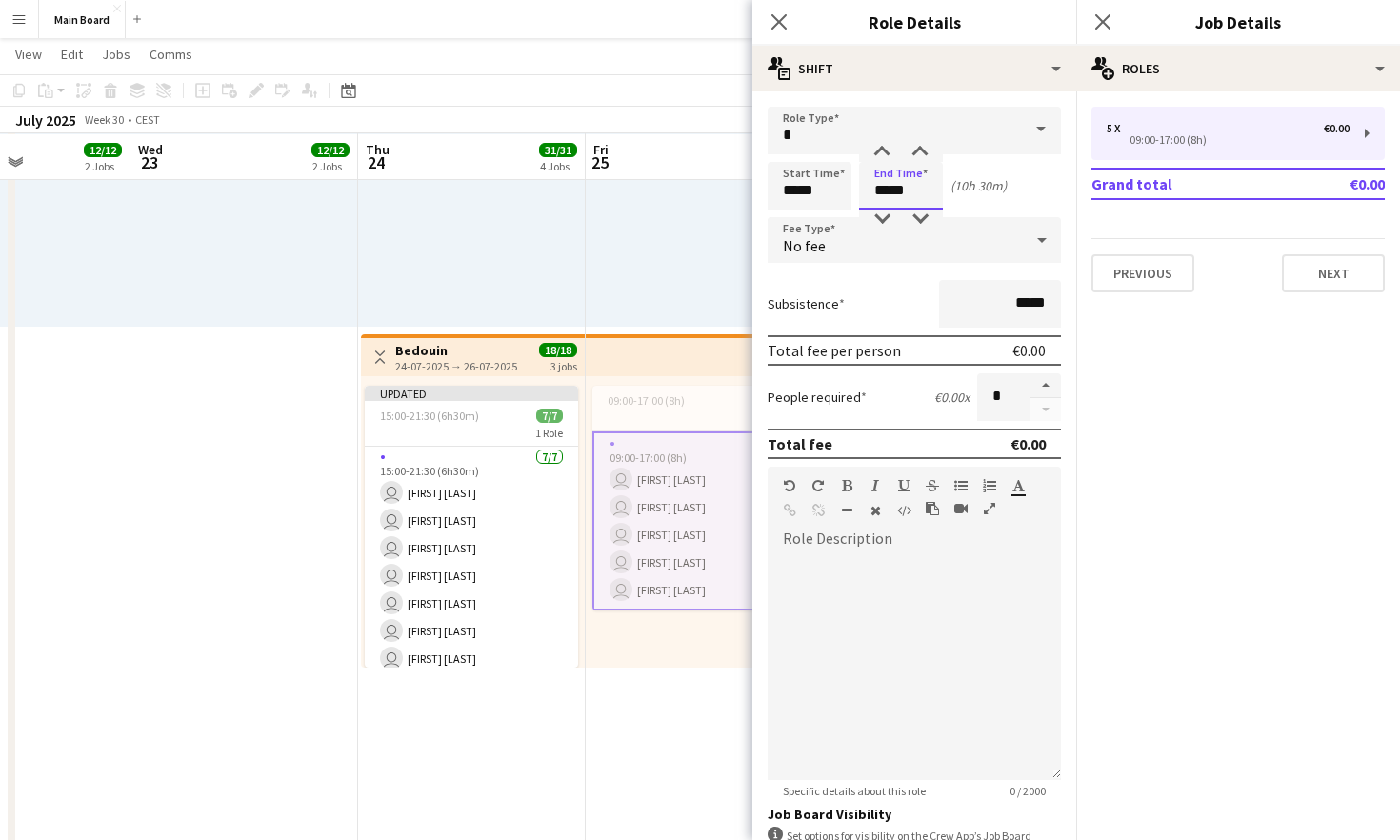 scroll, scrollTop: 253, scrollLeft: 0, axis: vertical 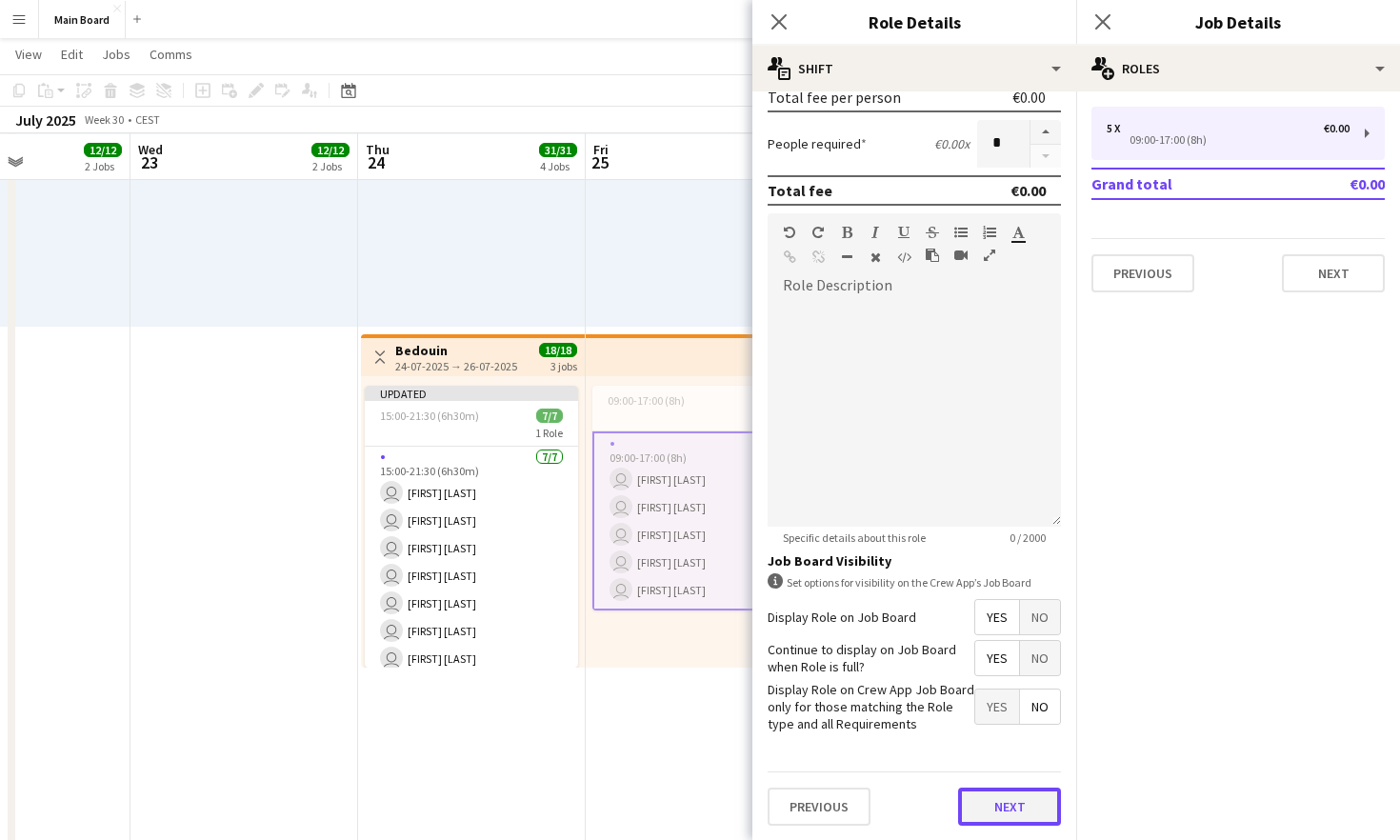 click on "Next" at bounding box center (1010, 807) 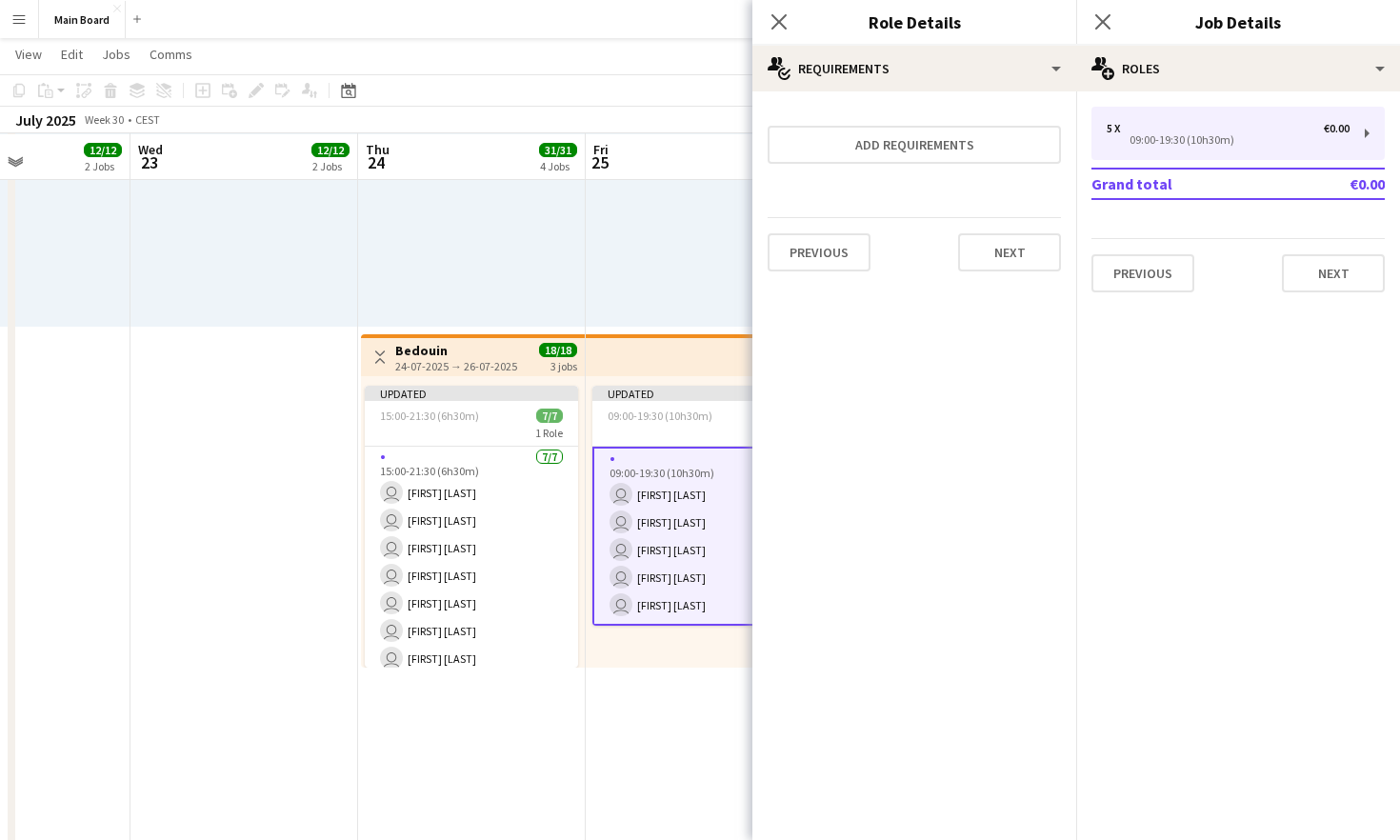 scroll, scrollTop: 0, scrollLeft: 0, axis: both 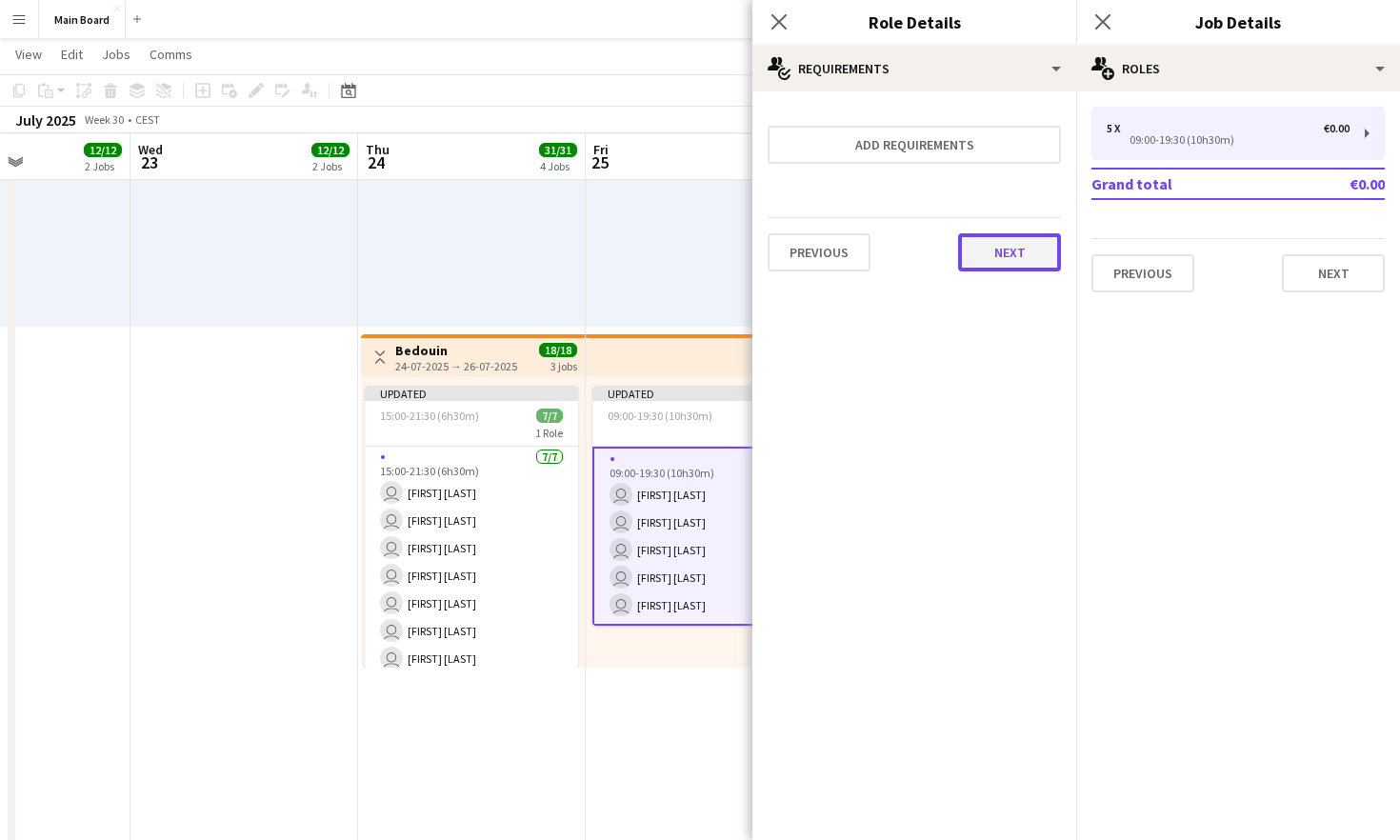 click on "Next" at bounding box center [1010, 252] 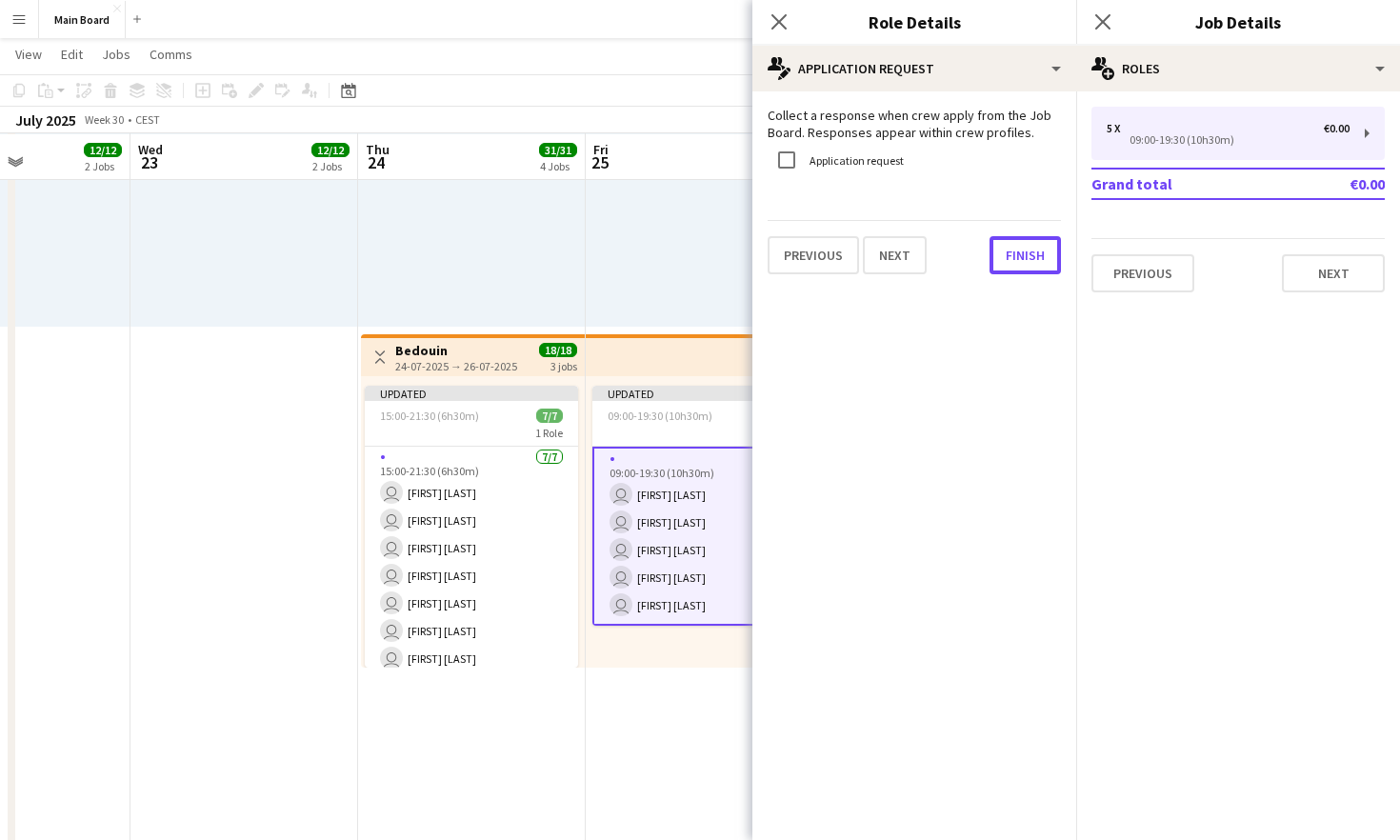 click on "Finish" at bounding box center [1025, 255] 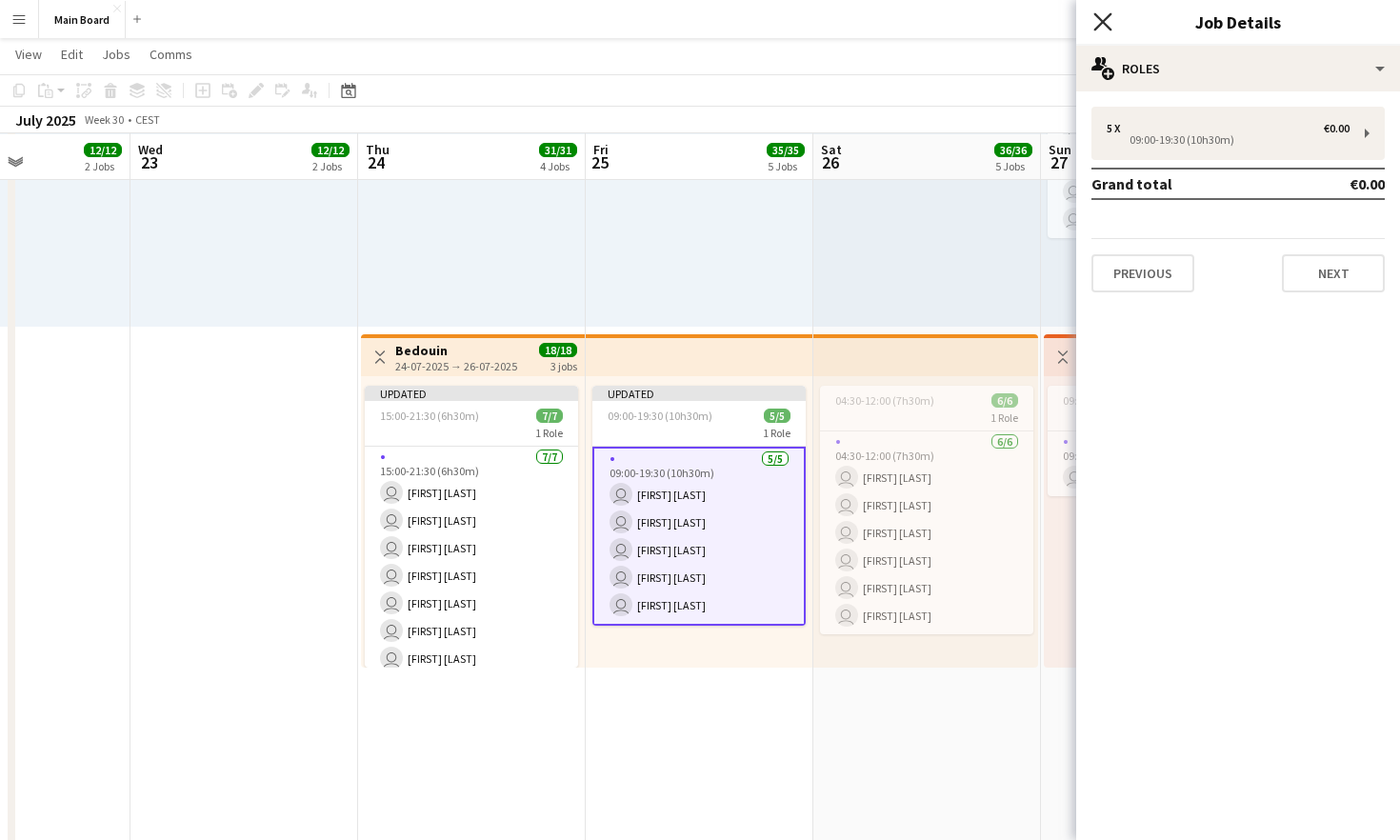 click on "Close pop-in" 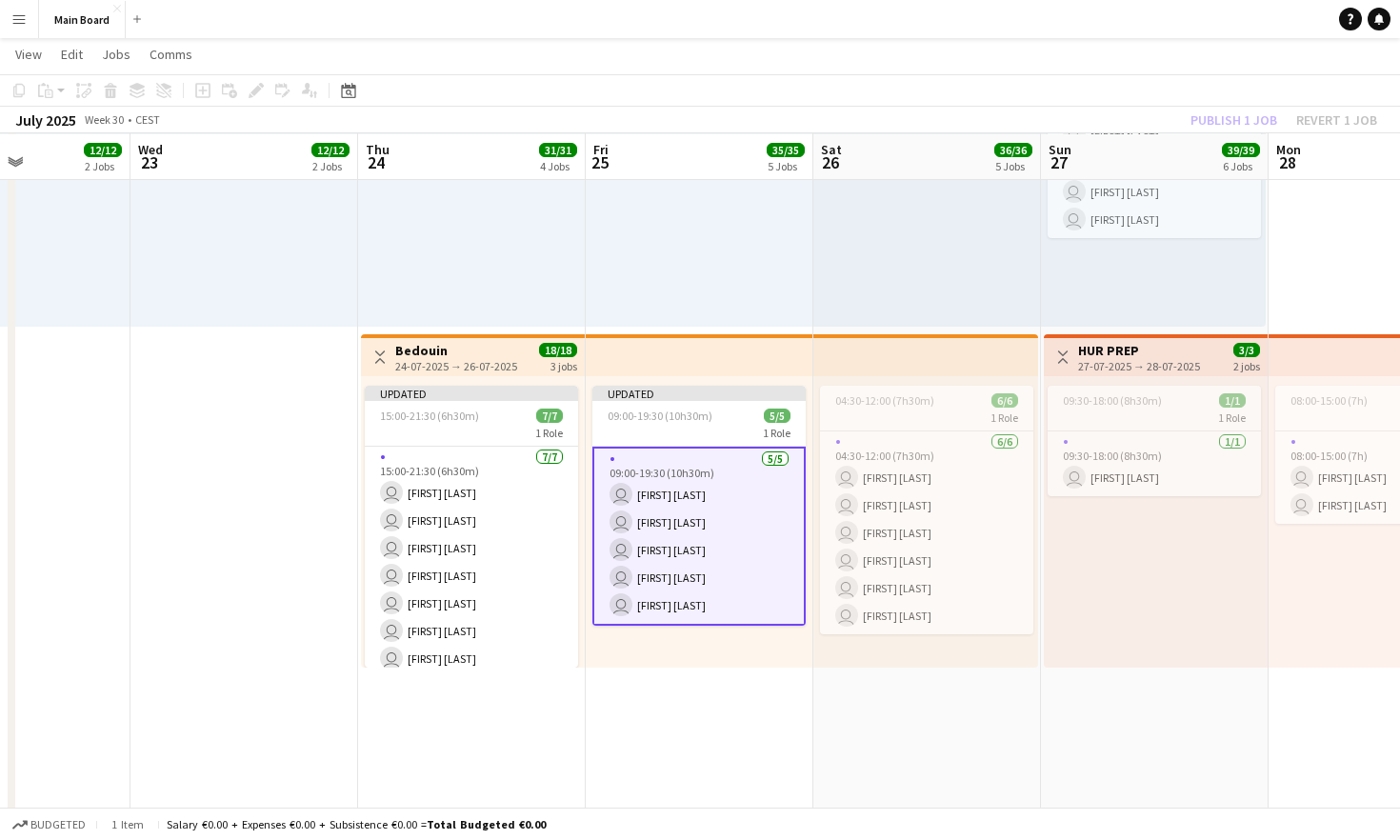 click on "5/5   09:00-19:30 (10h30m)
user
[FIRST] [LAST]
user
[FIRST] [LAST]
user
[FIRST] [LAST]
user
[FIRST] [LAST]
user
[FIRST] [LAST]" at bounding box center (699, 536) 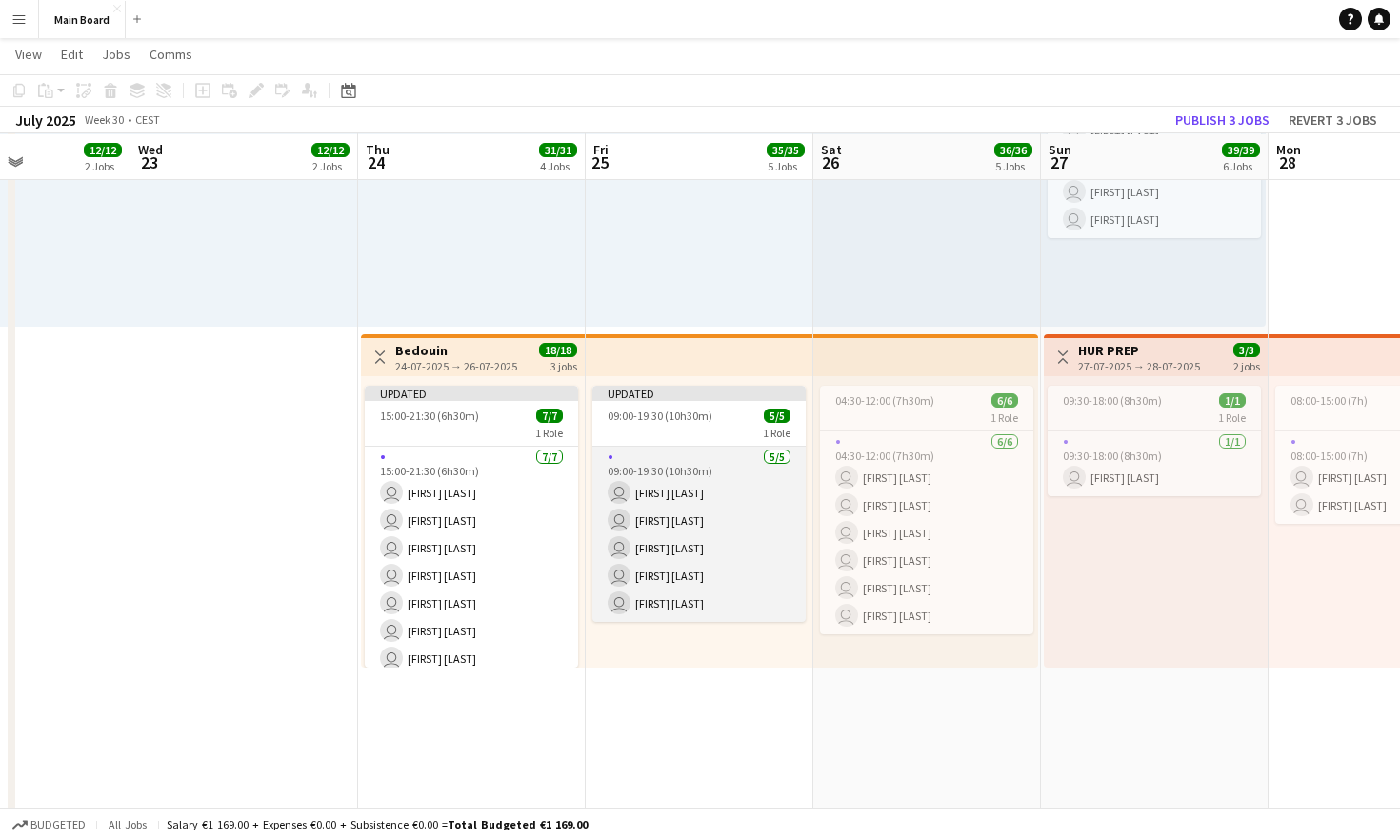 click on "5/5   09:00-19:30 (10h30m)
user
[FIRST] [LAST]
user
[FIRST] [LAST]
user
[FIRST] [LAST]
user
[FIRST] [LAST]
user
[FIRST] [LAST]" at bounding box center [699, 534] 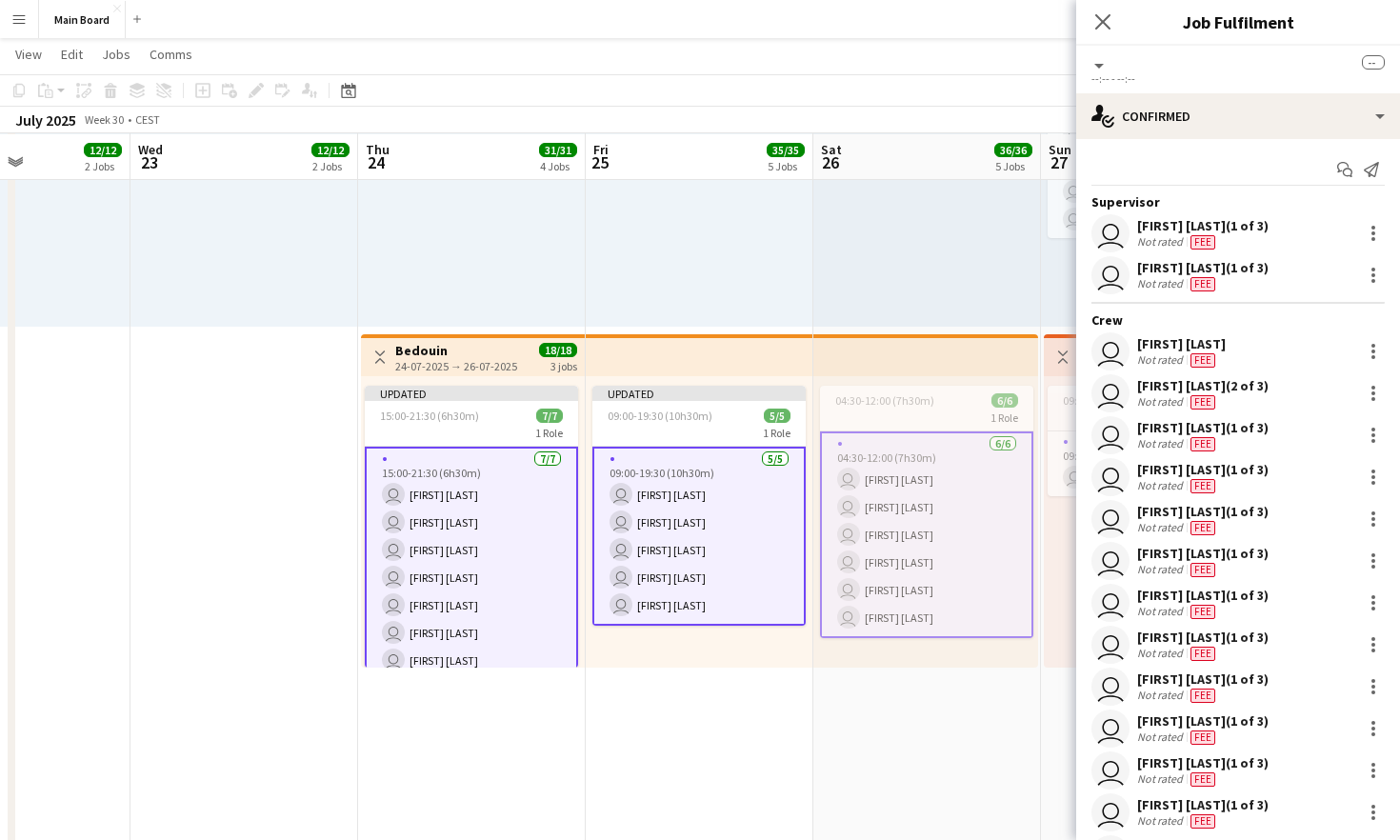 click on "5/5   09:00-19:30 (10h30m)
user
[FIRST] [LAST]
user
[FIRST] [LAST]
user
[FIRST] [LAST]
user
[FIRST] [LAST]
user
[FIRST] [LAST]" at bounding box center [699, 536] 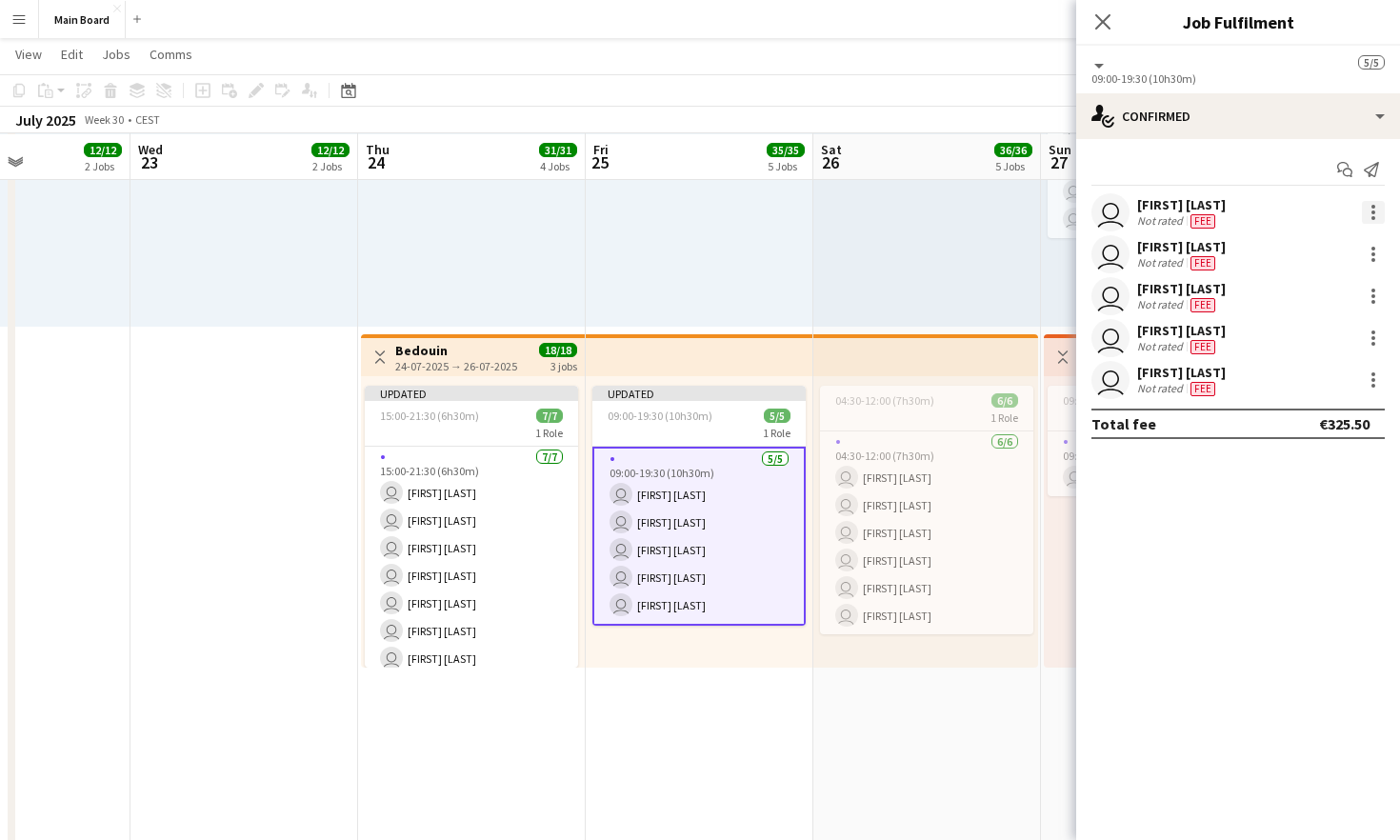 click at bounding box center [1373, 212] 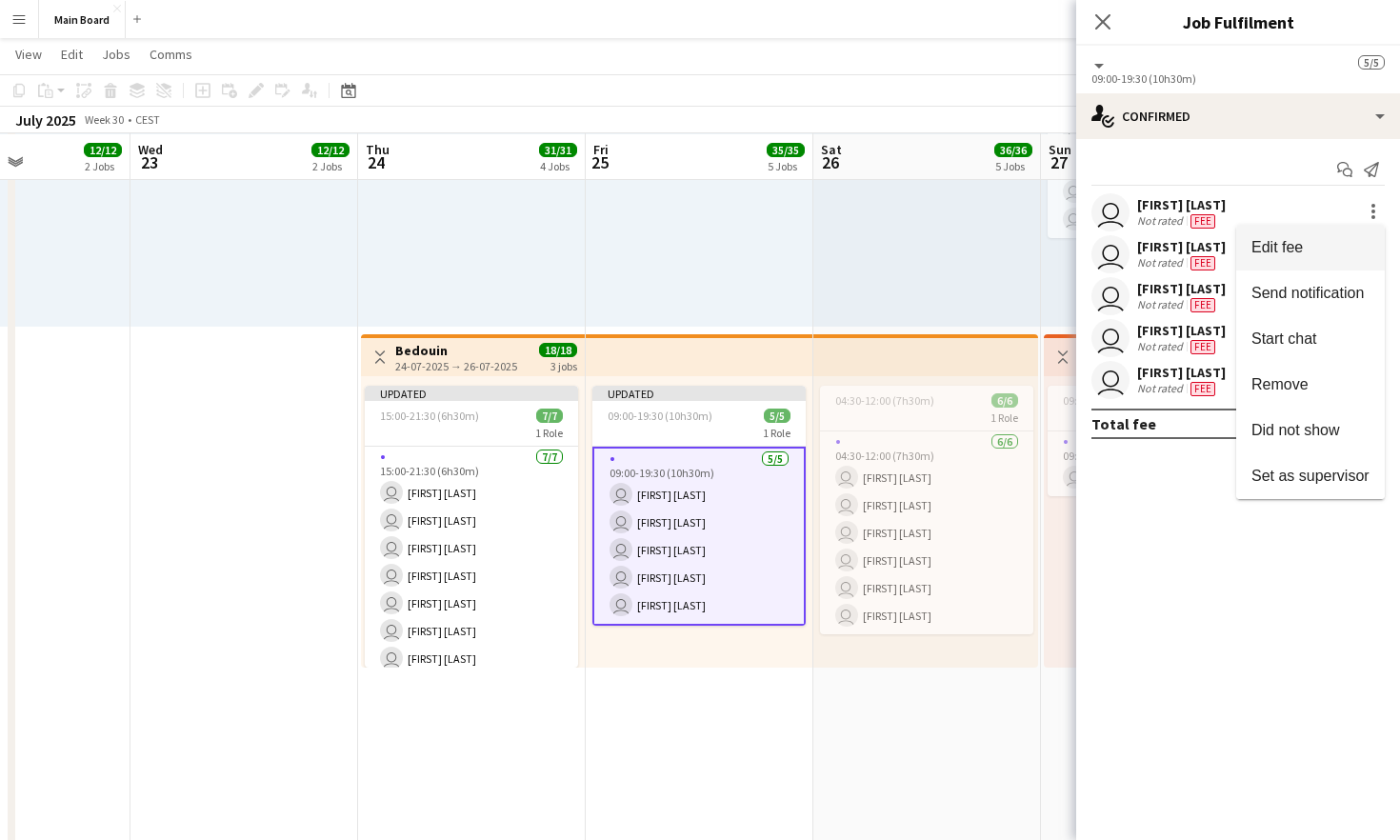 click on "Edit fee" at bounding box center (1310, 248) 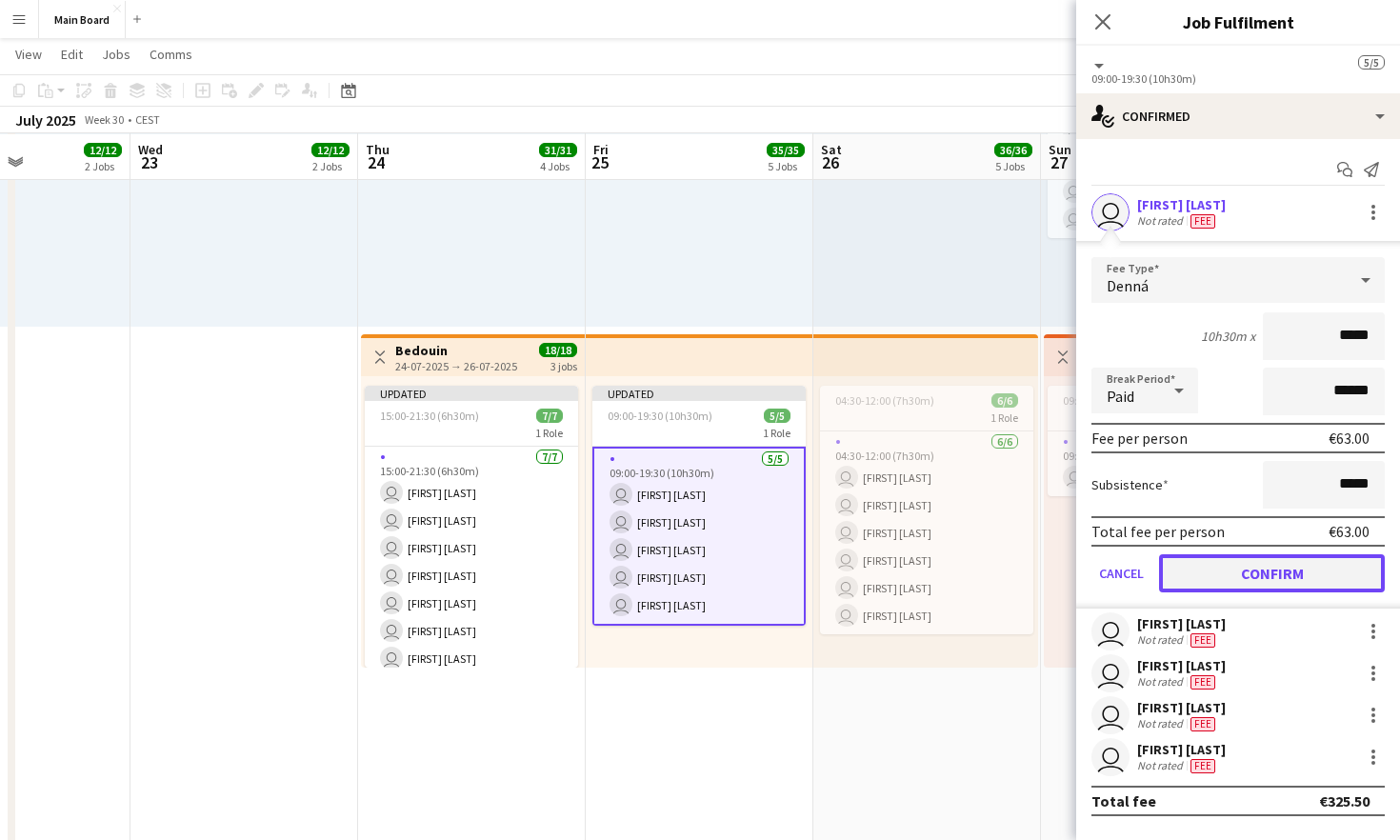 click on "Confirm" at bounding box center [1271, 573] 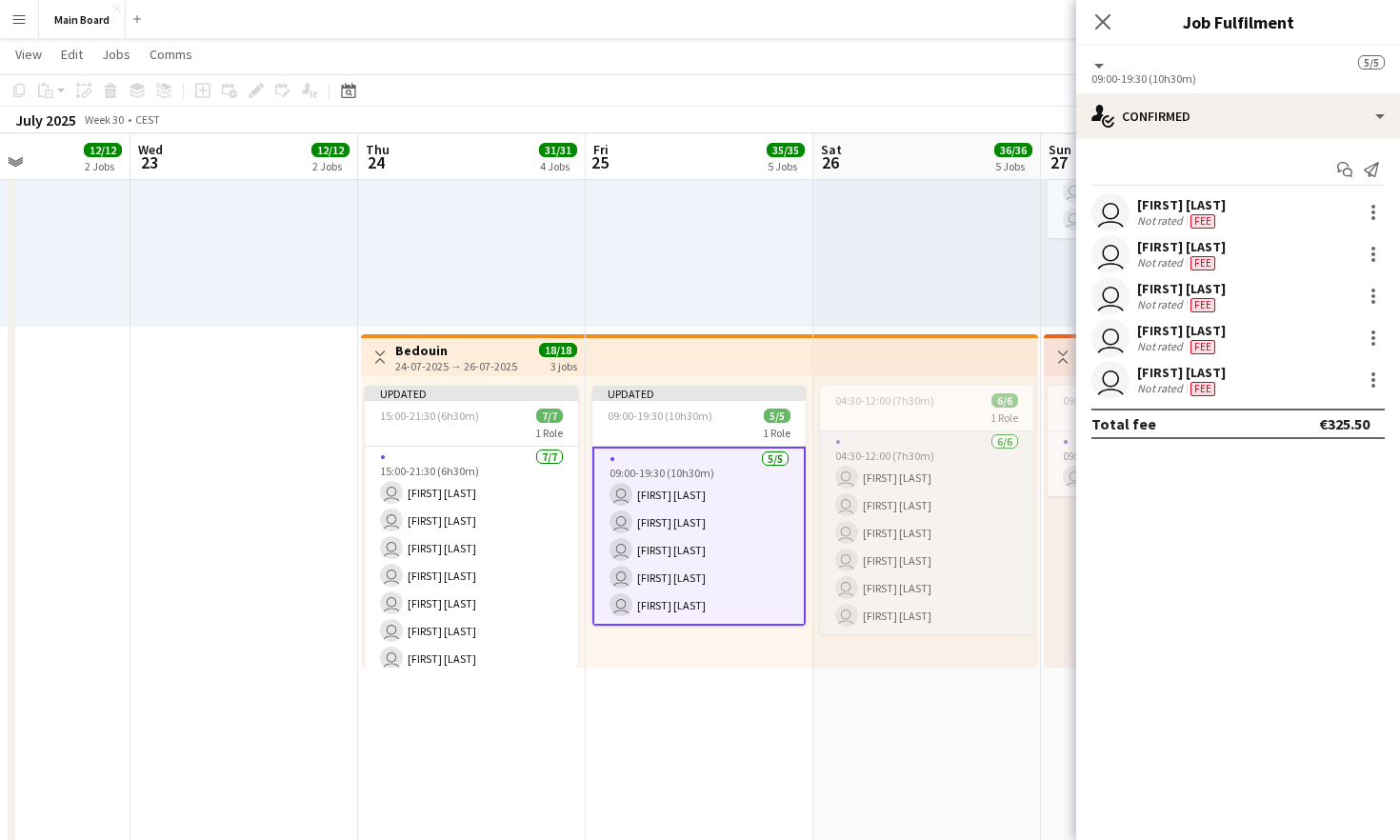 click on "6/6   04:30-12:00 (7h30m)
user
[FIRST] [LAST]
user
[FIRST] [LAST]
user
[FIRST] [LAST]
user
[FIRST] [LAST]
user
[FIRST] [LAST]" at bounding box center [927, 532] 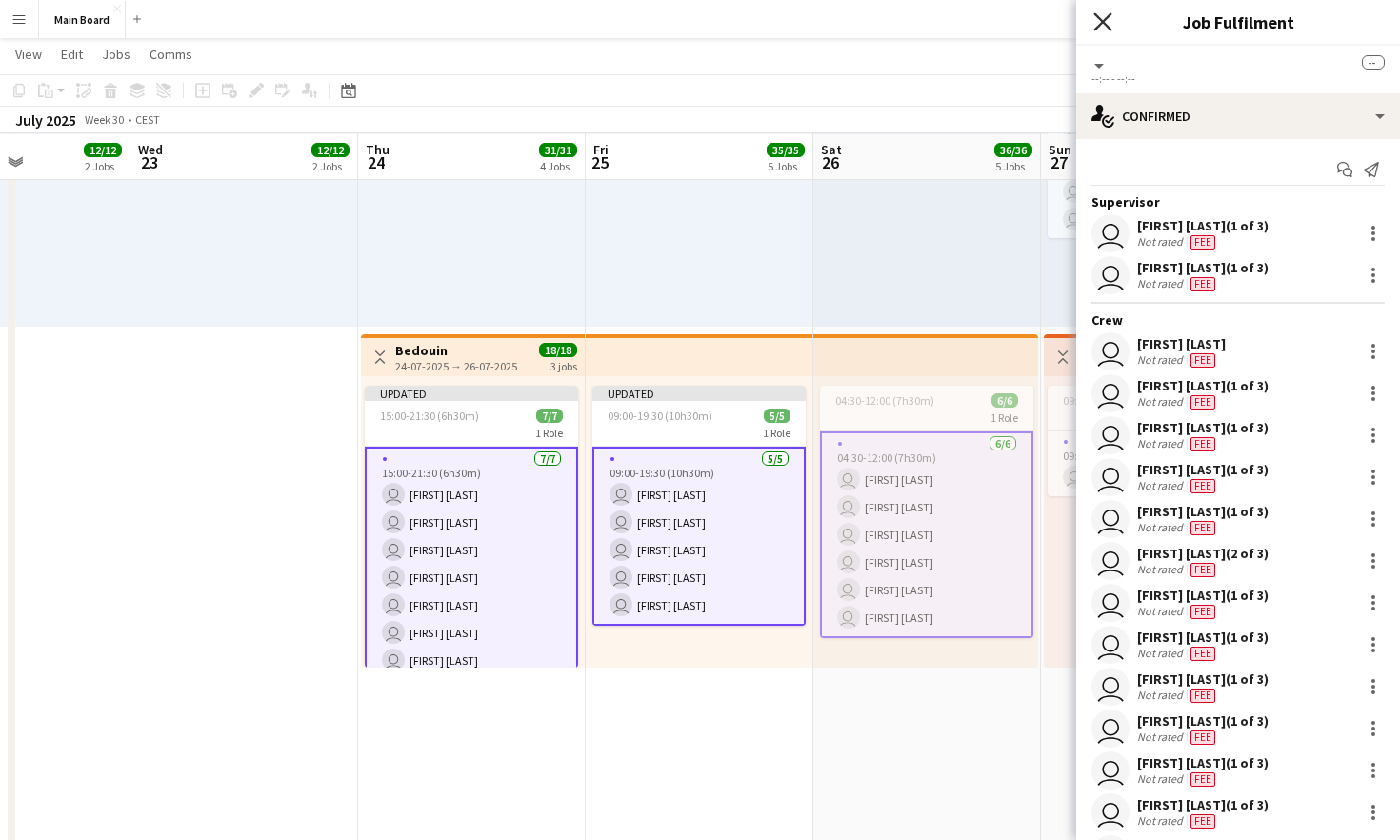 click on "Close pop-in" 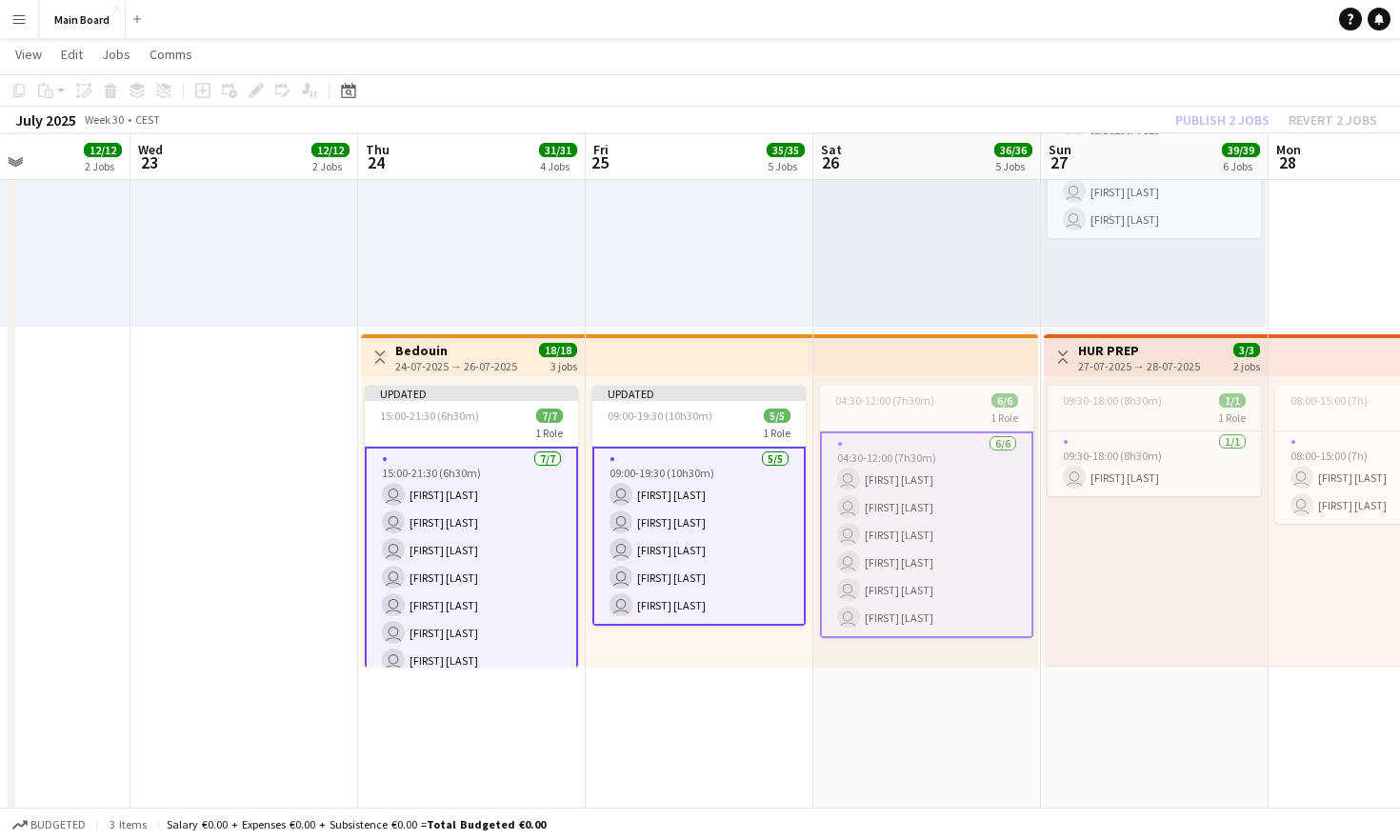 click on "pin
Backstage Crew      09:00-19:00 (10h)    12/12
pin
Szene Openair   1 Role       12/12   09:00-19:00 (10h)
user
[FIRST] [LAST]
user
[FIRST] [LAST]
user
[FIRST] [LAST]
user
[FIRST] [LAST]
user
[FIRST] [LAST]
user
[FIRST] [LAST]
user
[FIRST] [LAST]
user
[FIRST] [LAST]
user
[FIRST] [LAST]
user
[FIRST] [LAST]" at bounding box center (244, -21) 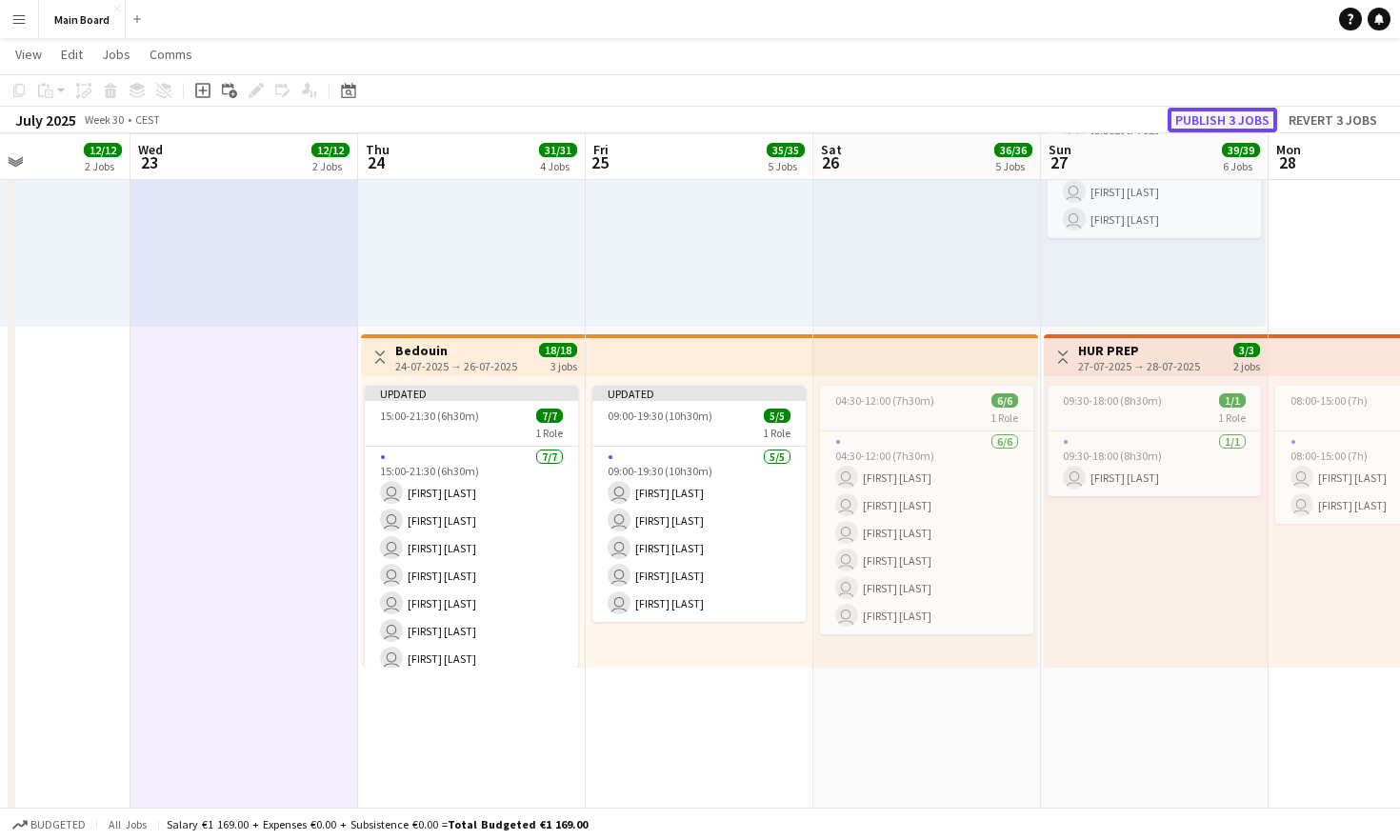 click on "Publish 3 jobs" 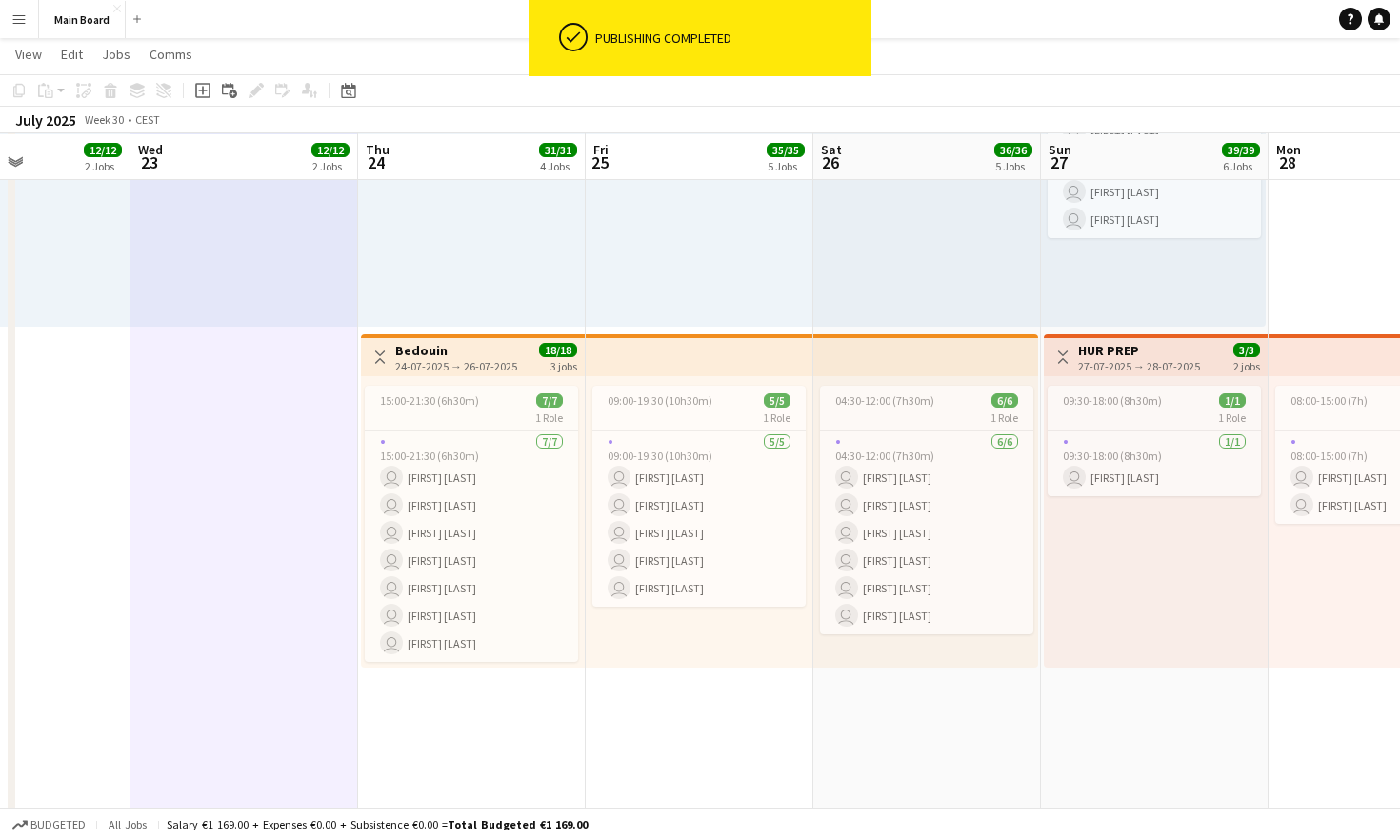 click at bounding box center [471, 181] 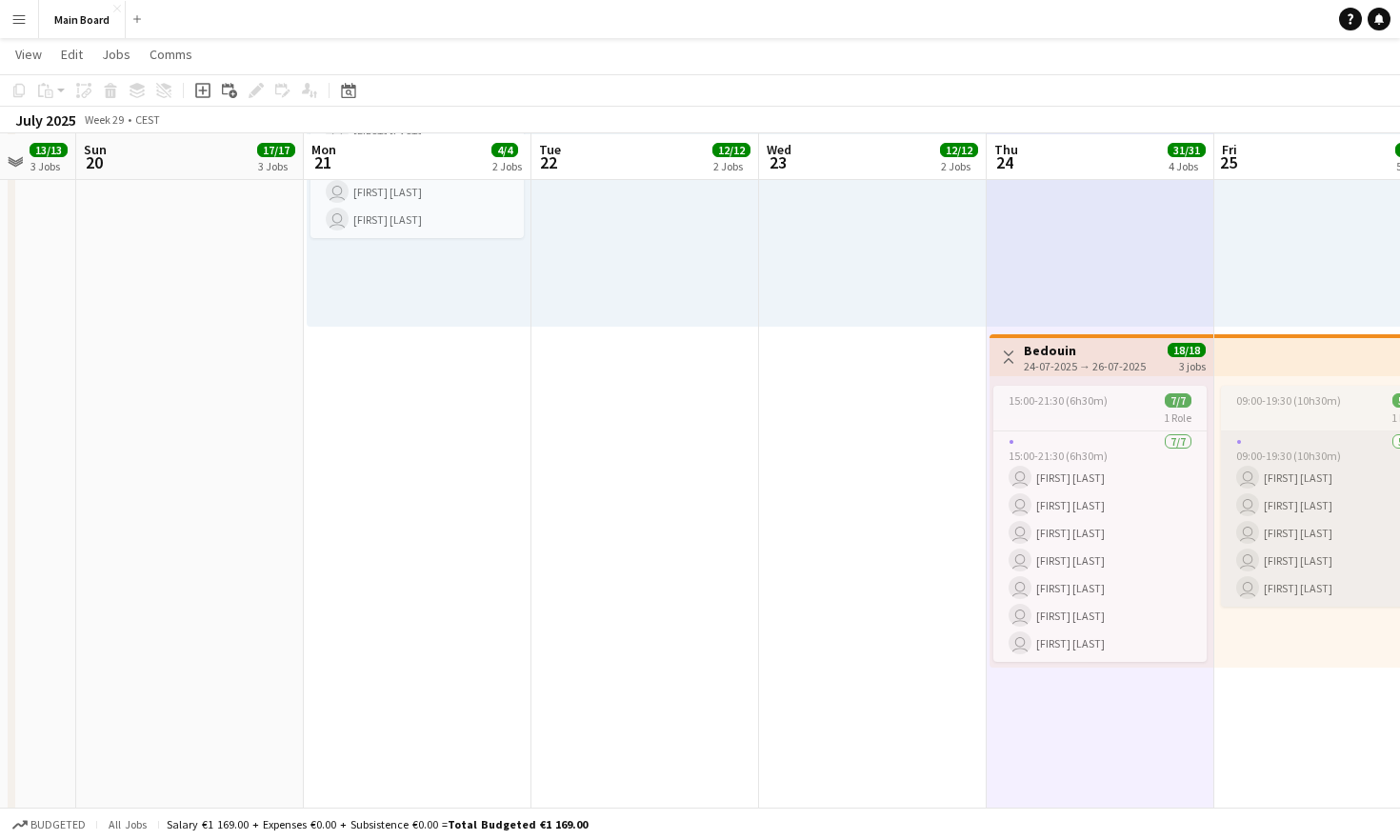 scroll, scrollTop: 0, scrollLeft: 600, axis: horizontal 